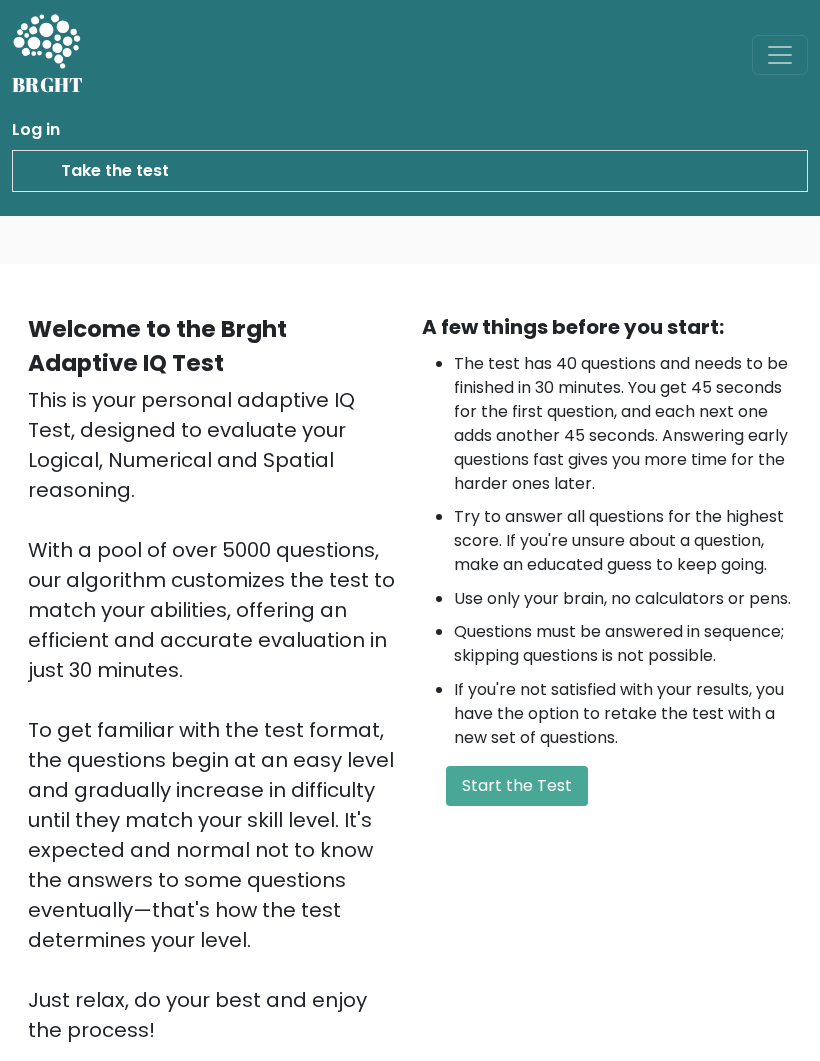 scroll, scrollTop: 0, scrollLeft: 0, axis: both 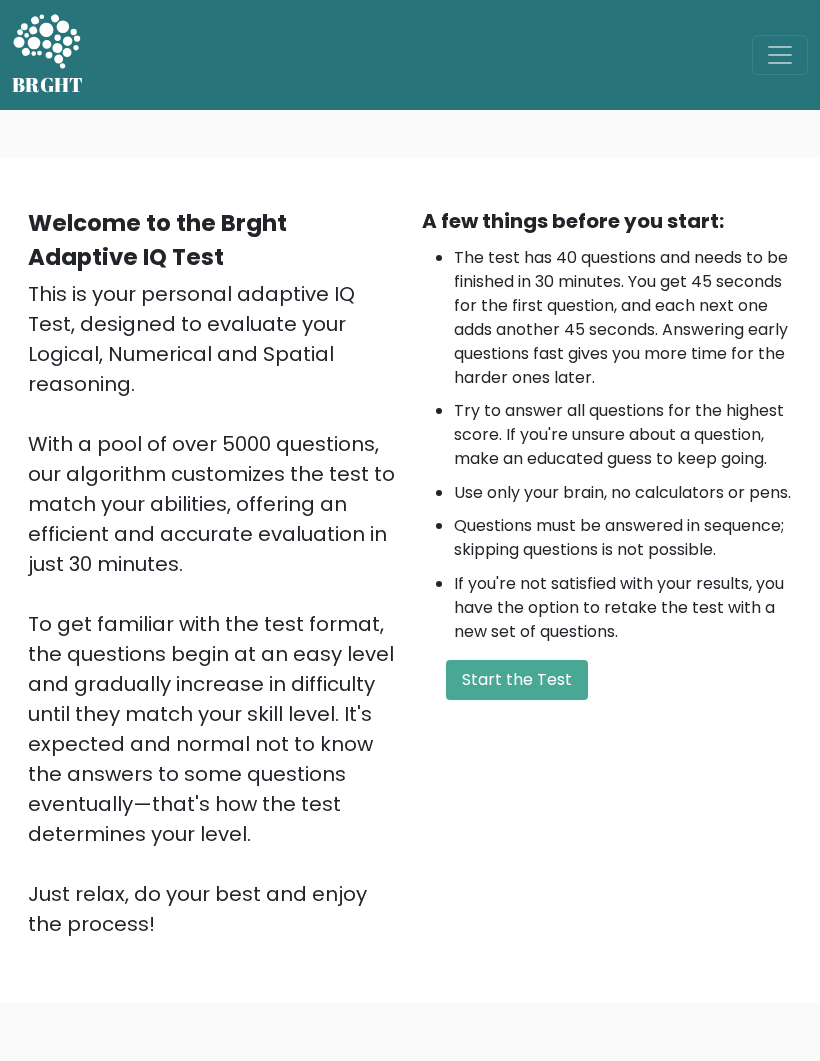 click at bounding box center [780, 55] 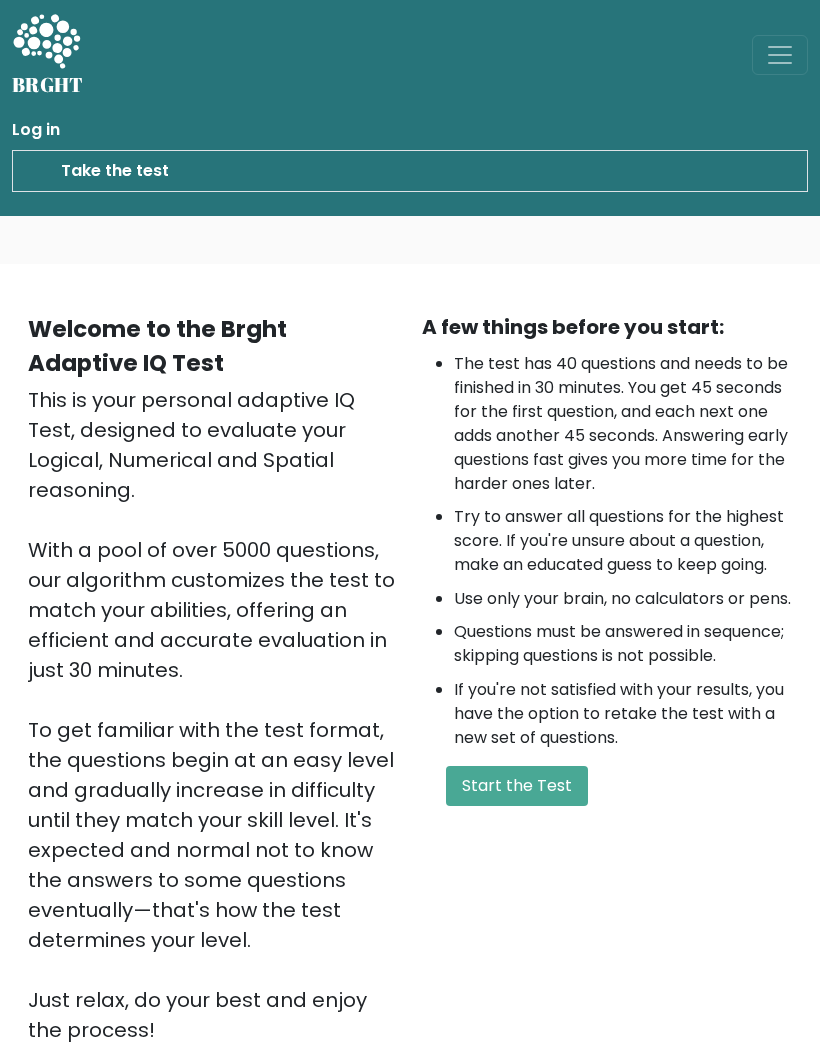 click on "Log in" at bounding box center (410, 130) 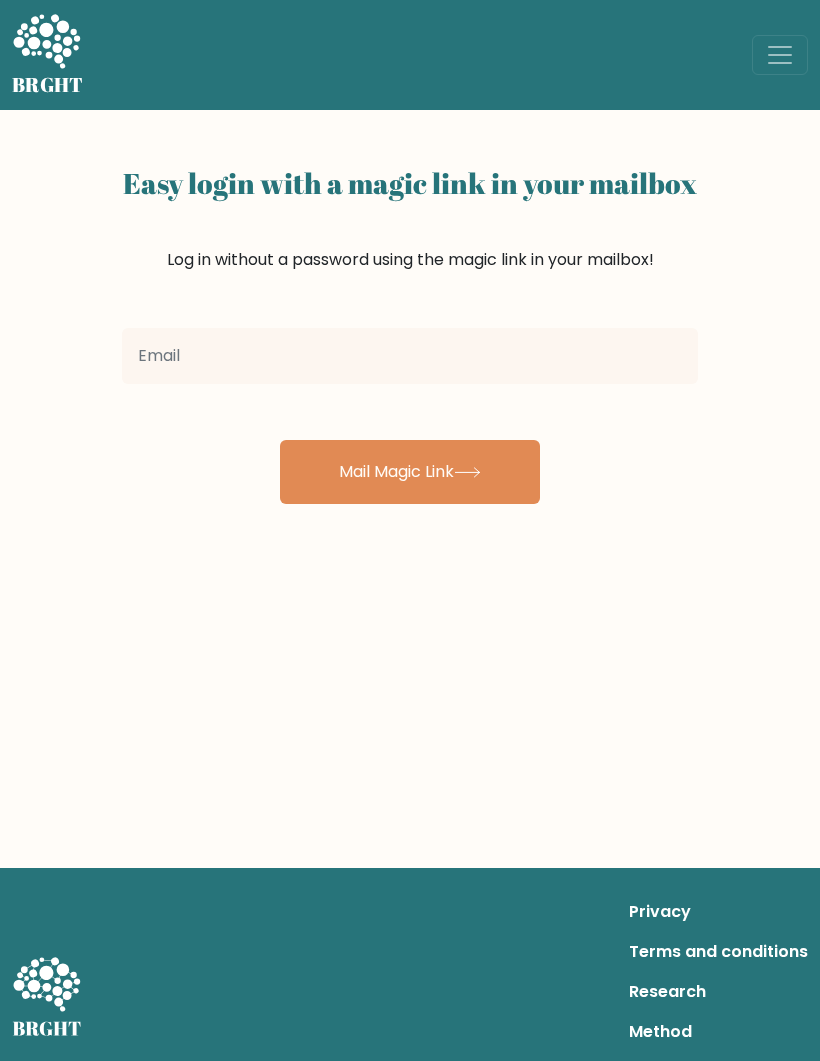 scroll, scrollTop: 0, scrollLeft: 0, axis: both 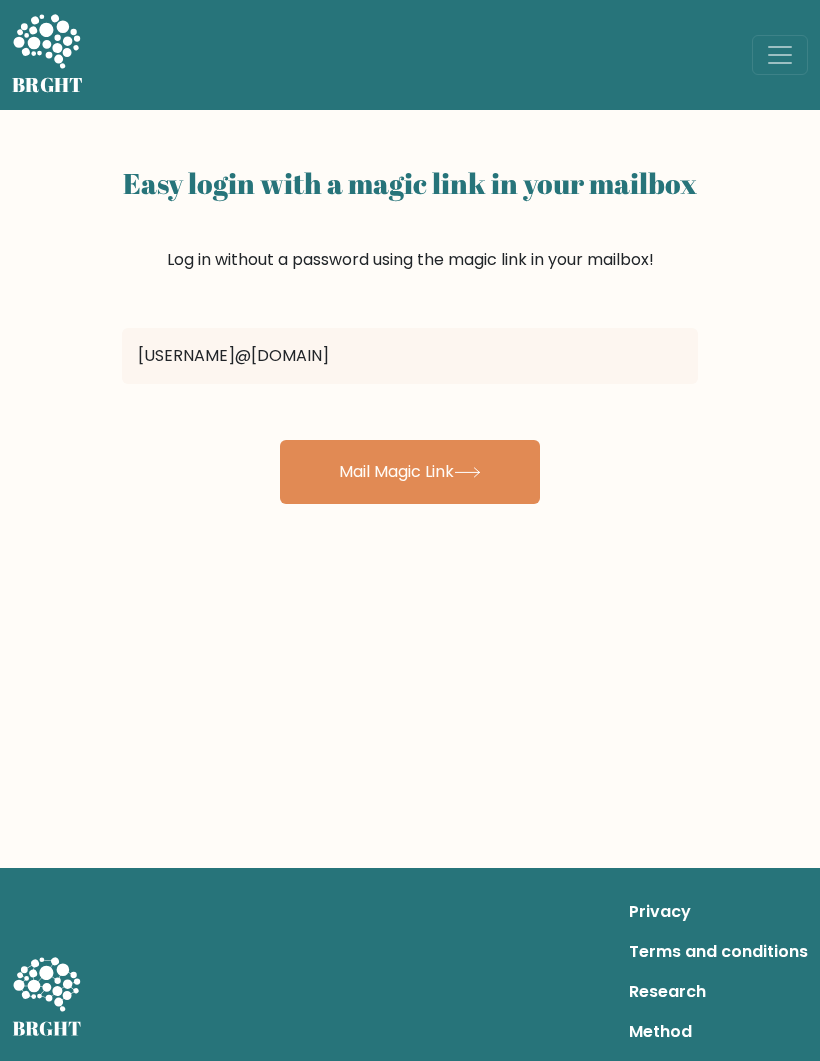 type on "[USERNAME]@[DOMAIN]" 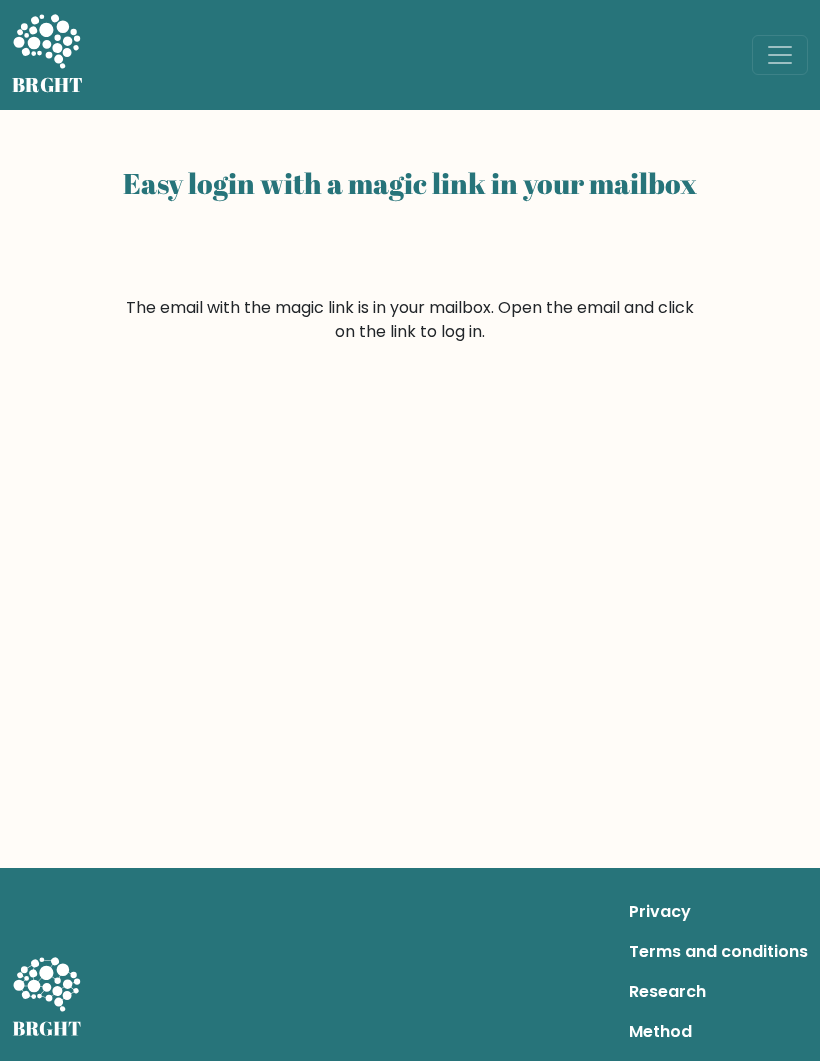 scroll, scrollTop: 0, scrollLeft: 0, axis: both 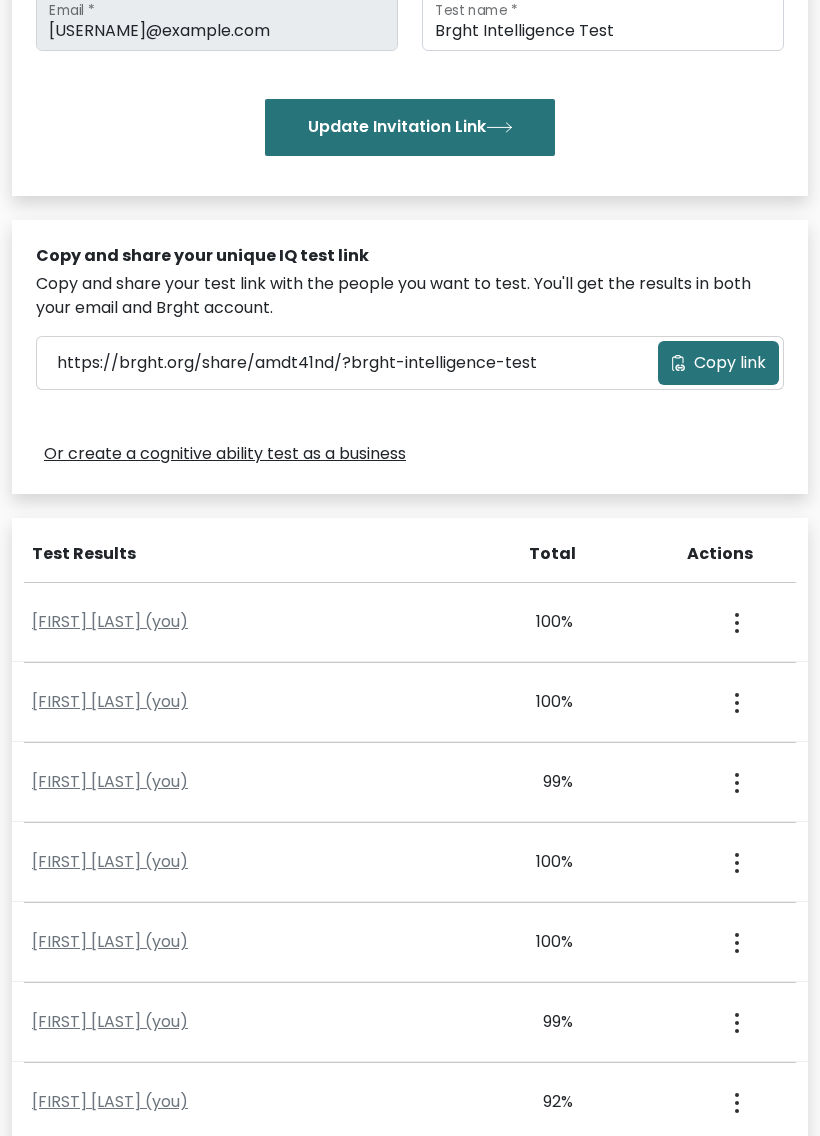 click on "Kiara P (you)" at bounding box center [110, 622] 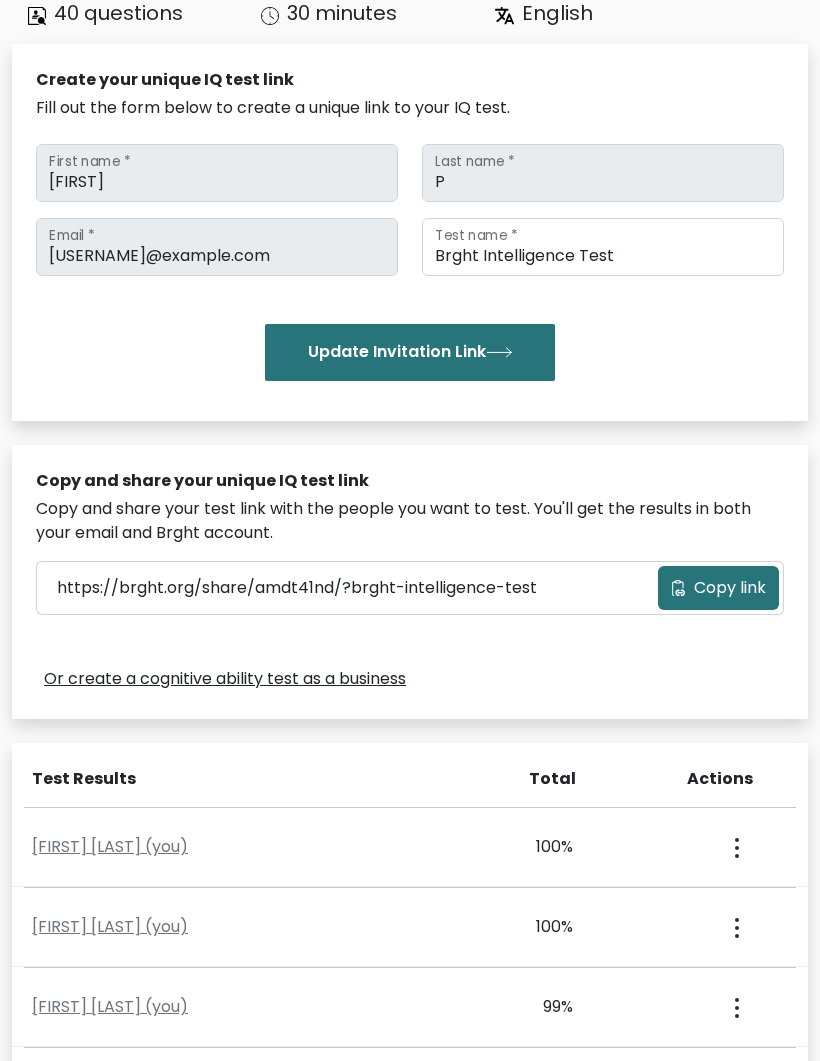 scroll, scrollTop: 0, scrollLeft: 0, axis: both 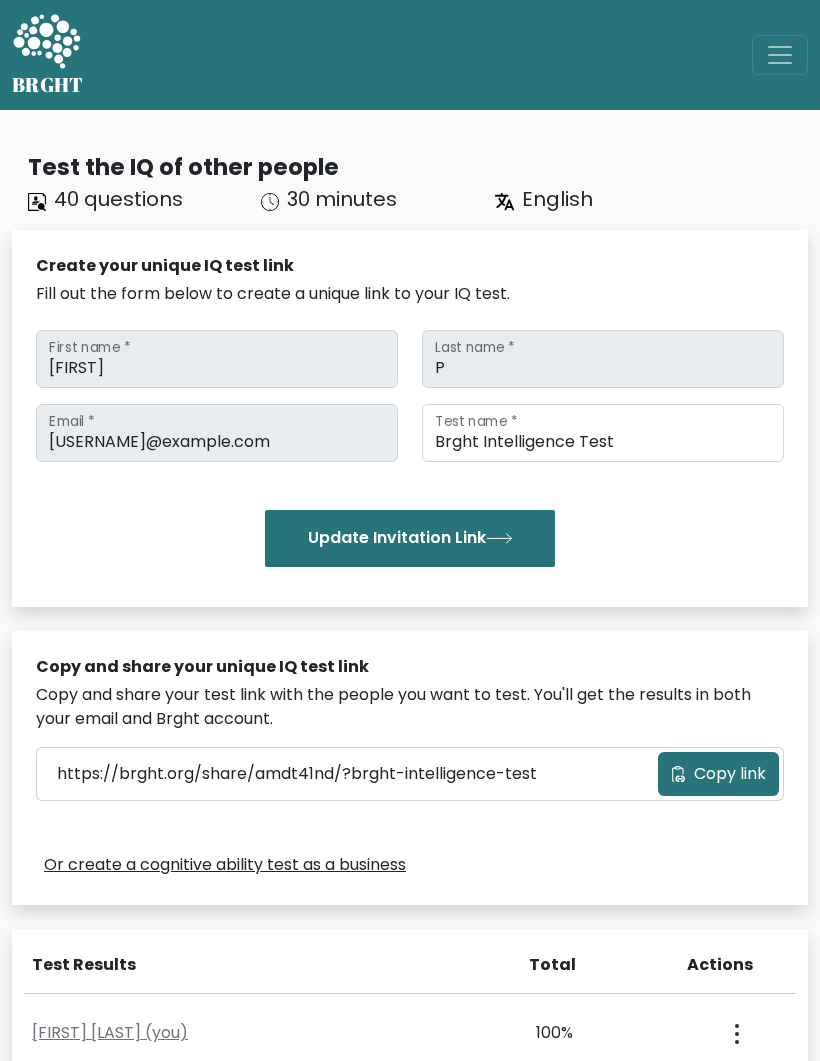 click at bounding box center [780, 55] 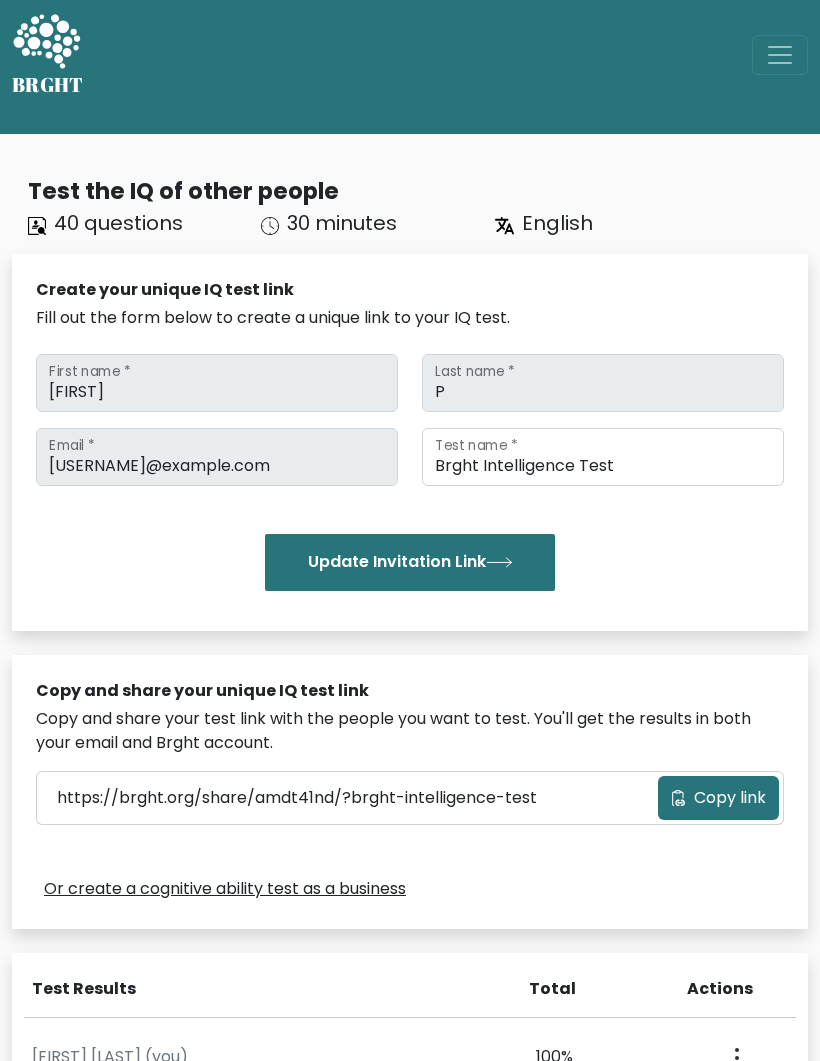 click at bounding box center [780, 55] 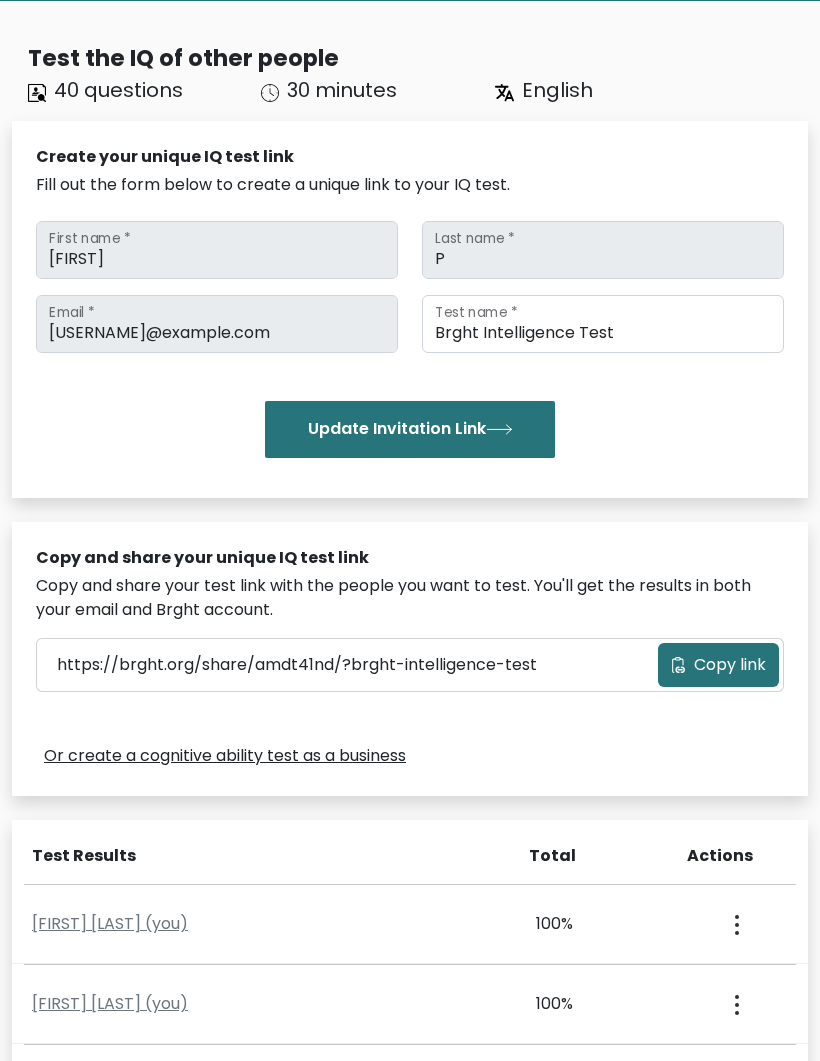 scroll, scrollTop: 0, scrollLeft: 0, axis: both 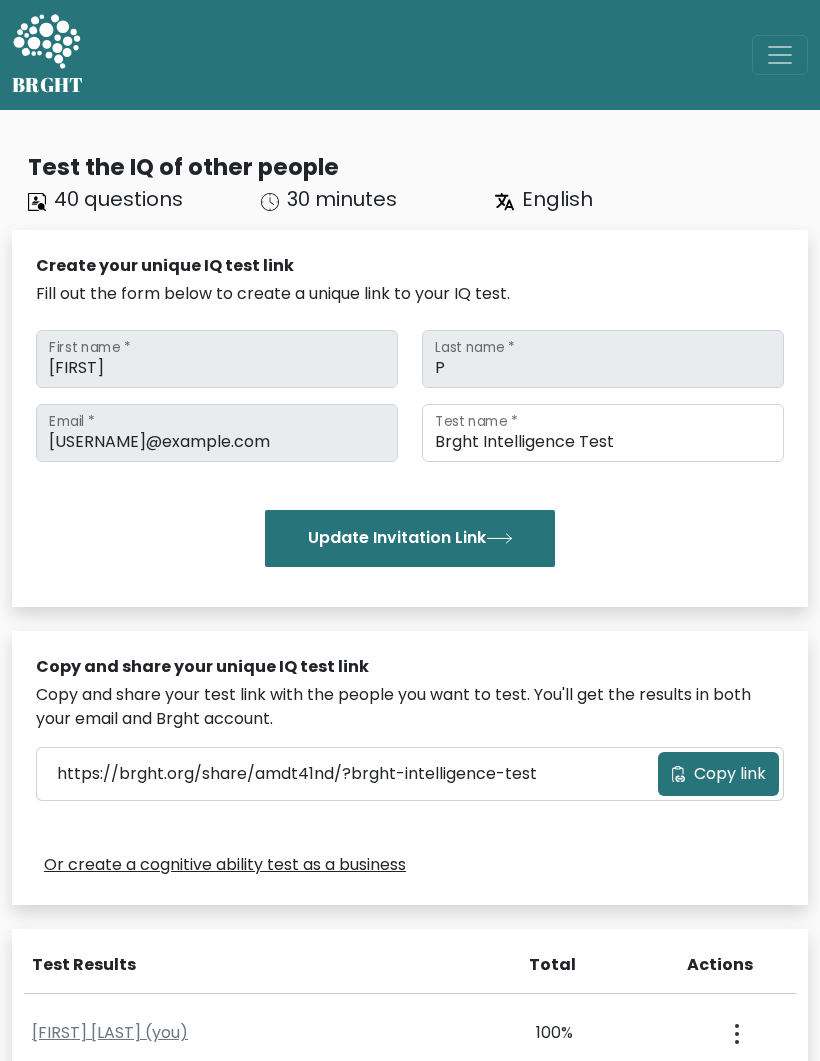 click at bounding box center [780, 55] 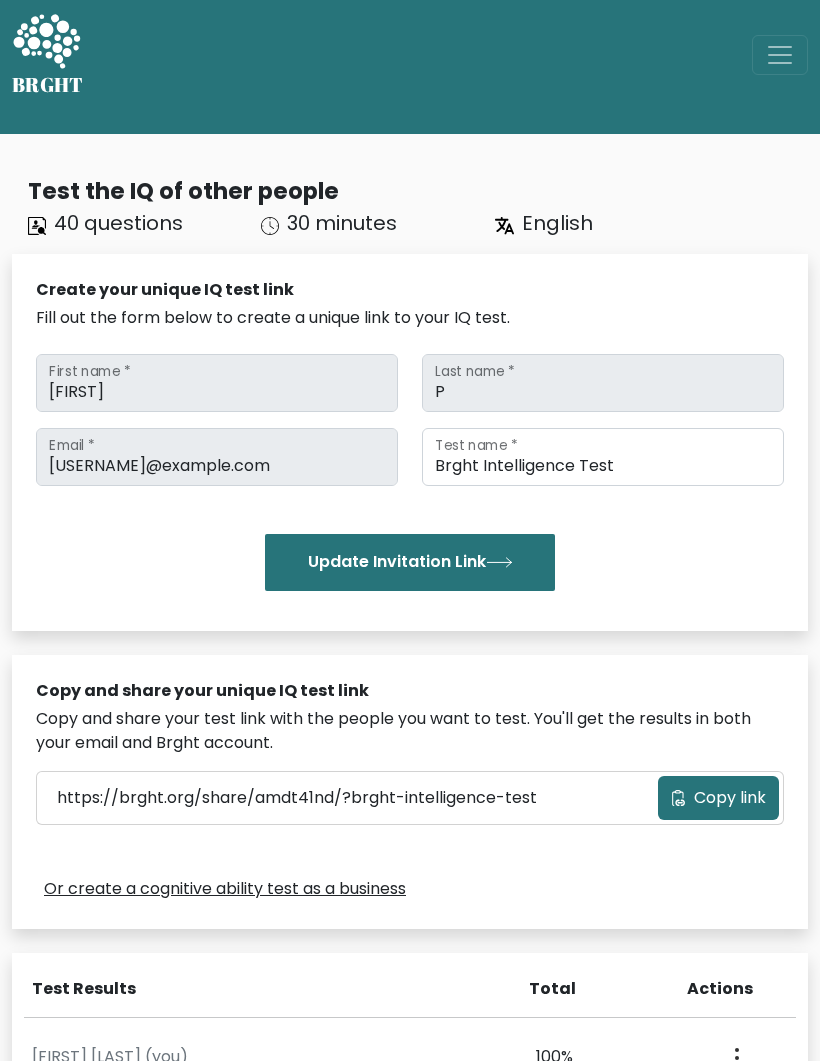 click at bounding box center [780, 55] 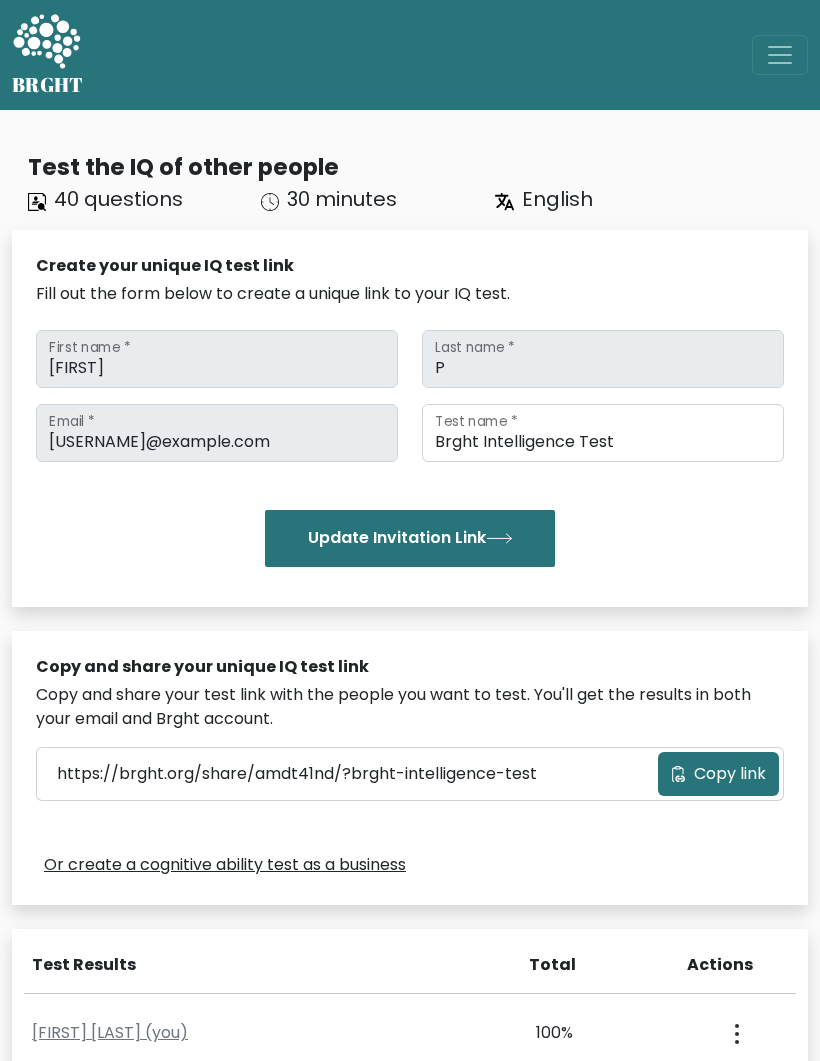 click at bounding box center (46, 43) 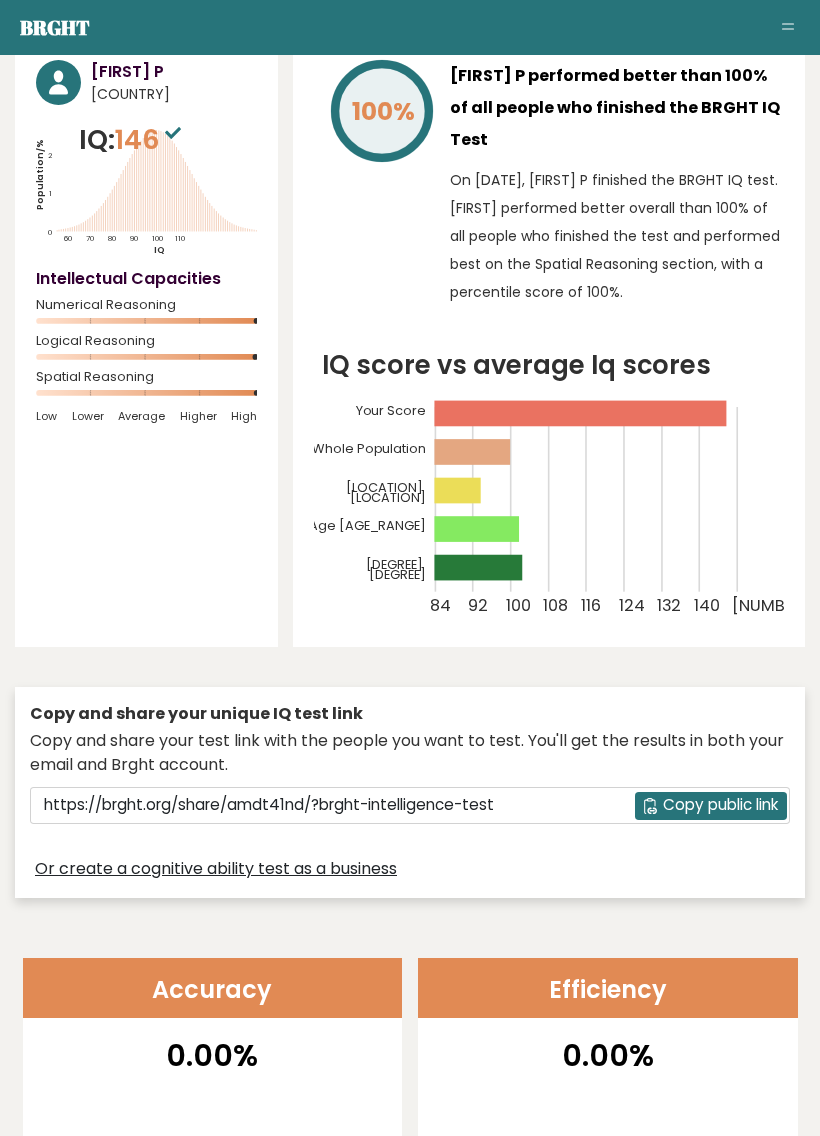 scroll, scrollTop: 0, scrollLeft: 0, axis: both 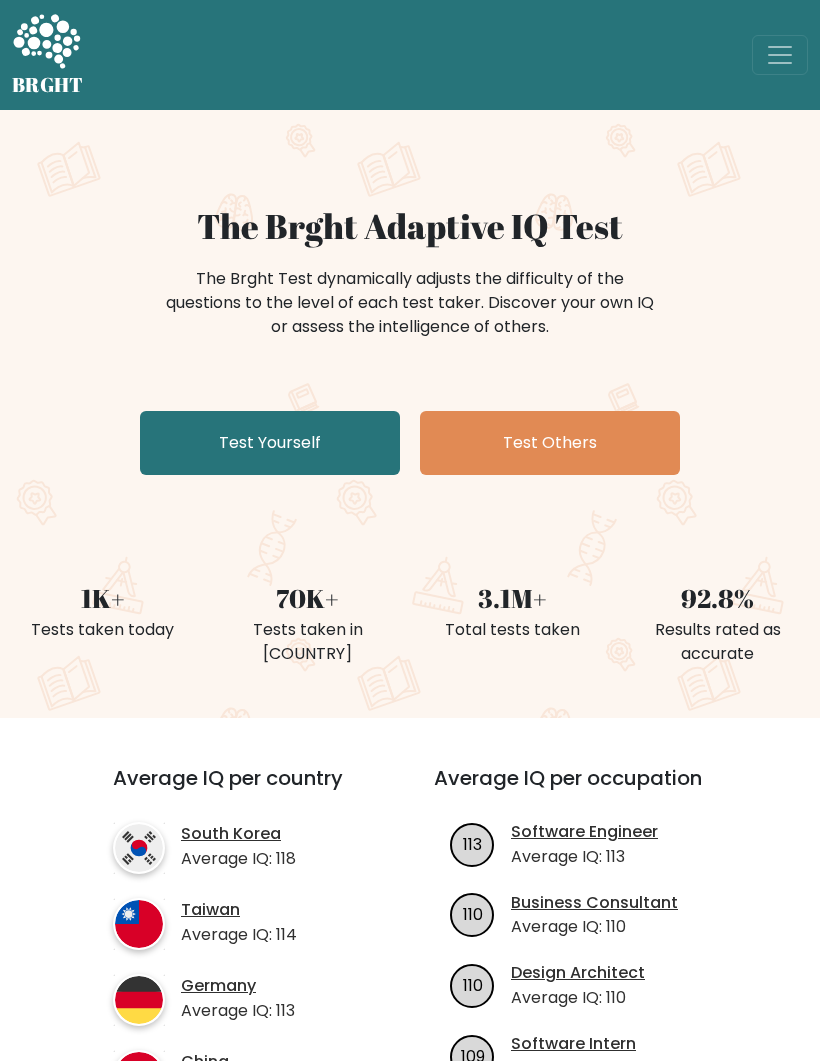 click on "Test Yourself" at bounding box center (270, 443) 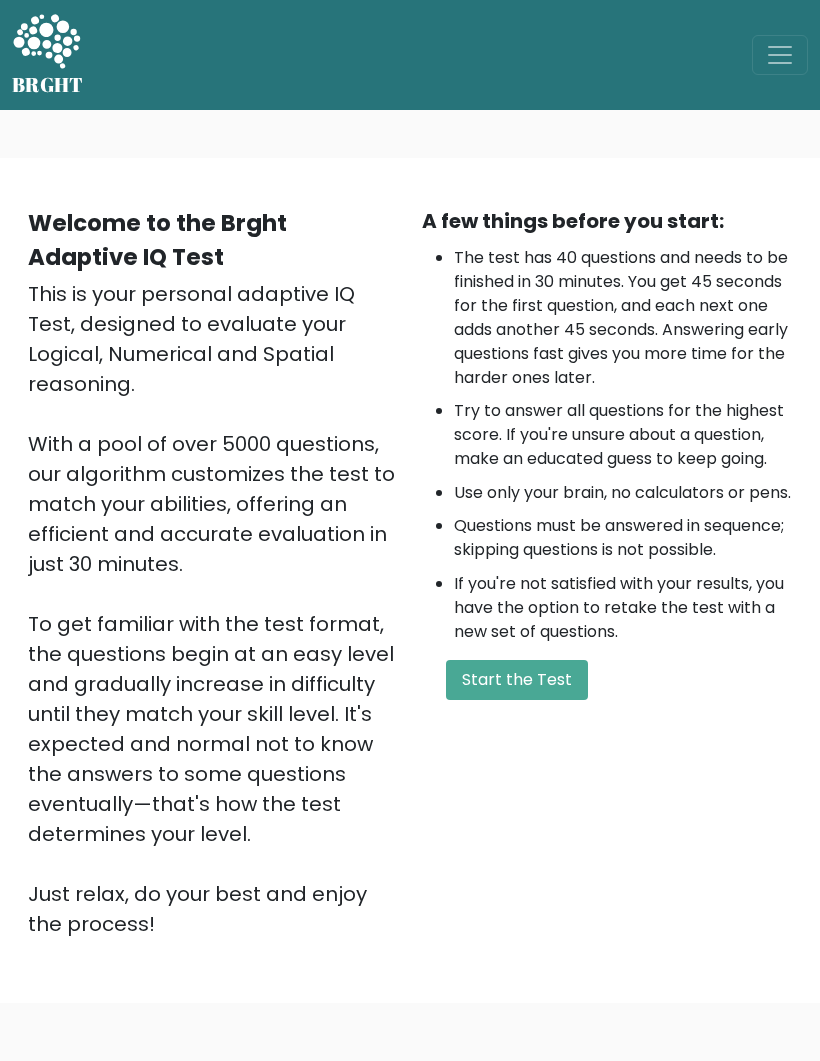 scroll, scrollTop: 0, scrollLeft: 0, axis: both 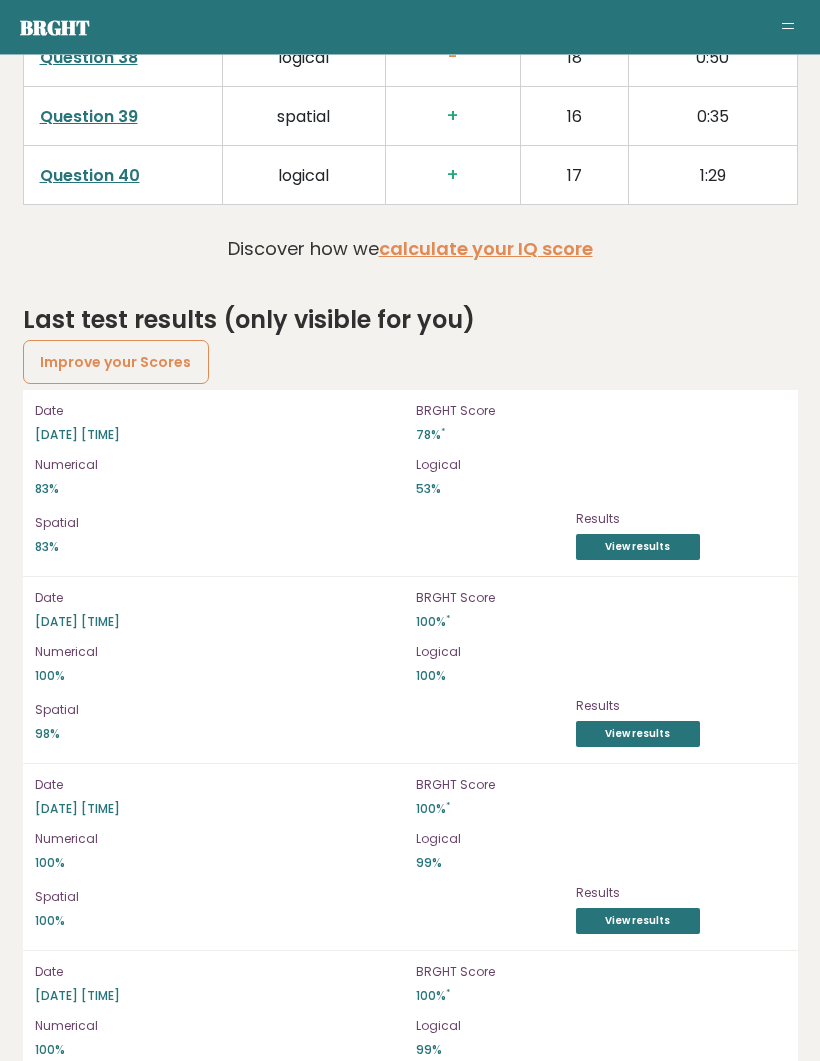 click on "View results" at bounding box center (638, 548) 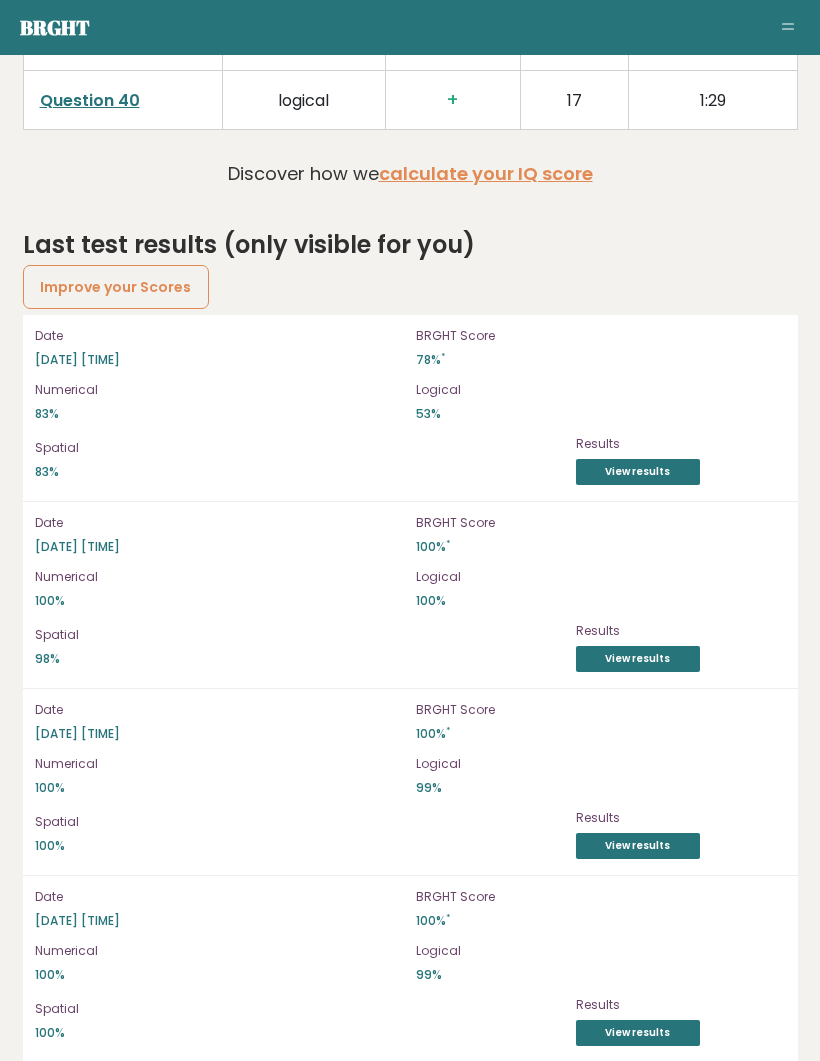 scroll, scrollTop: 5588, scrollLeft: 0, axis: vertical 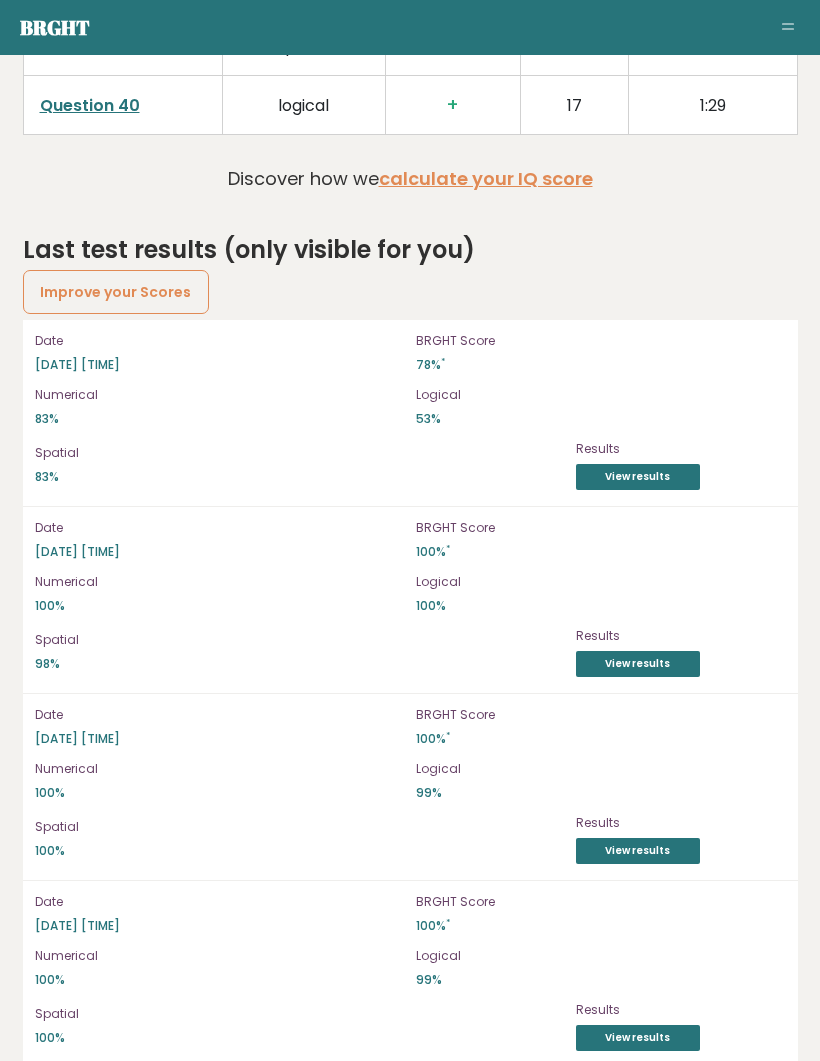 click on "View results" at bounding box center [638, 664] 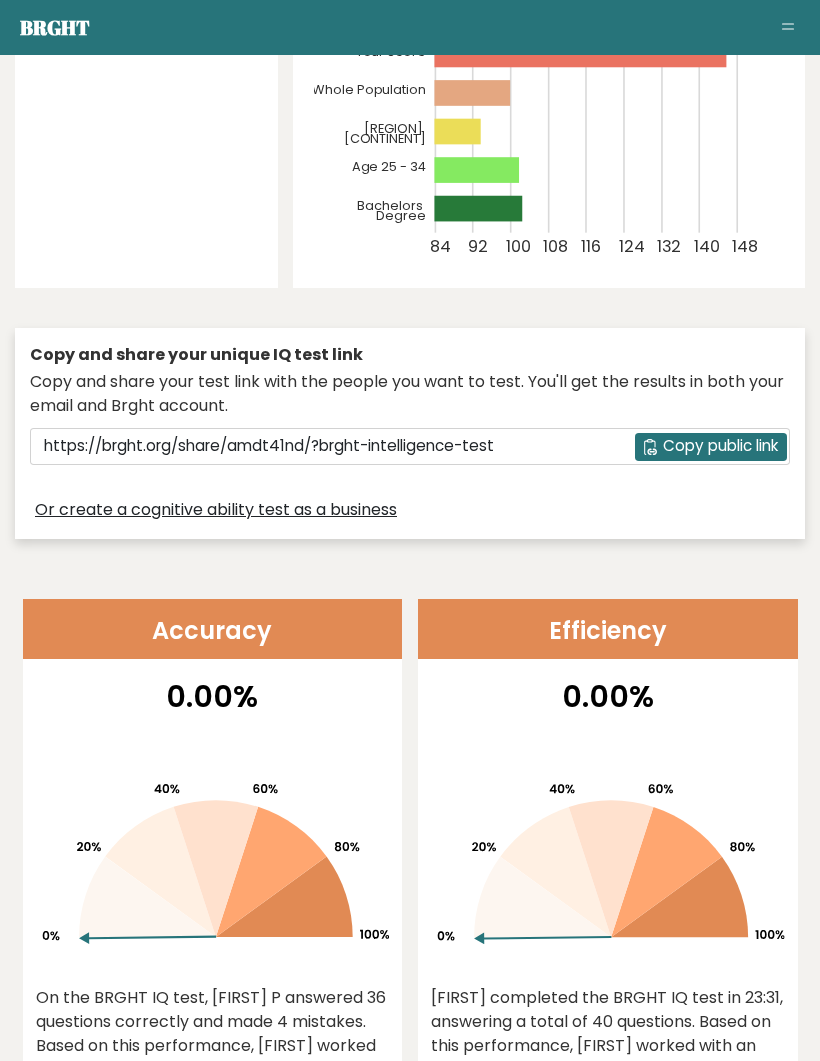 scroll, scrollTop: 0, scrollLeft: 0, axis: both 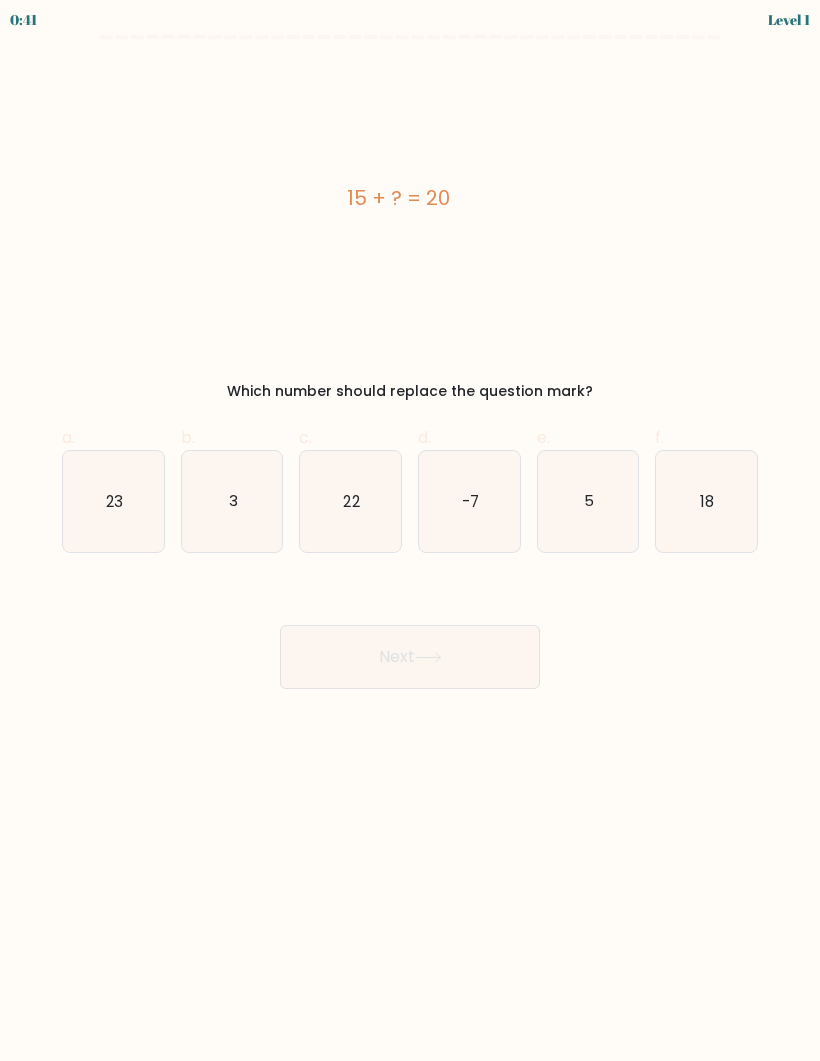 click on "5" at bounding box center (588, 501) 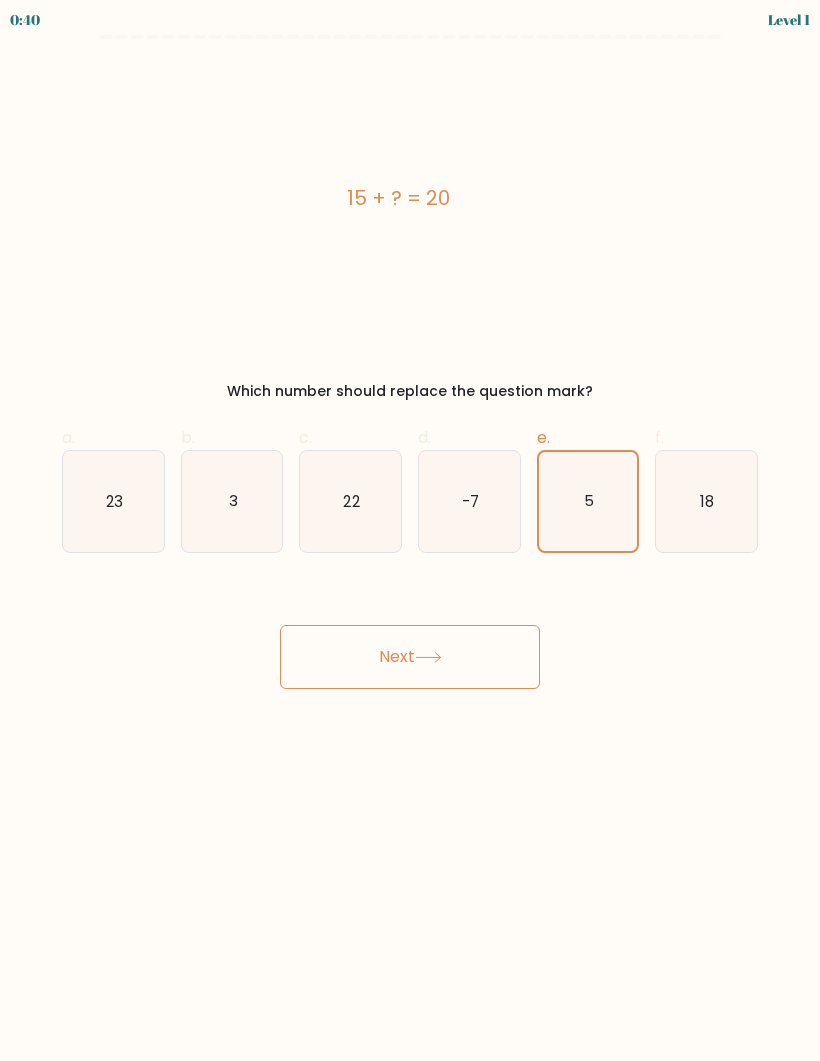 click on "Next" at bounding box center [410, 657] 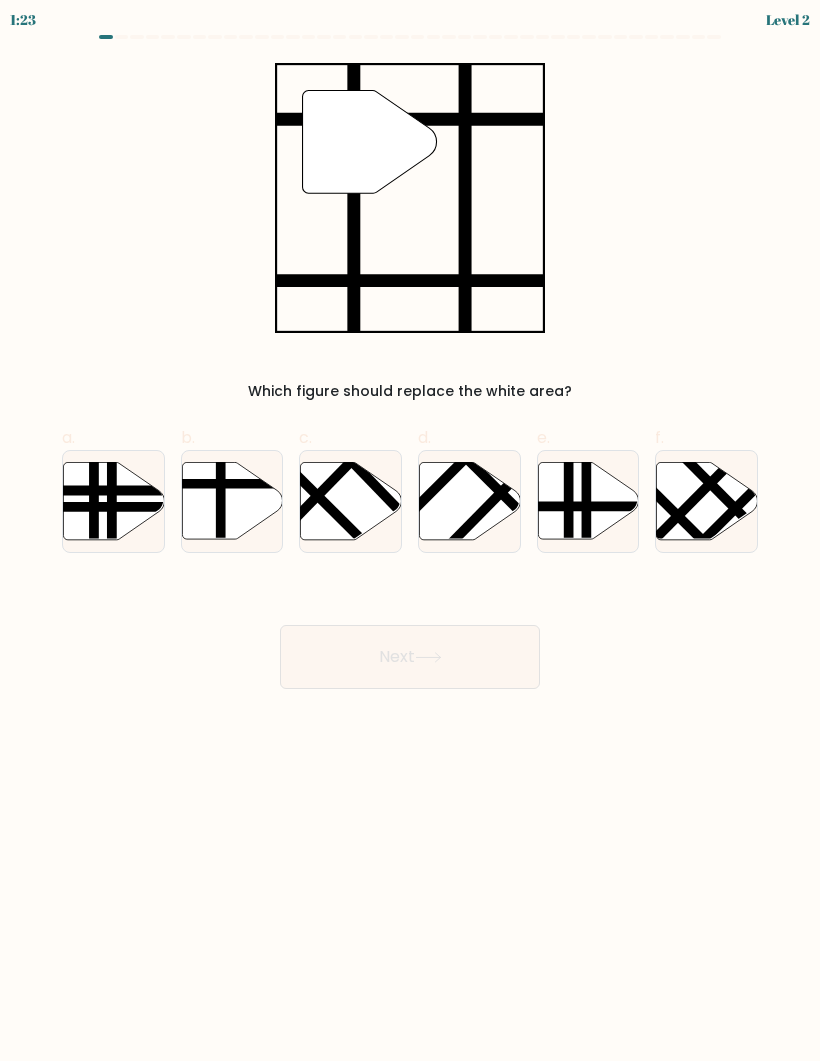 click at bounding box center [232, 500] 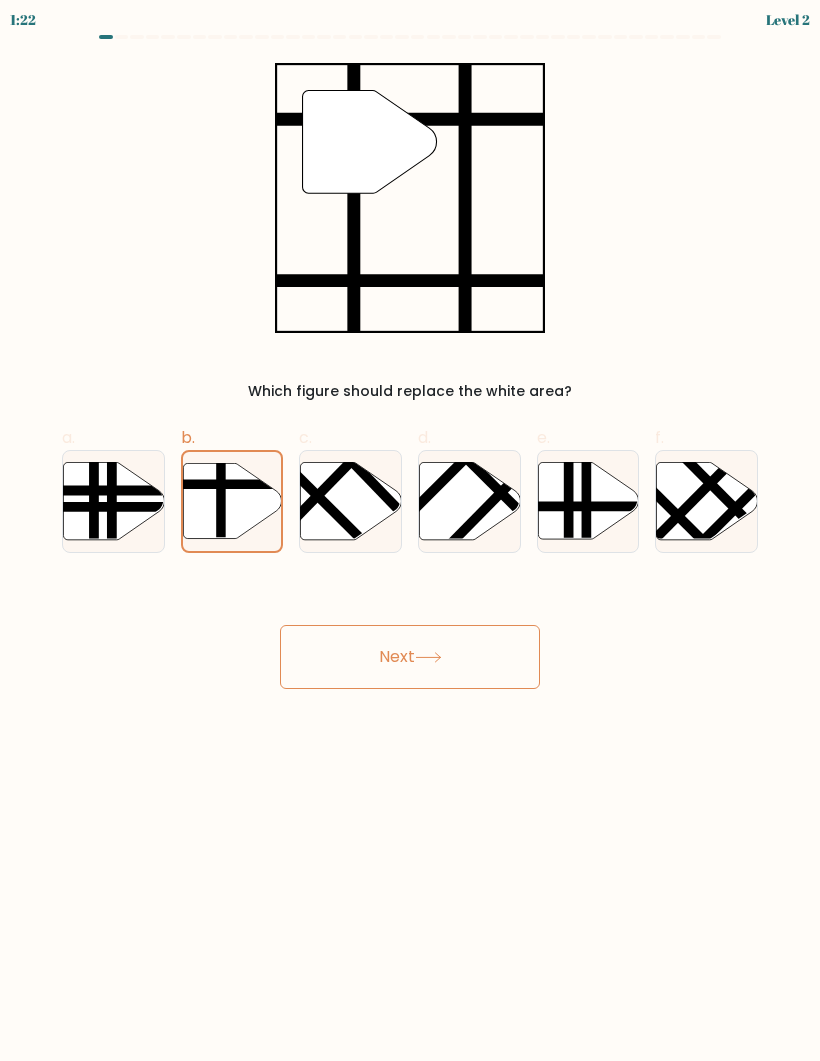 click on "Next" at bounding box center (410, 657) 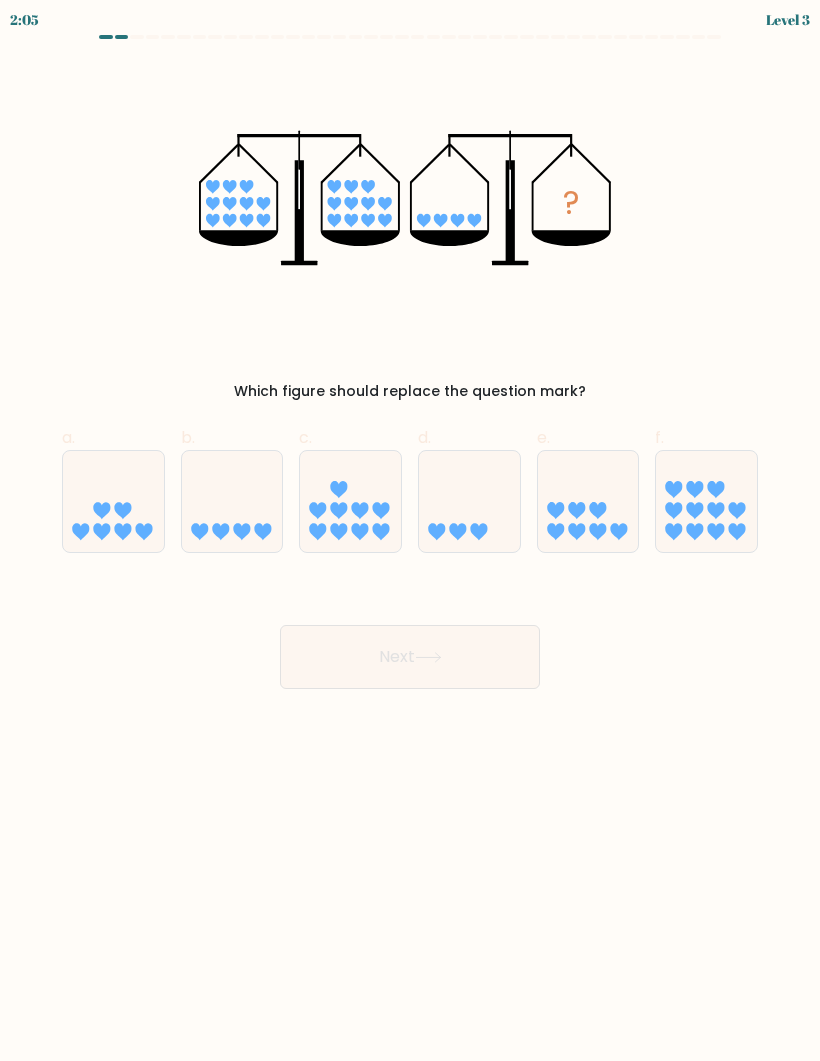 click at bounding box center [232, 501] 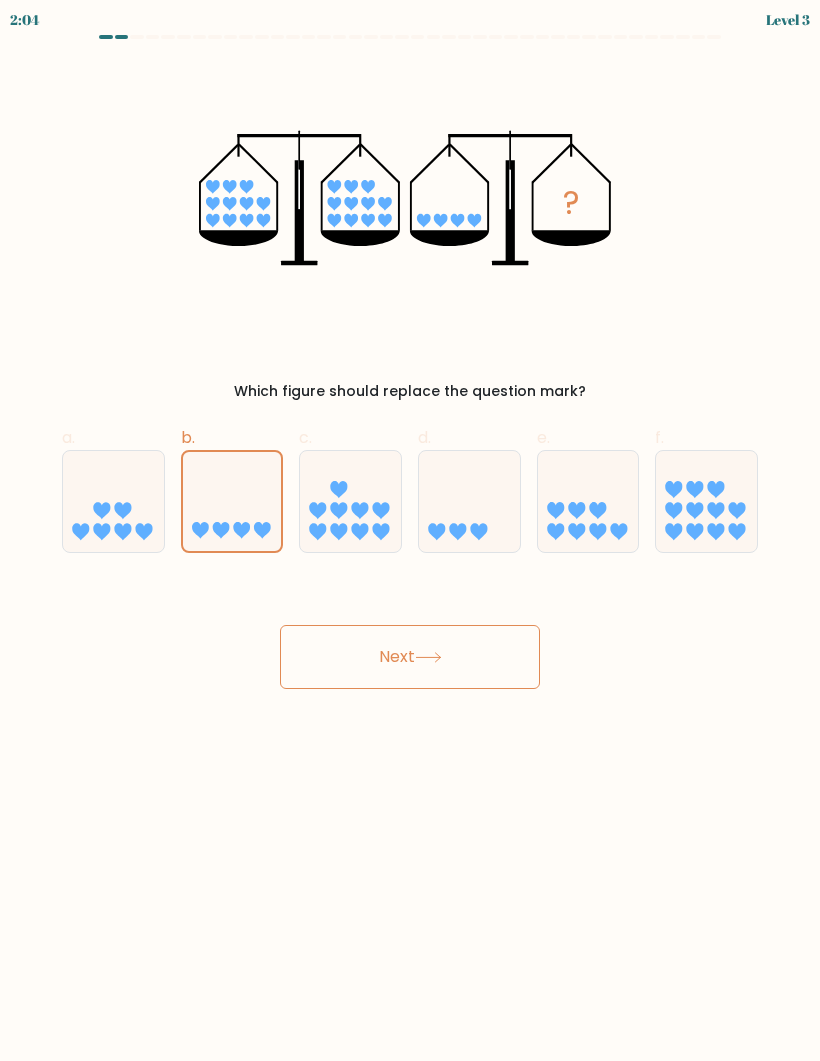 click on "Next" at bounding box center (410, 657) 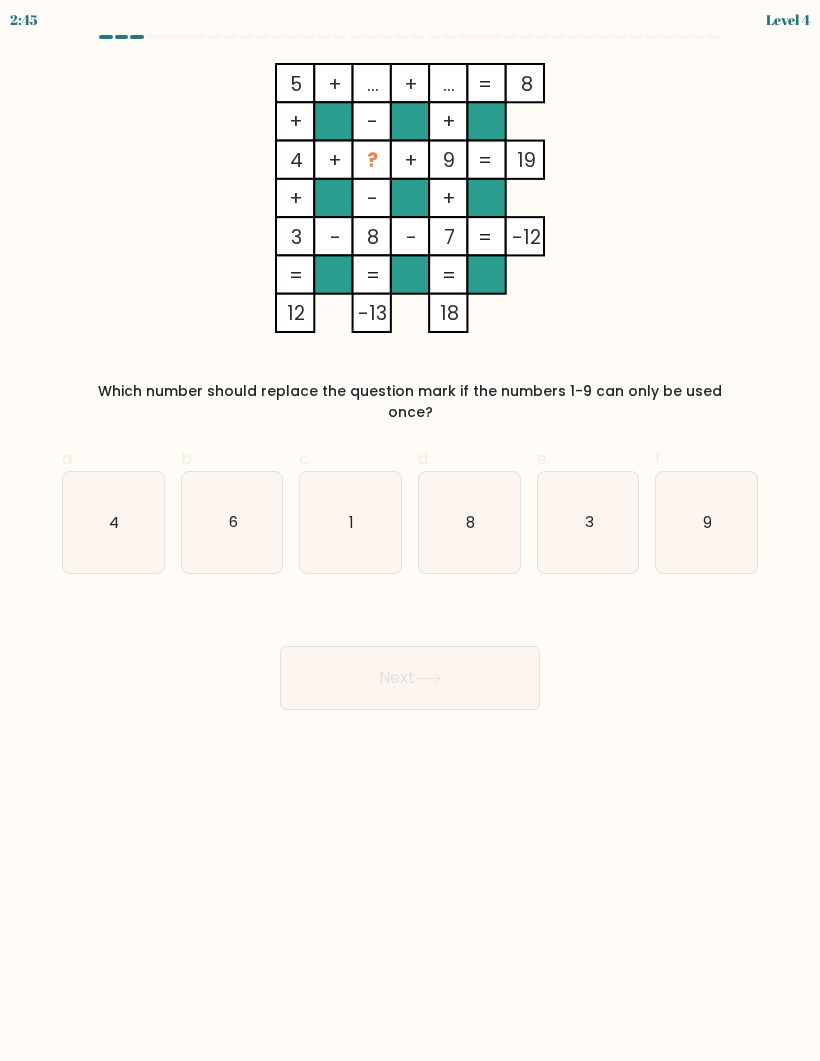 click on "6" at bounding box center [232, 522] 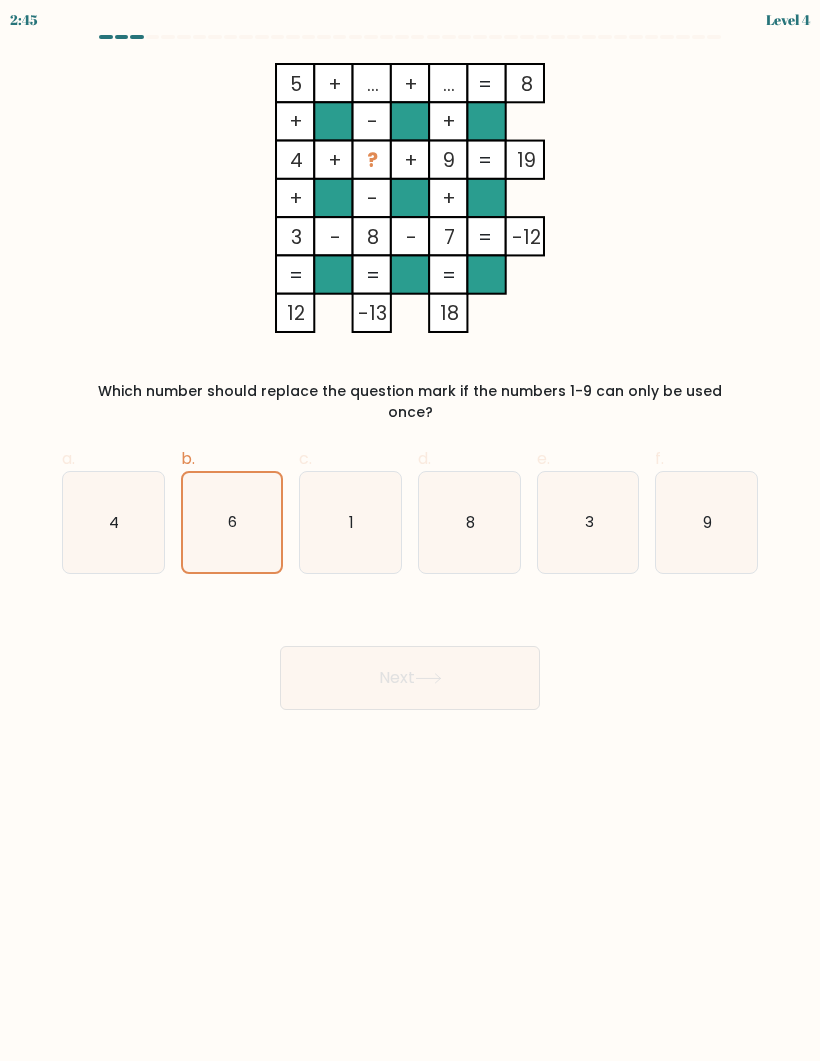 click at bounding box center [428, 678] 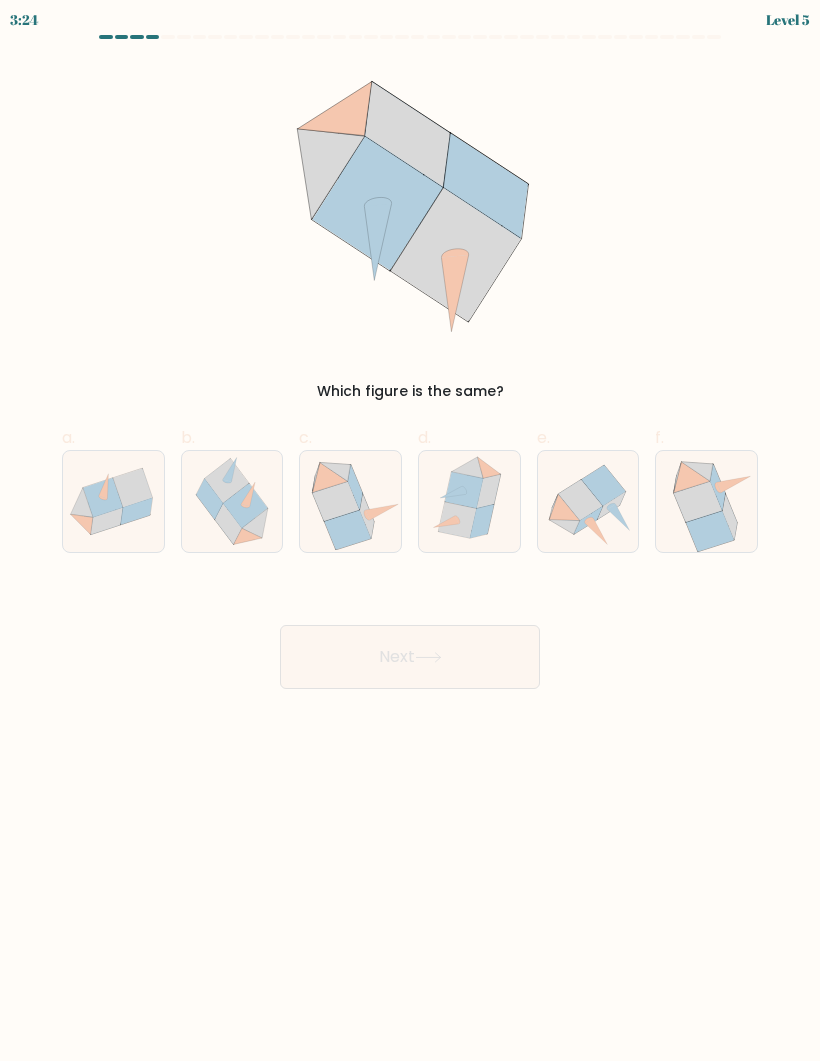 click at bounding box center [464, 490] 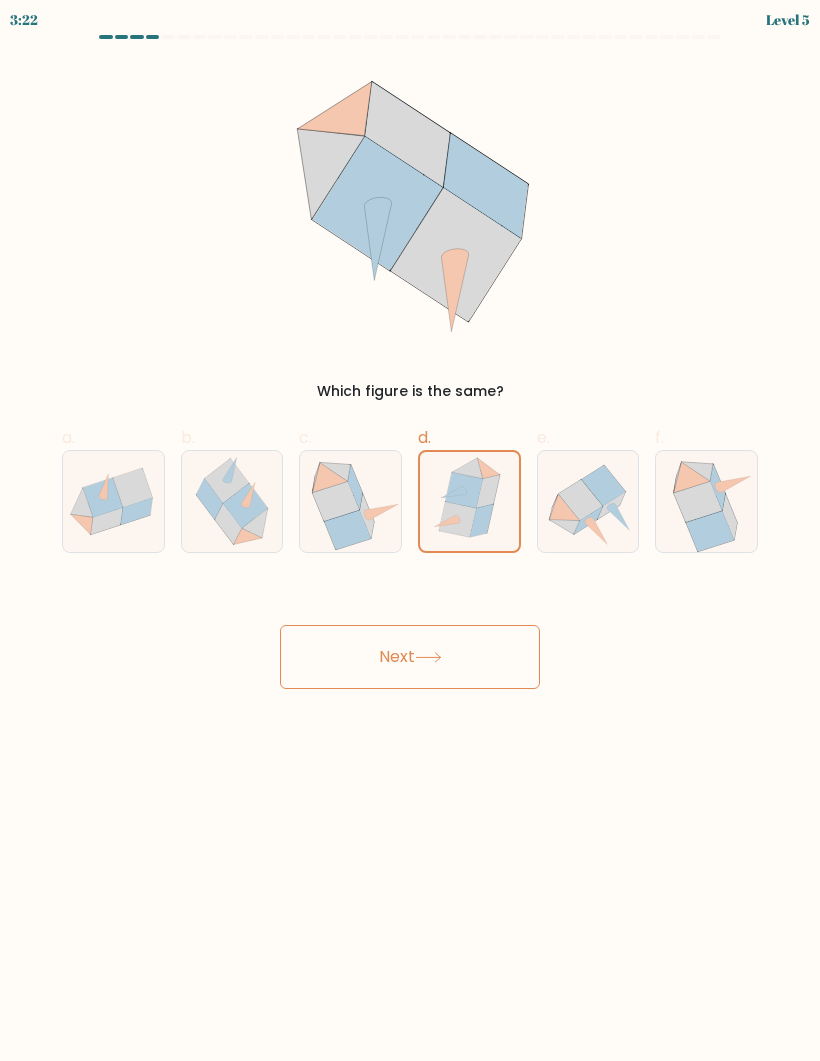 click on "Next" at bounding box center (410, 657) 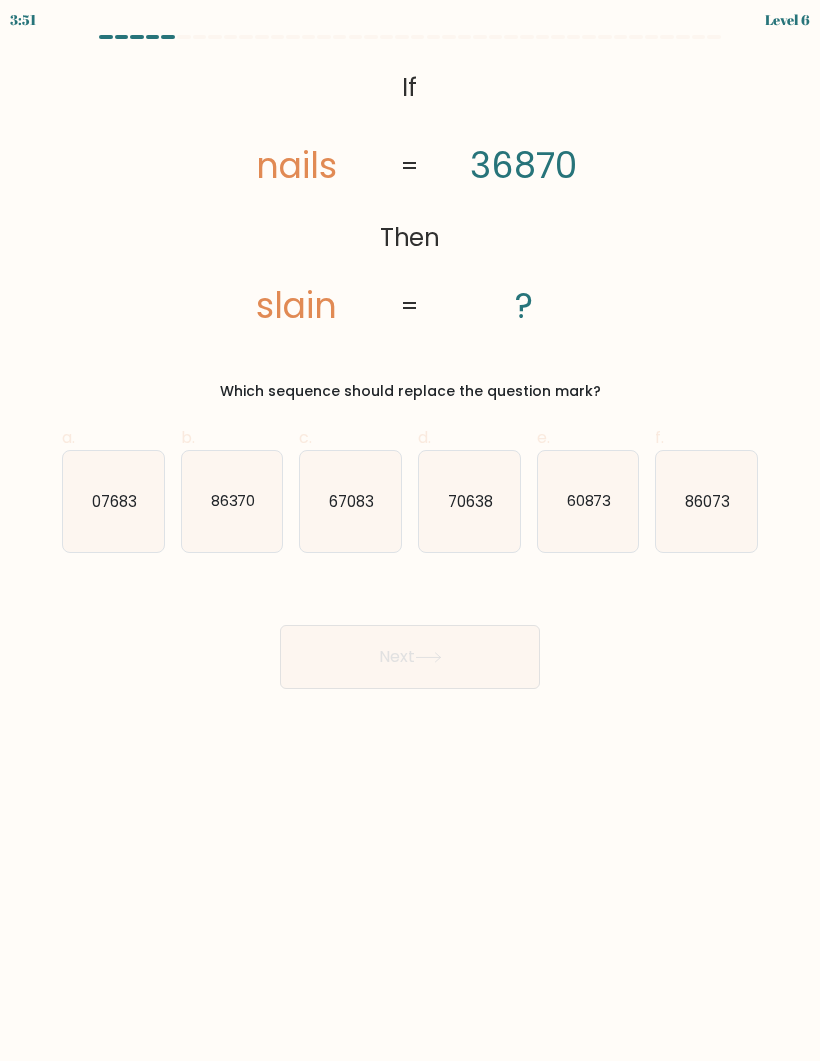 click on "07683" at bounding box center (114, 500) 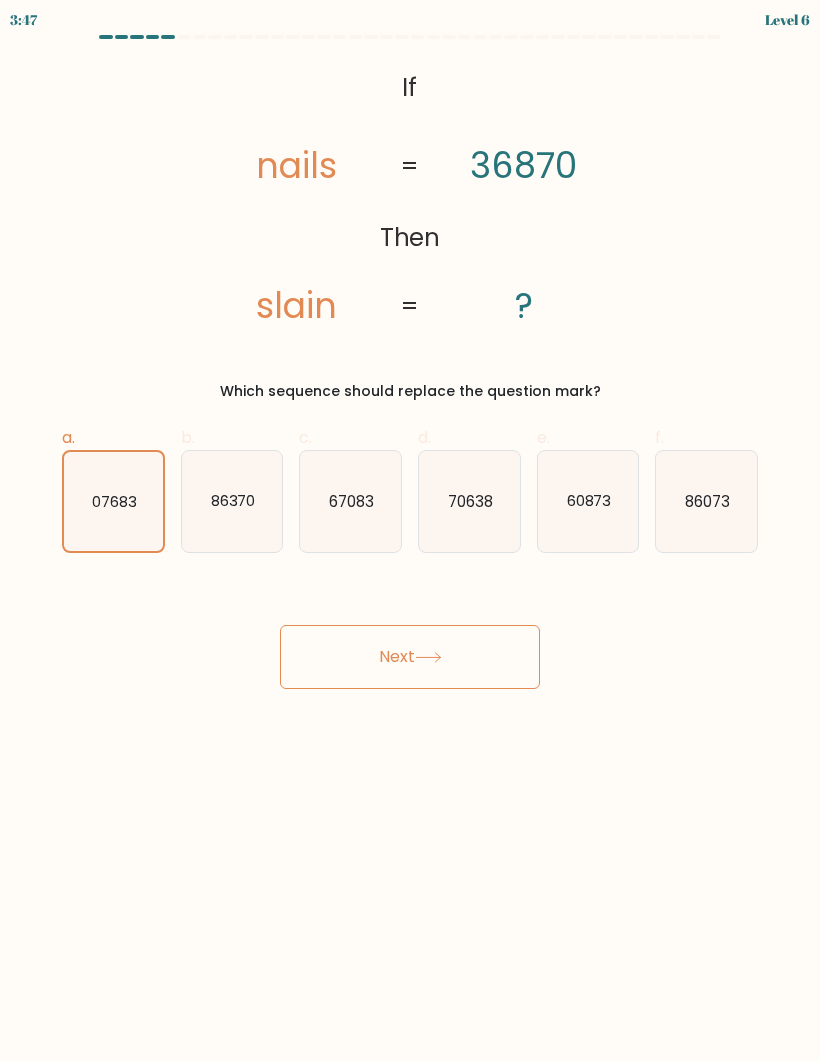 click on "Next" at bounding box center (410, 657) 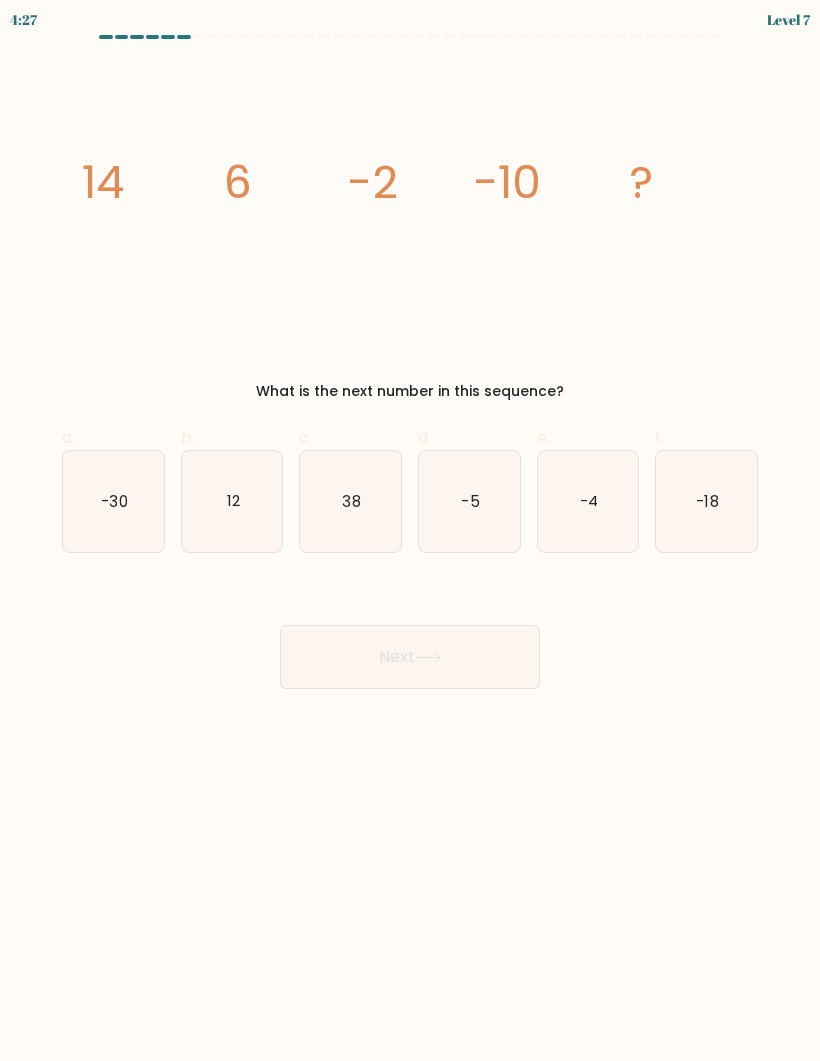 click on "-18" at bounding box center [706, 501] 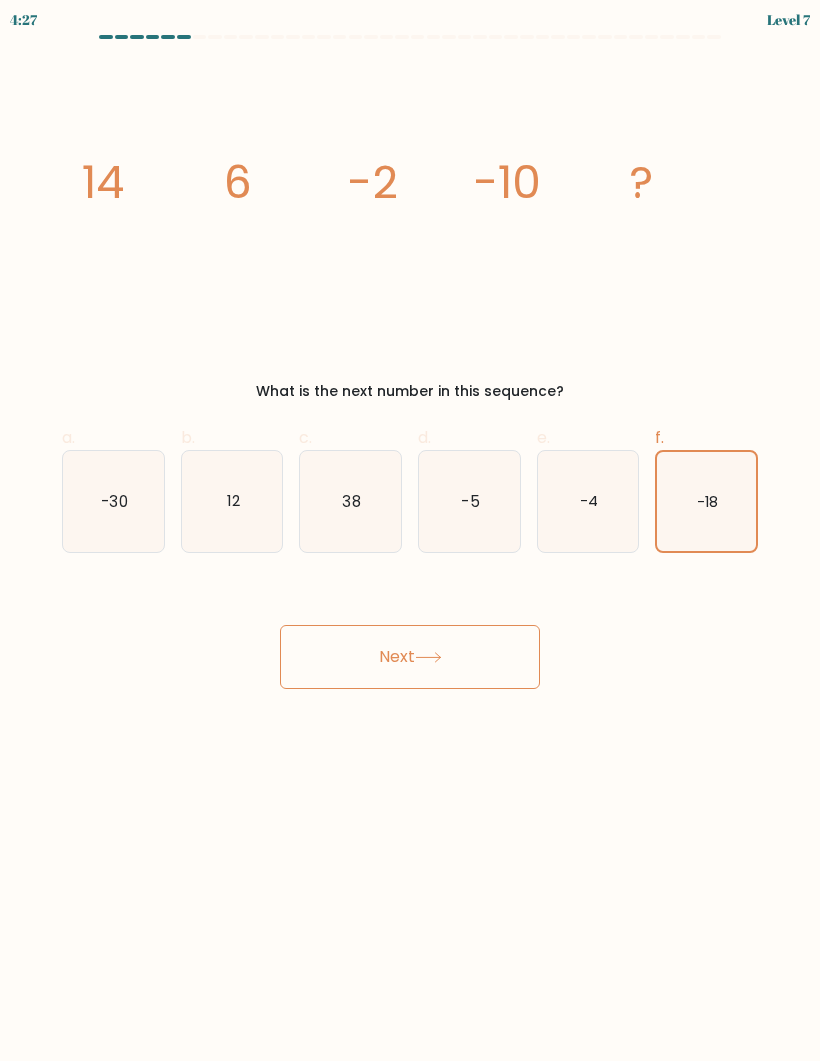 click on "Next" at bounding box center (410, 657) 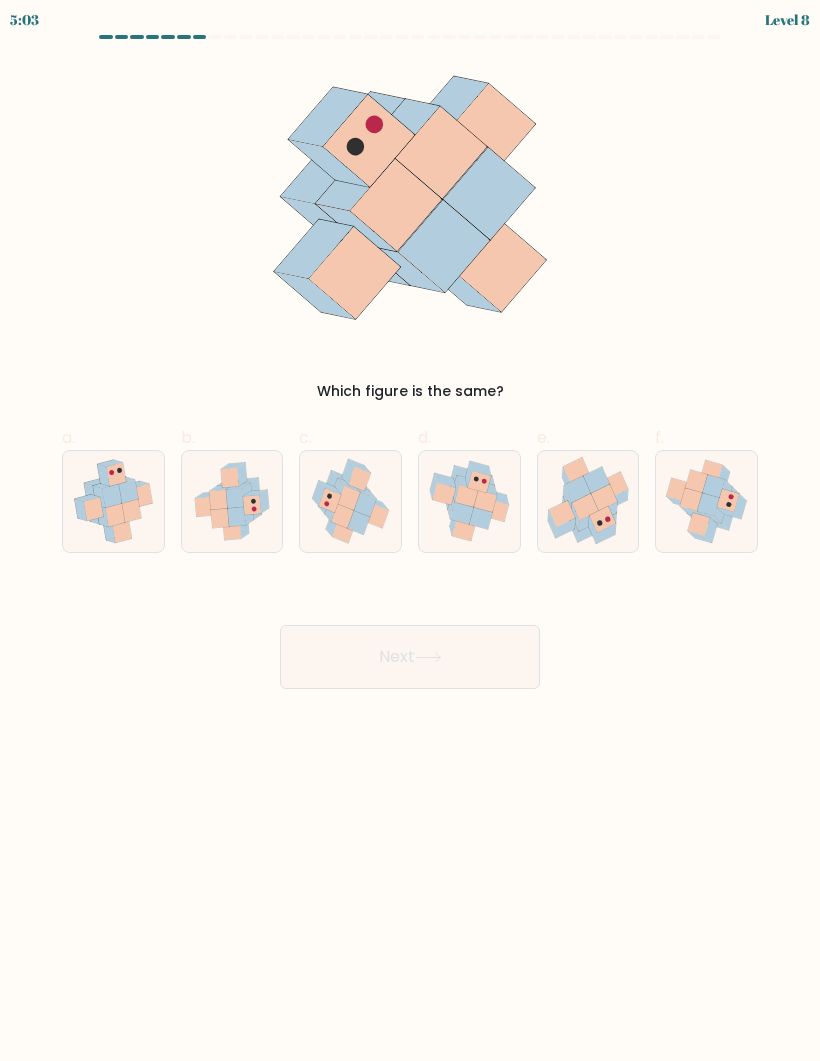 click at bounding box center [463, 530] 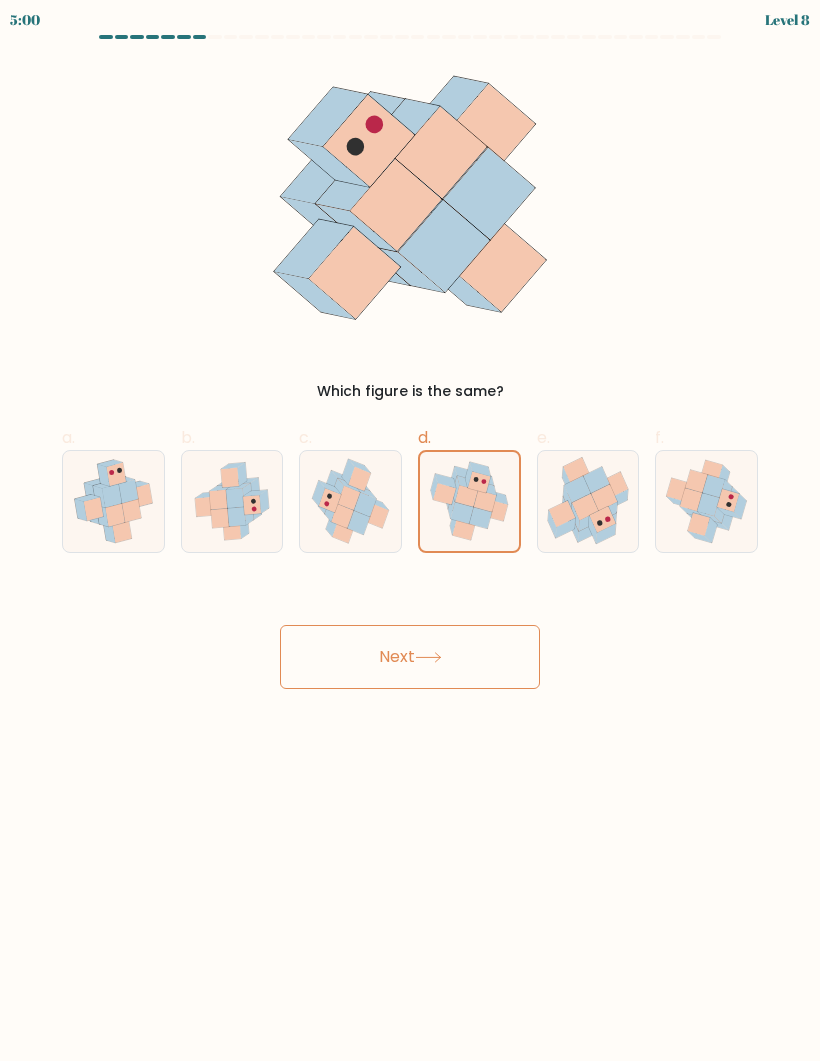 click on "Next" at bounding box center (410, 657) 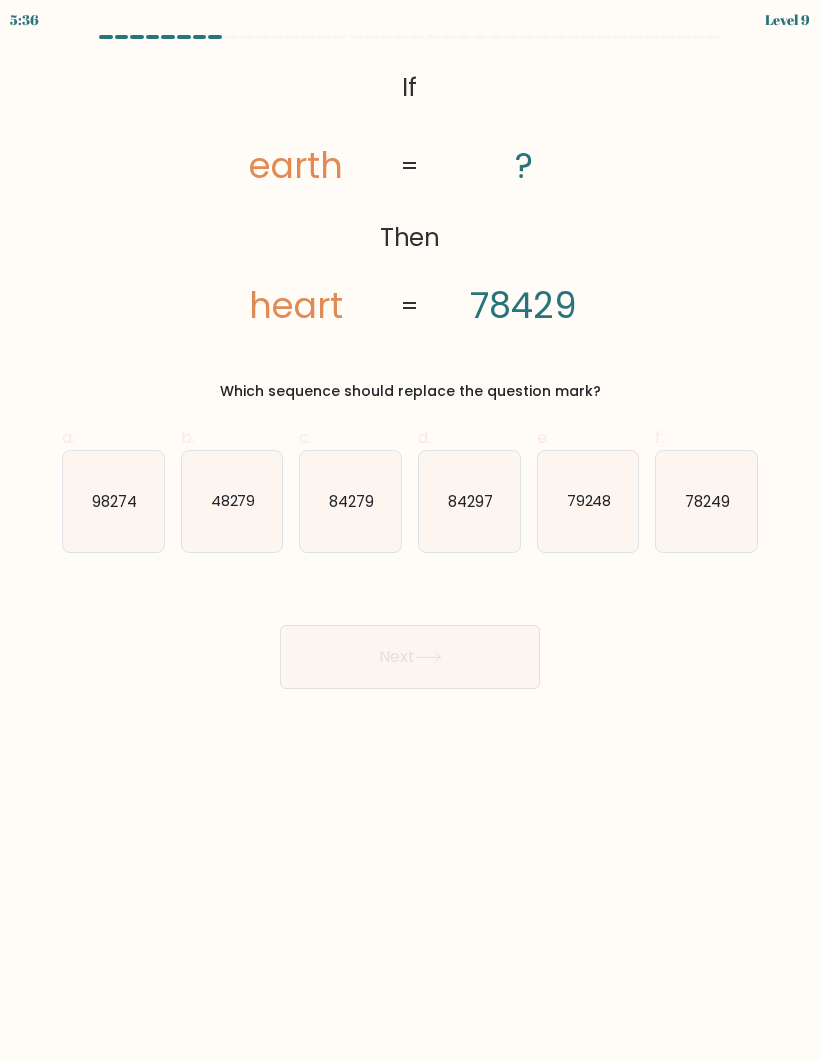 click on "98274" at bounding box center [113, 501] 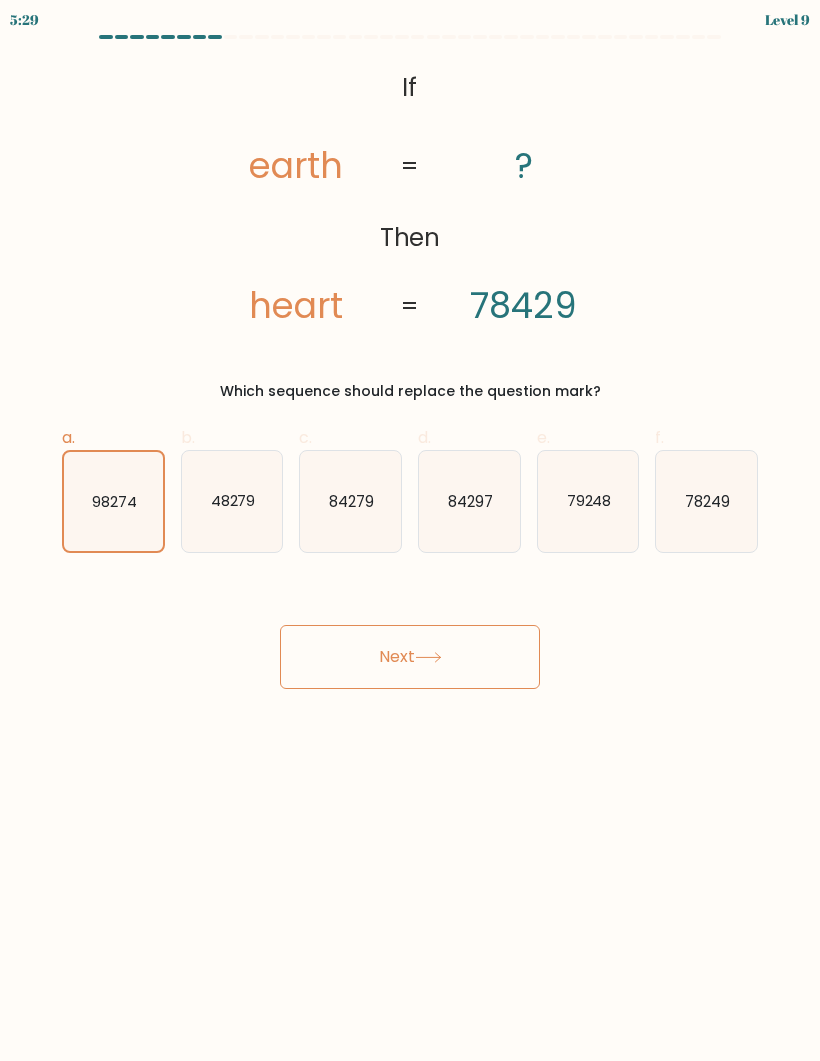 click on "48279" at bounding box center (232, 500) 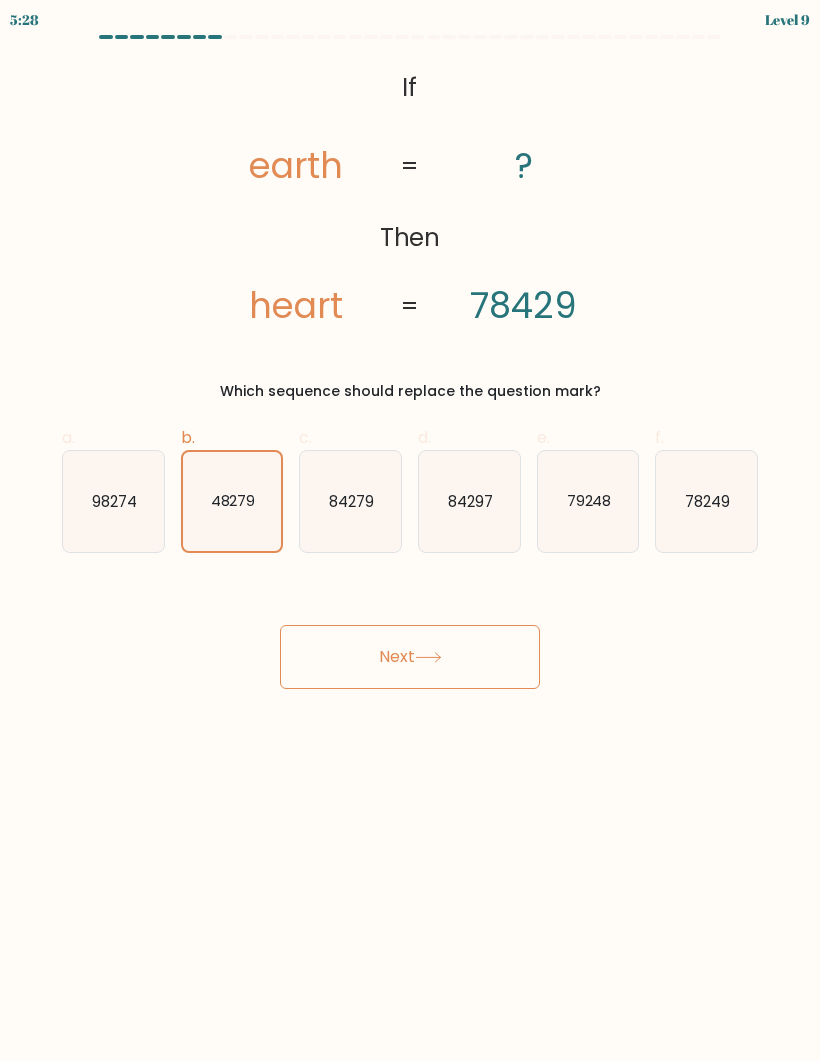 click on "84279" at bounding box center [350, 501] 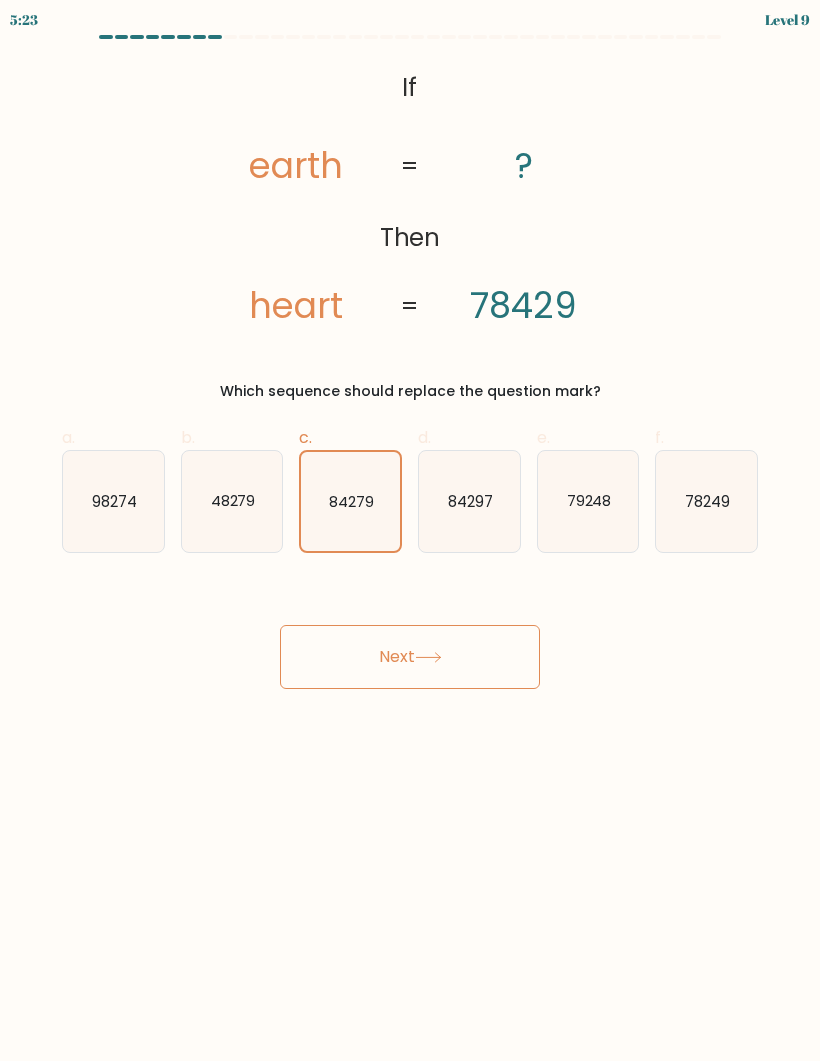 click on "84297" at bounding box center [469, 501] 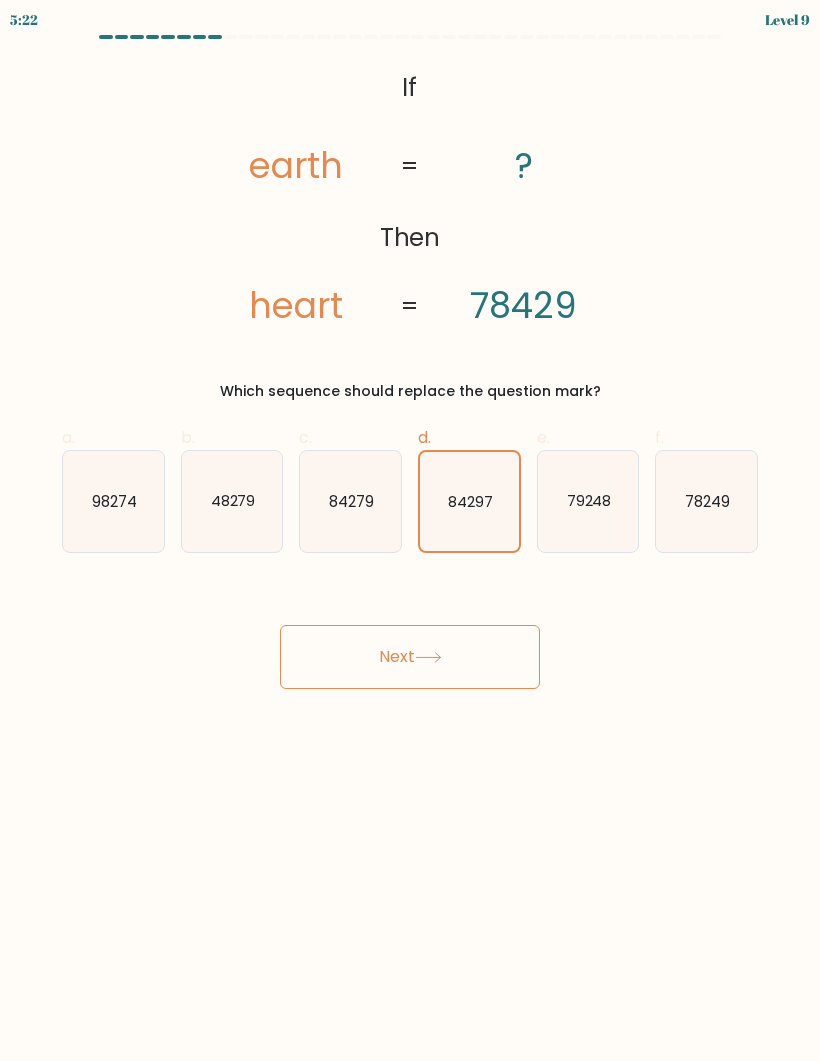 click on "Next" at bounding box center [410, 657] 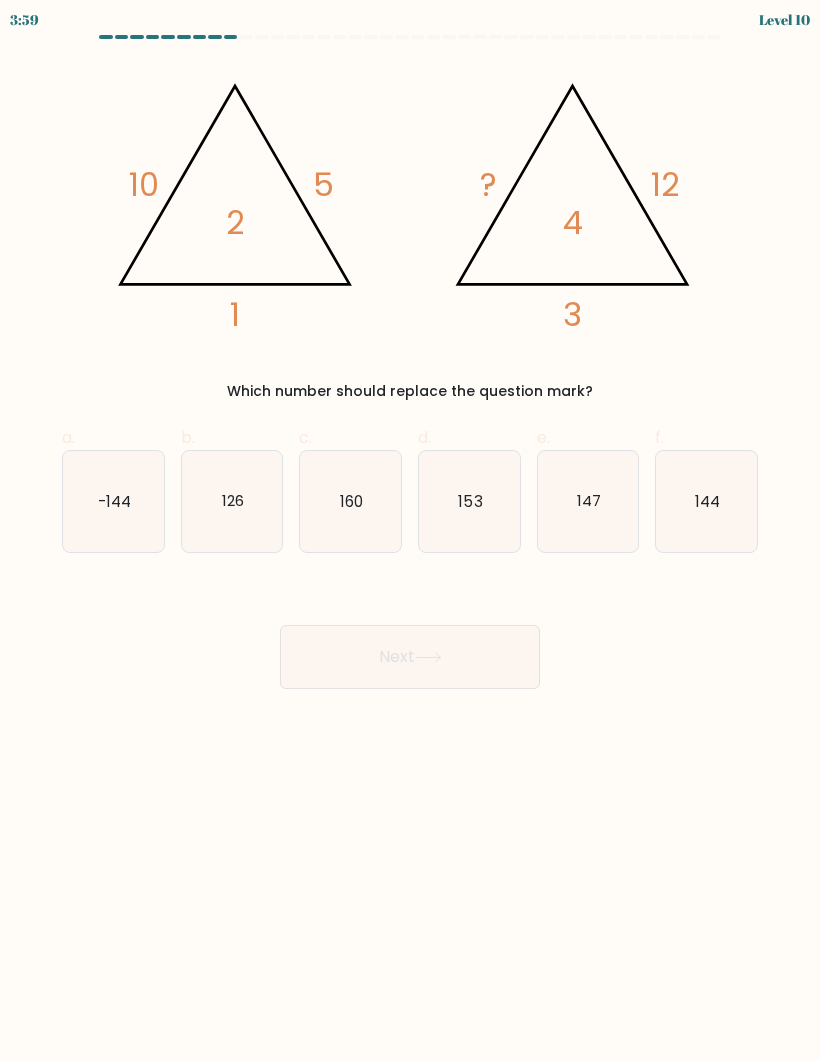 click on "144" at bounding box center (706, 501) 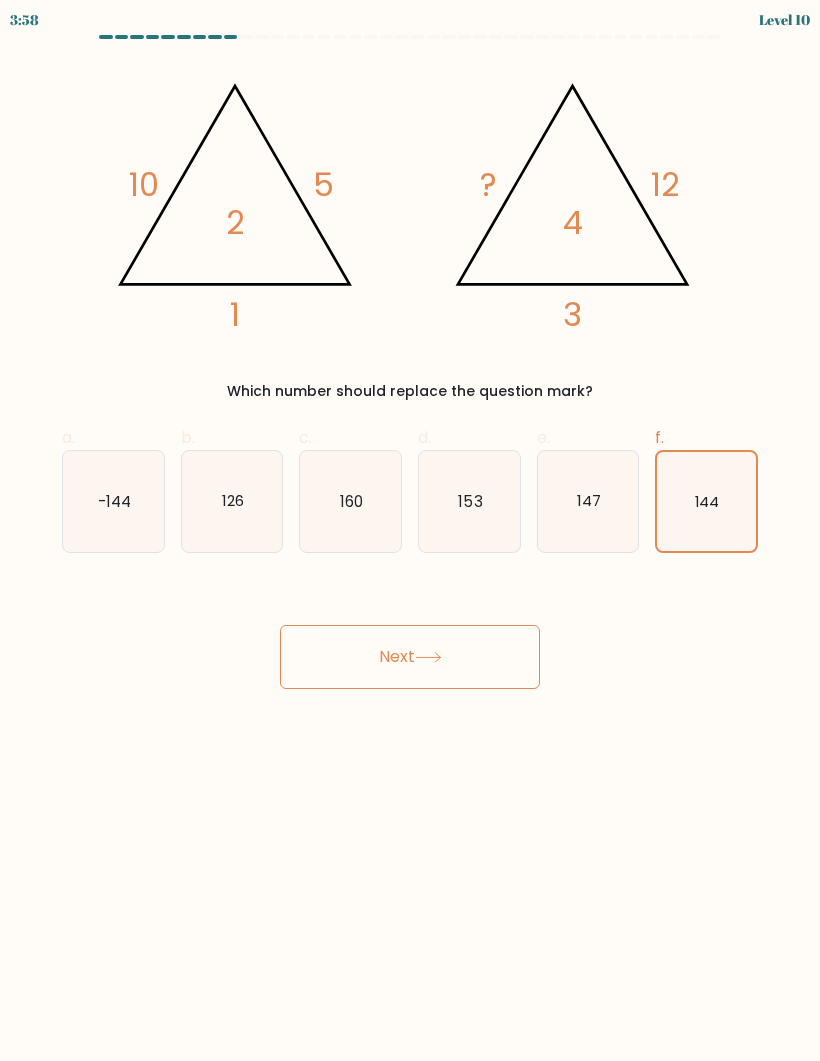 click on "Next" at bounding box center (410, 657) 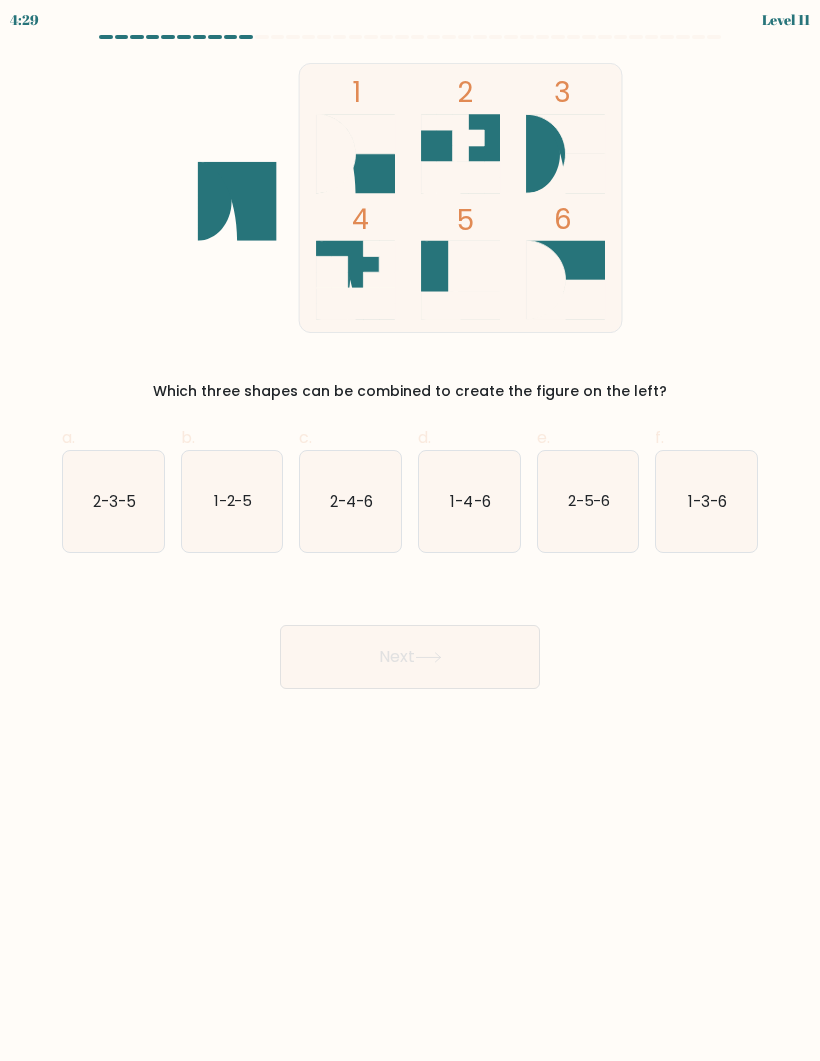 click on "1-3-6" at bounding box center (706, 501) 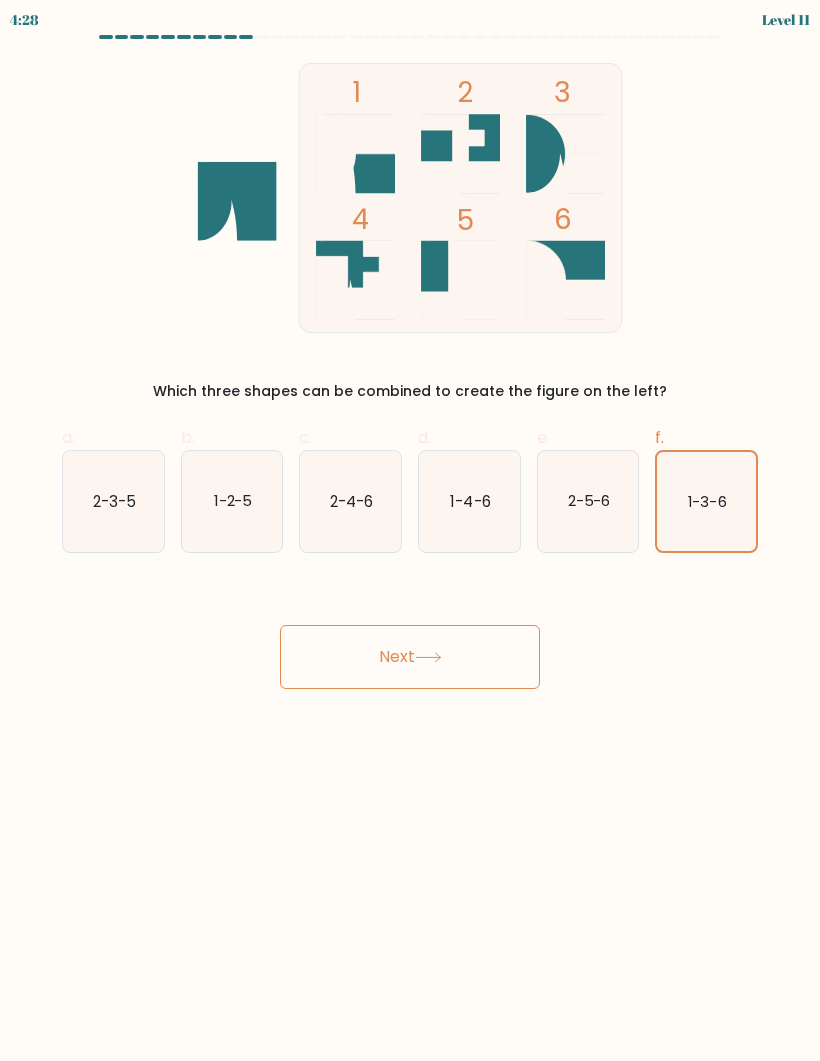 click on "Next" at bounding box center [410, 657] 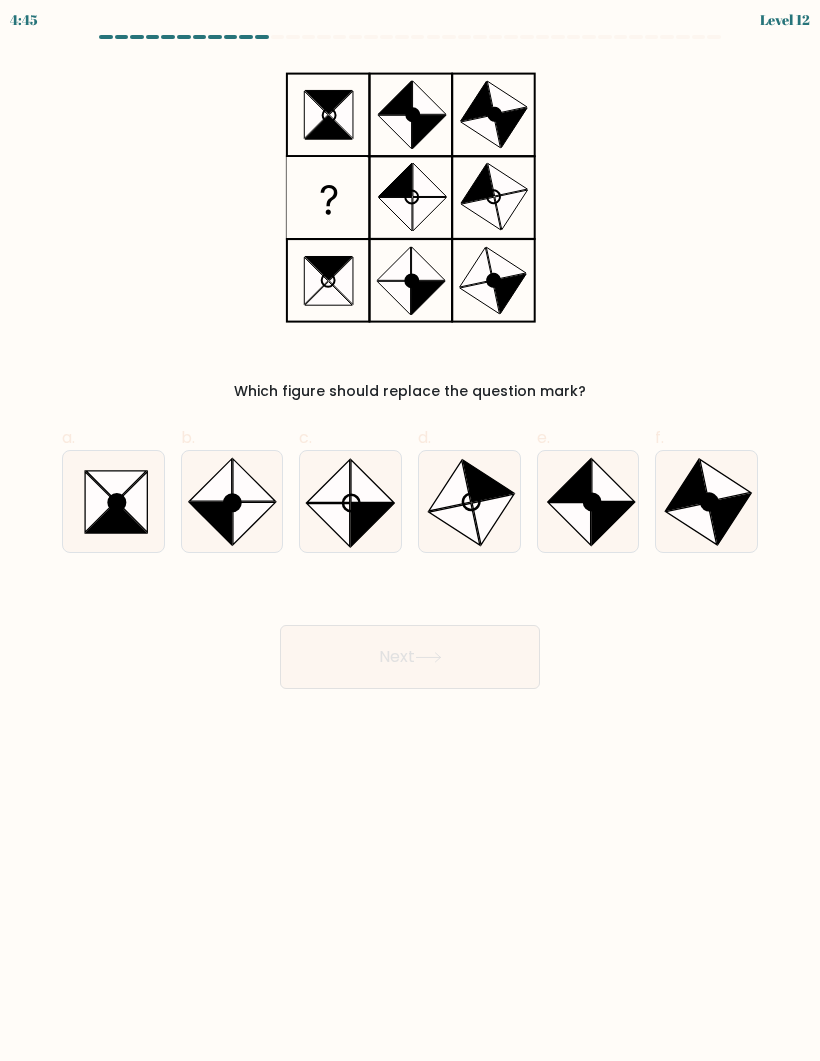 click at bounding box center [100, 502] 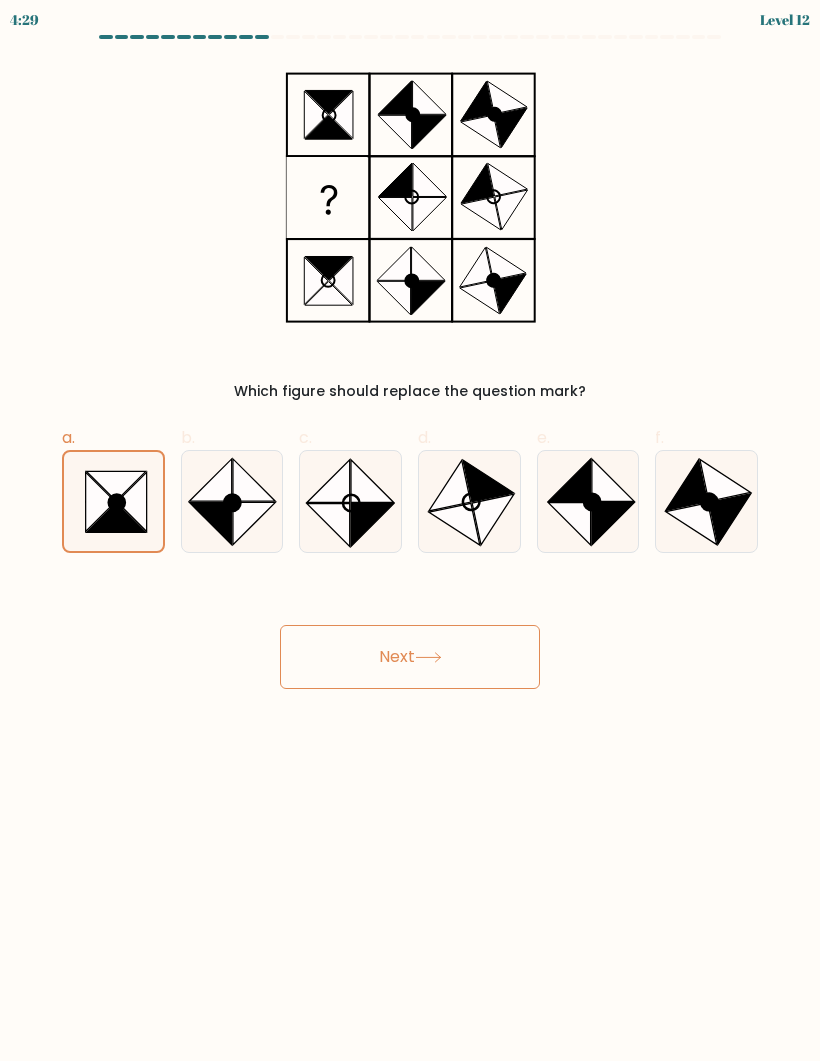 click on "Next" at bounding box center (410, 657) 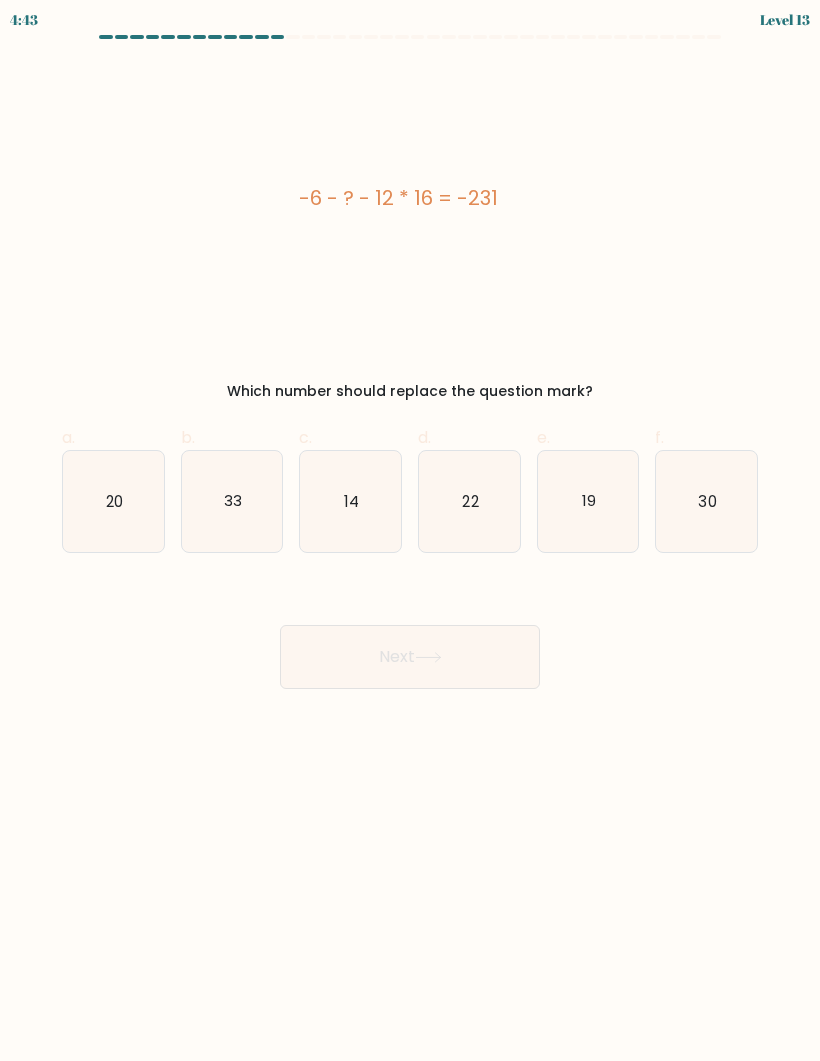 click on "33" at bounding box center [232, 501] 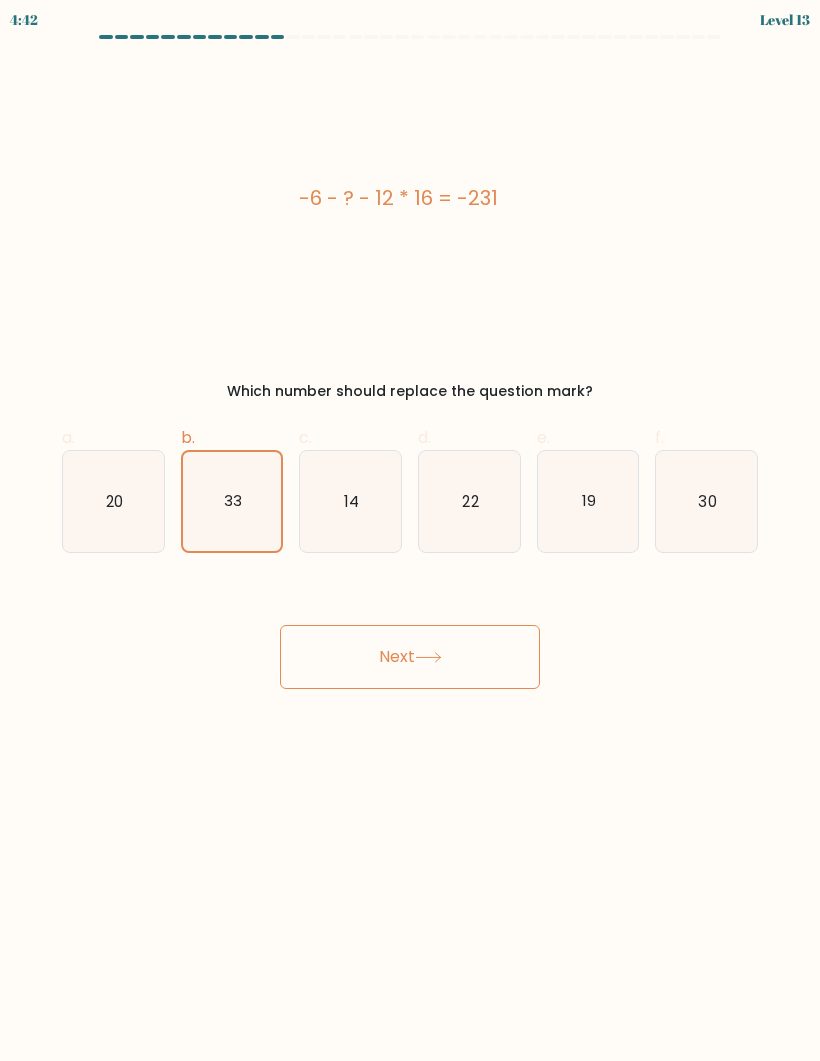 click on "Next" at bounding box center (410, 657) 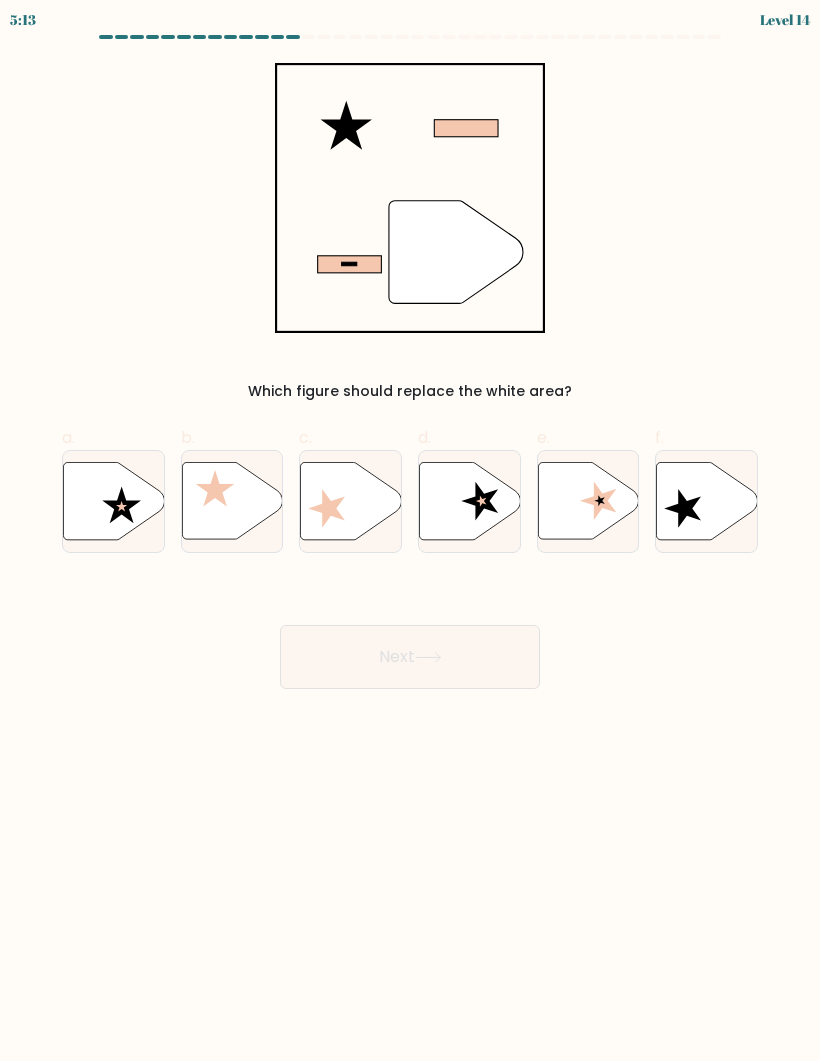 click at bounding box center (121, 504) 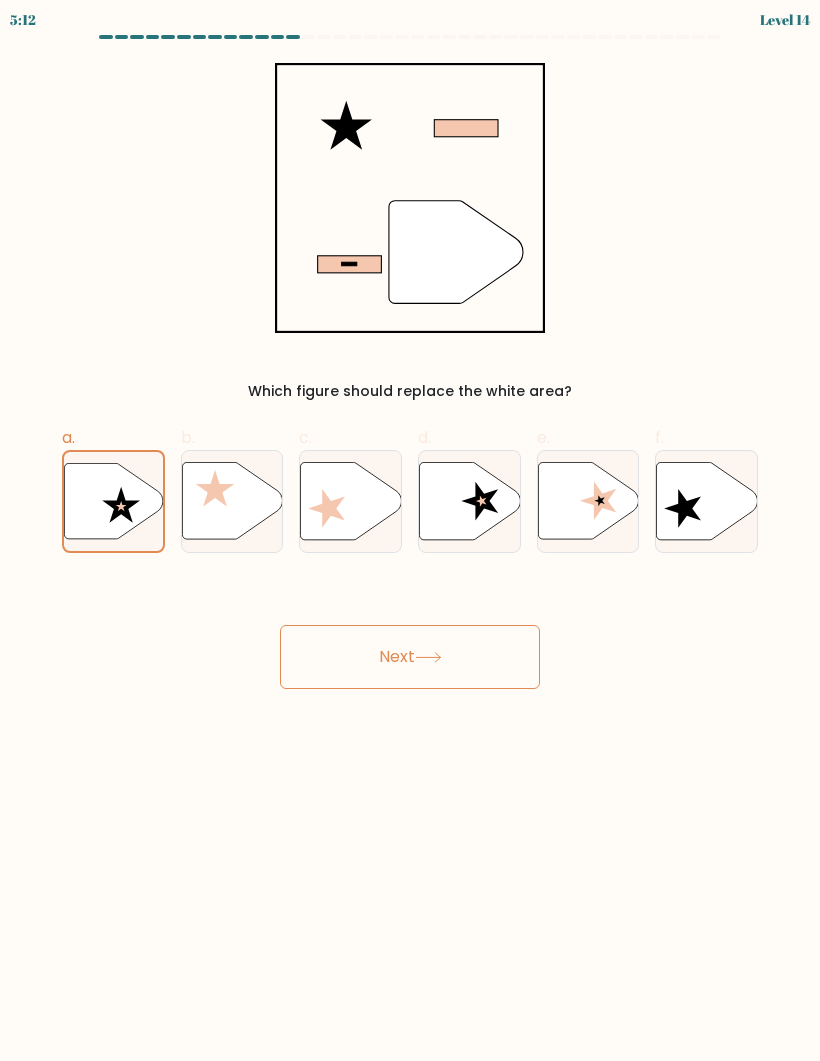 click on "Next" at bounding box center [410, 657] 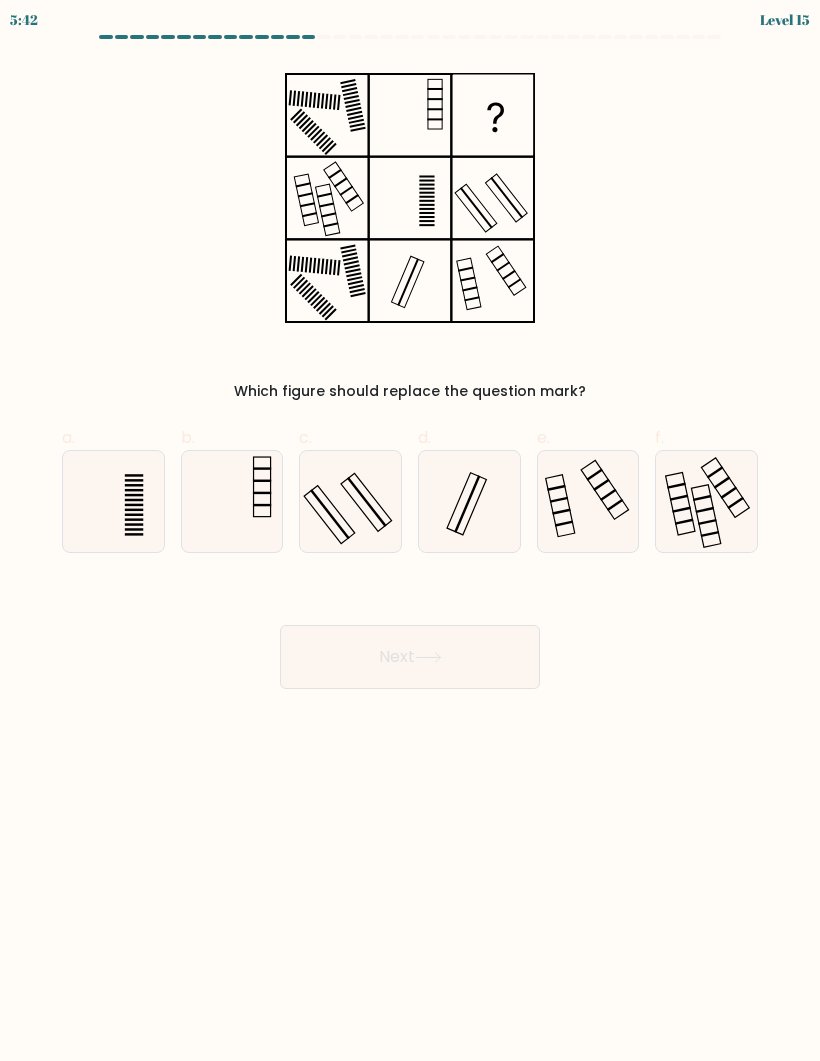 click at bounding box center [350, 501] 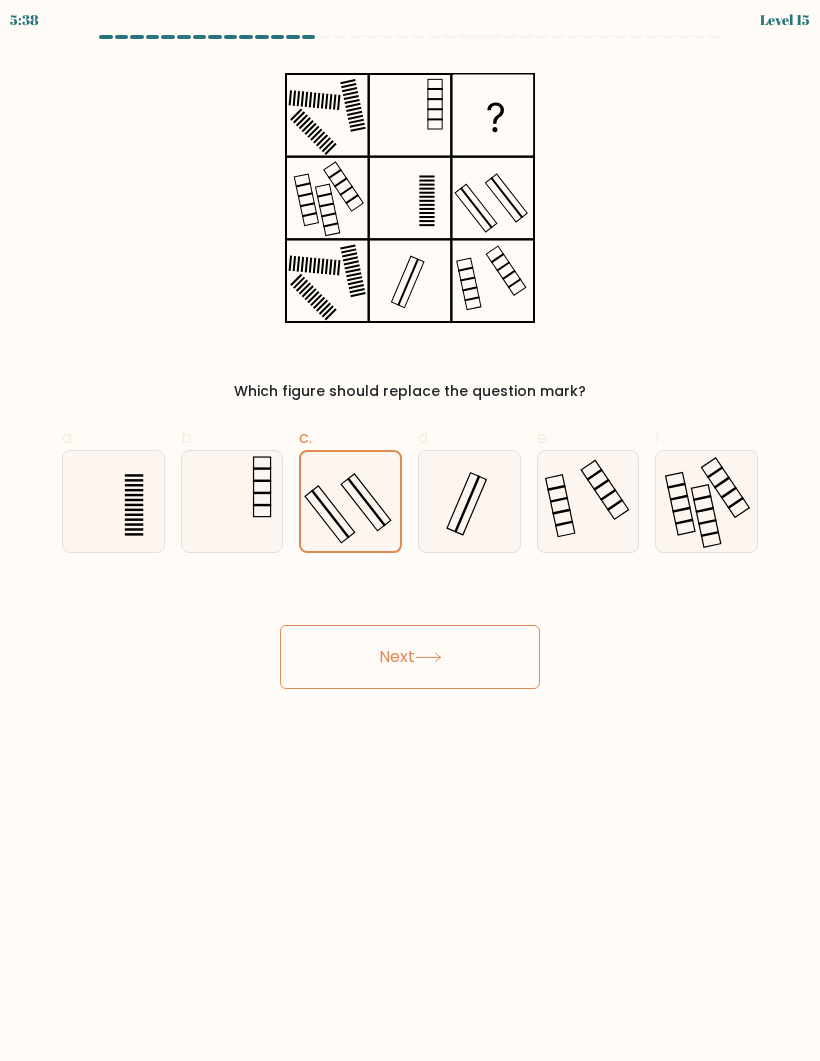 click on "Next" at bounding box center [410, 657] 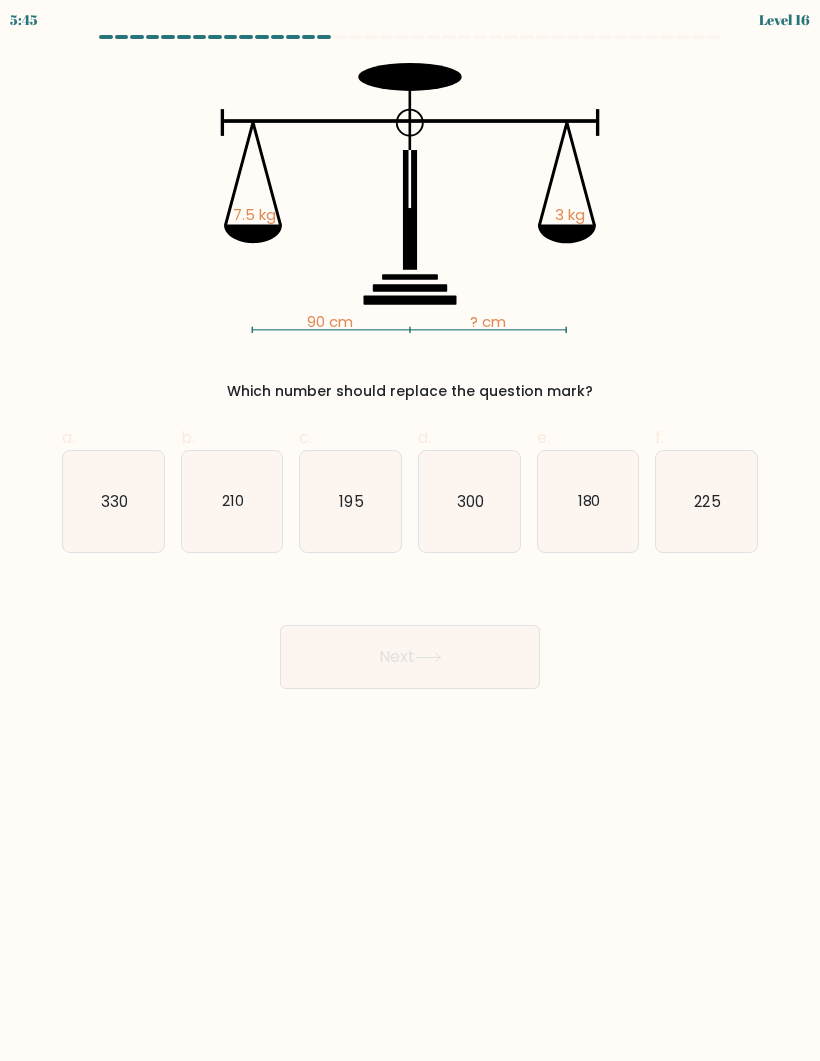 click on "225" at bounding box center [706, 501] 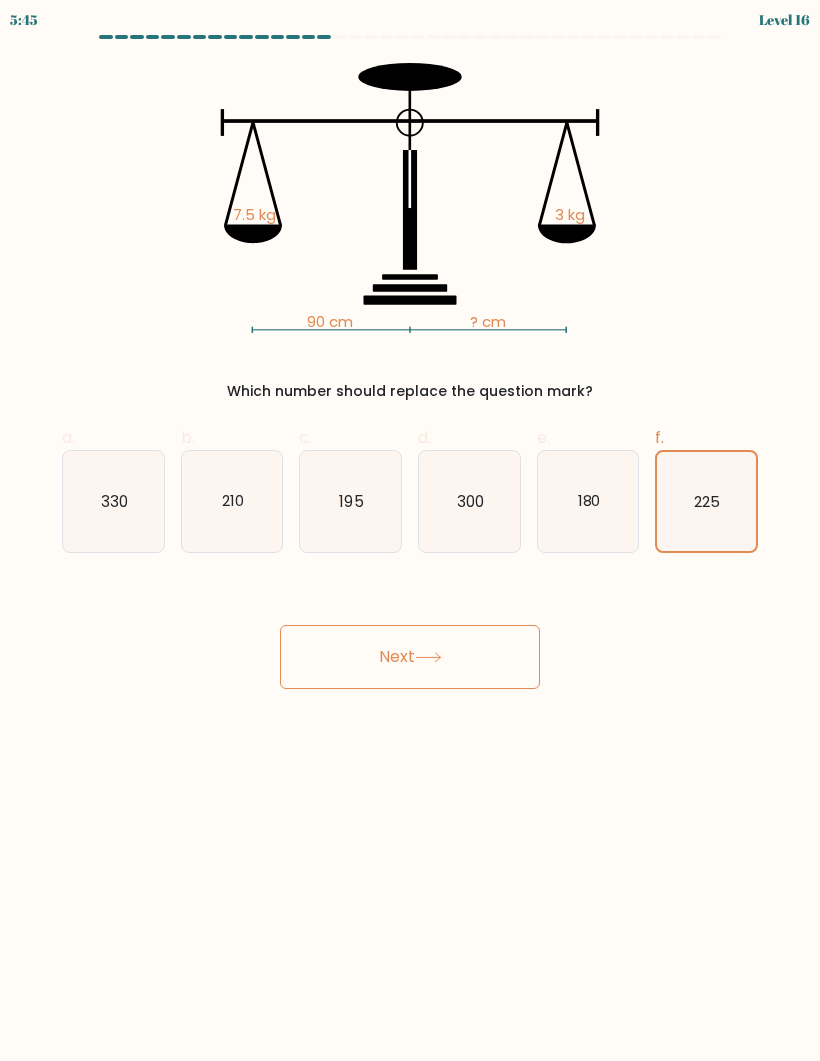click on "Next" at bounding box center (410, 657) 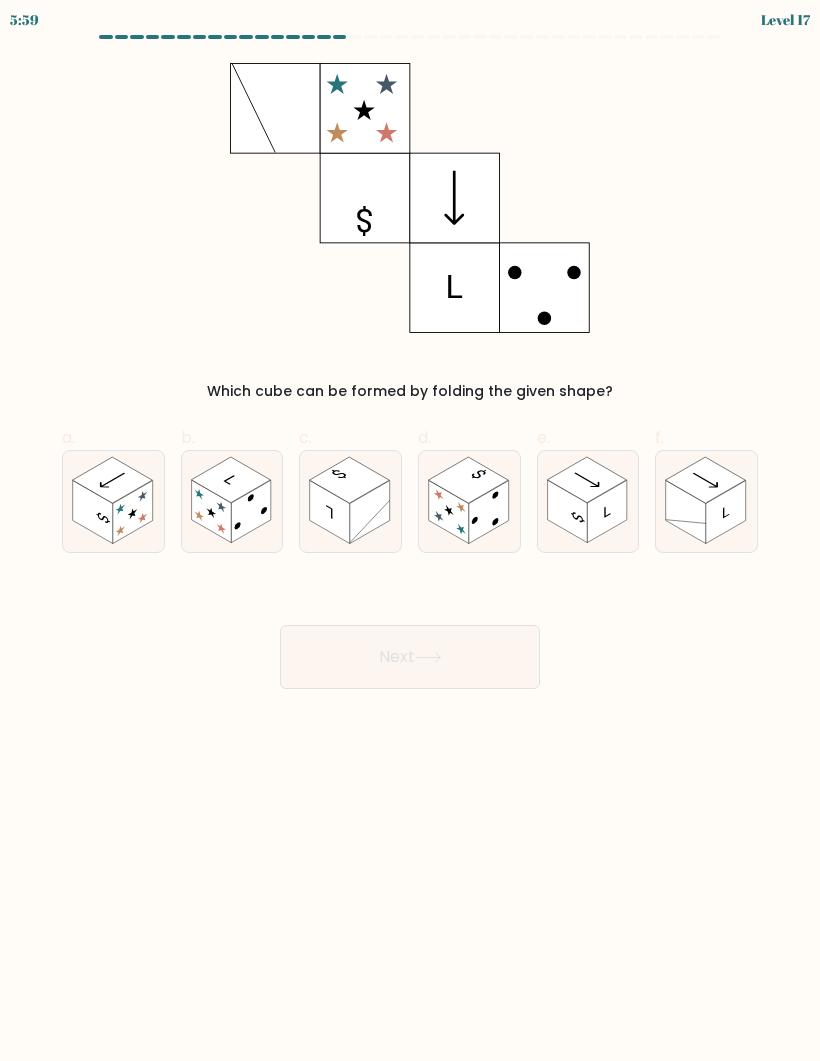 click at bounding box center (607, 511) 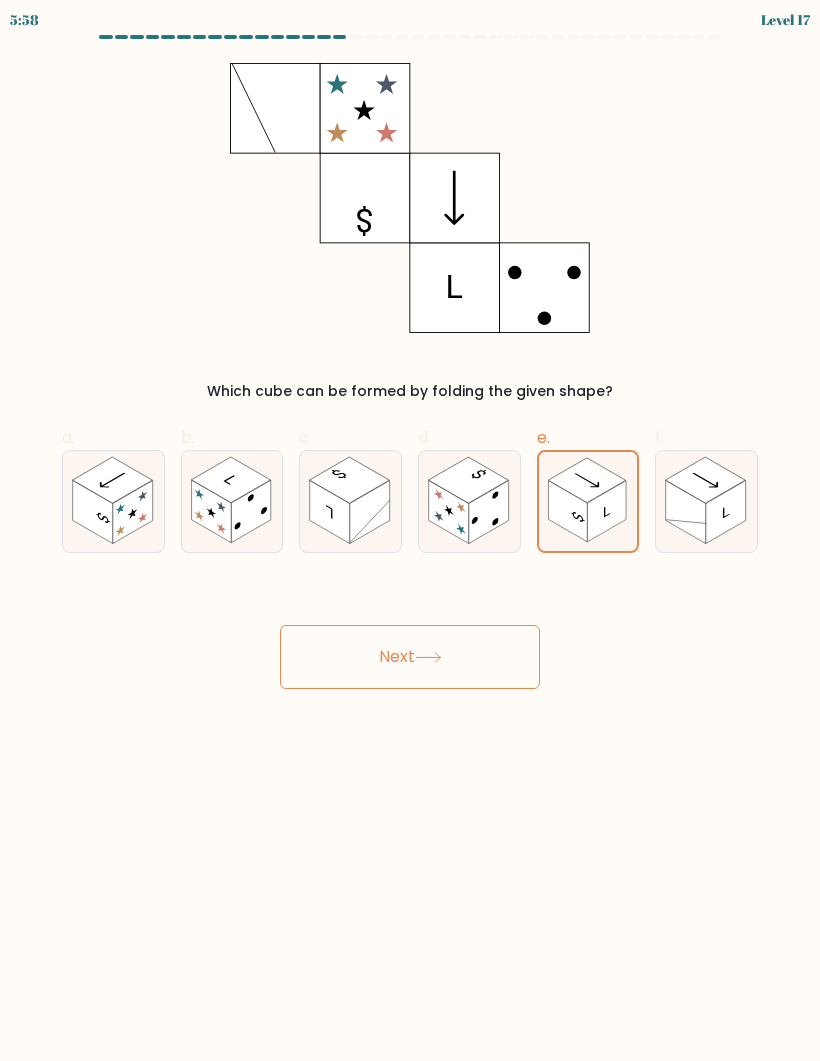 click on "Next" at bounding box center (410, 657) 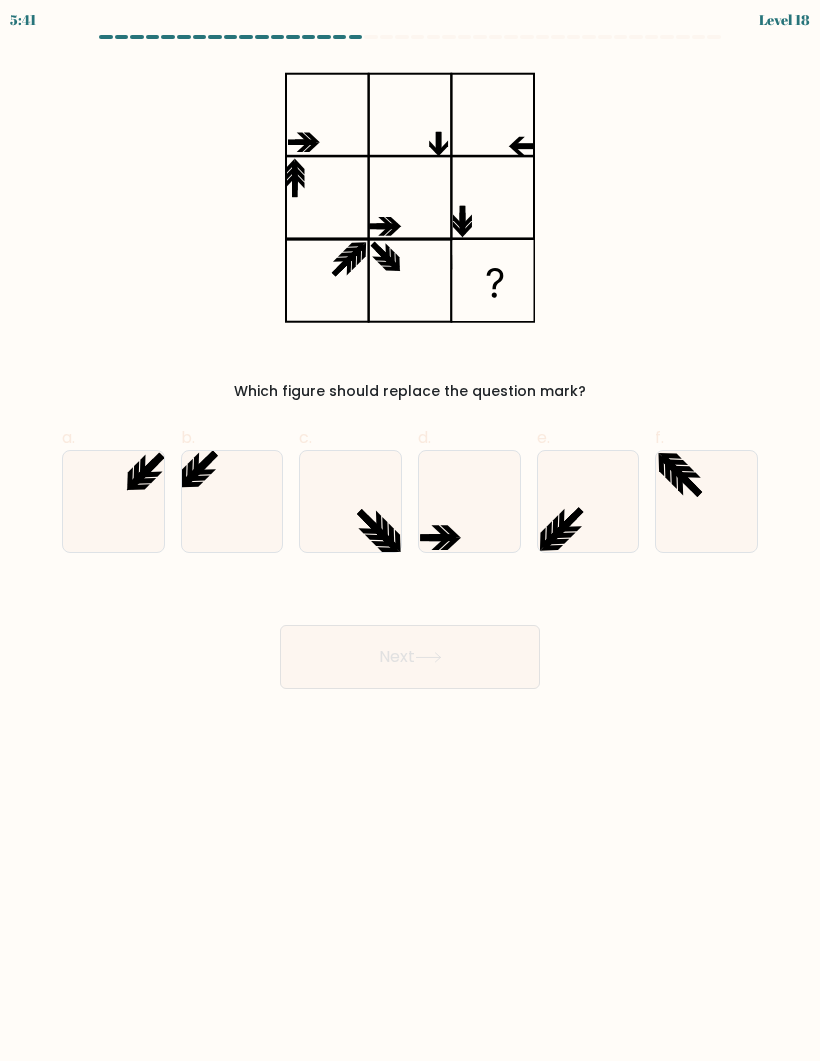 click at bounding box center [572, 520] 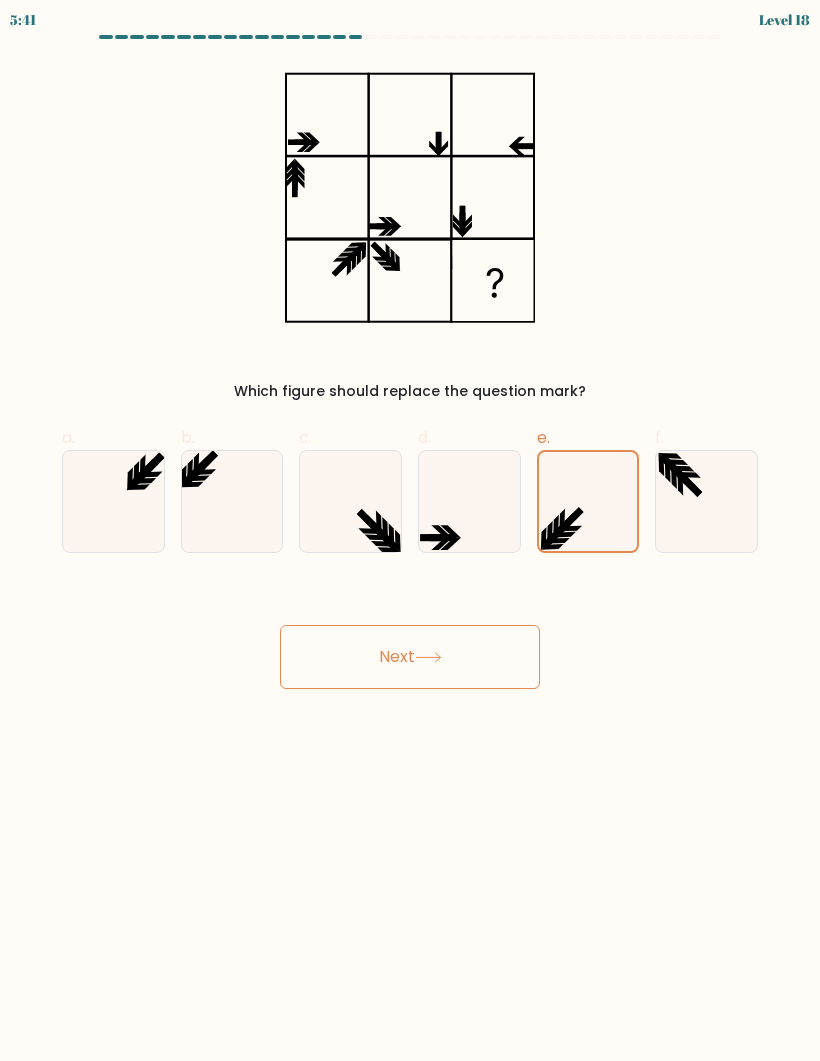 click on "Next" at bounding box center (410, 657) 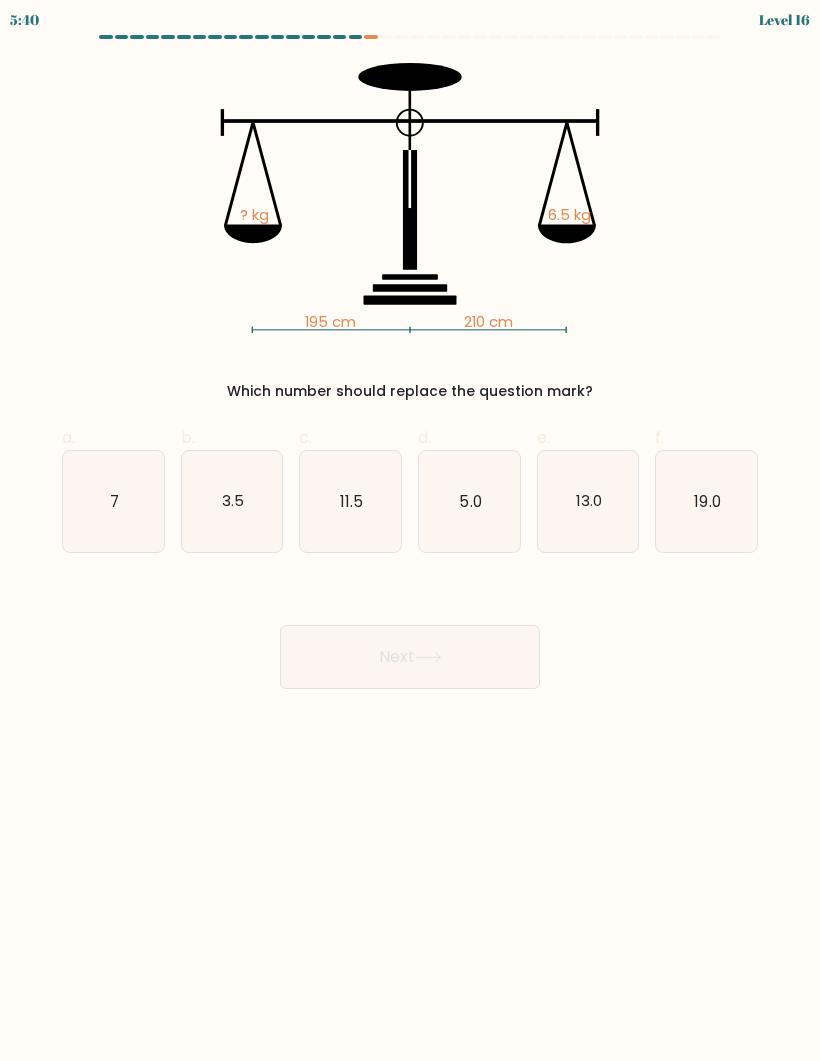 click on "7" at bounding box center [113, 501] 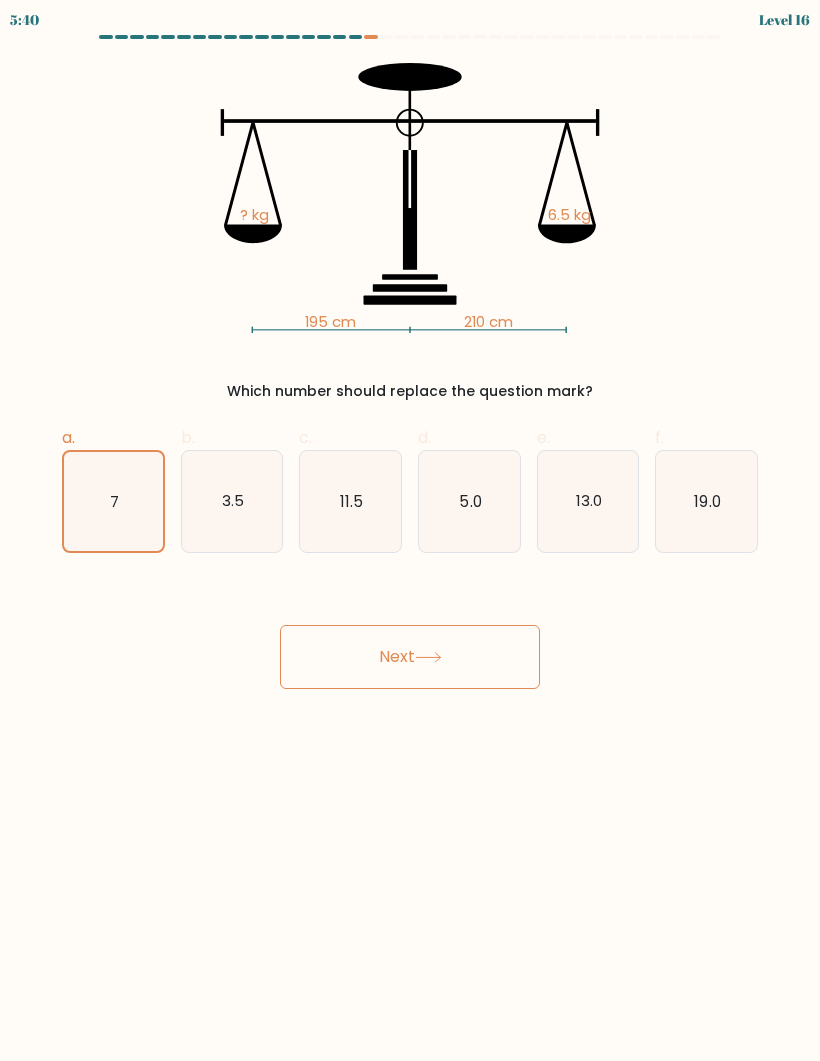 click on "Next" at bounding box center (410, 657) 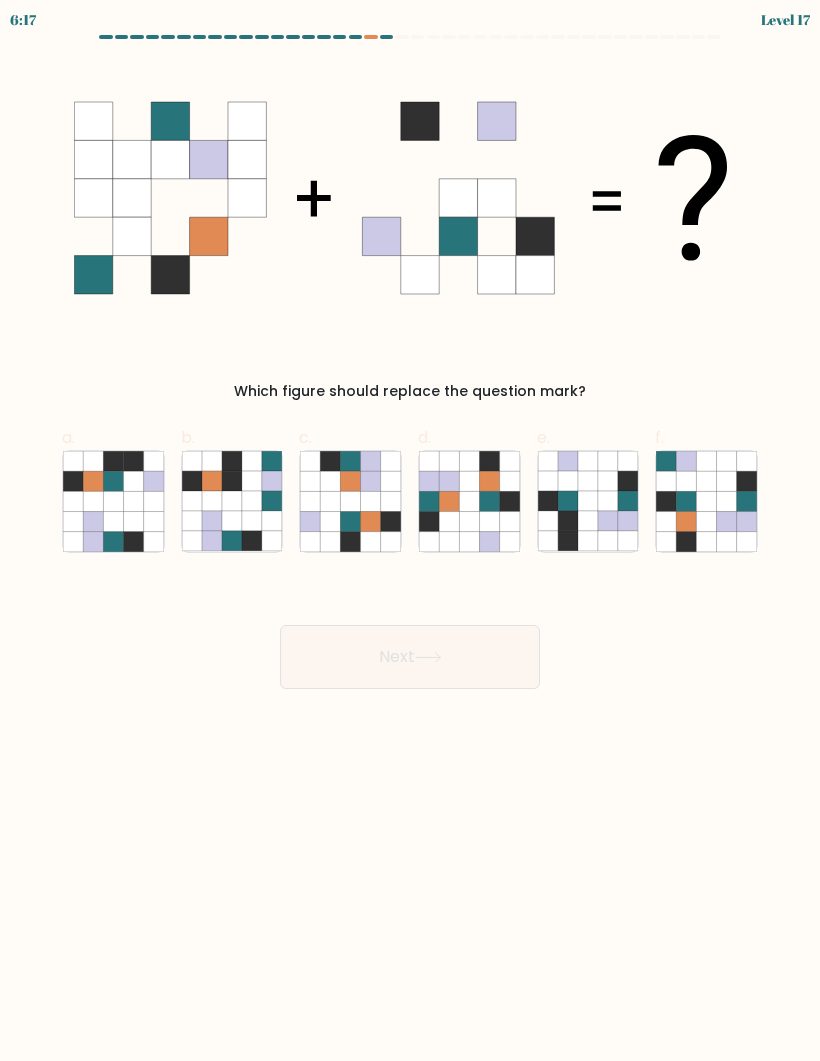 click at bounding box center [133, 521] 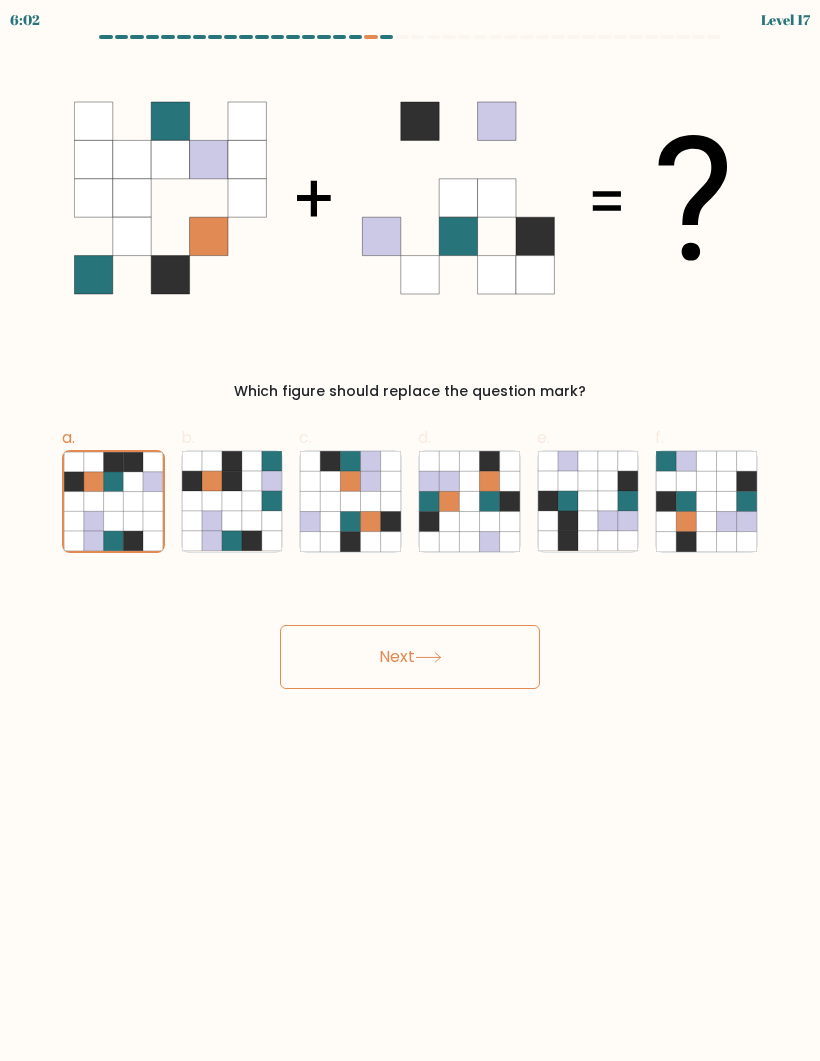 click at bounding box center [707, 501] 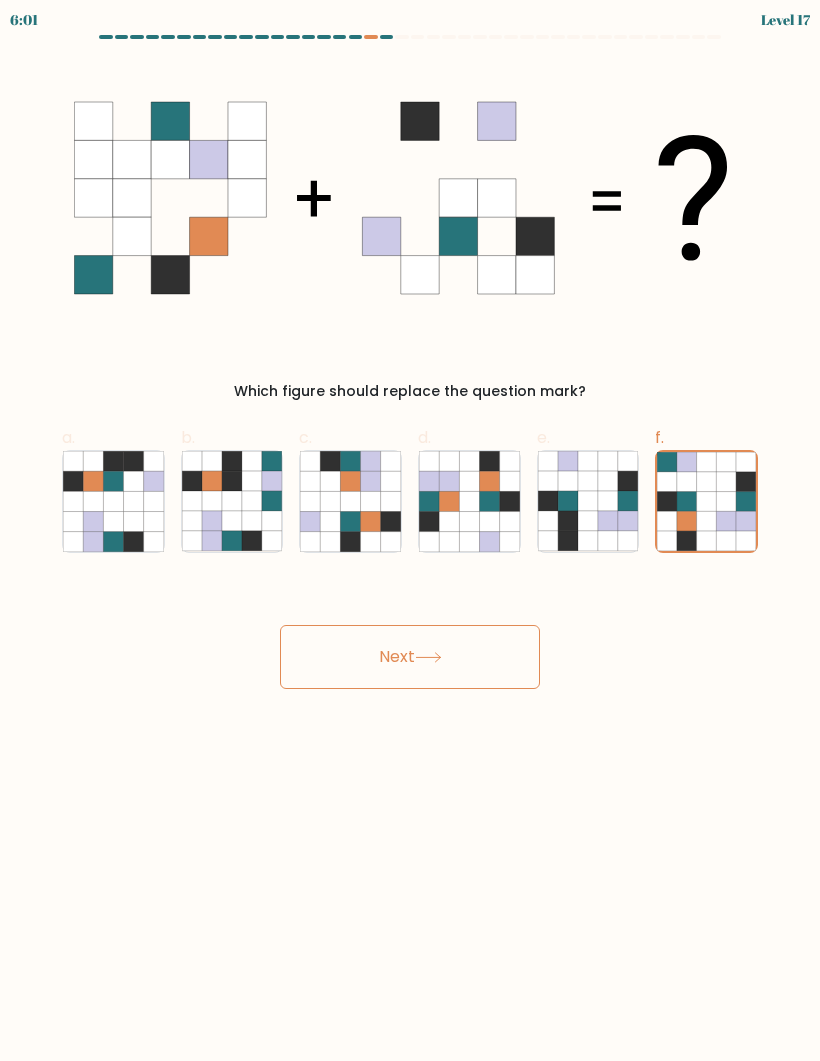 click on "Next" at bounding box center (410, 657) 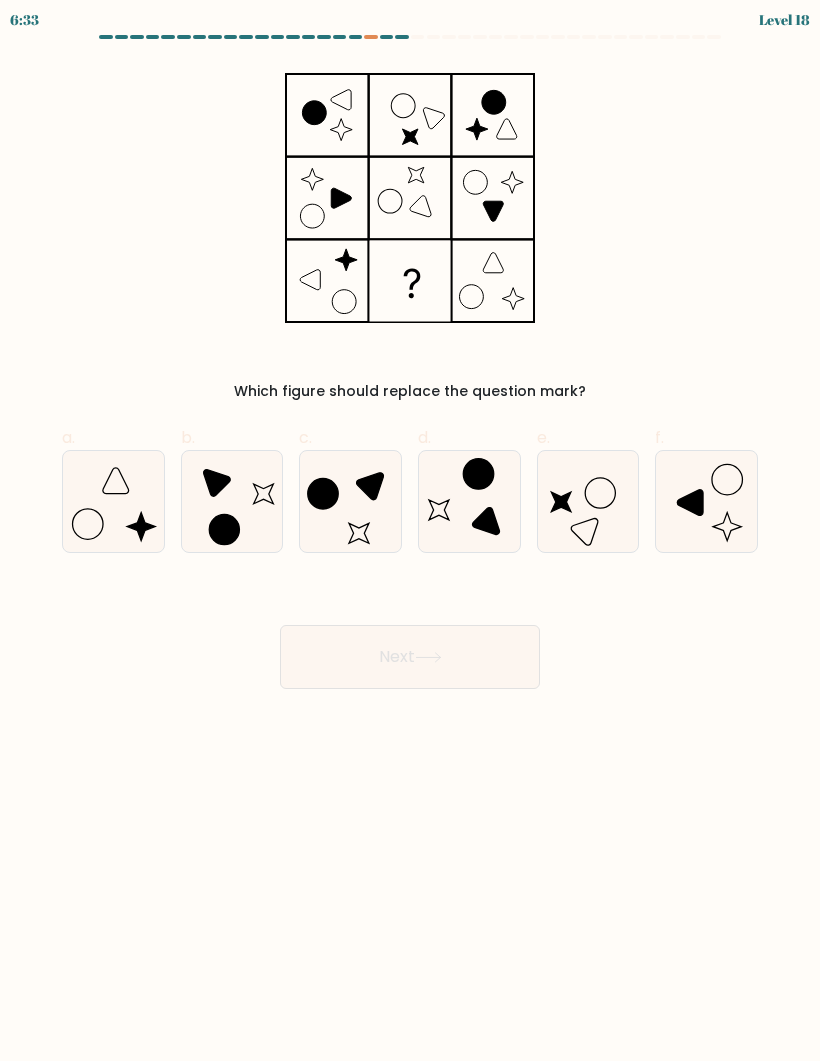 click at bounding box center (224, 530) 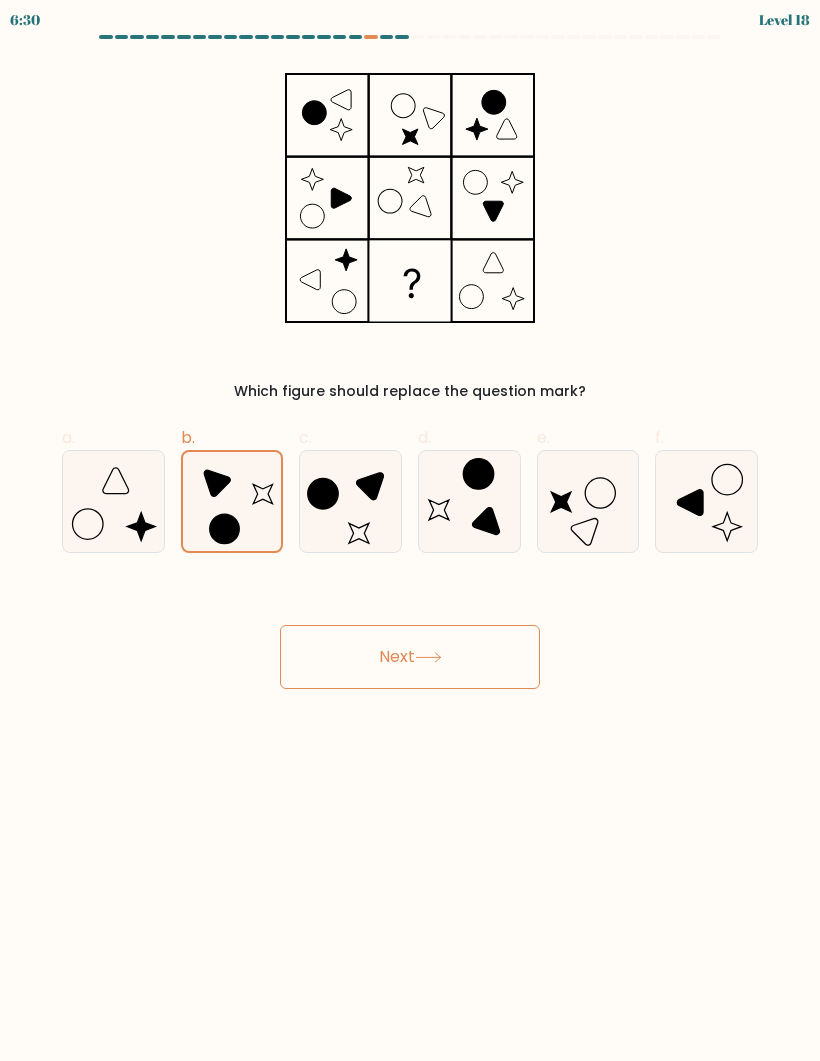 click on "Next" at bounding box center [410, 657] 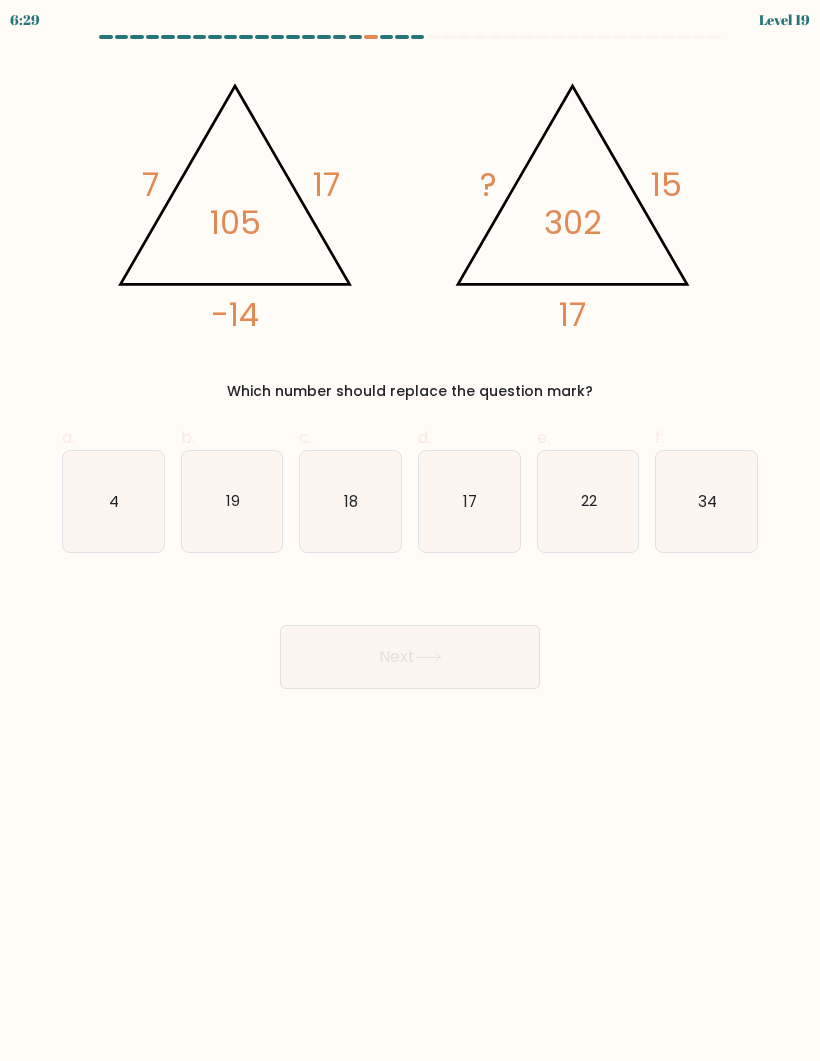 click on "Next" at bounding box center (410, 657) 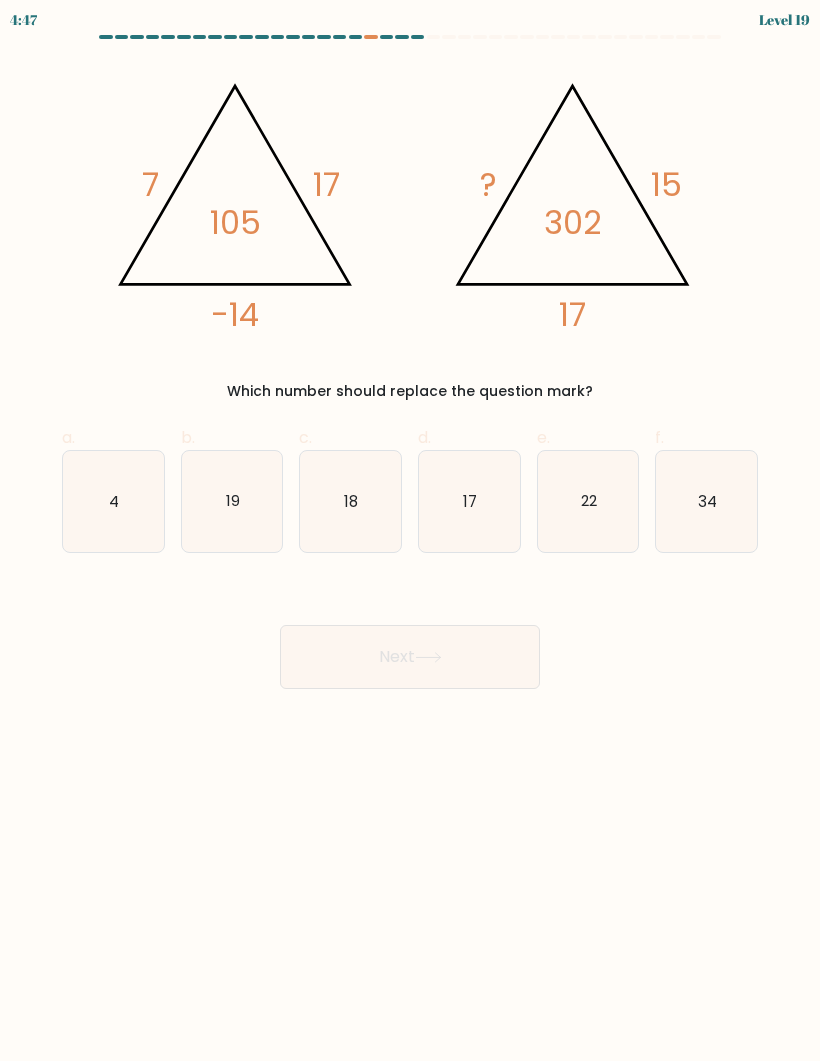 click on "@import url('https://fonts.googleapis.com/css?family=Abril+Fatface:400,100,100italic,300,300italic,400italic,500,500italic,700,700italic,900,900italic');                        7       17       -14       105                                       @import url('https://fonts.googleapis.com/css?family=Abril+Fatface:400,100,100italic,300,300italic,400italic,500,500italic,700,700italic,900,900italic');                        ?       15       17       302
Which number should replace the question mark?" at bounding box center (410, 232) 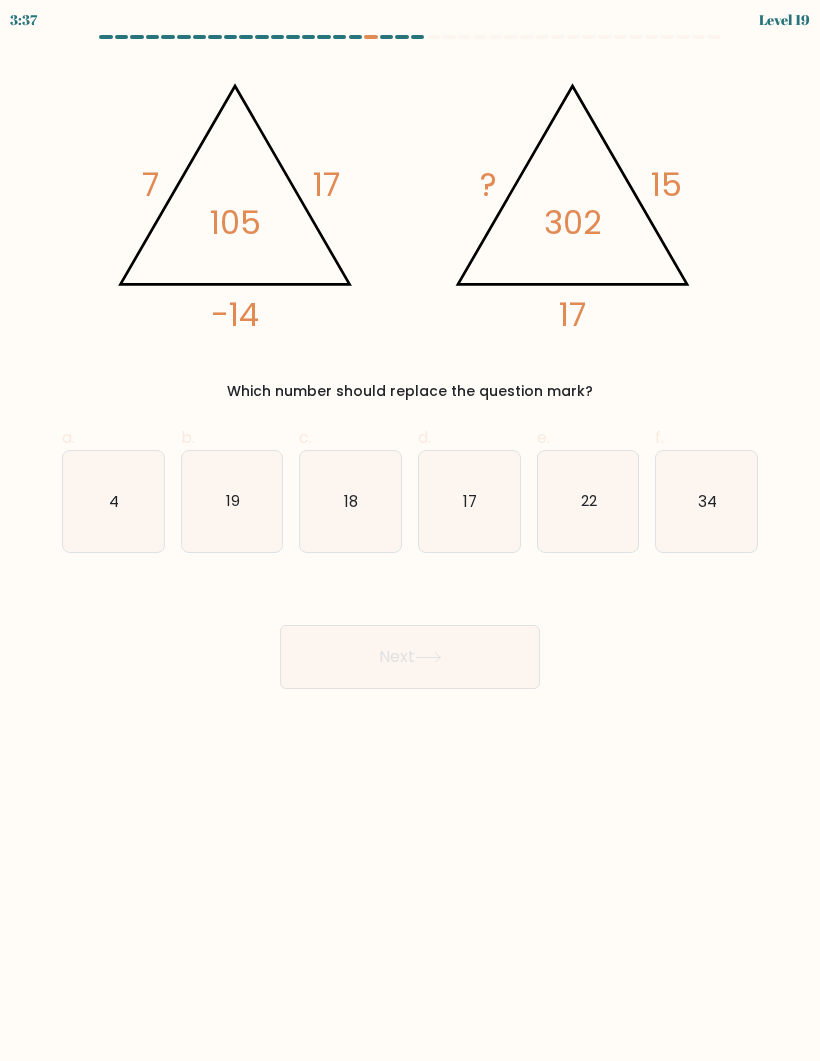 click on "19" at bounding box center [232, 501] 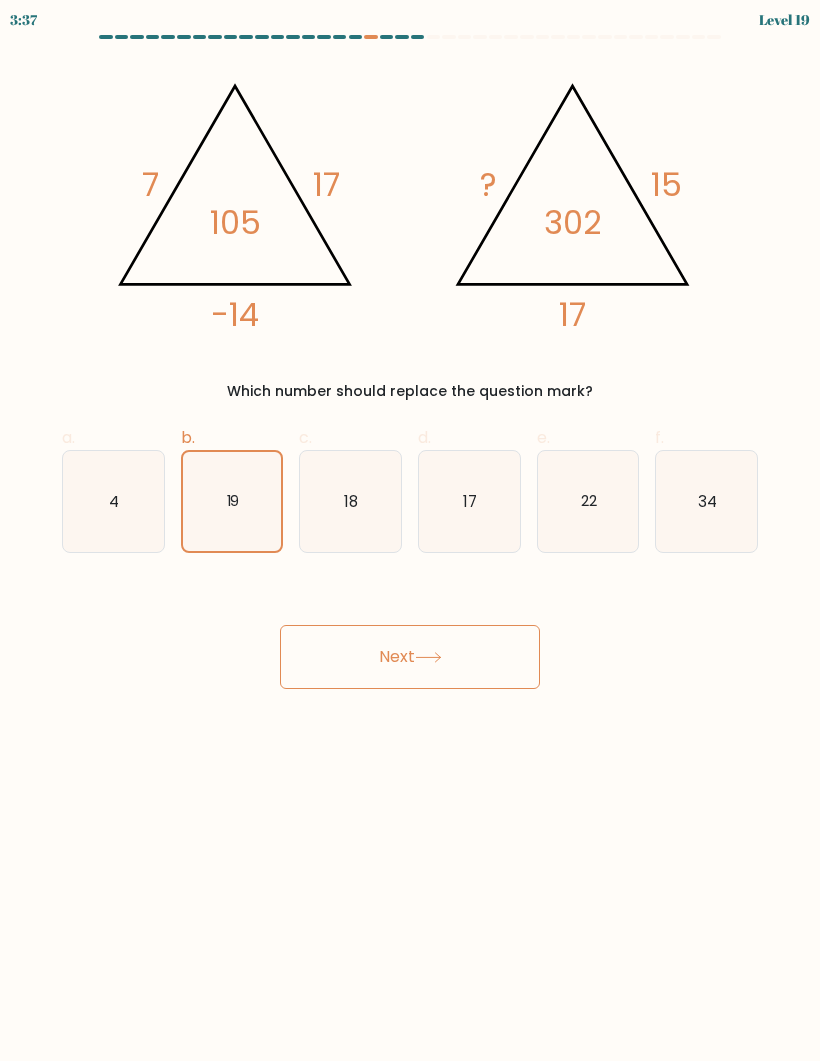 click on "Next" at bounding box center (410, 657) 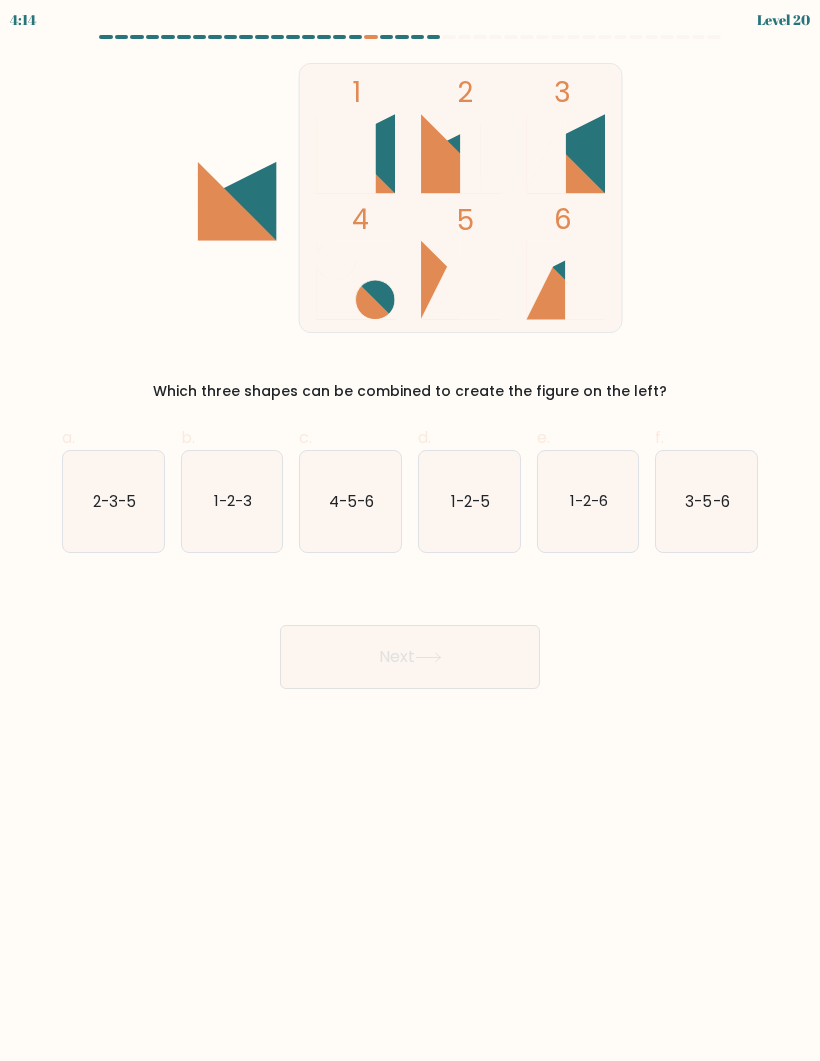 click on "1-2-3" at bounding box center (232, 501) 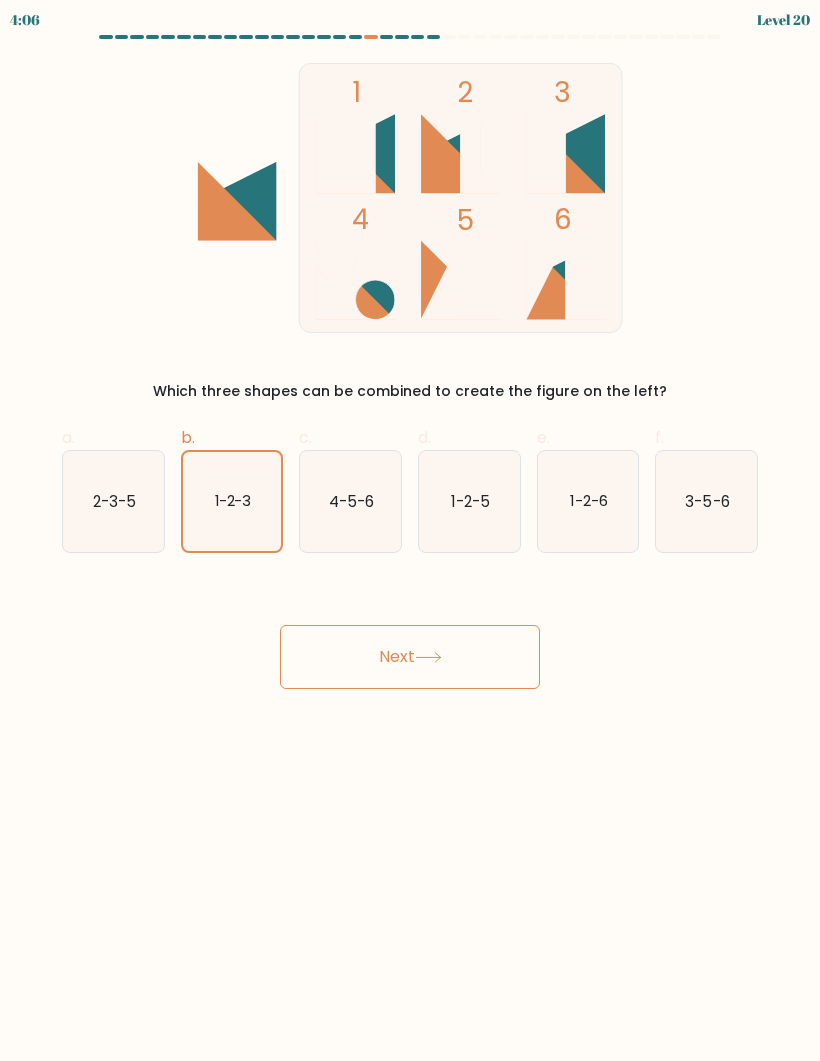 click on "3-5-6" at bounding box center [706, 501] 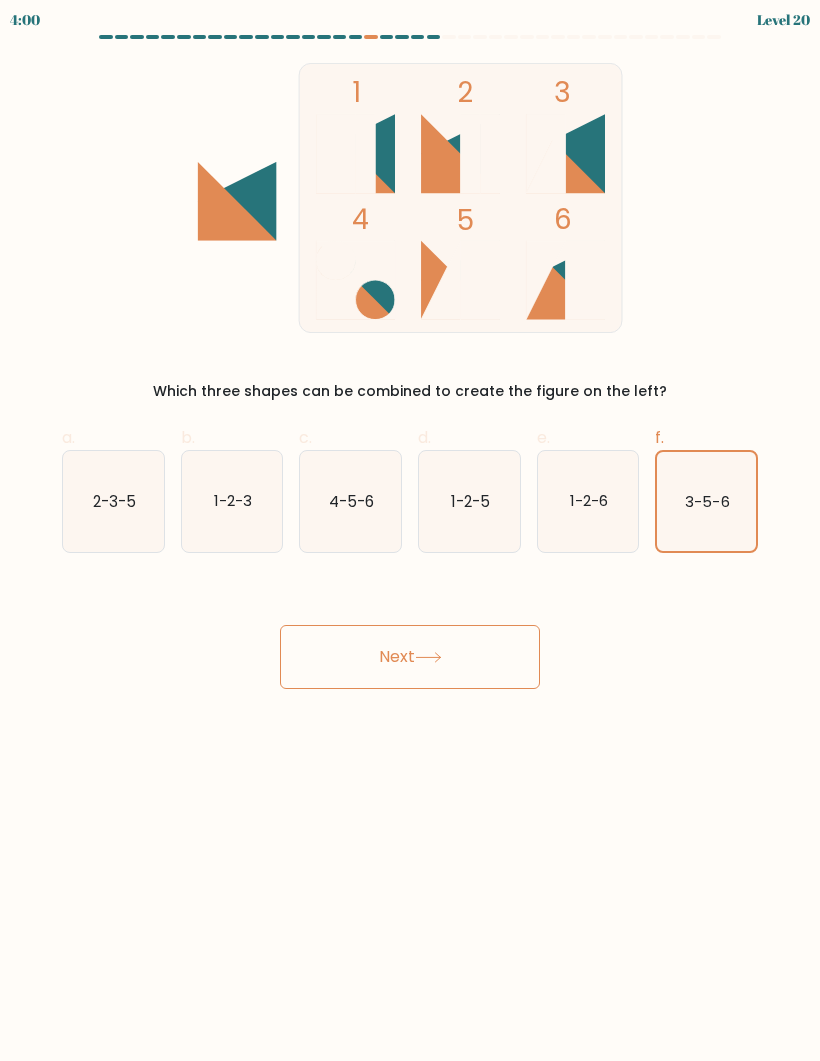 click at bounding box center (428, 657) 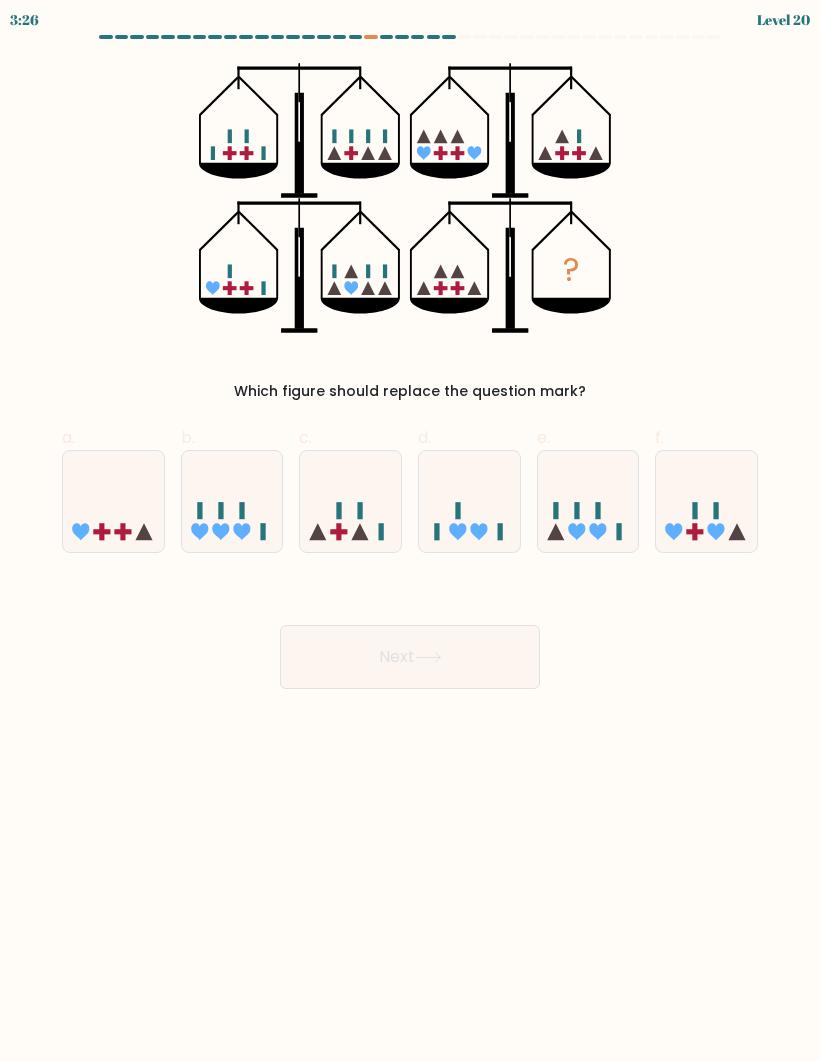 click at bounding box center [469, 501] 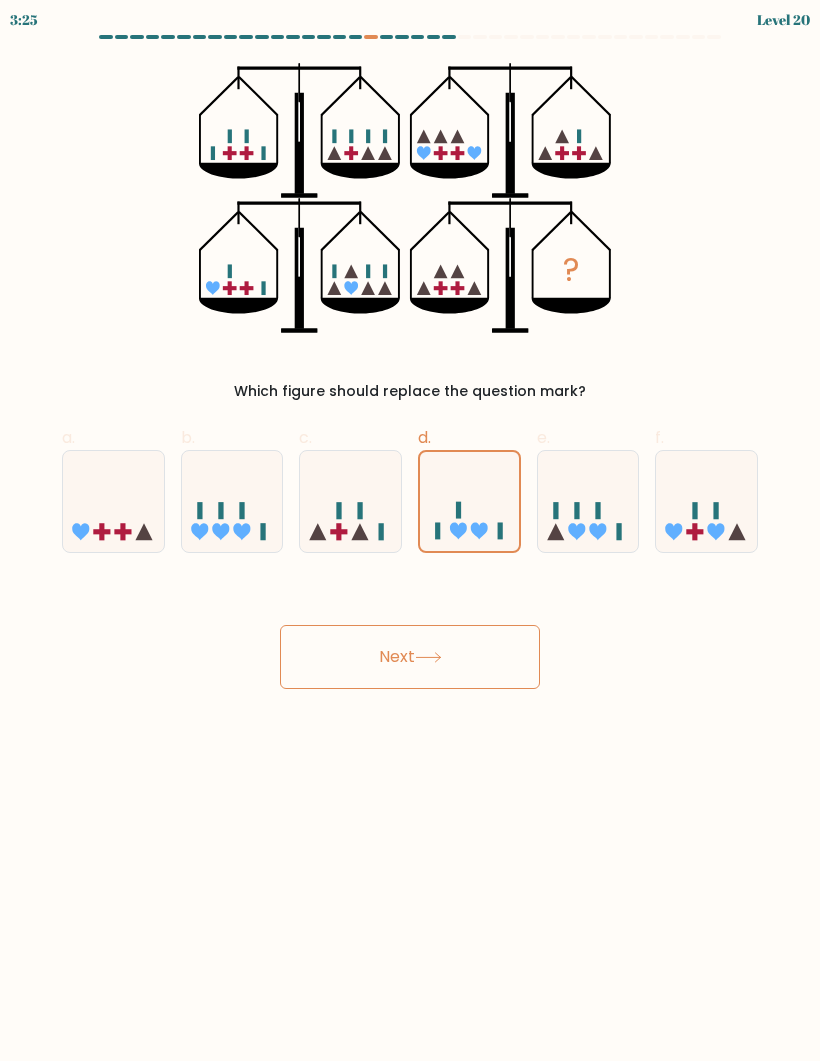 click on "Next" at bounding box center (410, 657) 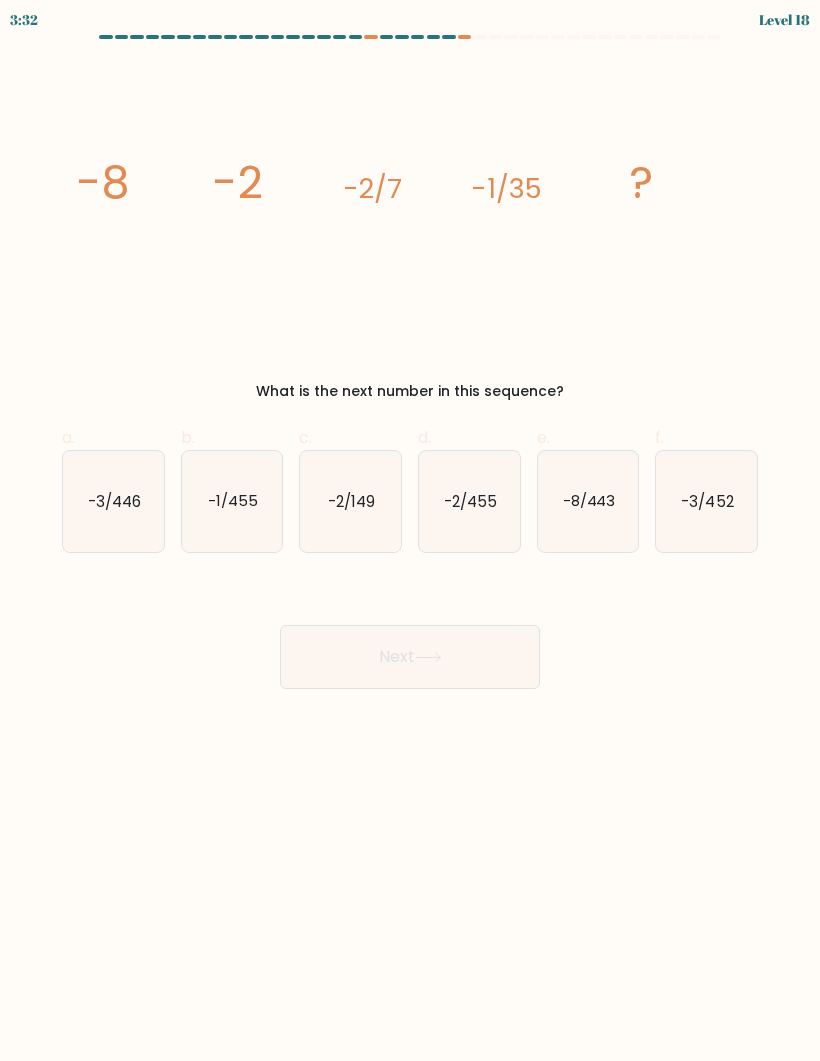 click on "-1/455" at bounding box center [232, 501] 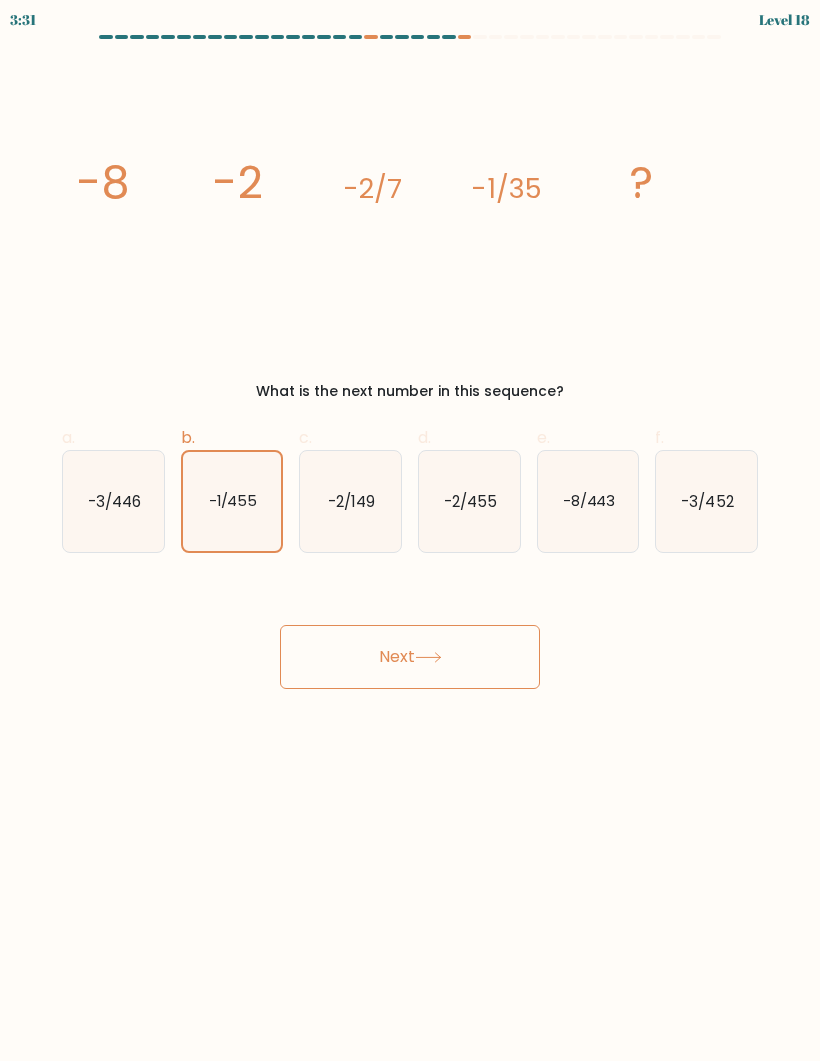 click at bounding box center [428, 657] 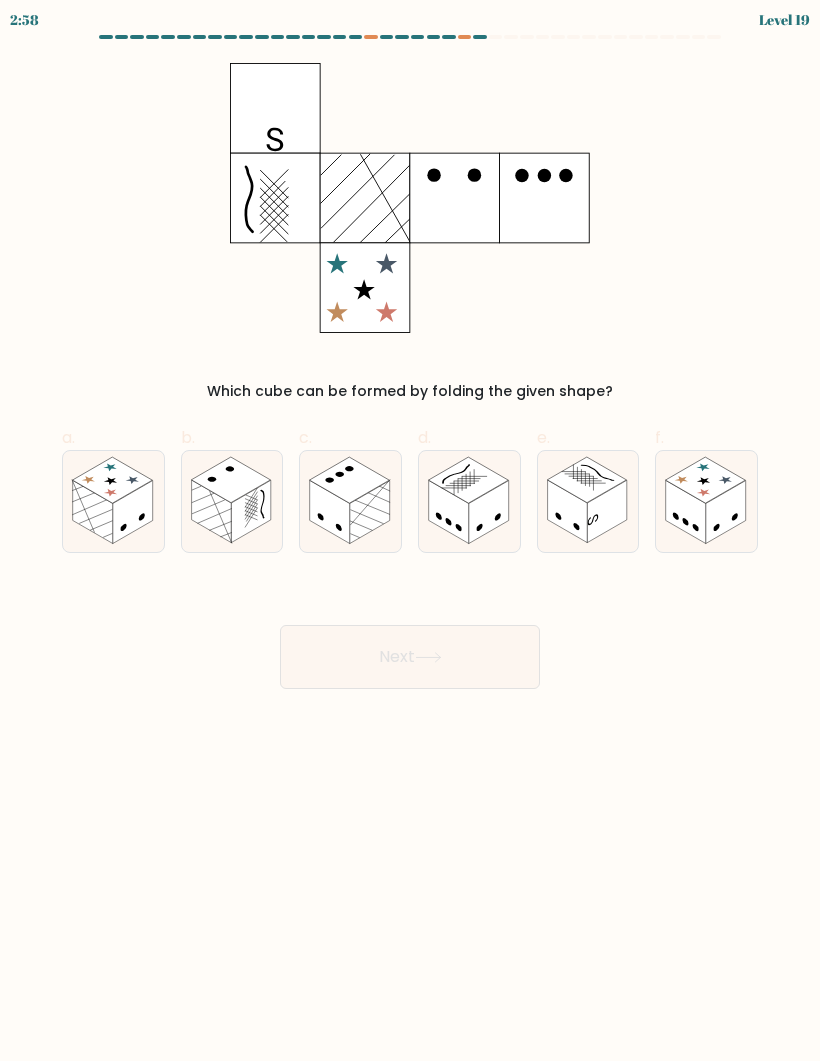 click at bounding box center (726, 511) 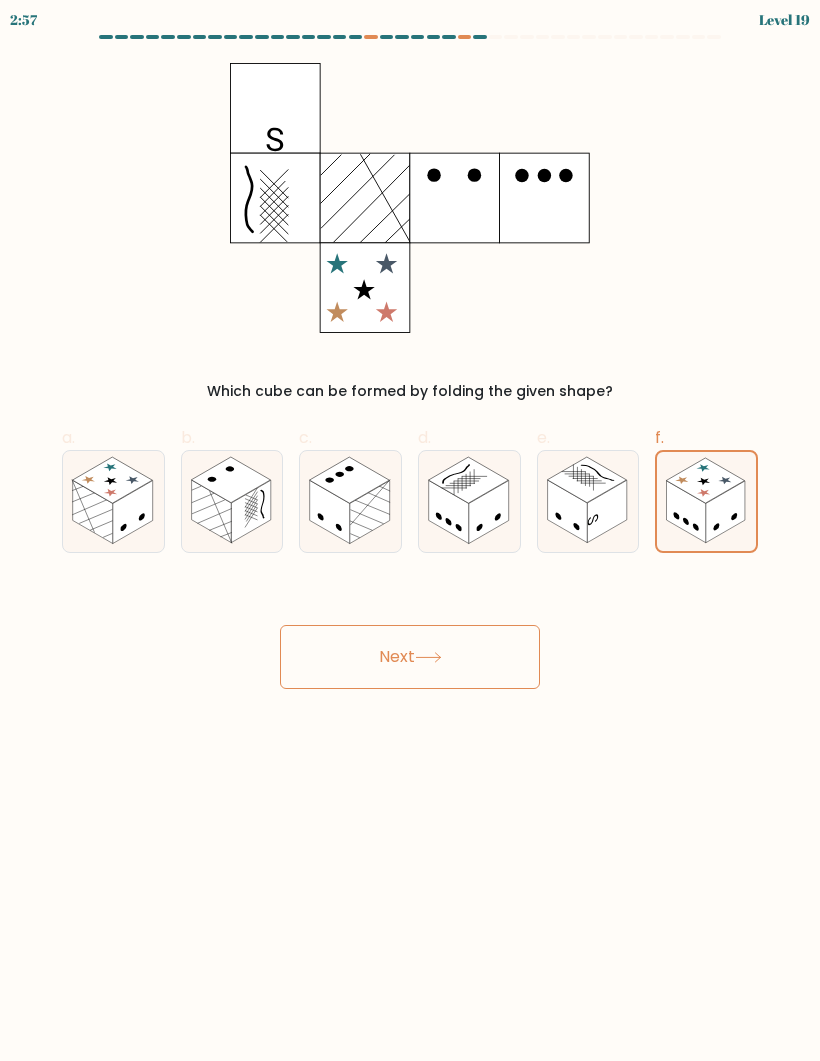 click on "Next" at bounding box center [410, 657] 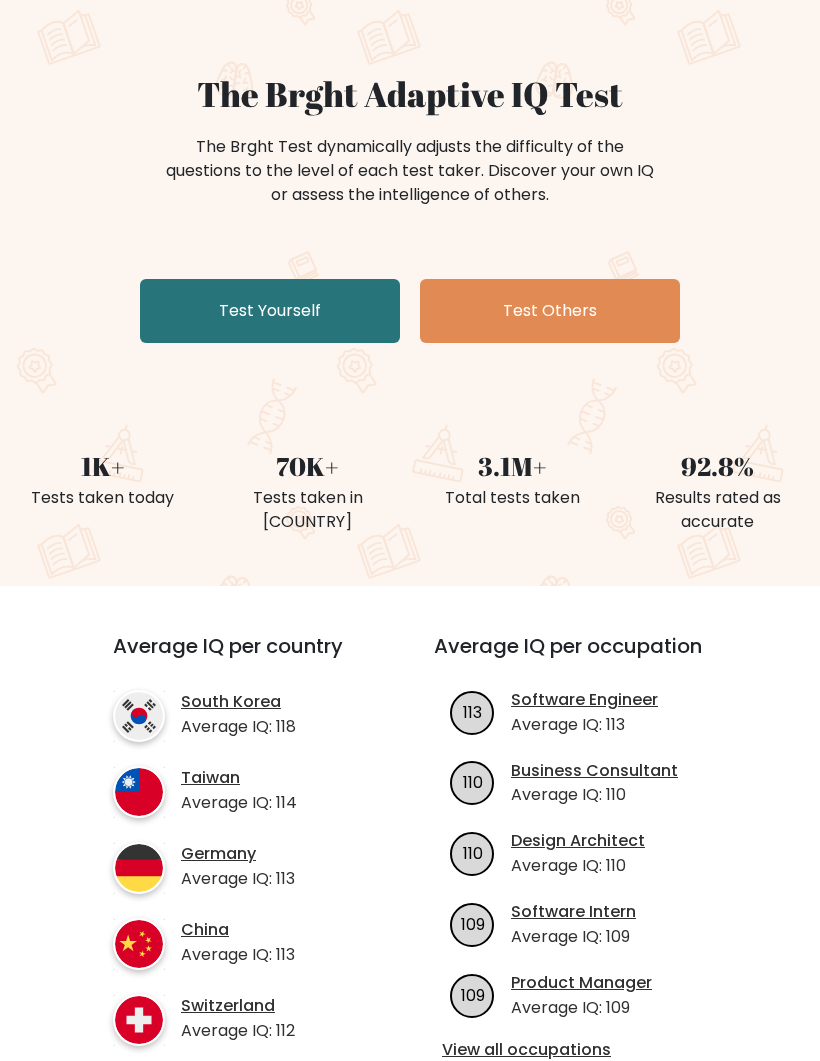 scroll, scrollTop: 172, scrollLeft: 0, axis: vertical 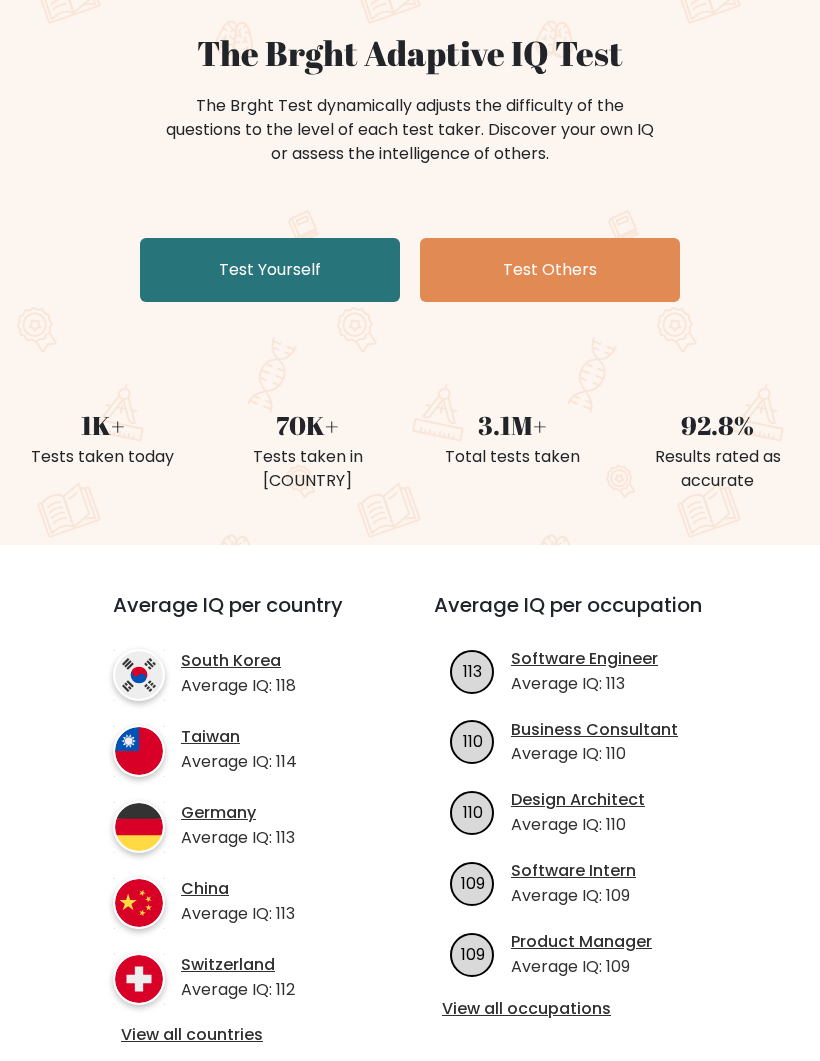 click on "Test Others" at bounding box center (550, 271) 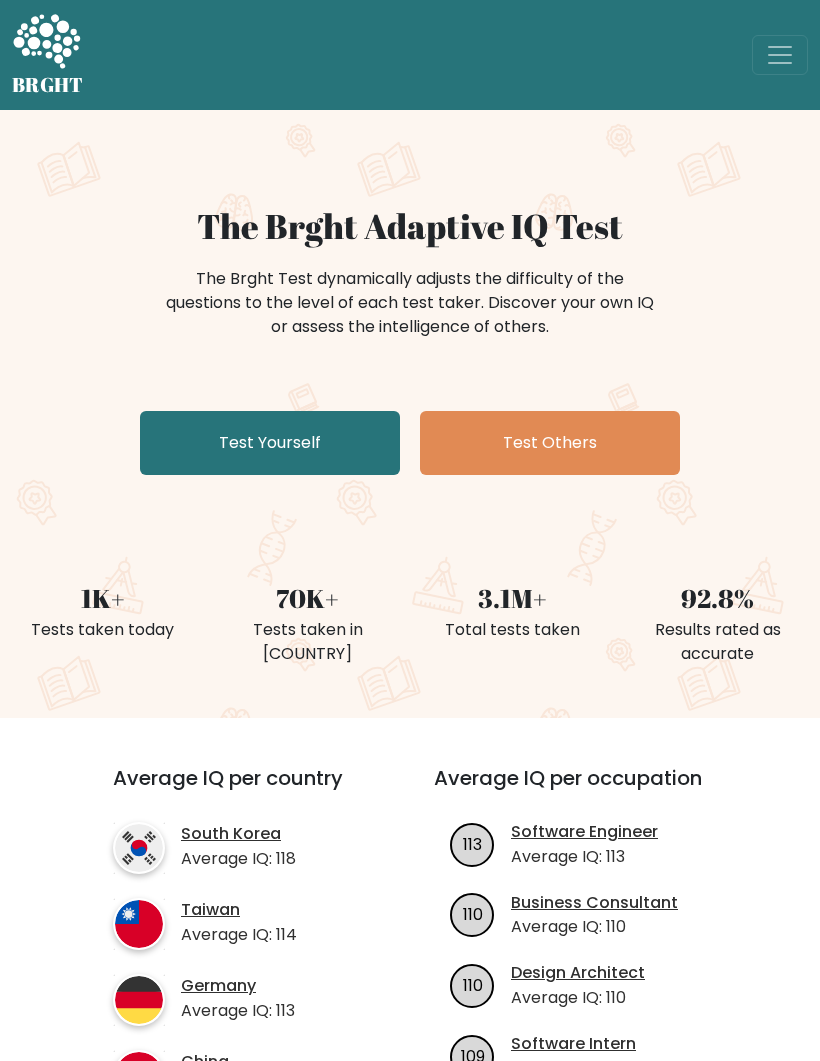 scroll, scrollTop: 248, scrollLeft: 0, axis: vertical 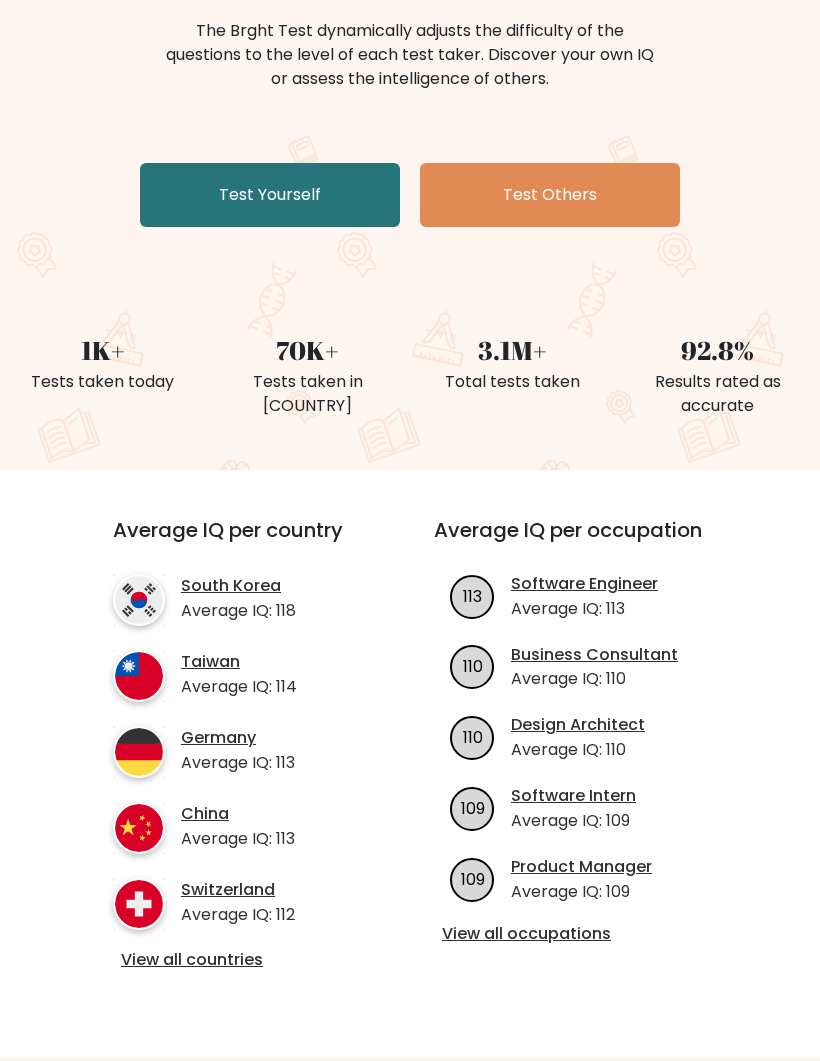 click on "Test Yourself" at bounding box center [270, 195] 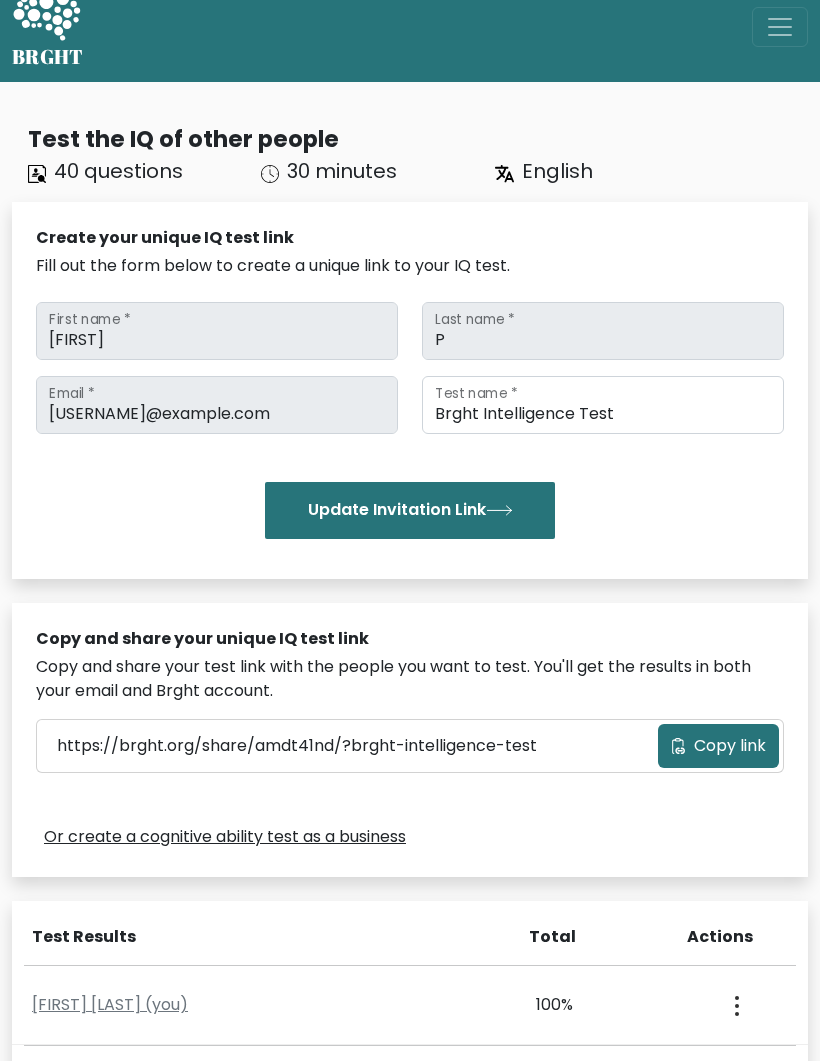 scroll, scrollTop: 0, scrollLeft: 0, axis: both 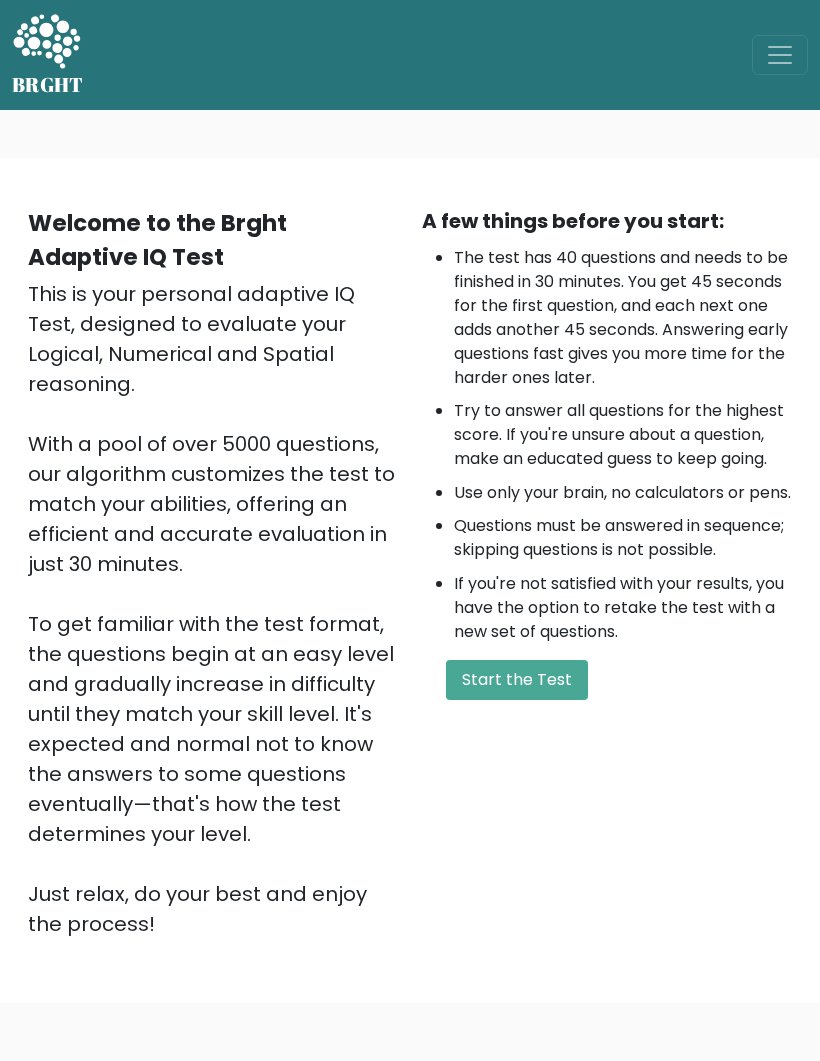 click on "Start the Test" at bounding box center (517, 680) 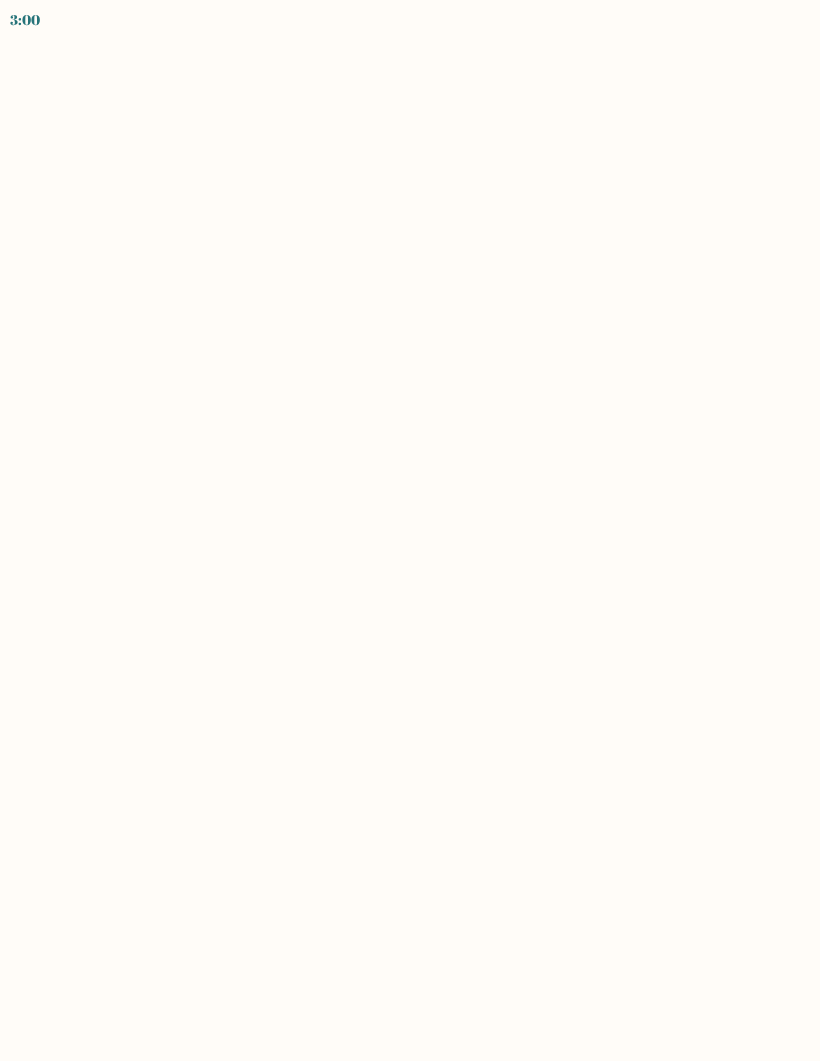 scroll, scrollTop: 0, scrollLeft: 0, axis: both 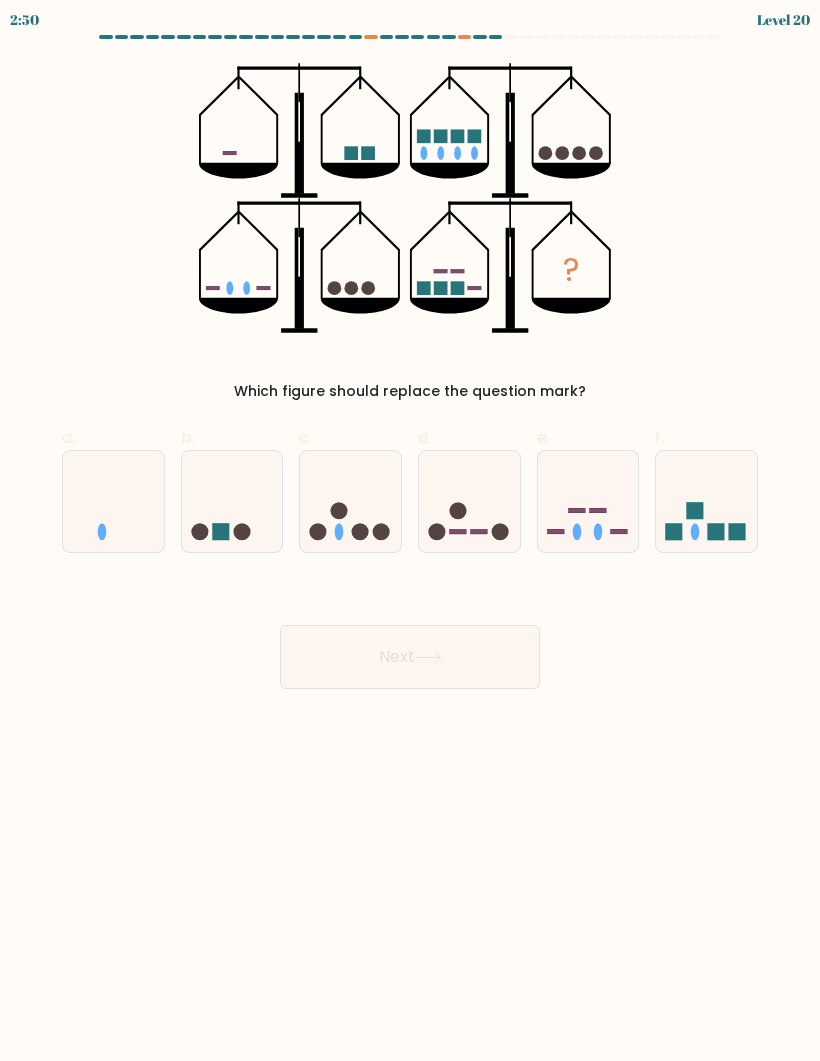 click at bounding box center [706, 501] 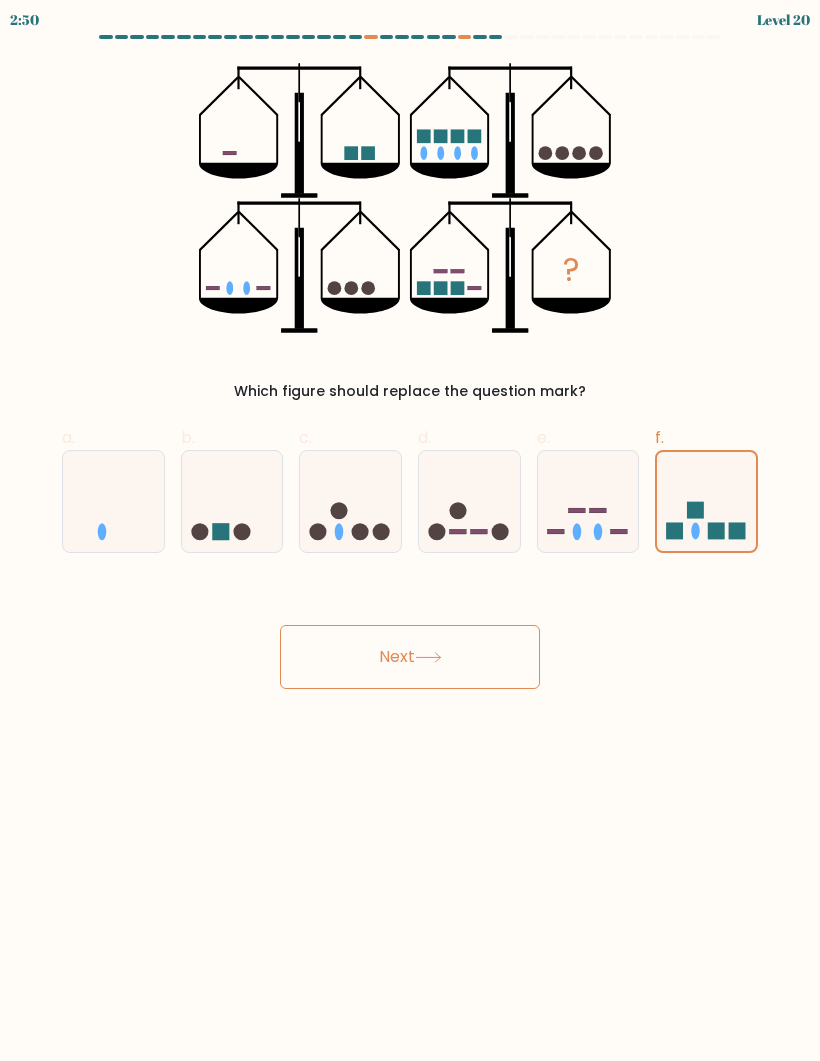 click on "Next" at bounding box center (410, 657) 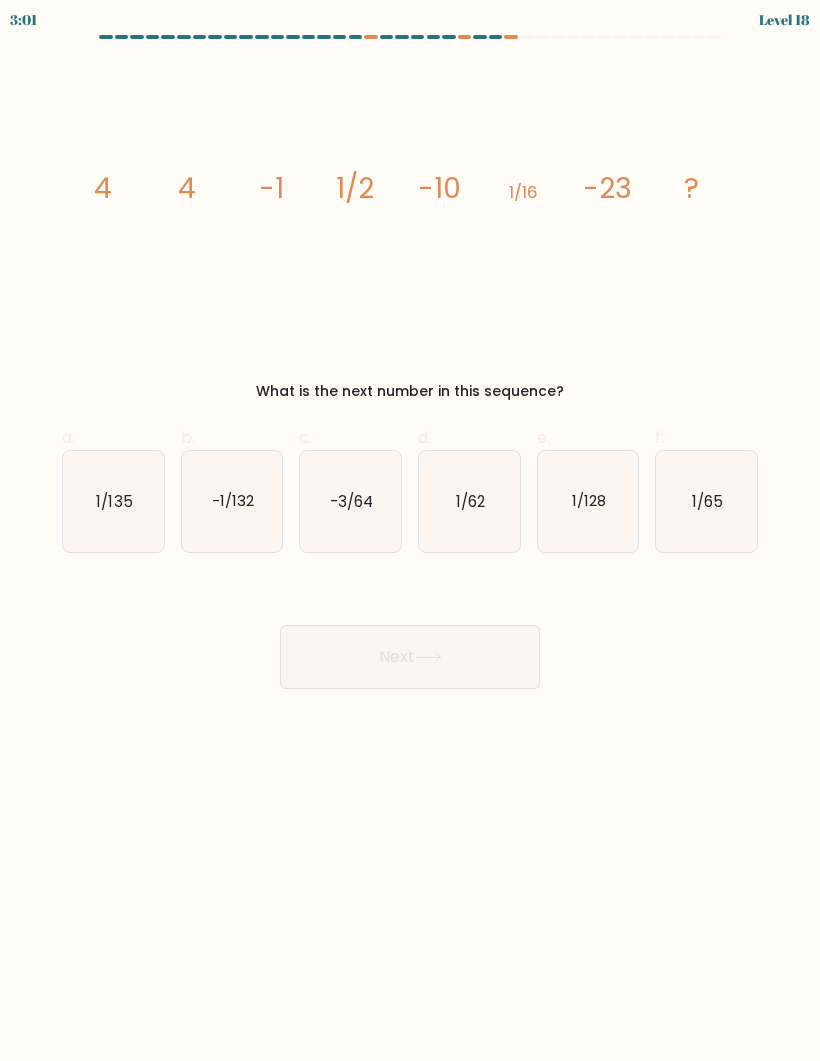 click on "1/128" at bounding box center [588, 501] 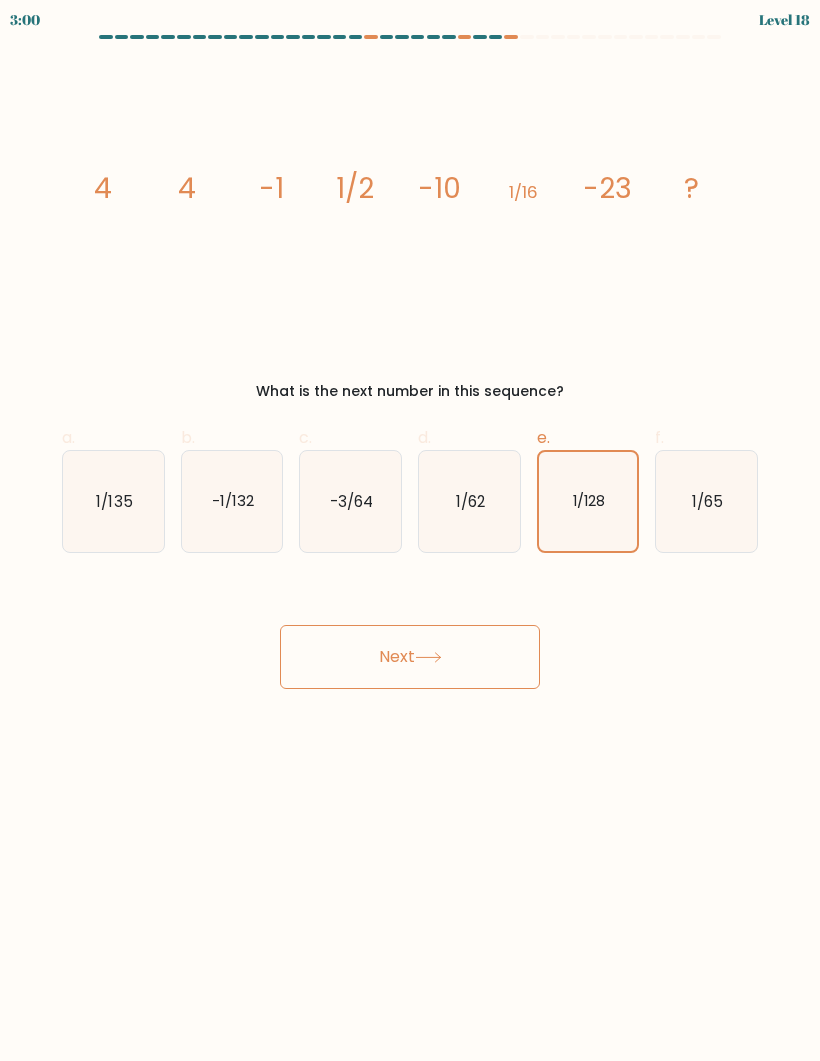 click on "Next" at bounding box center (410, 657) 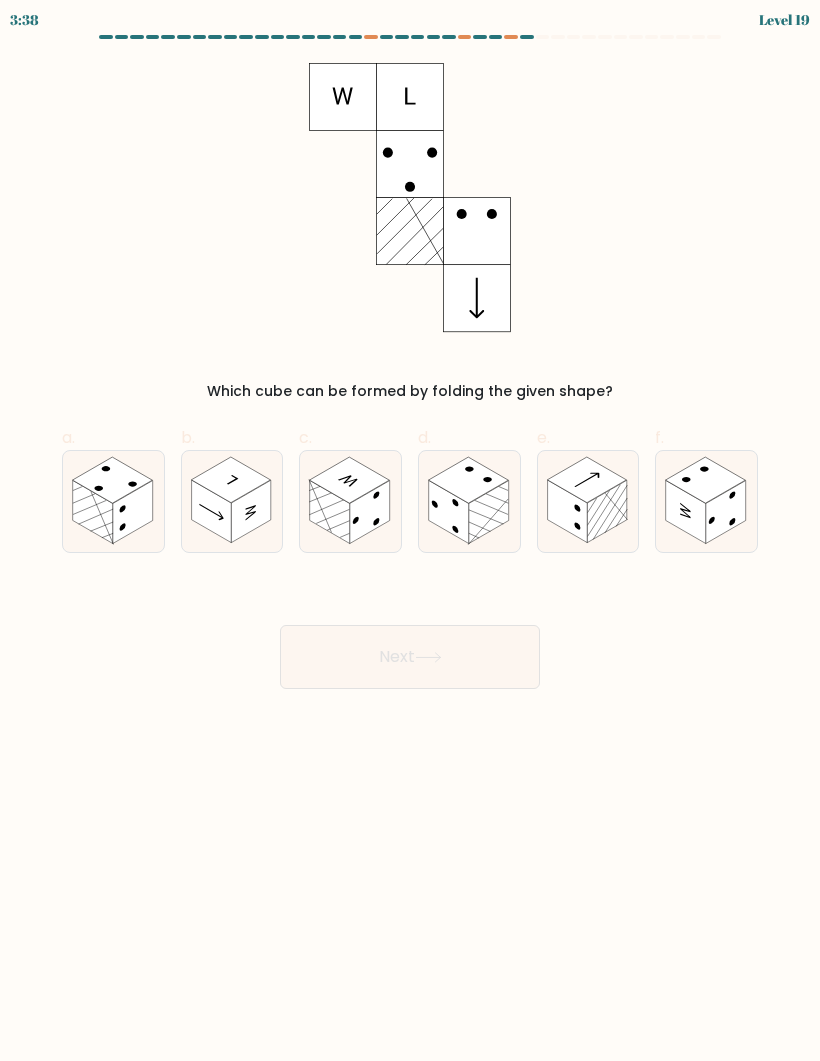 click at bounding box center [211, 511] 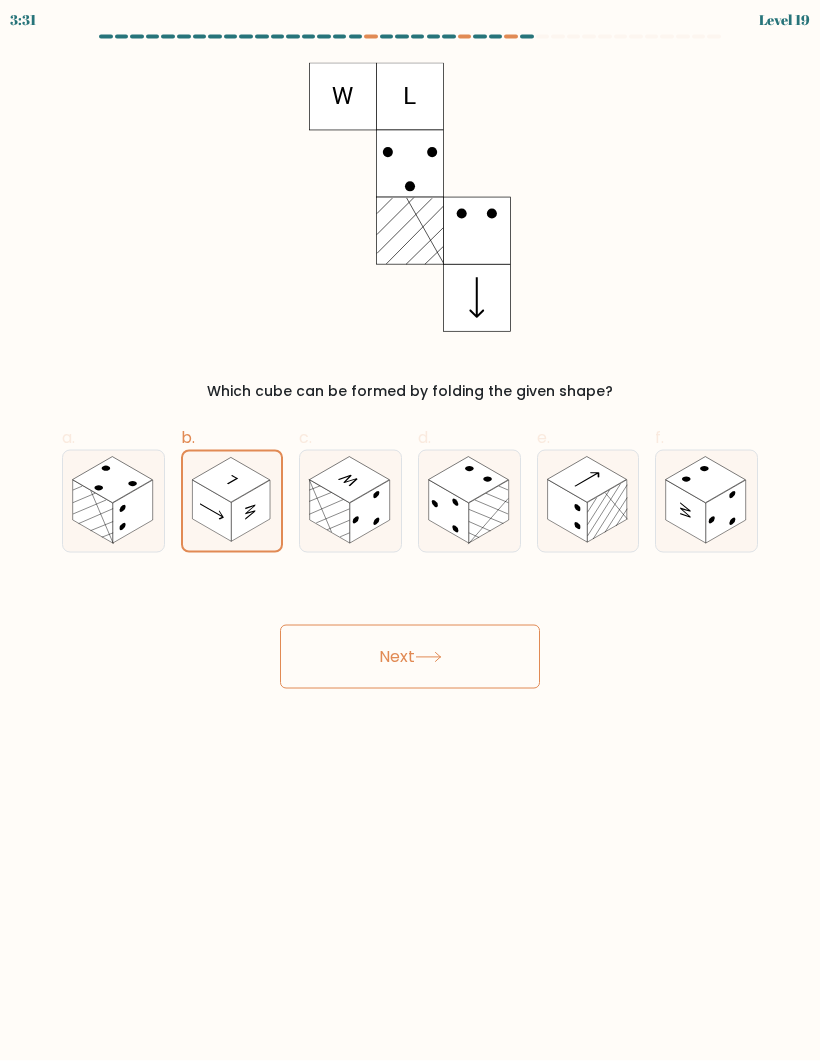 scroll, scrollTop: 0, scrollLeft: 0, axis: both 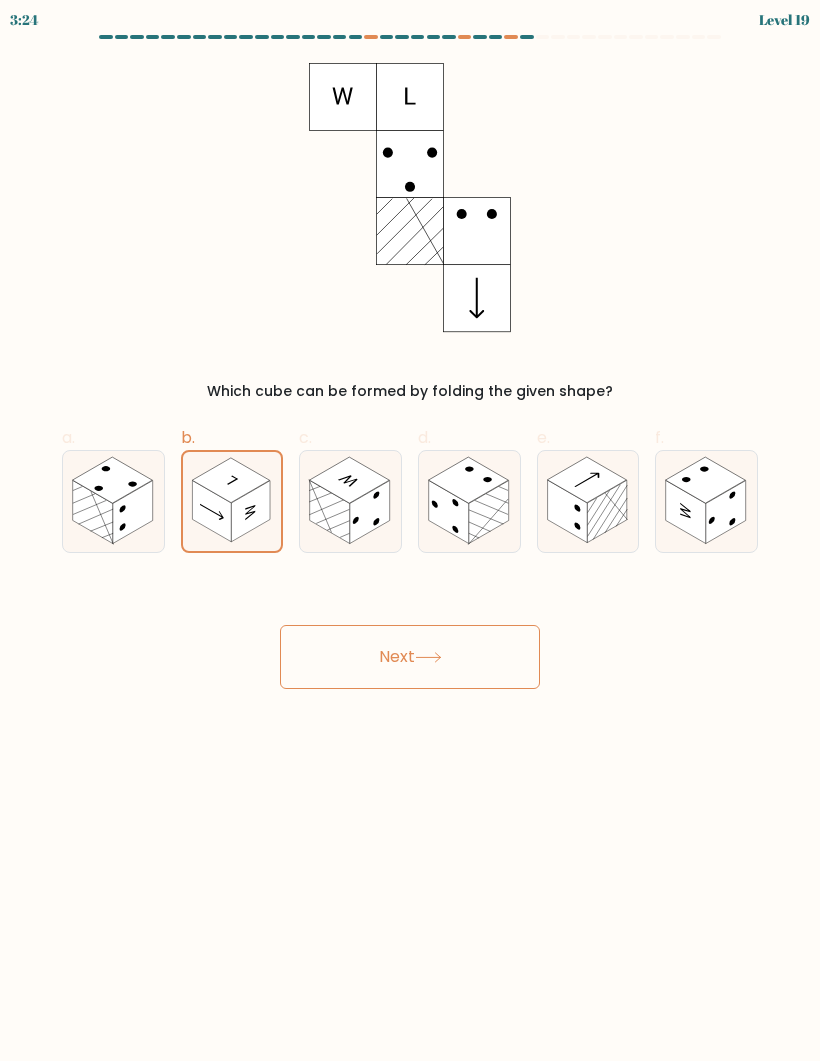 click at bounding box center [370, 511] 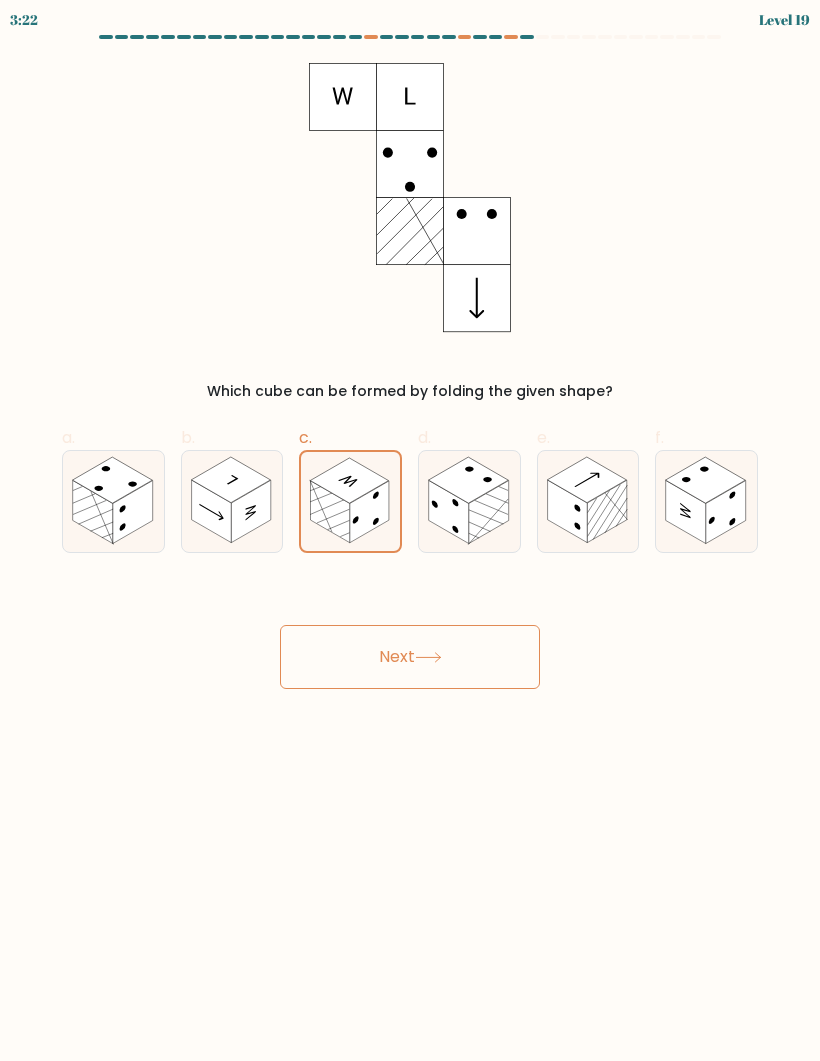 click at bounding box center (231, 480) 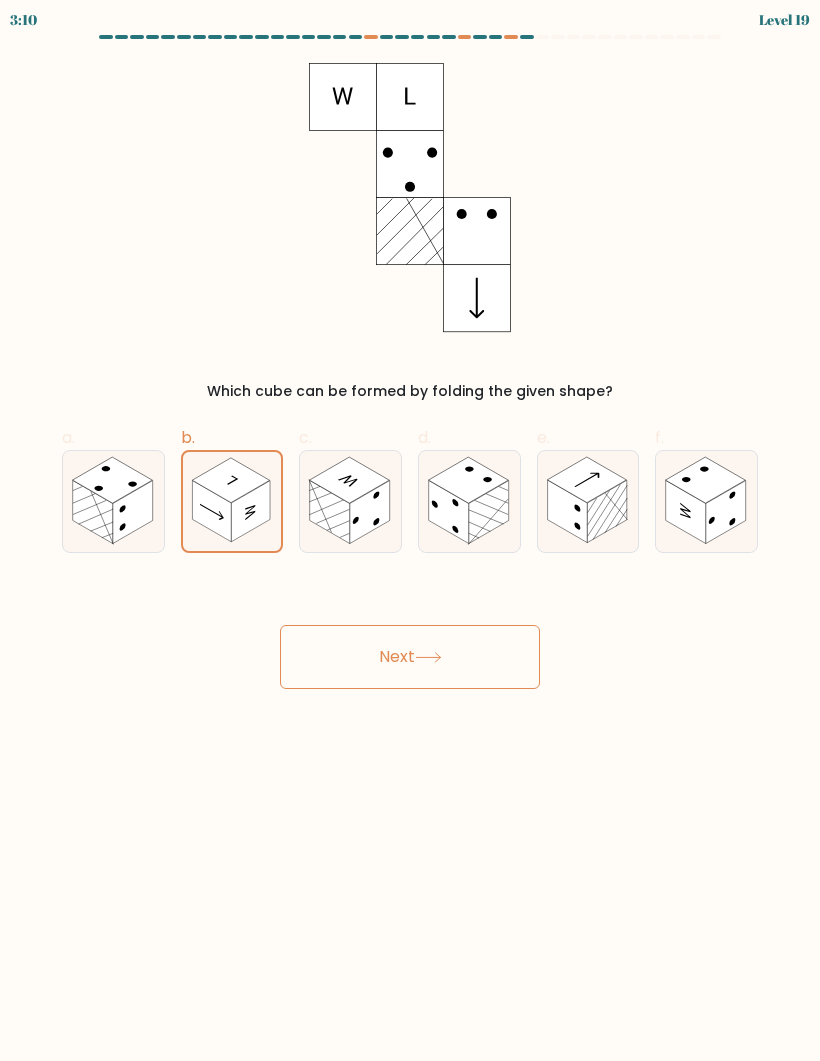 click on "Next" at bounding box center [410, 657] 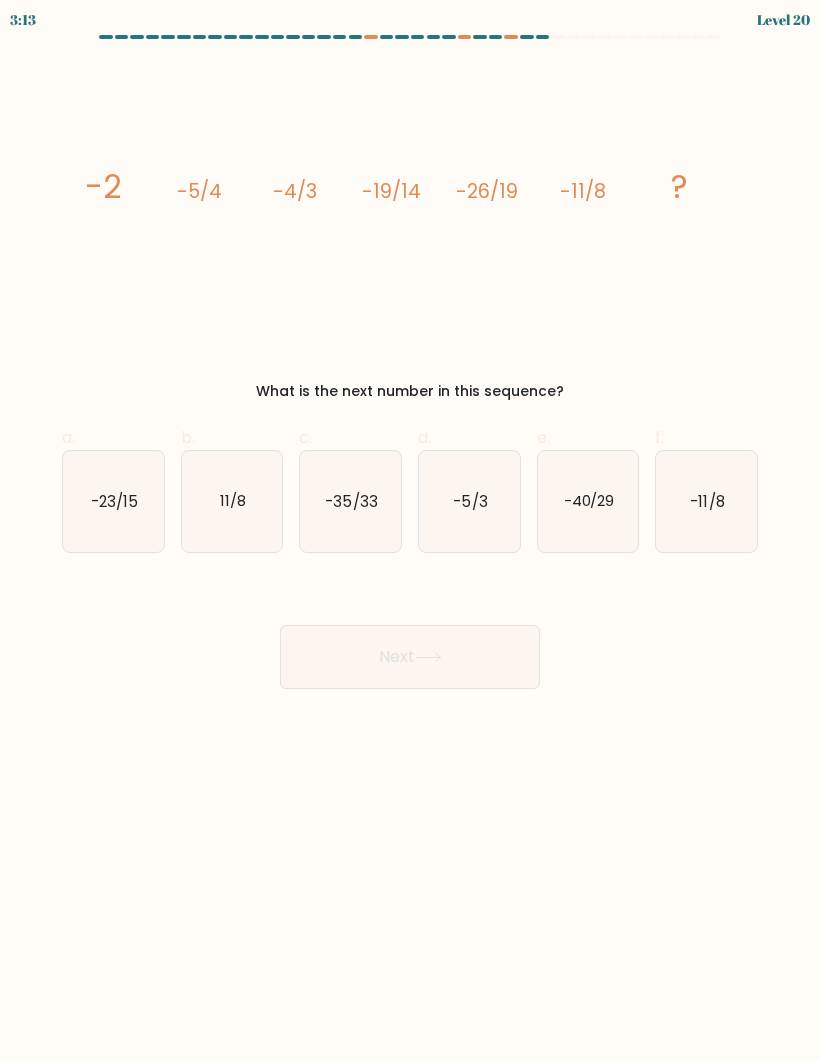 click on "-40/29" at bounding box center (588, 501) 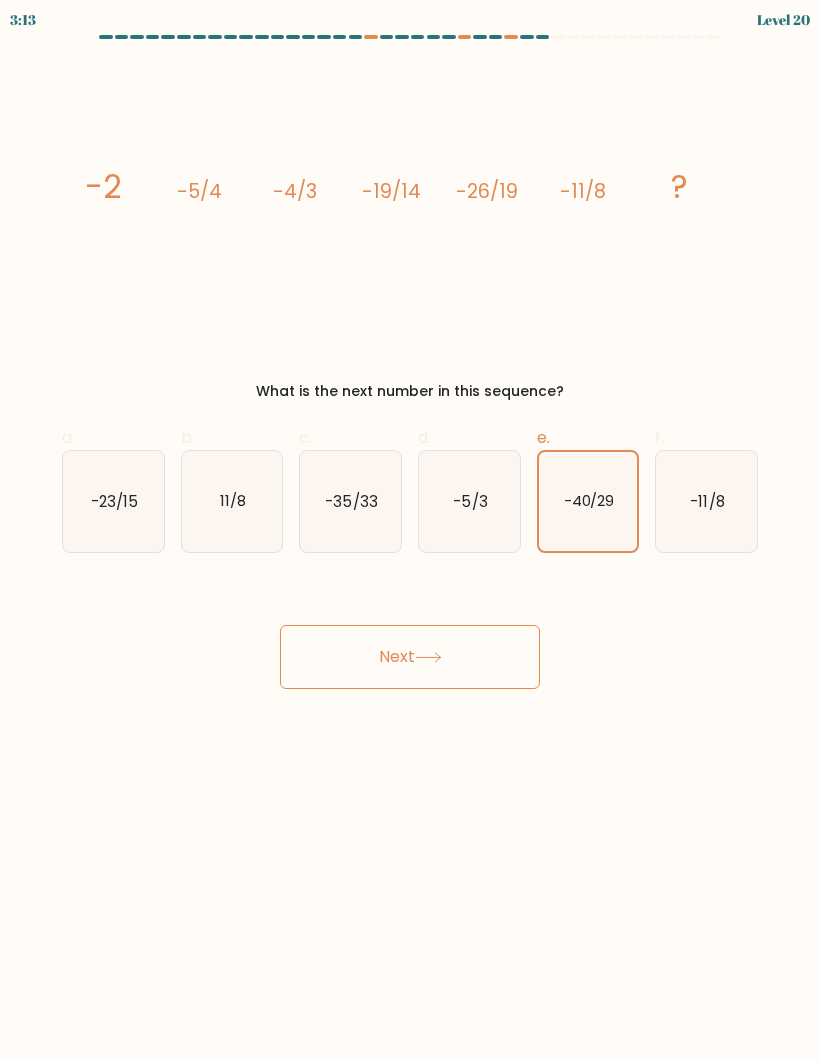 click on "Next" at bounding box center [410, 657] 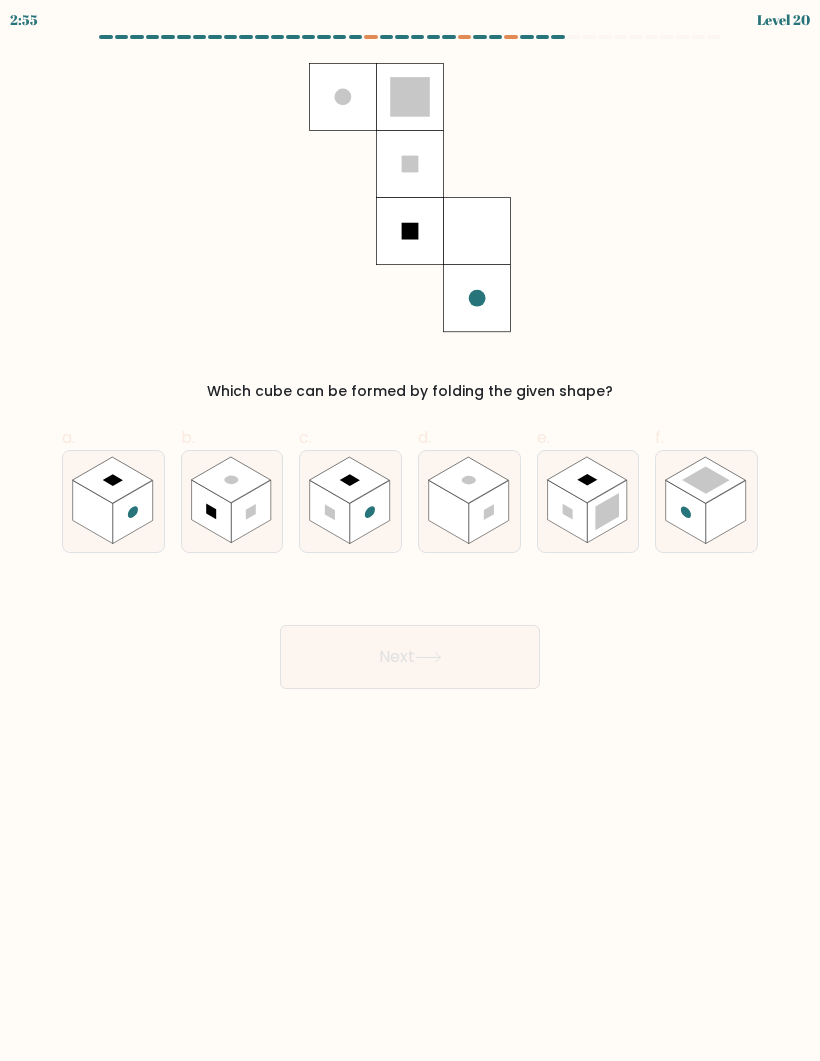 click at bounding box center (231, 480) 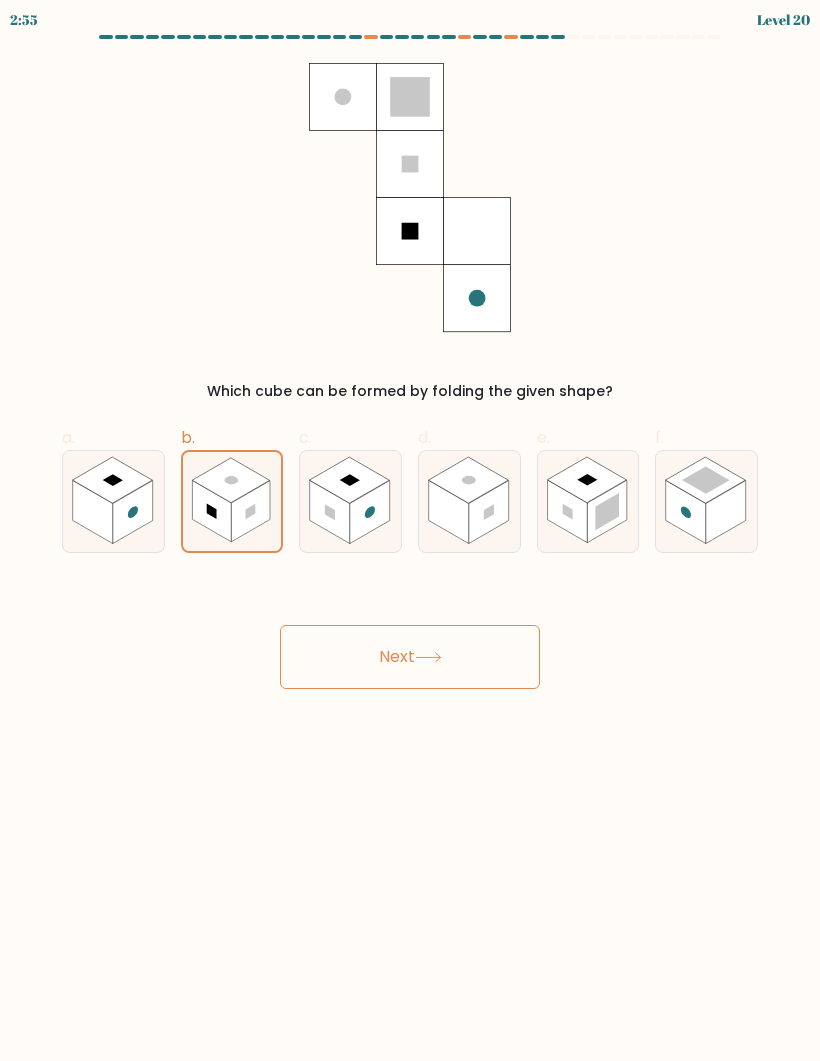 click on "Next" at bounding box center [410, 657] 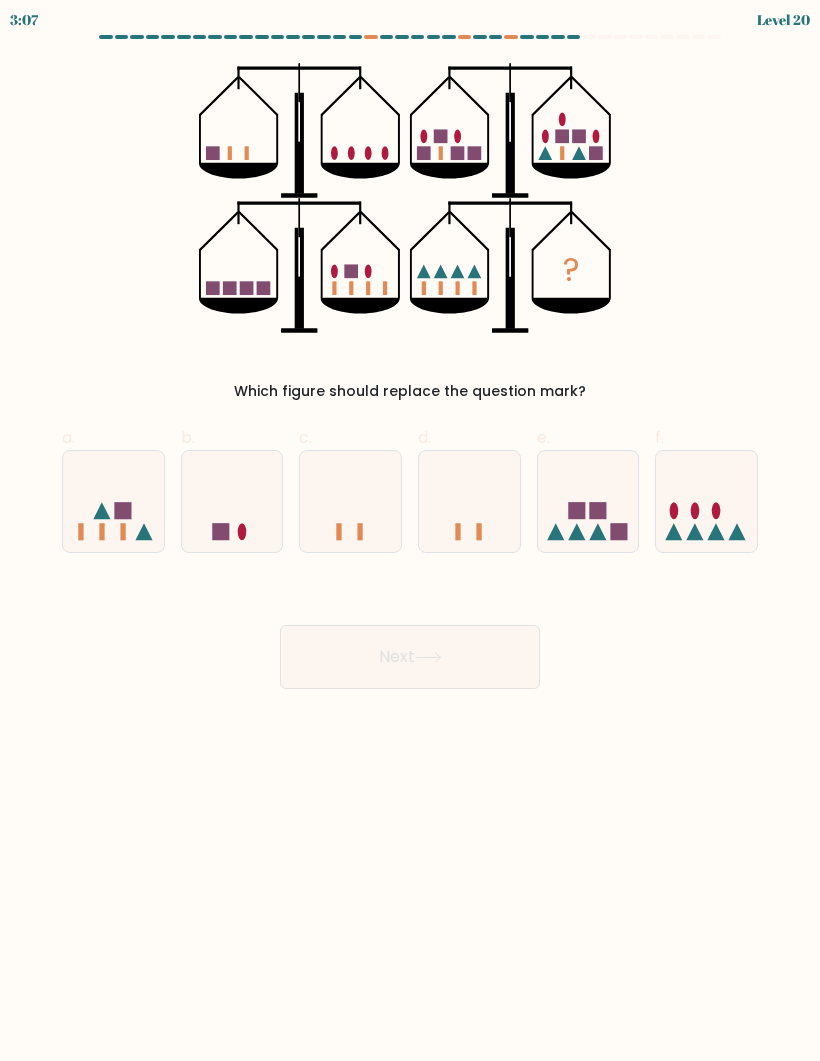 click at bounding box center [469, 501] 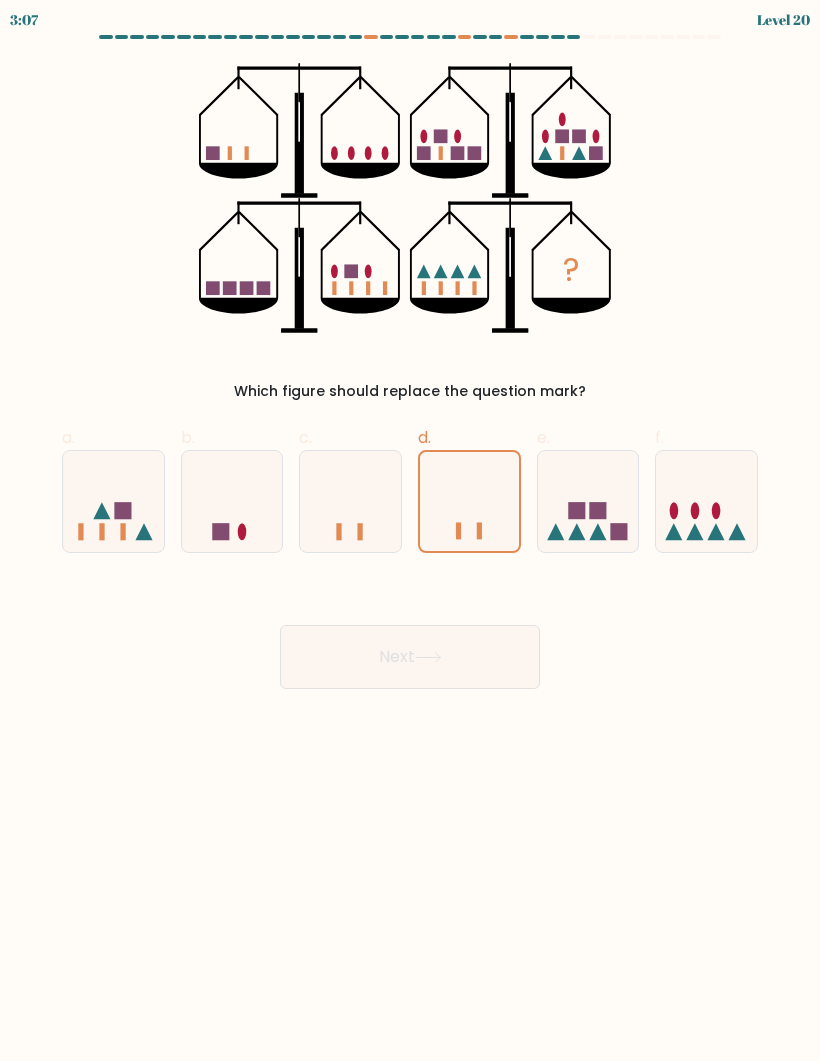 click on "Next" at bounding box center [410, 657] 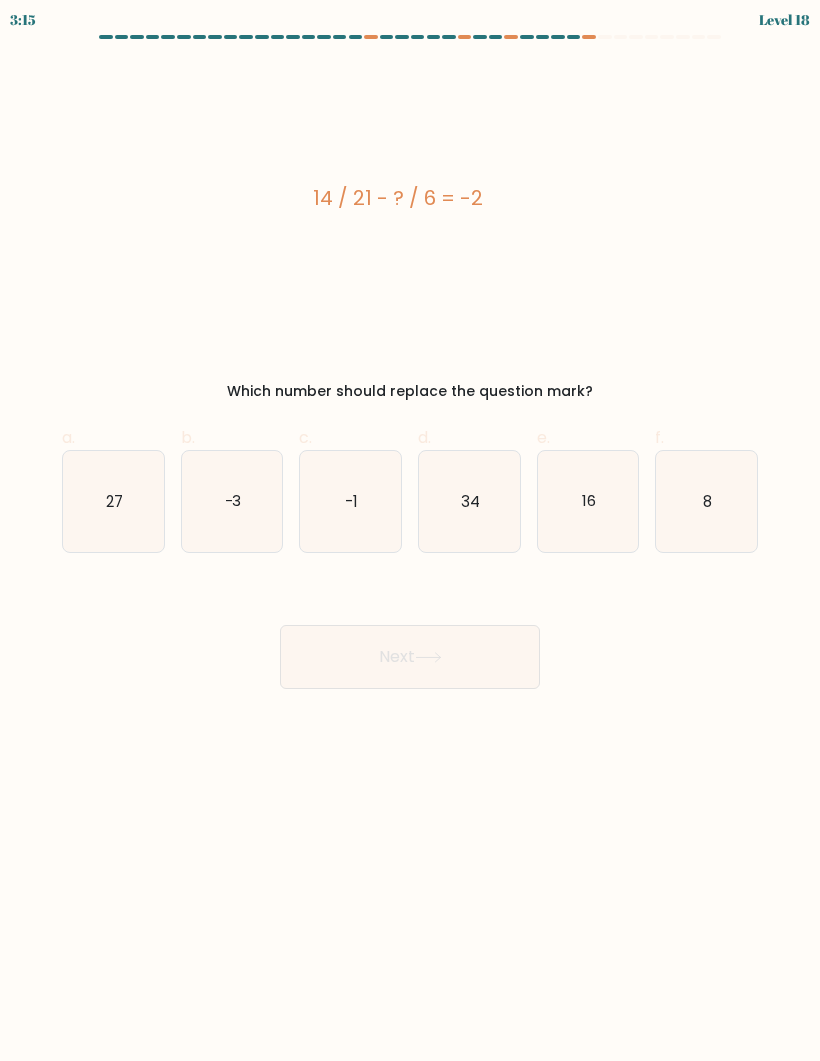 click on "8" at bounding box center (706, 501) 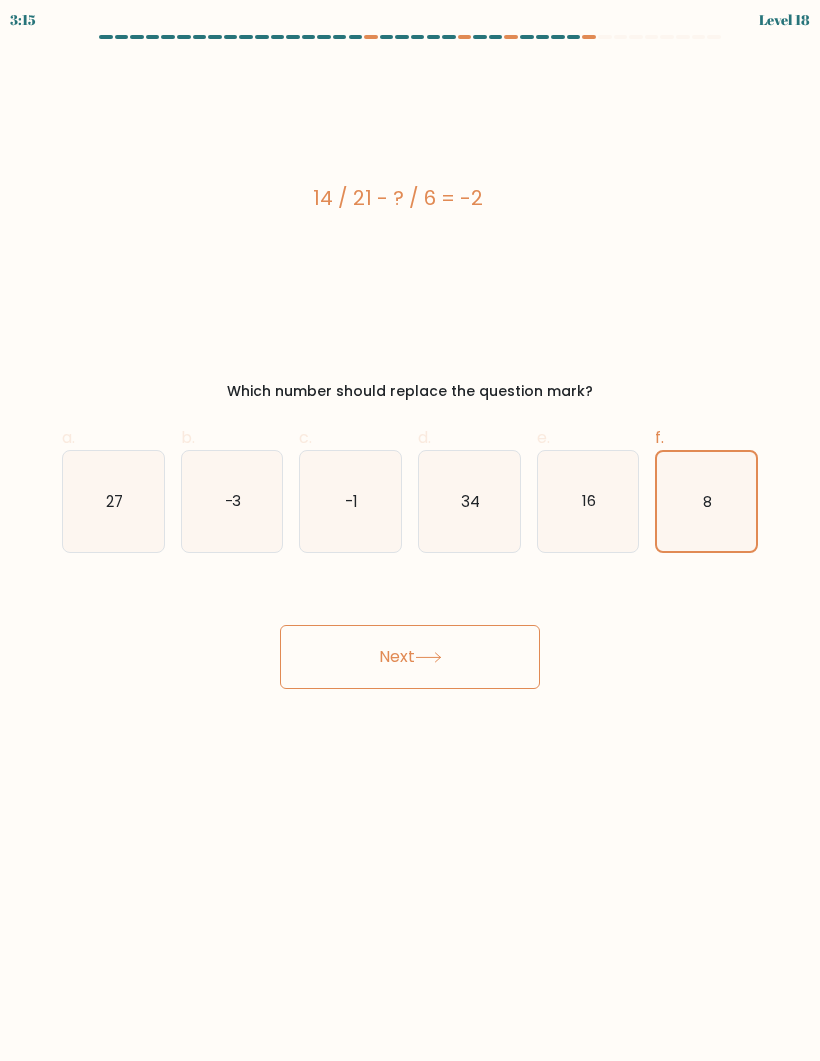 click on "Next" at bounding box center [410, 657] 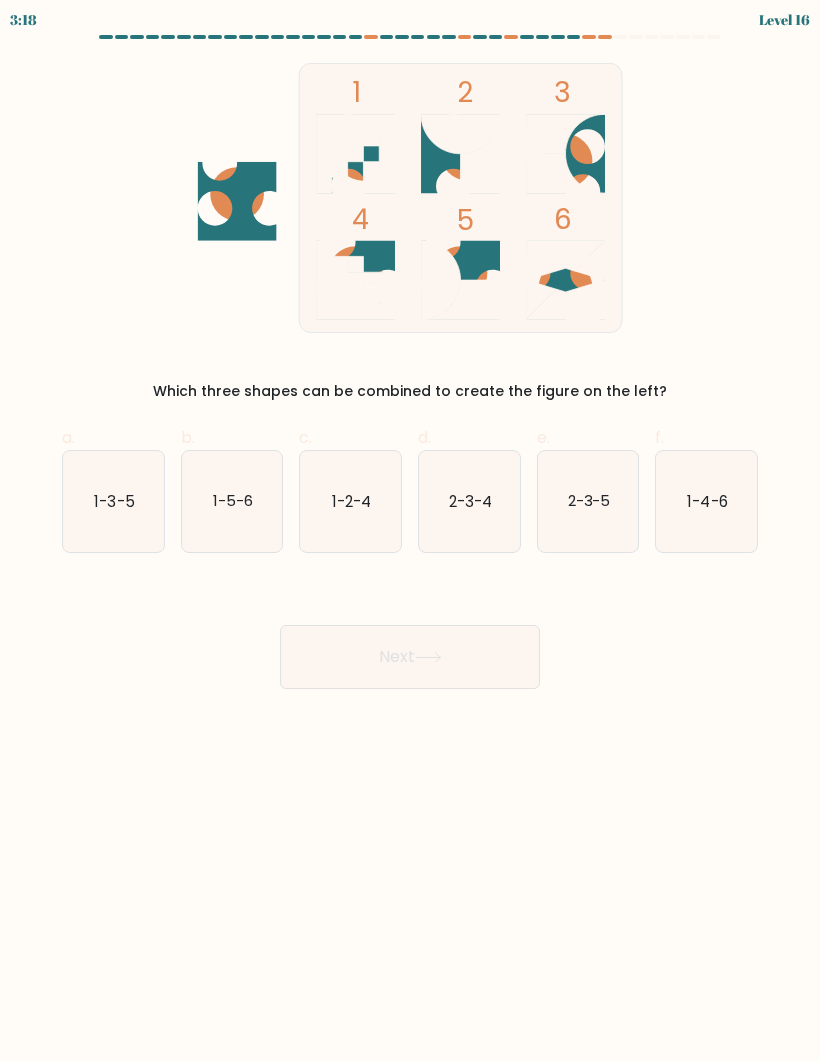 click on "2-3-5" at bounding box center (588, 501) 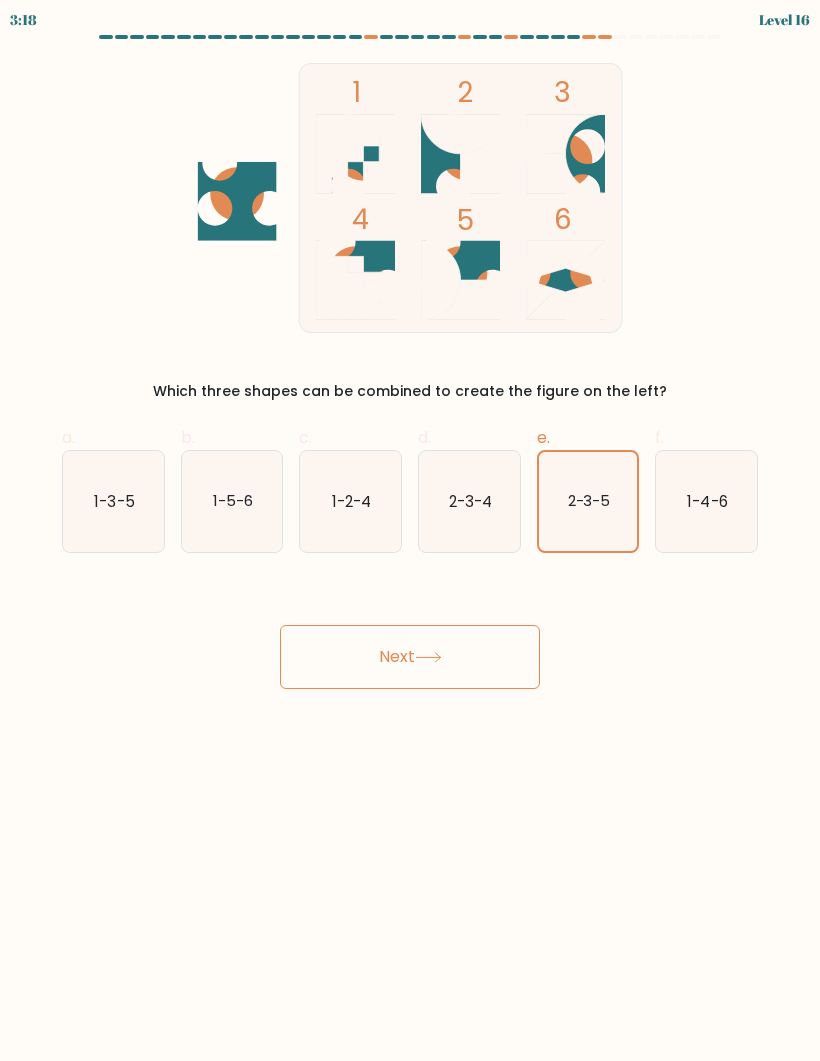 click on "Next" at bounding box center [410, 657] 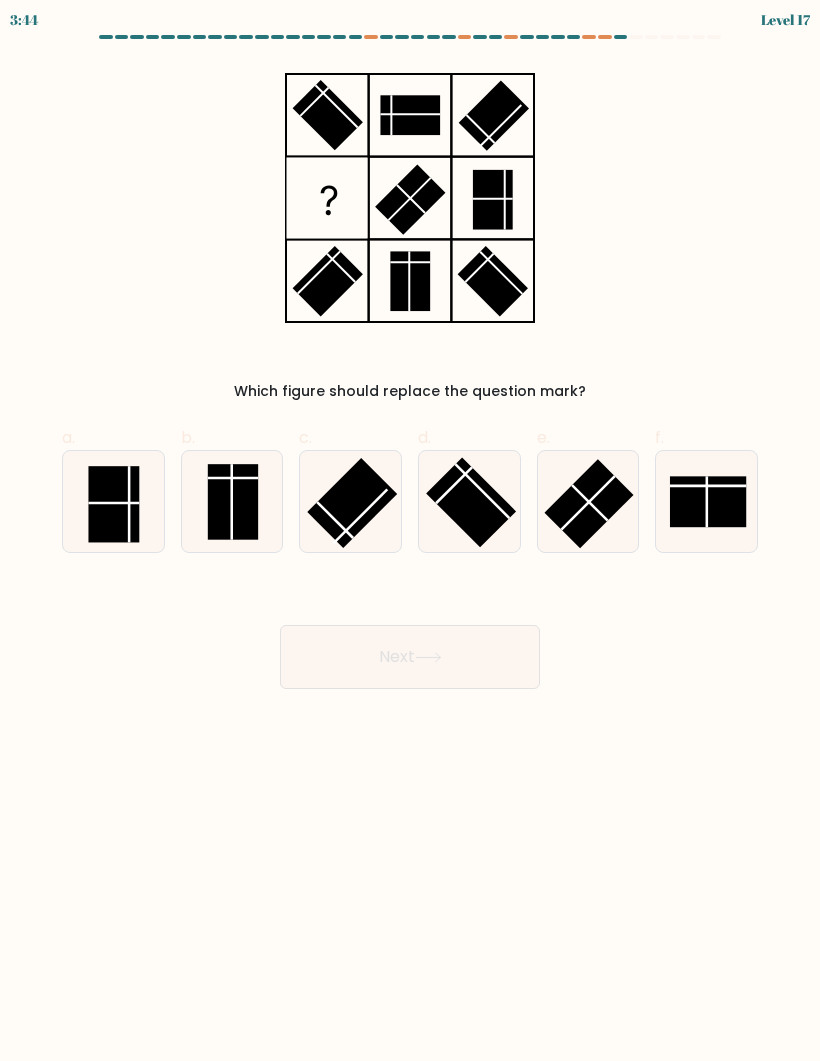 click at bounding box center [706, 501] 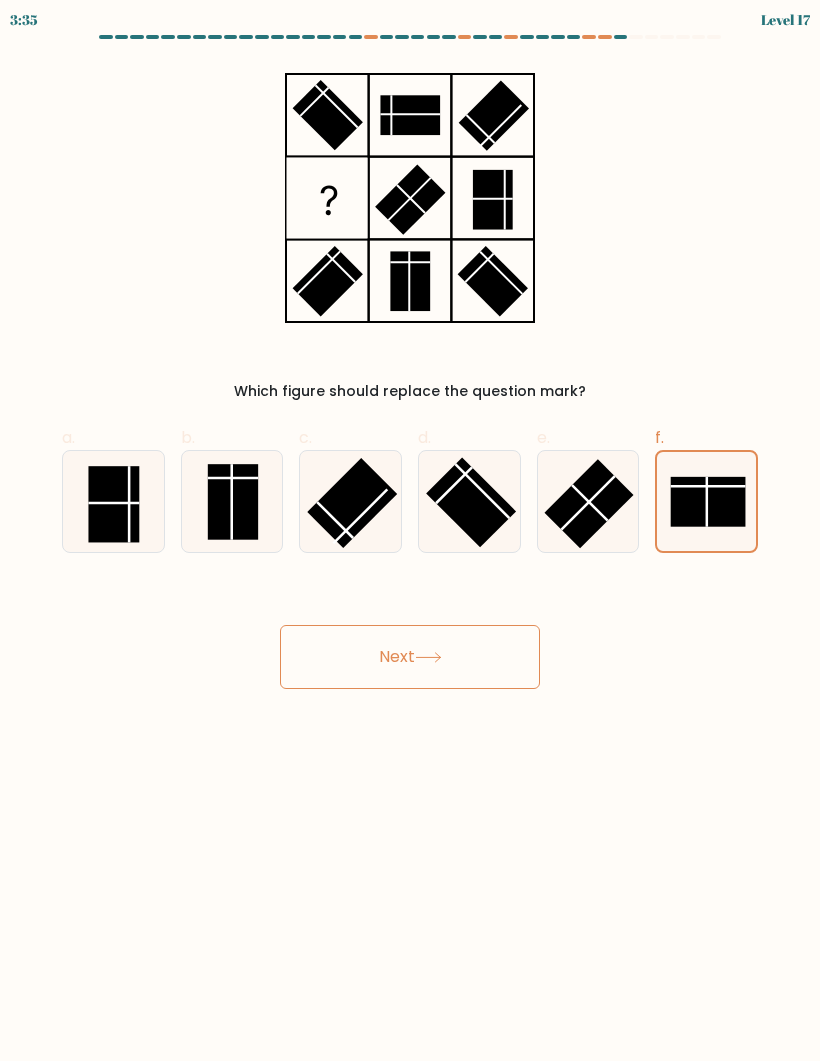 click on "Next" at bounding box center (410, 657) 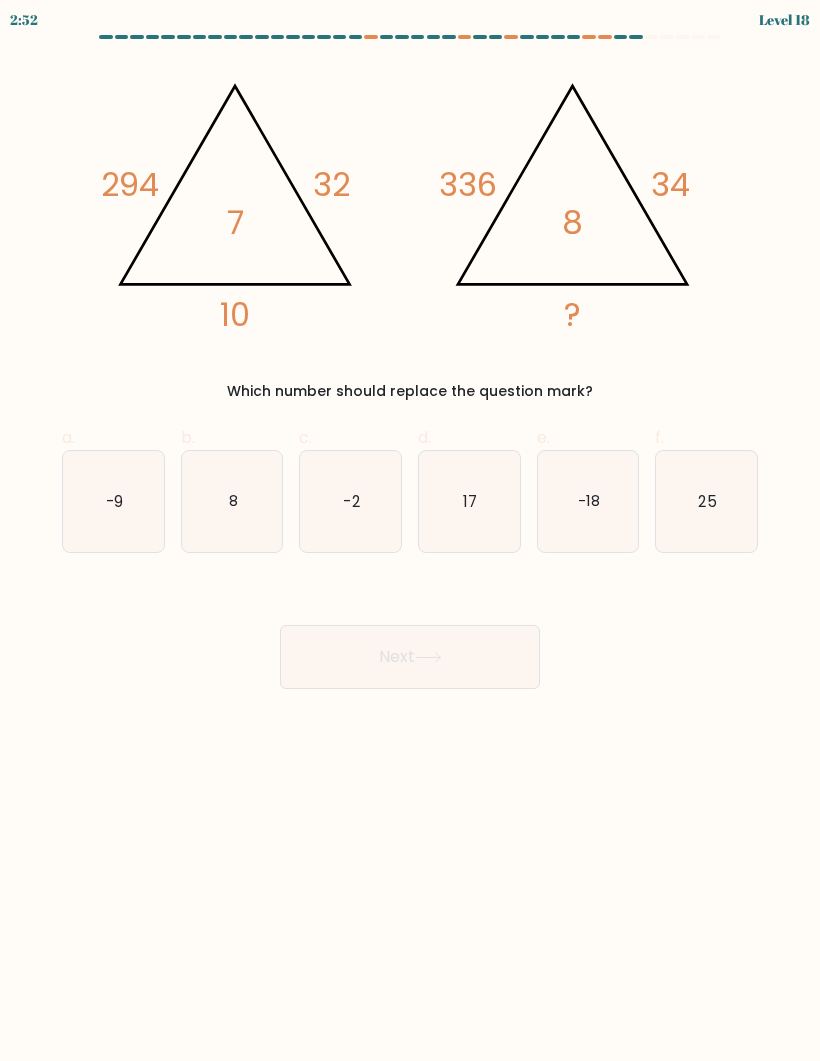 click on "-2" at bounding box center [350, 501] 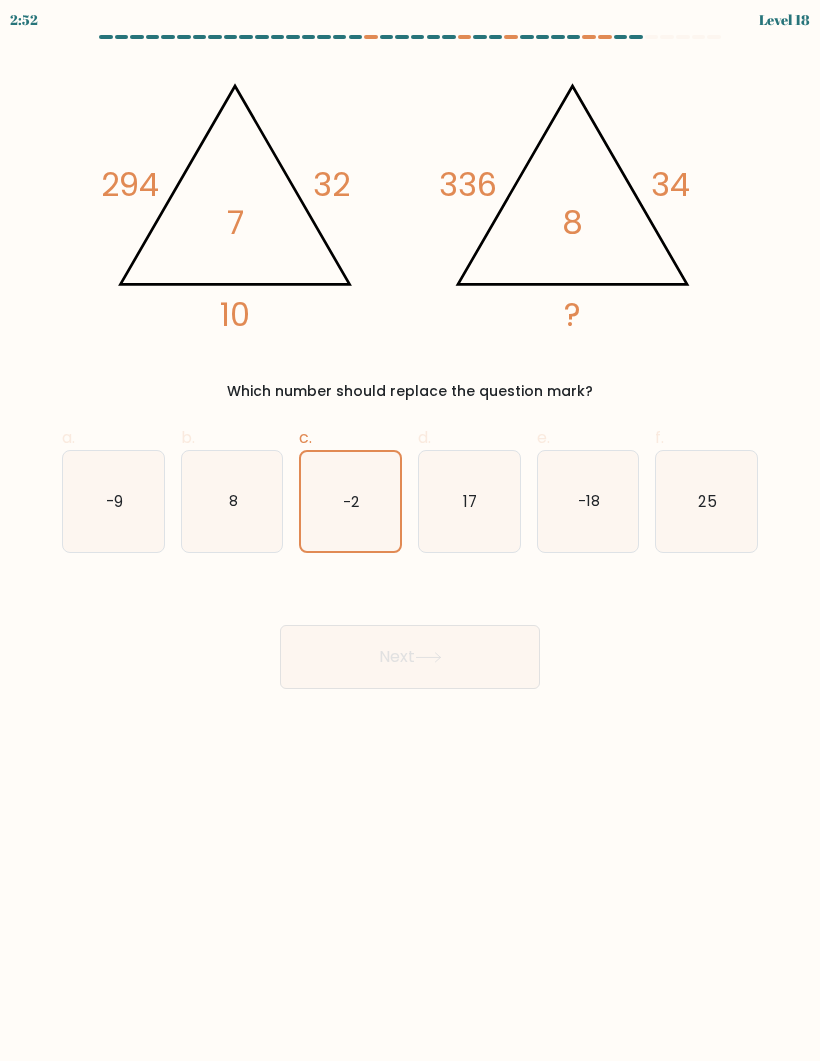 click on "Next" at bounding box center (410, 657) 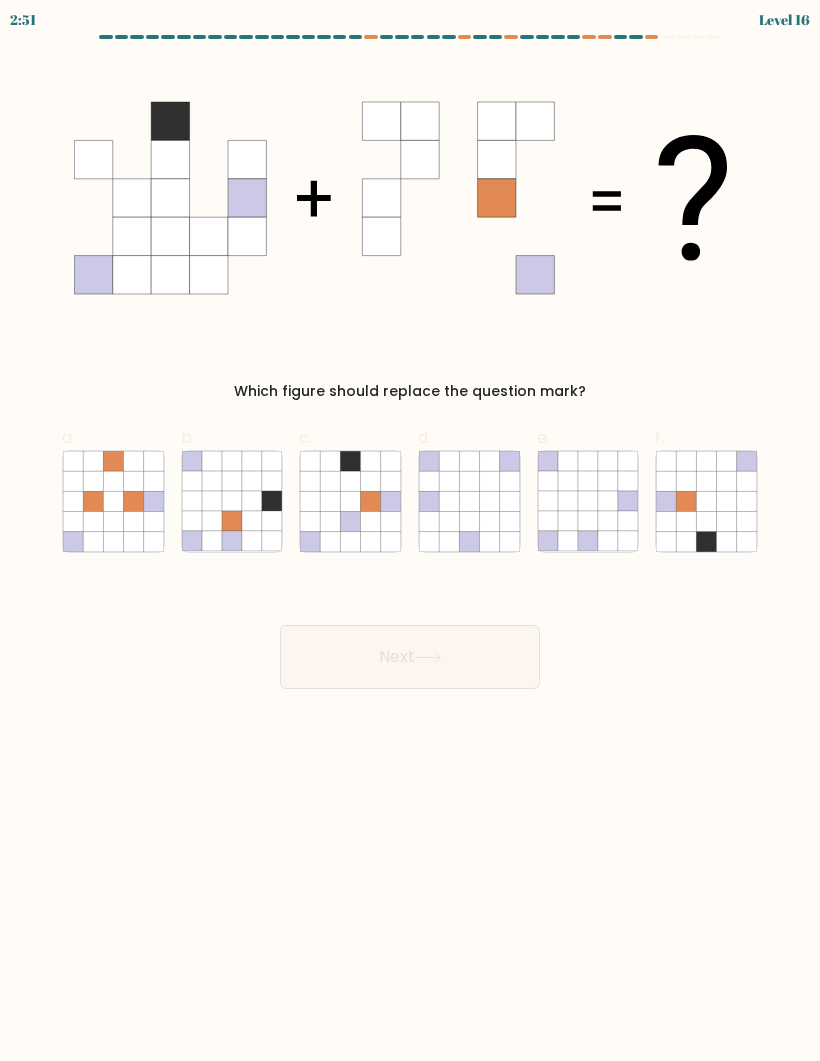click at bounding box center (509, 481) 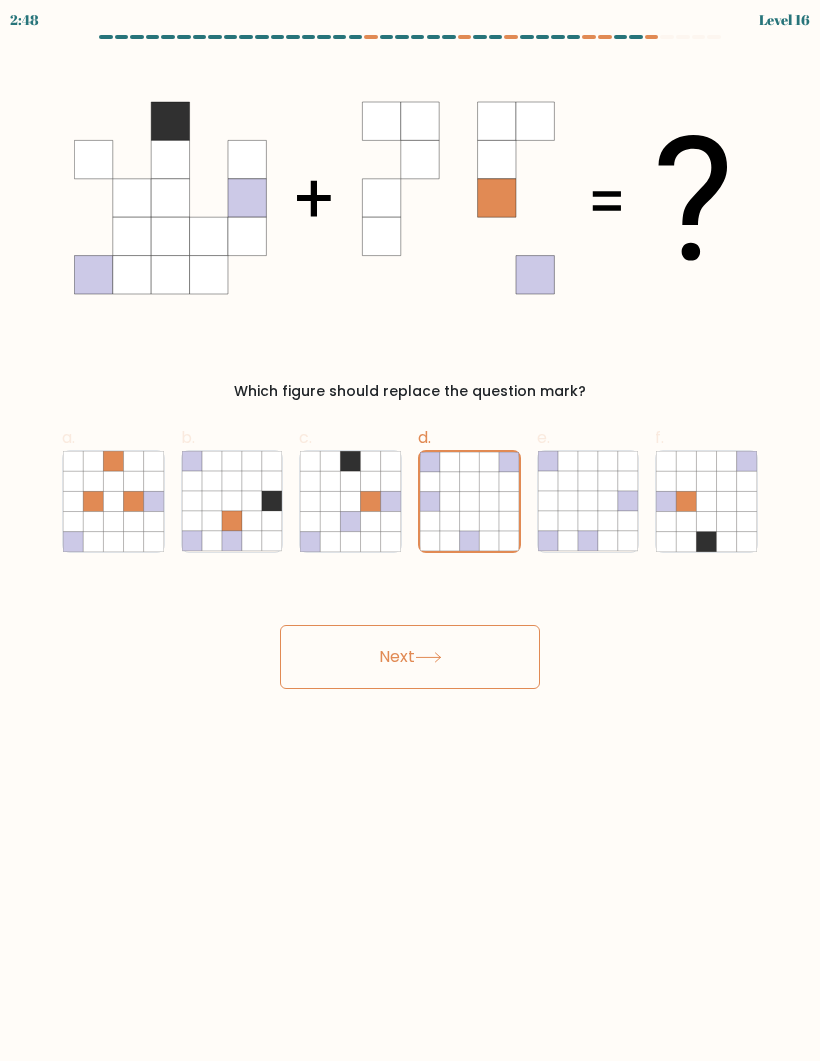 click at bounding box center [450, 521] 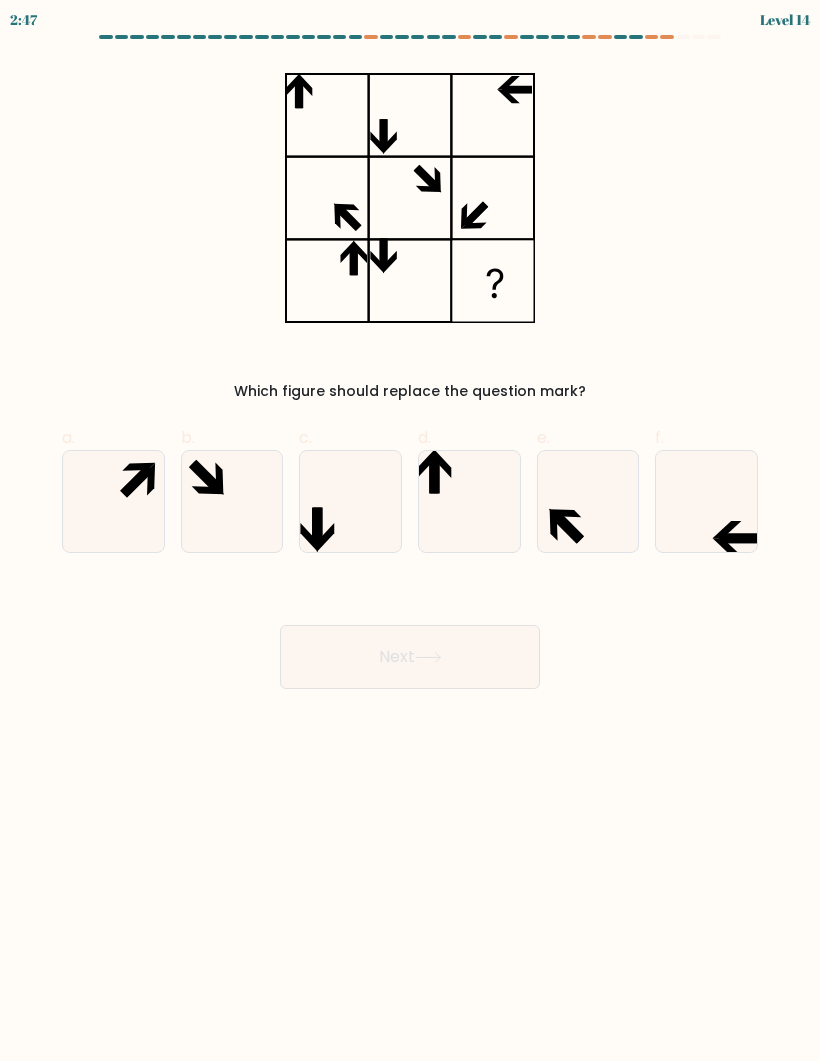 click at bounding box center [588, 501] 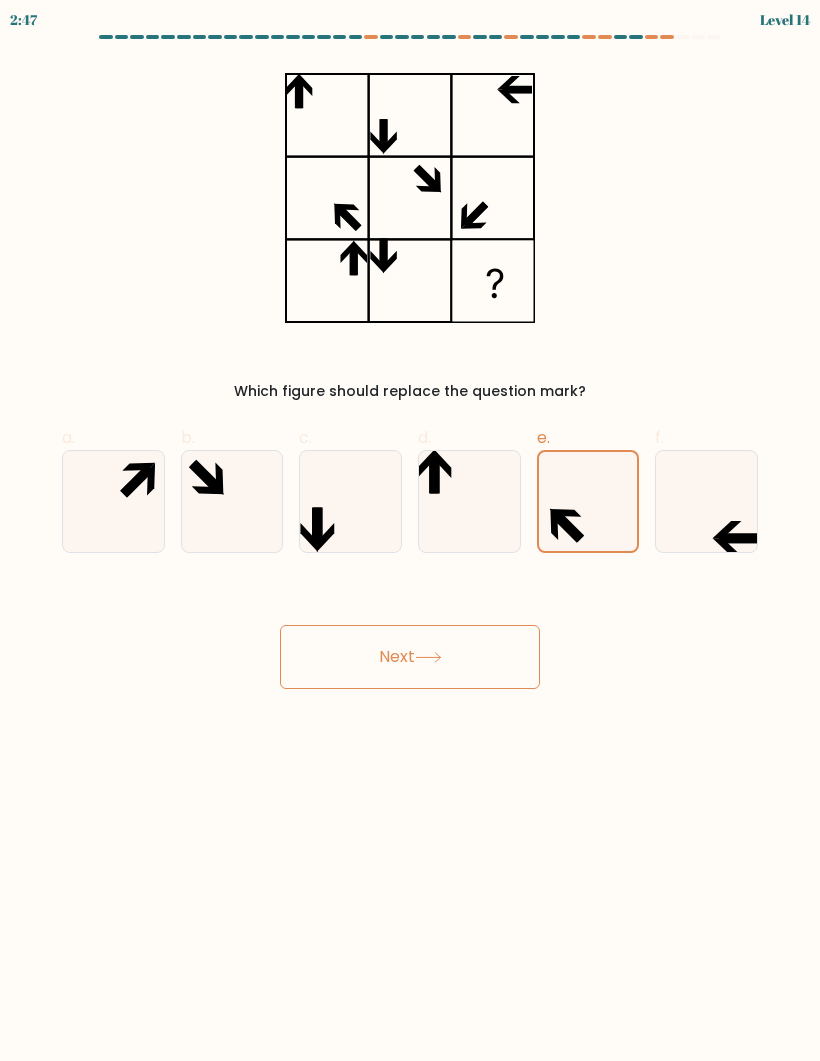 click on "Next" at bounding box center (410, 657) 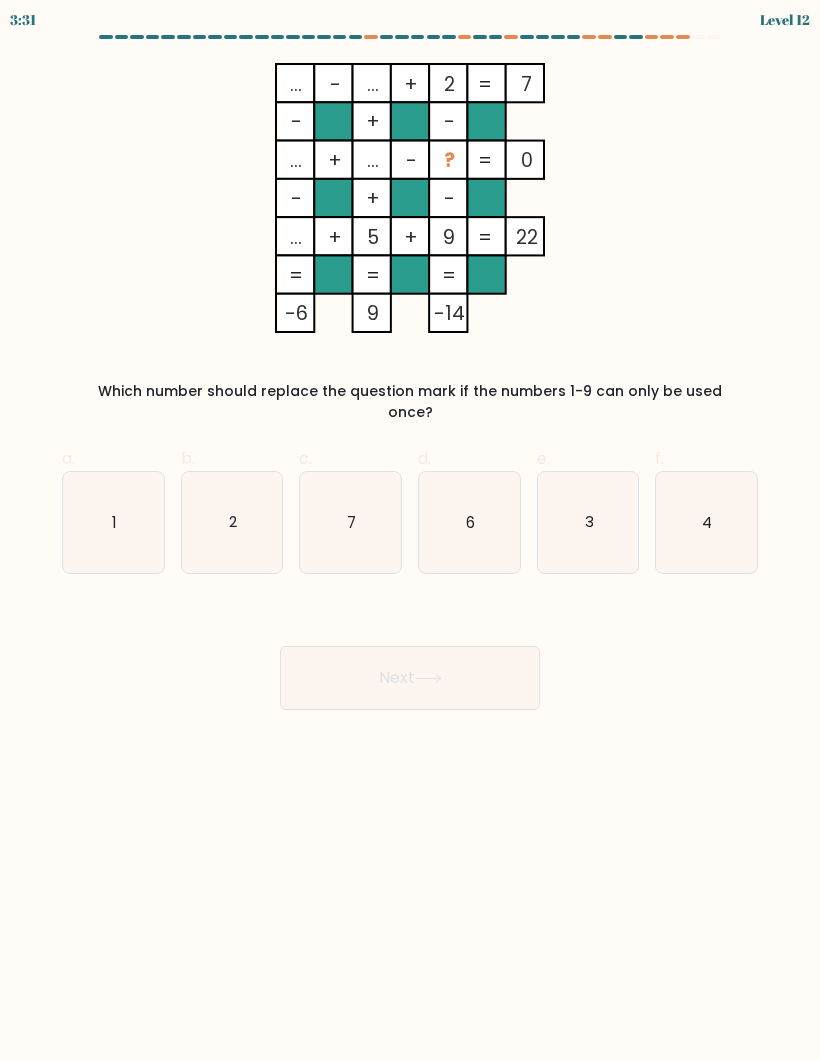 click on "4" at bounding box center [706, 522] 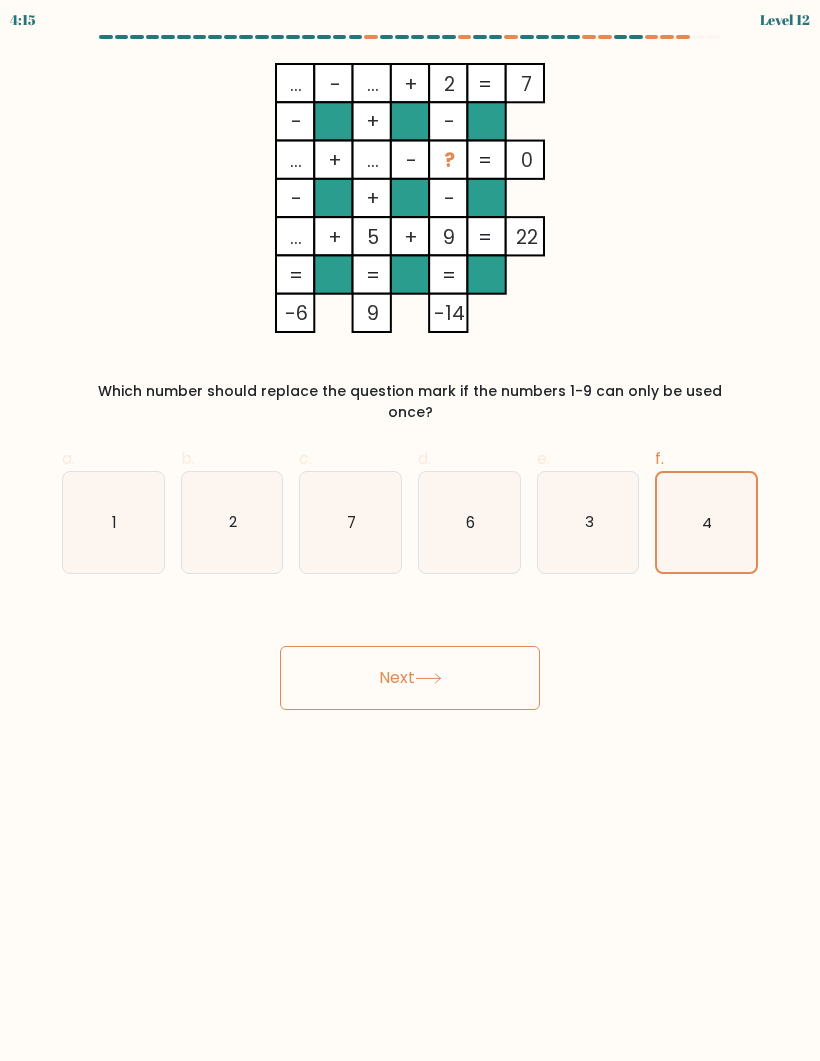 click on "Next" at bounding box center (410, 678) 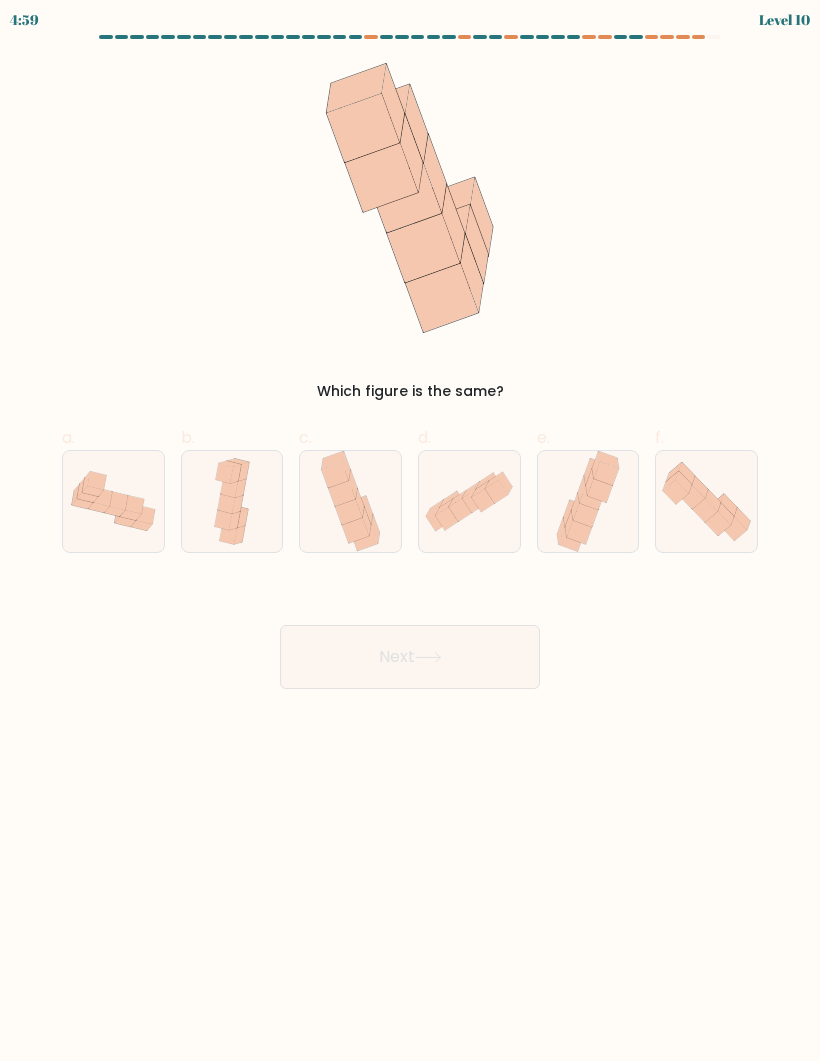 click at bounding box center (588, 501) 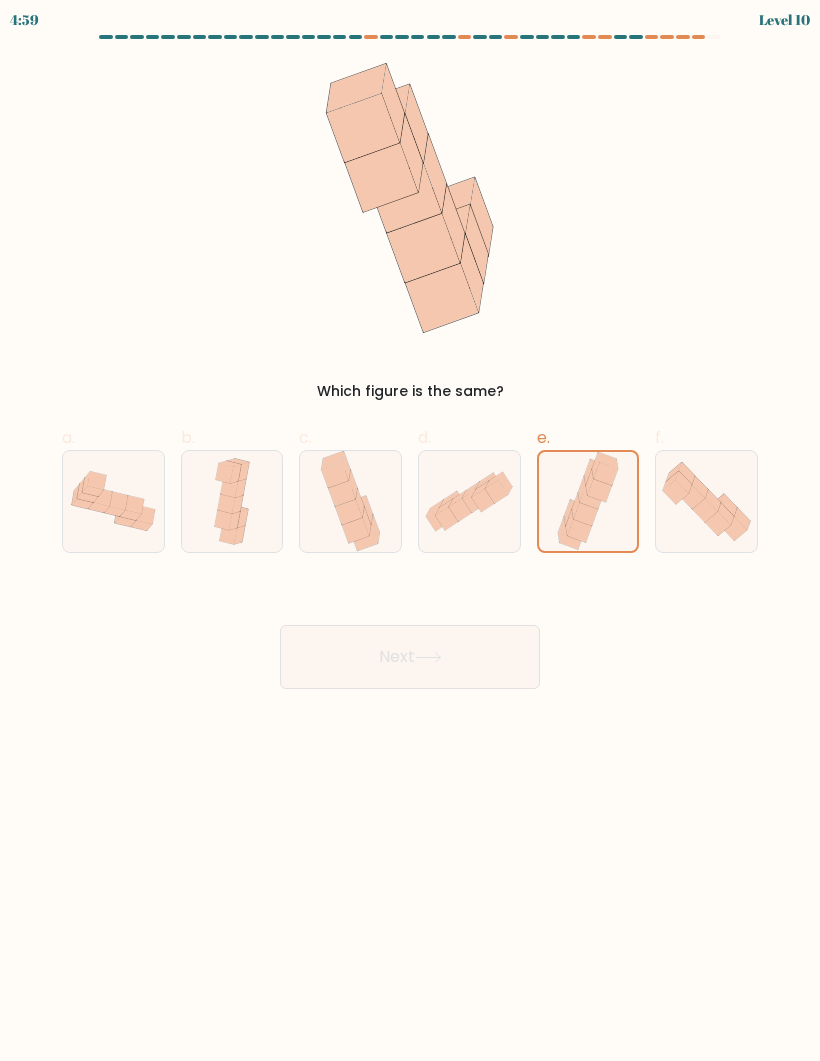 click on "Next" at bounding box center [410, 657] 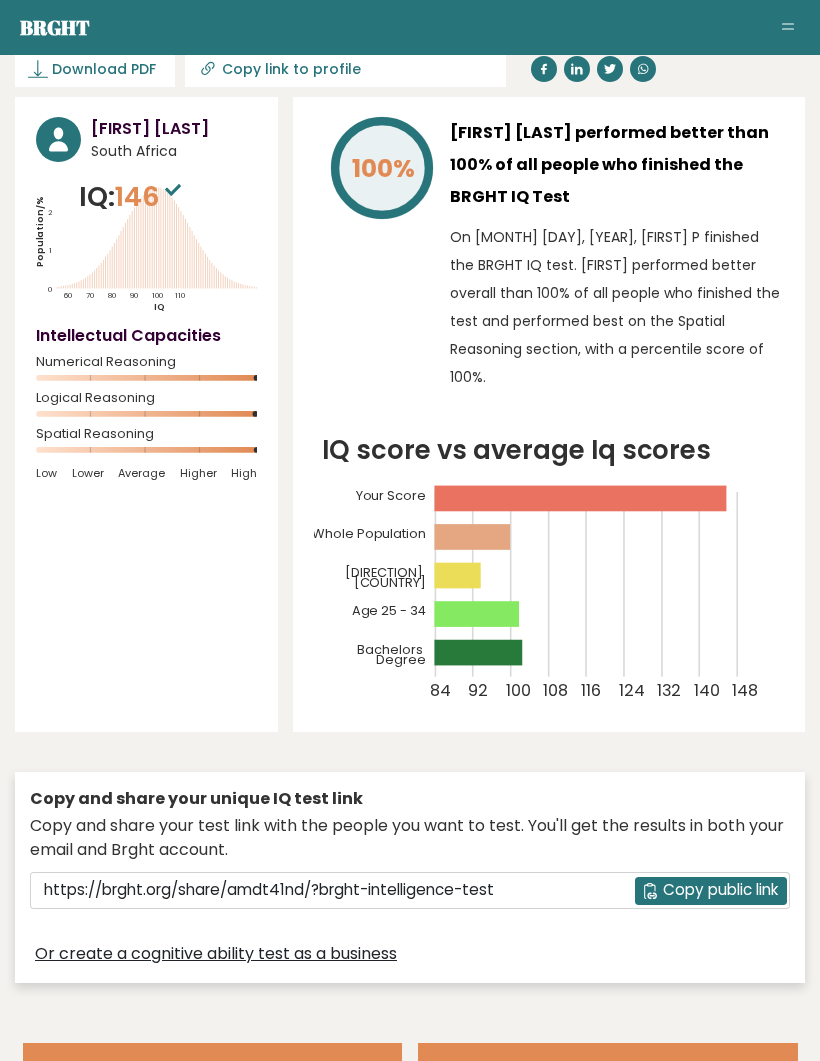 scroll, scrollTop: 0, scrollLeft: 0, axis: both 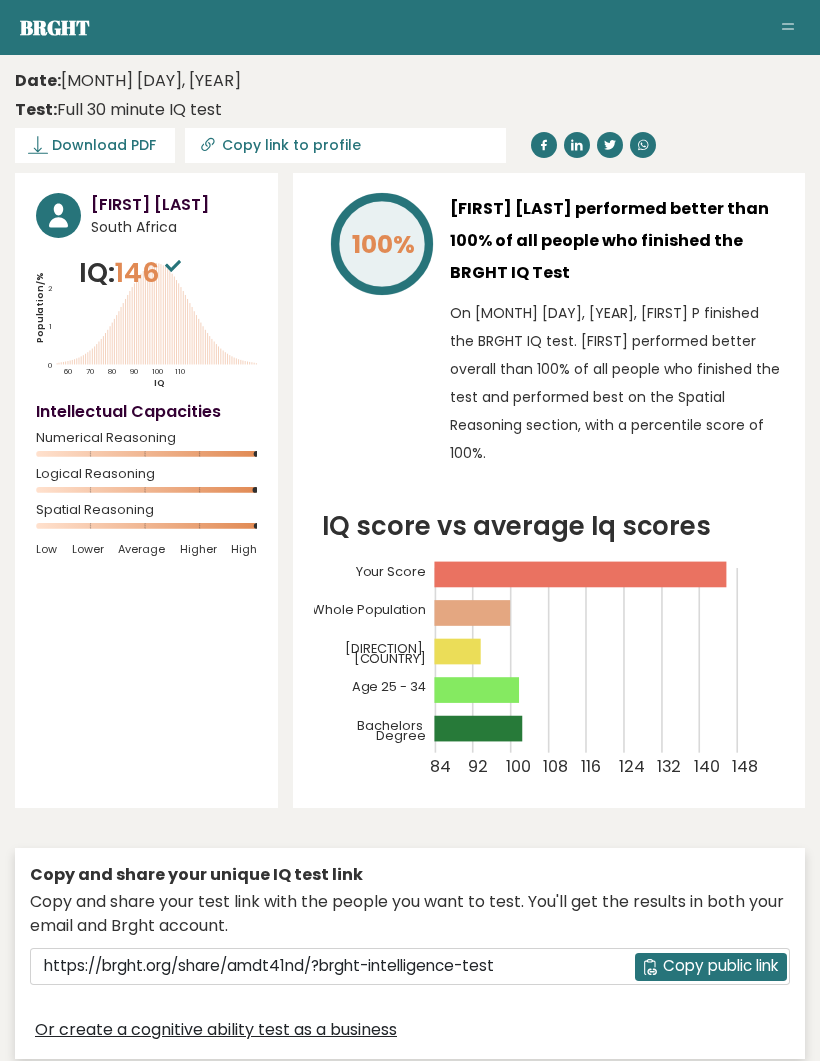 click at bounding box center [788, 28] 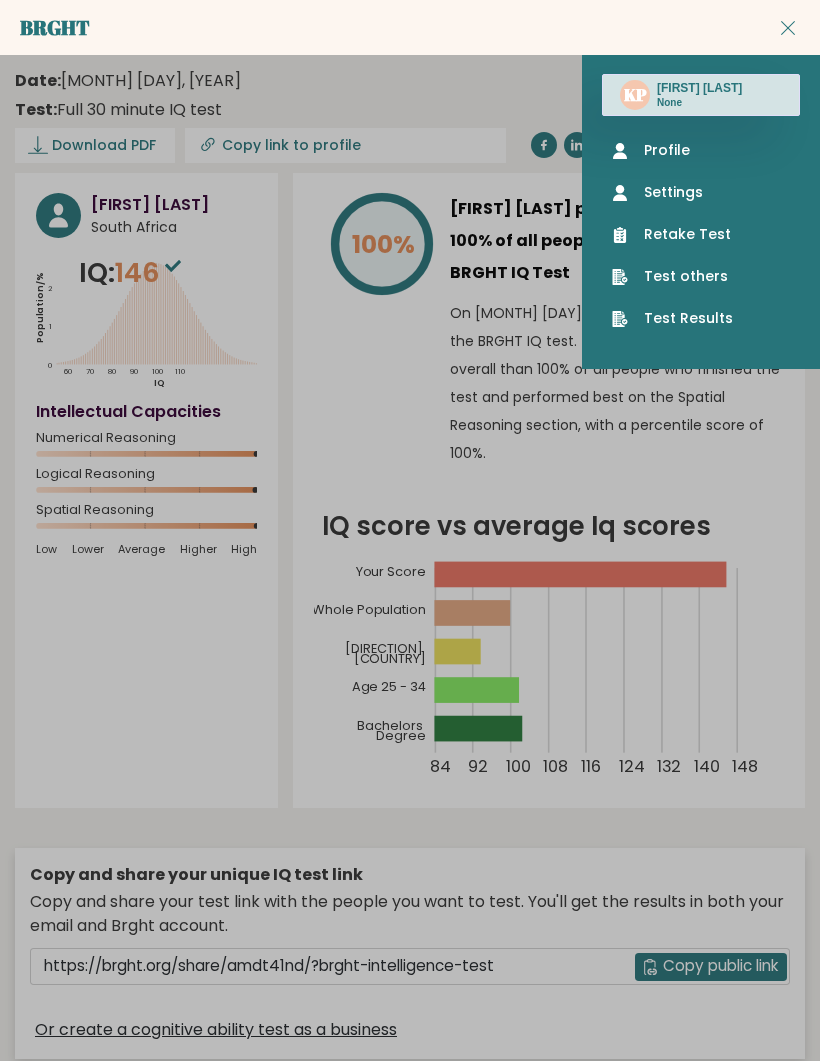 click on "Retake Test" at bounding box center (701, 234) 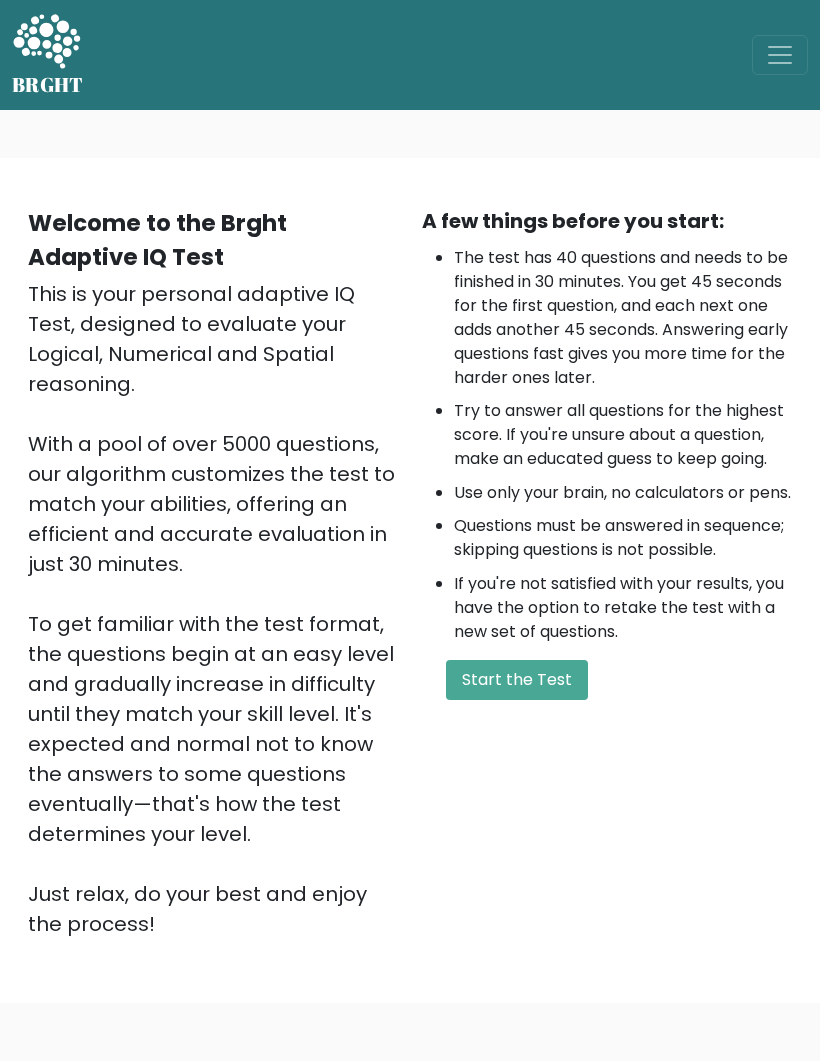scroll, scrollTop: 0, scrollLeft: 0, axis: both 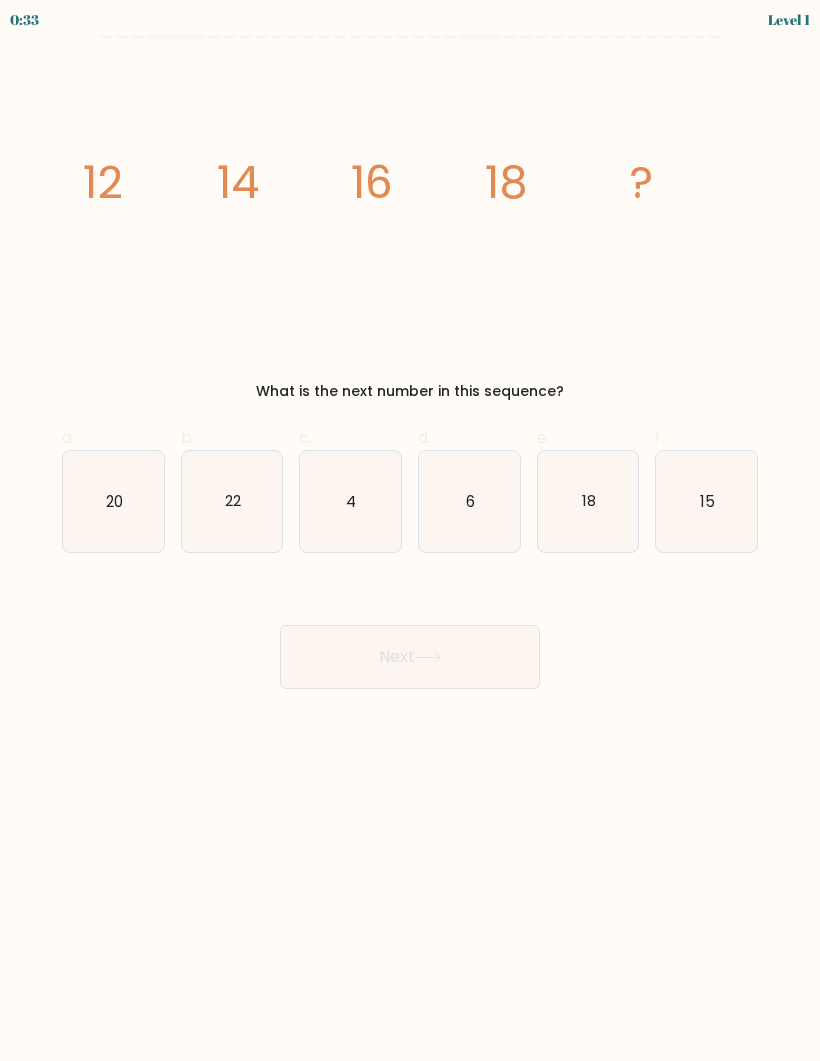 click on "20" at bounding box center (113, 501) 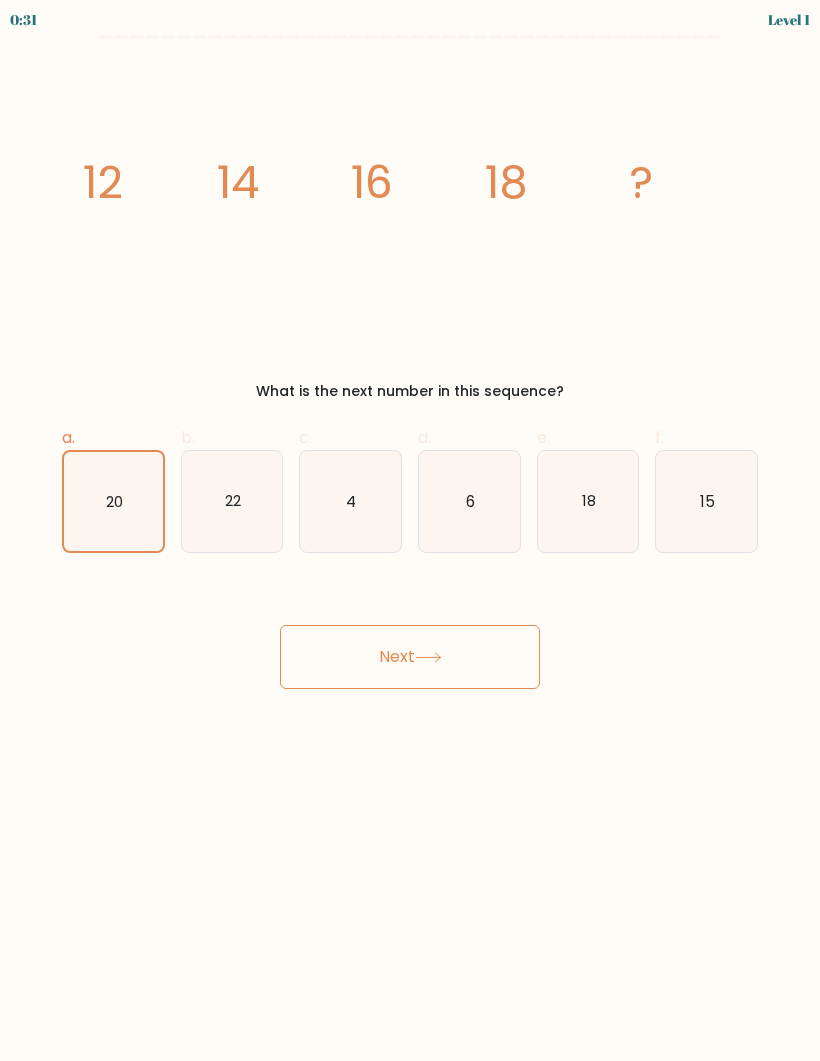 click at bounding box center [428, 657] 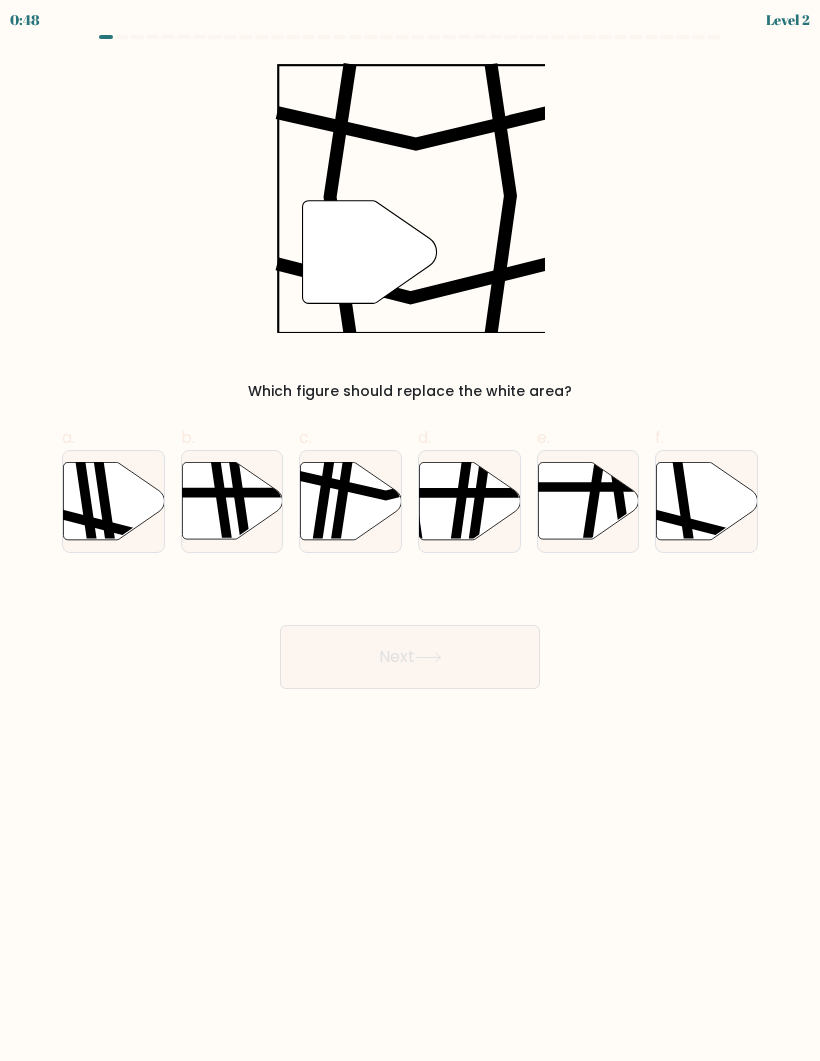 click at bounding box center (707, 500) 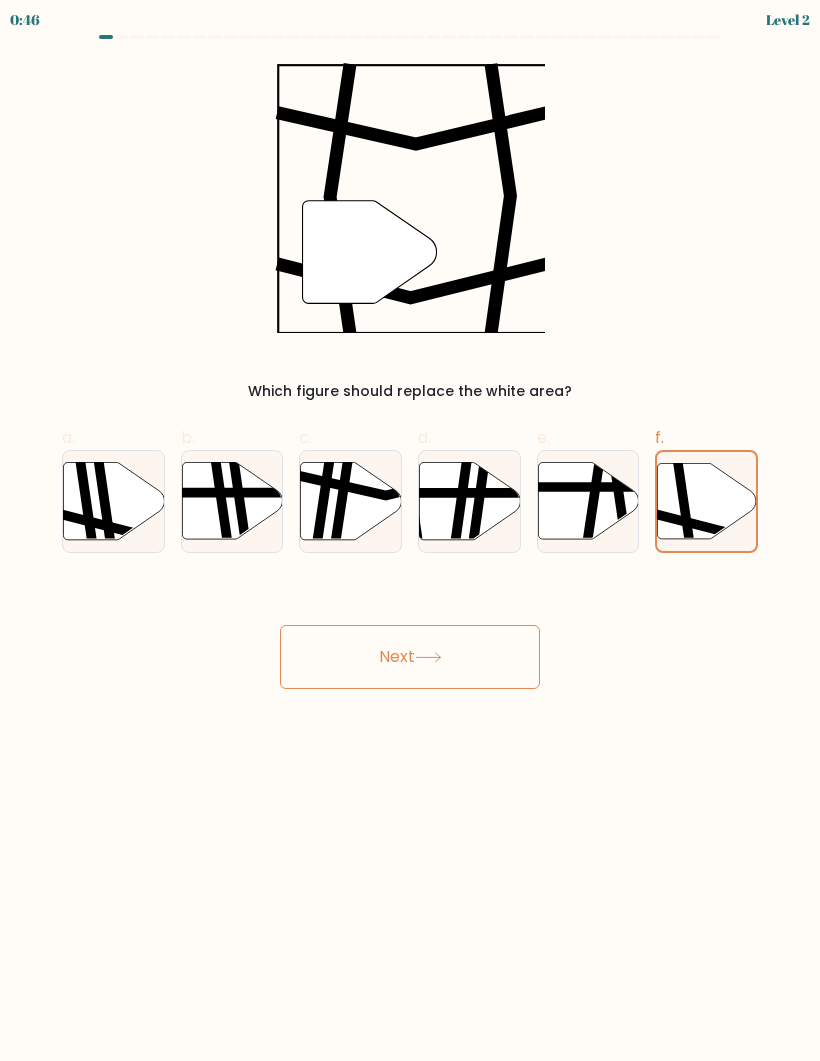 click on "Next" at bounding box center [410, 657] 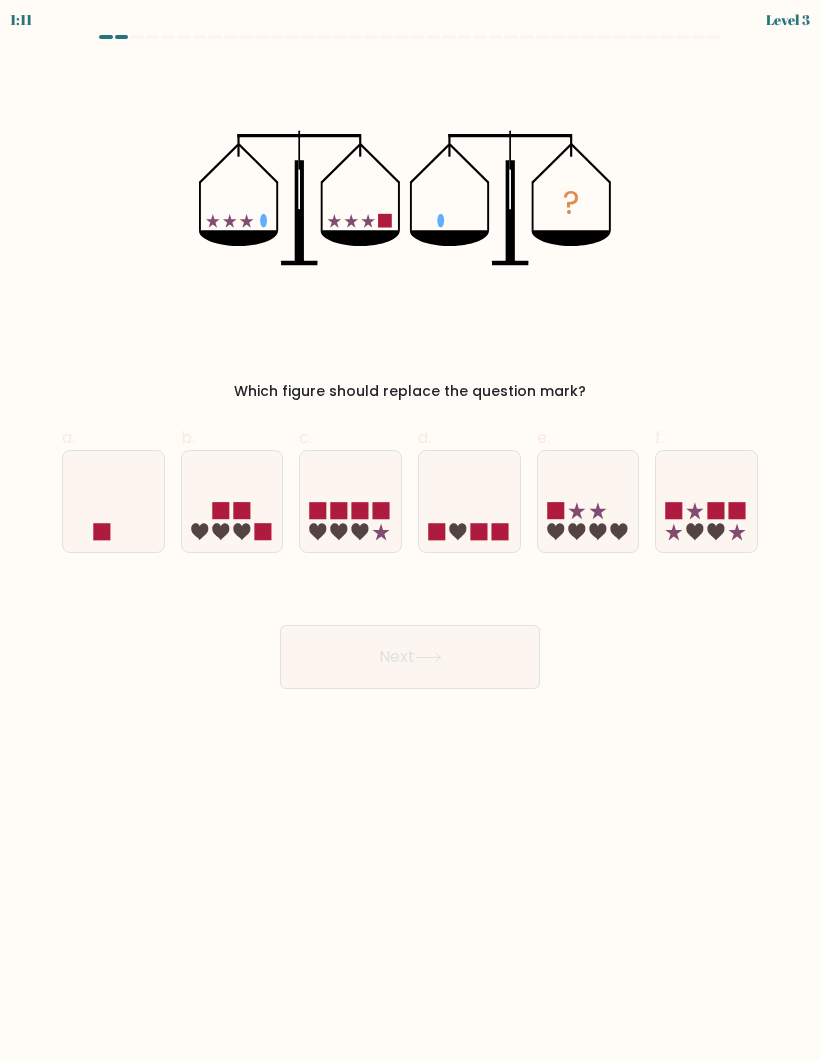 click at bounding box center (113, 501) 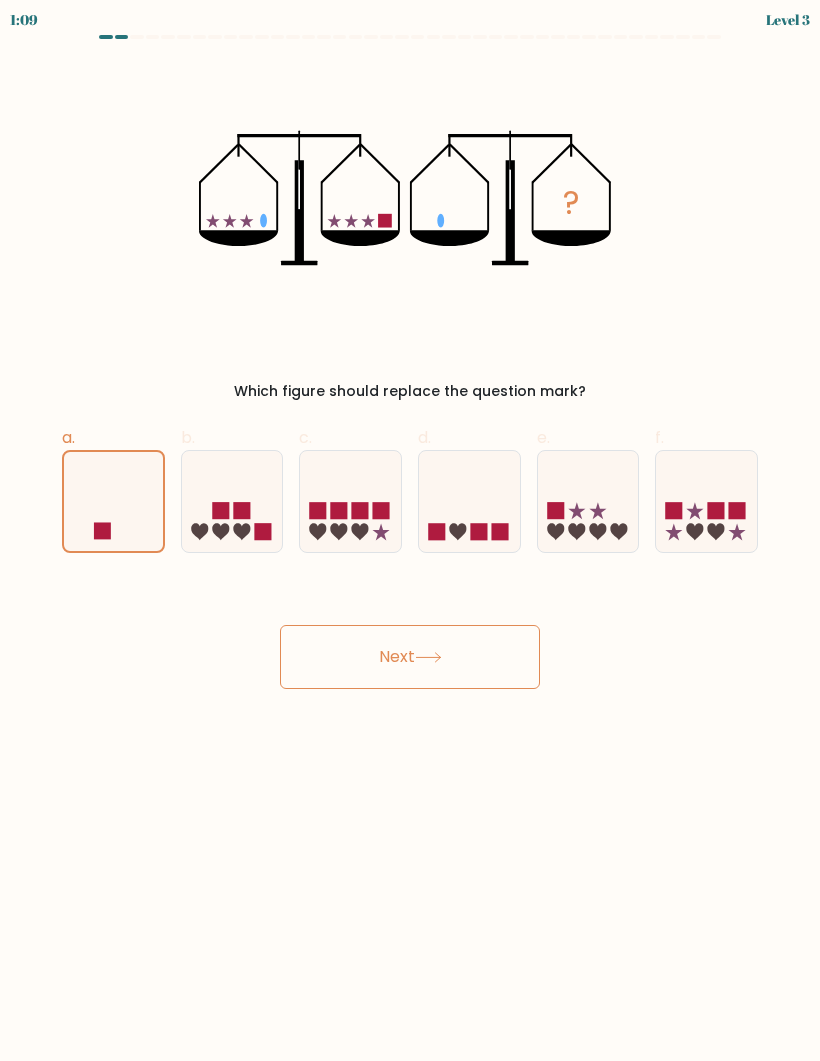 click at bounding box center [428, 657] 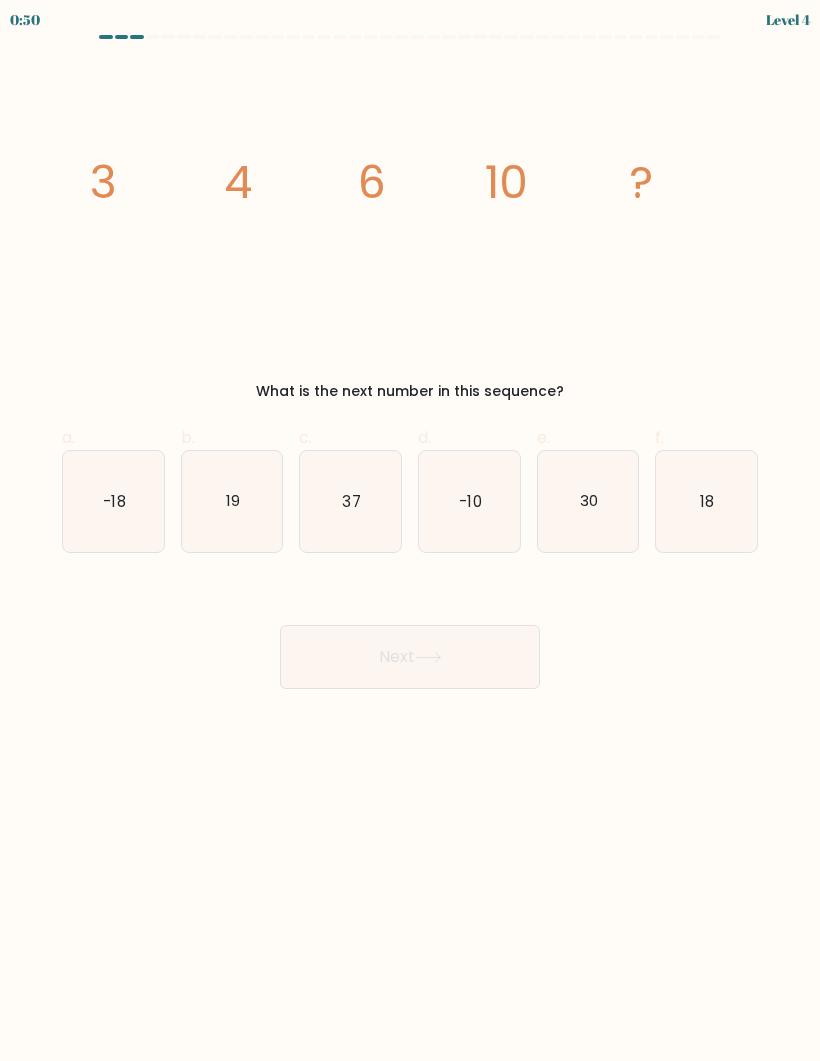 click on "18" at bounding box center [706, 501] 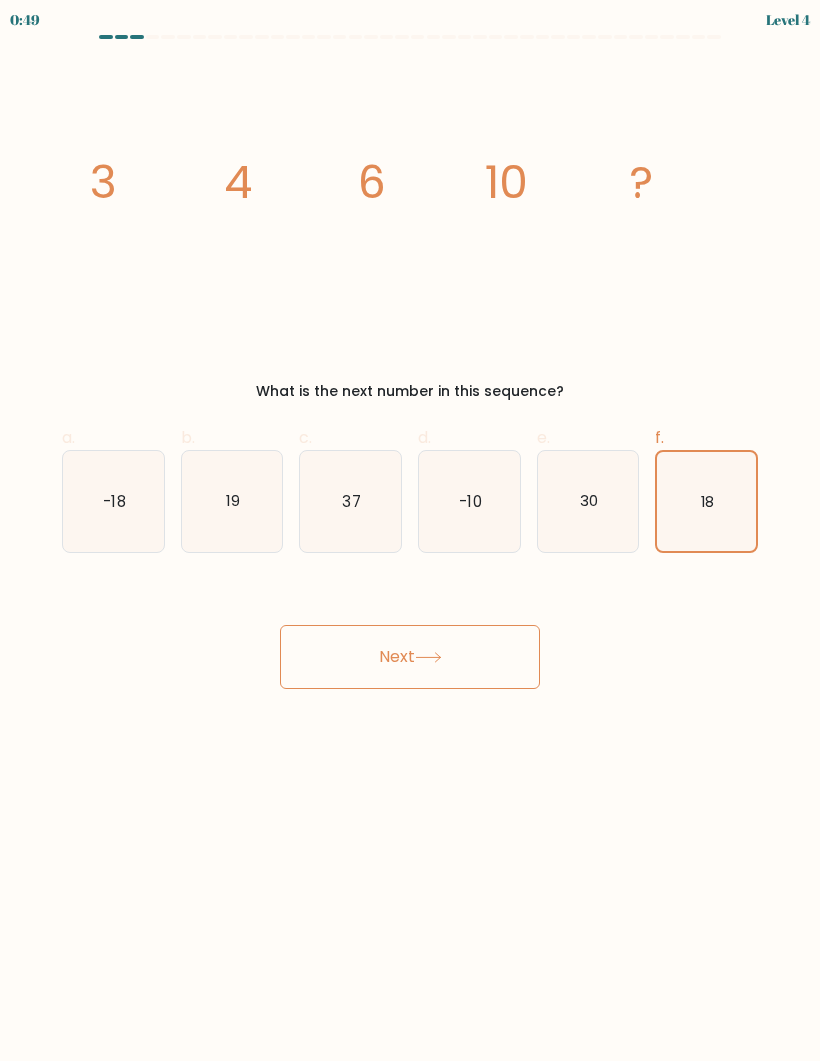 click on "Next" at bounding box center (410, 657) 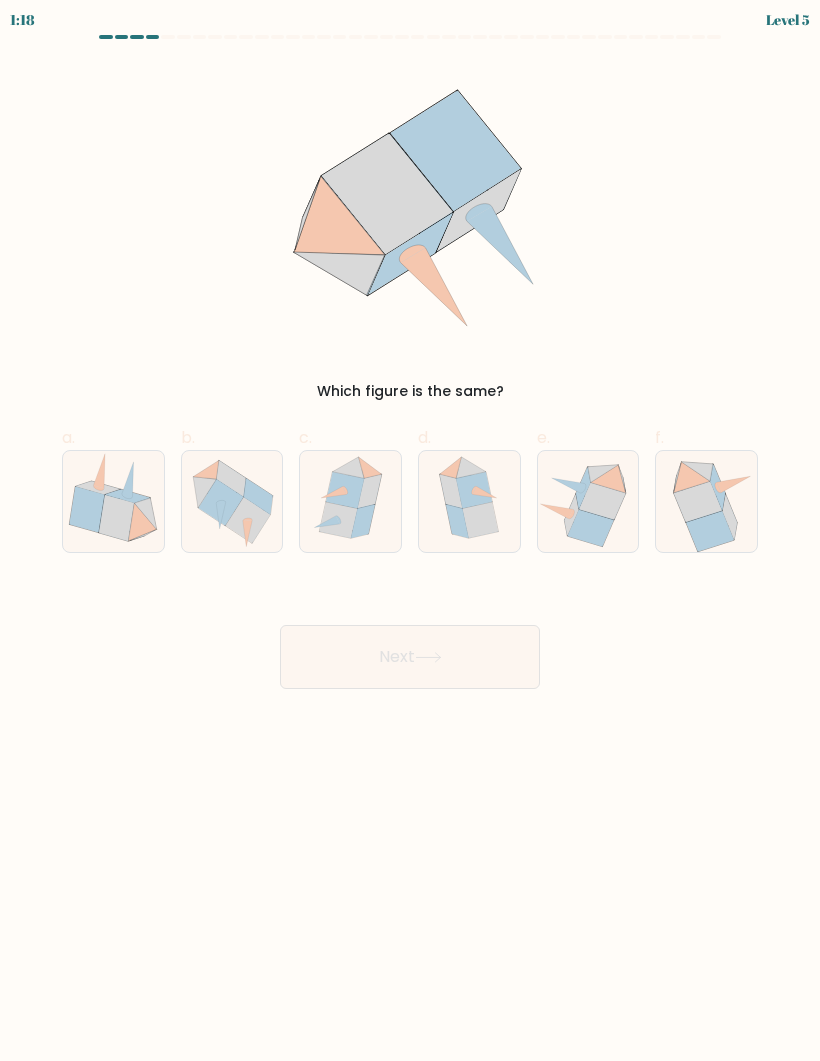 click at bounding box center (370, 491) 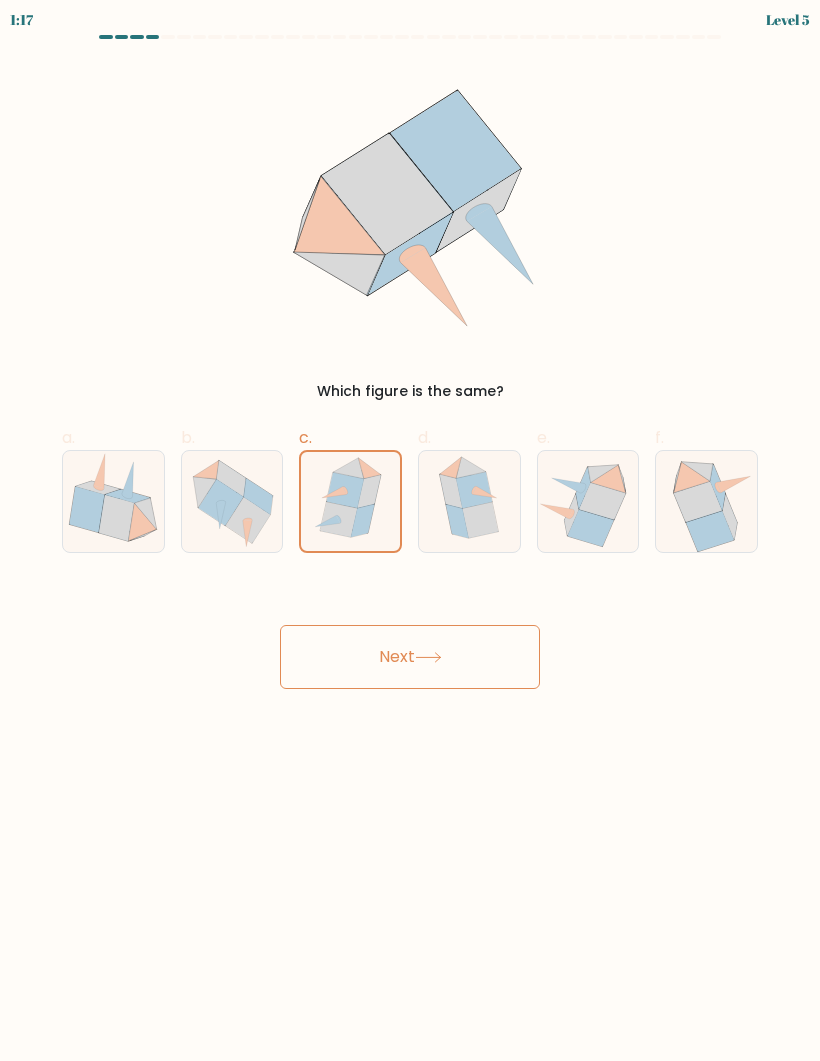 click on "Next" at bounding box center [410, 657] 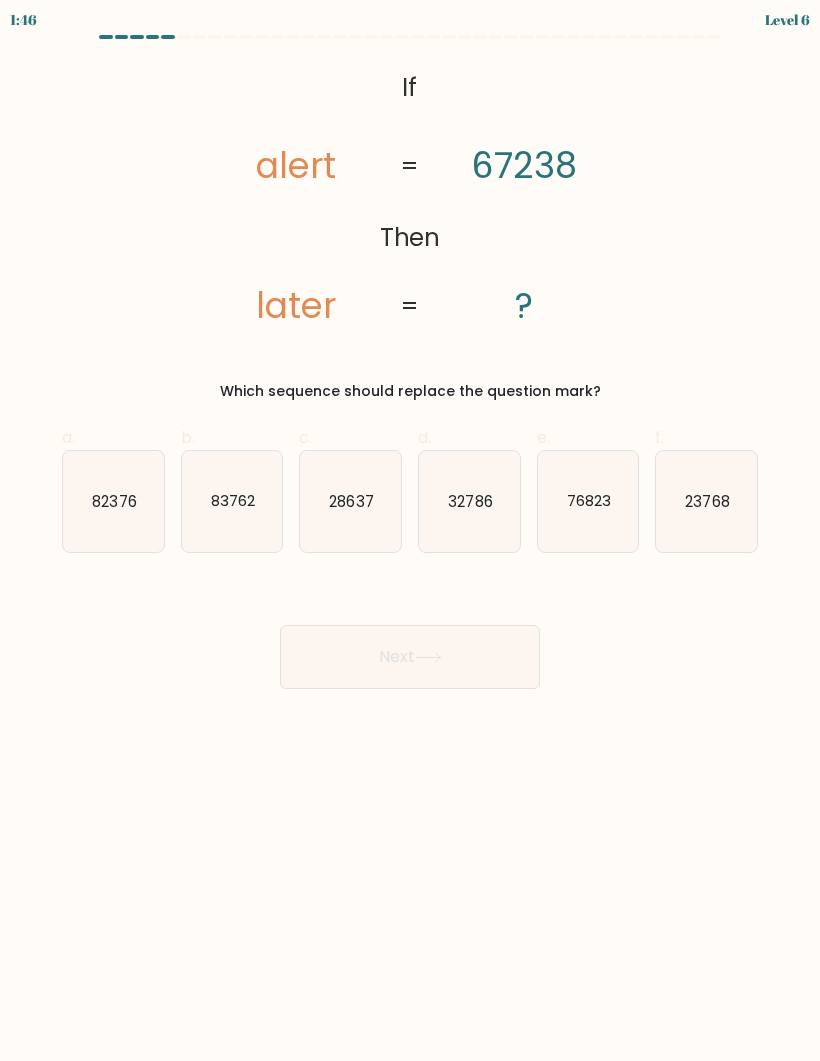 click on "76823" at bounding box center (589, 500) 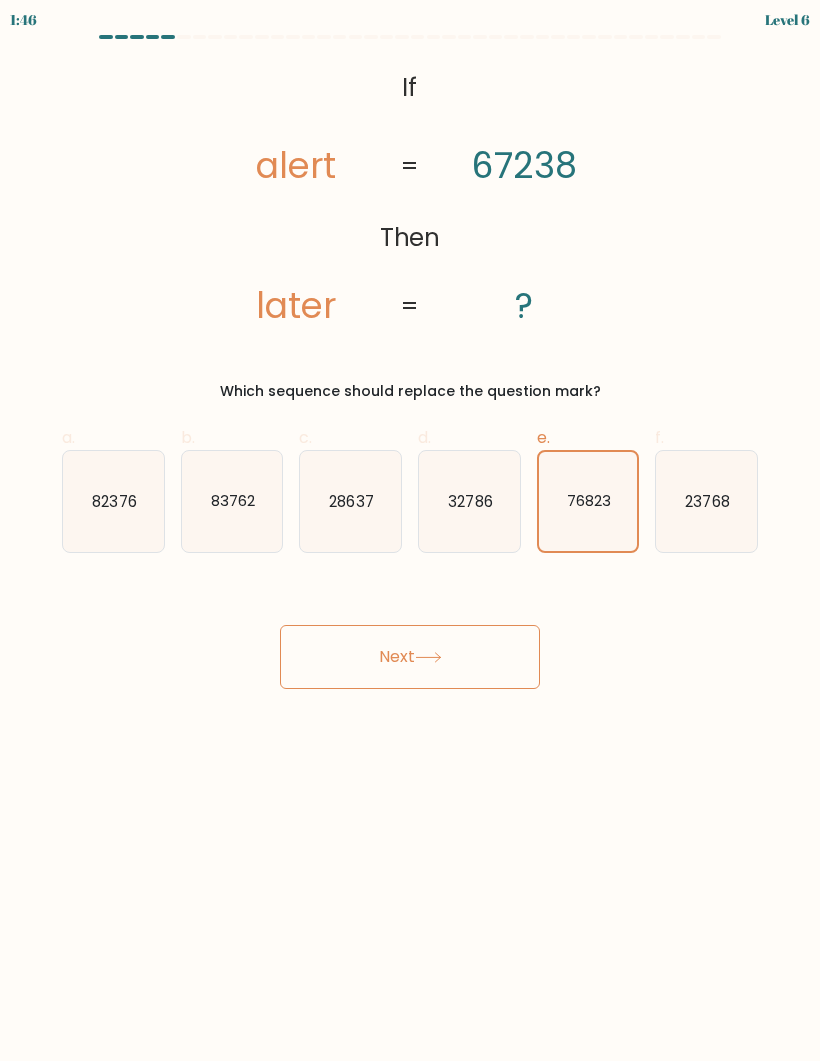 click on "Next" at bounding box center [410, 657] 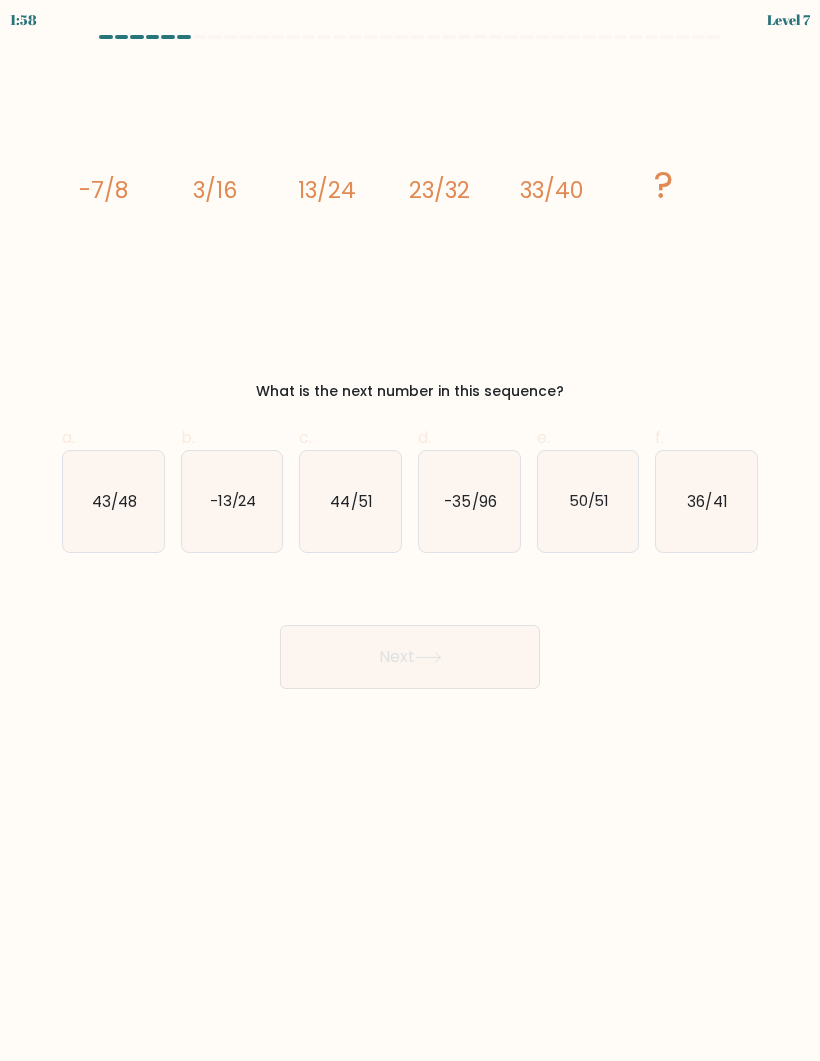 click on "43/48" at bounding box center (114, 500) 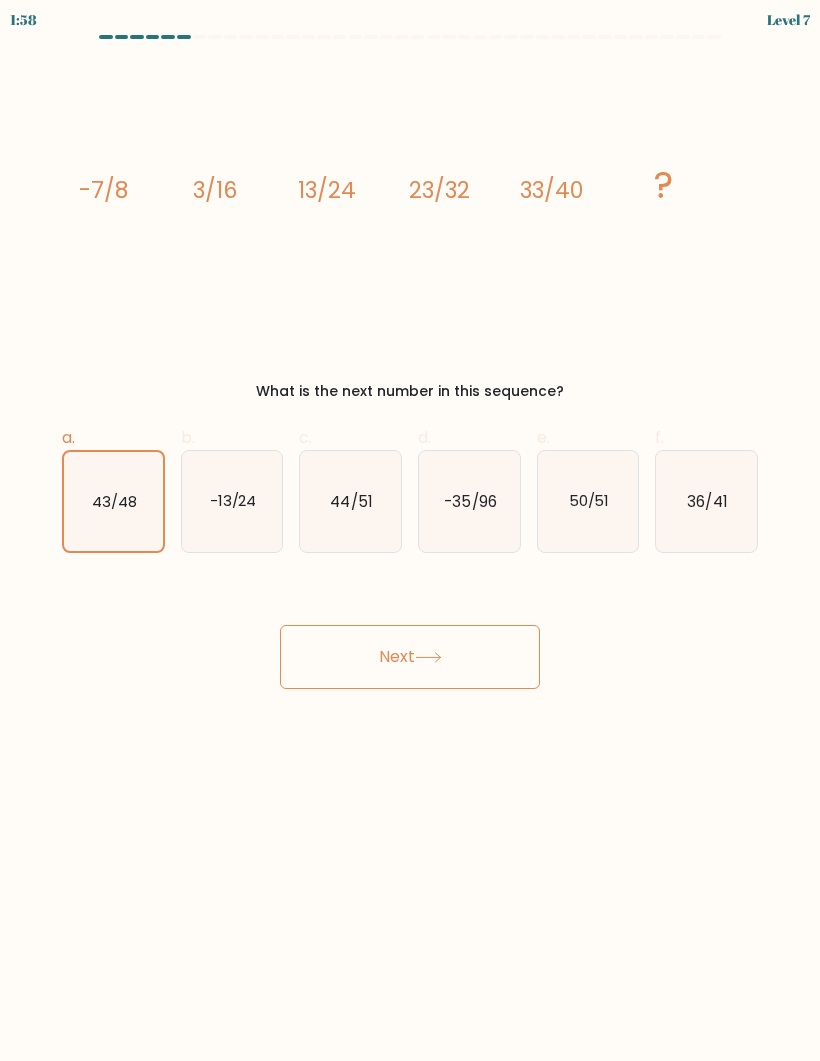 click on "Next" at bounding box center (410, 657) 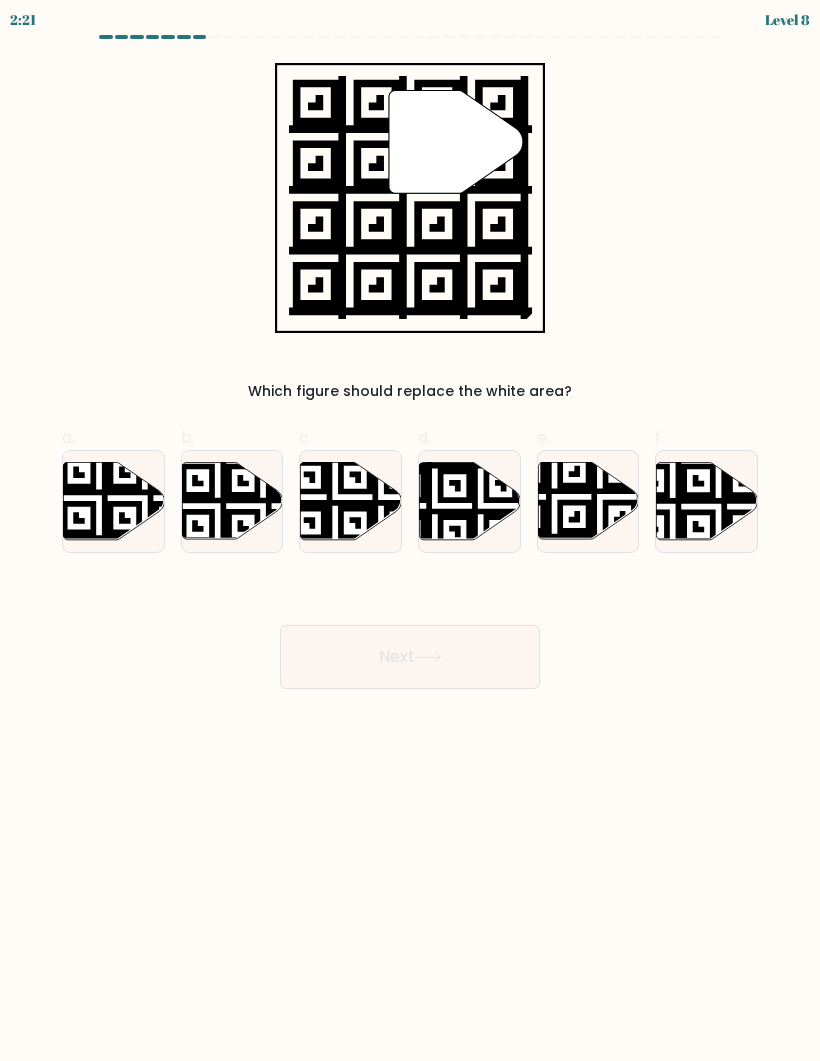 click at bounding box center [554, 542] 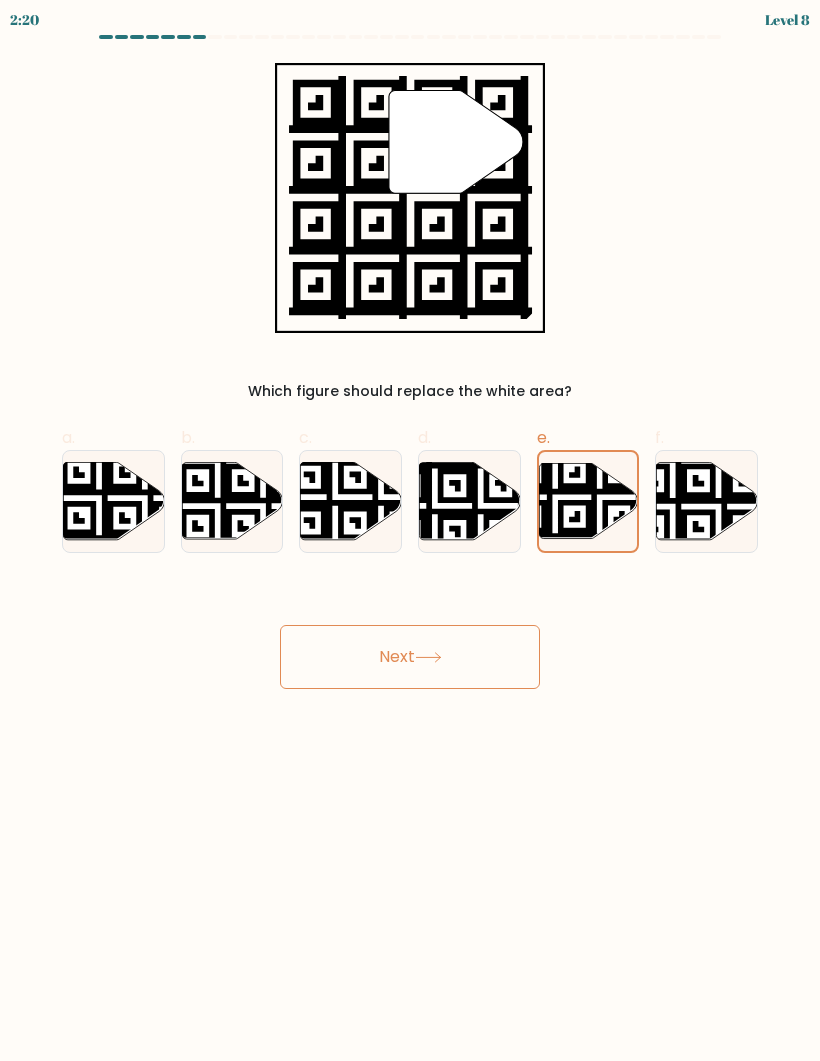 click on "Next" at bounding box center [410, 657] 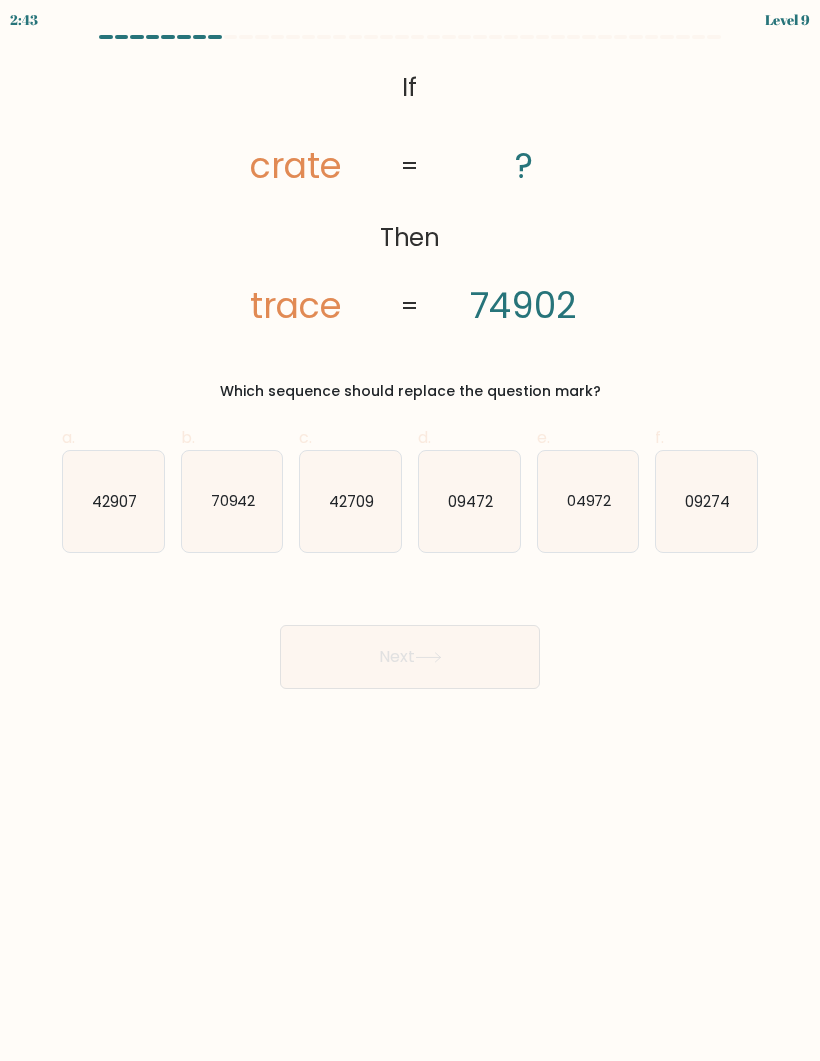 click on "04972" at bounding box center (588, 500) 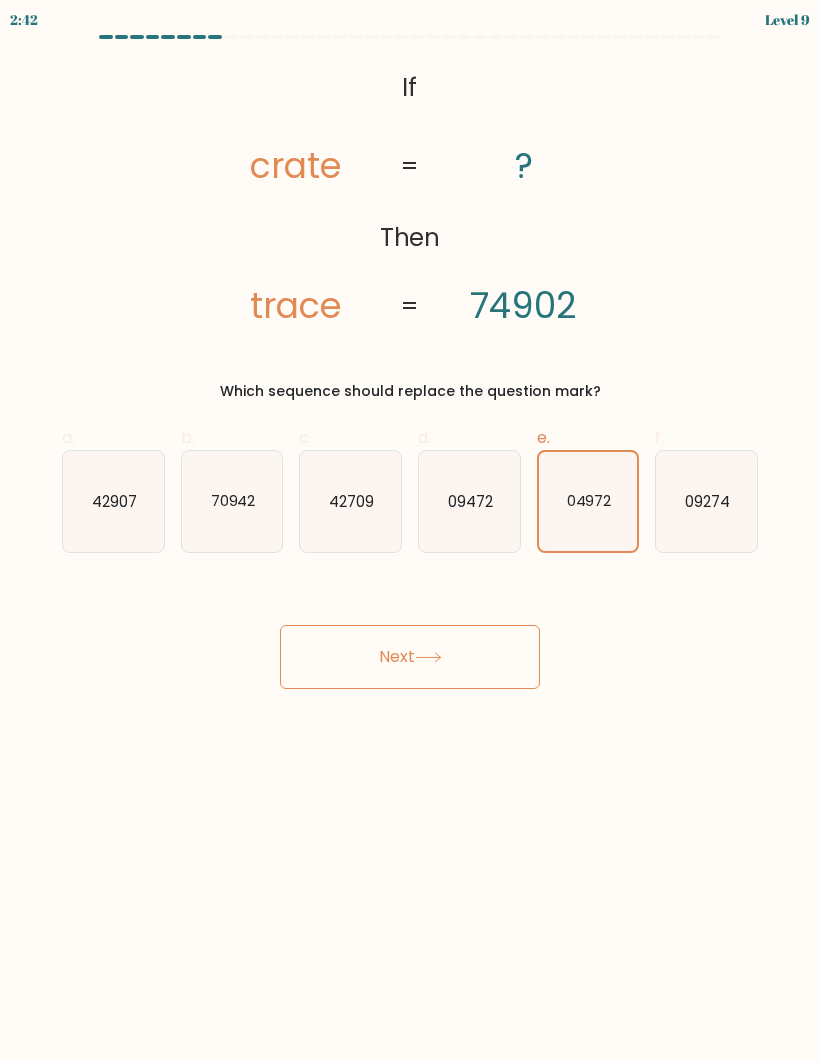 click on "Next" at bounding box center (410, 657) 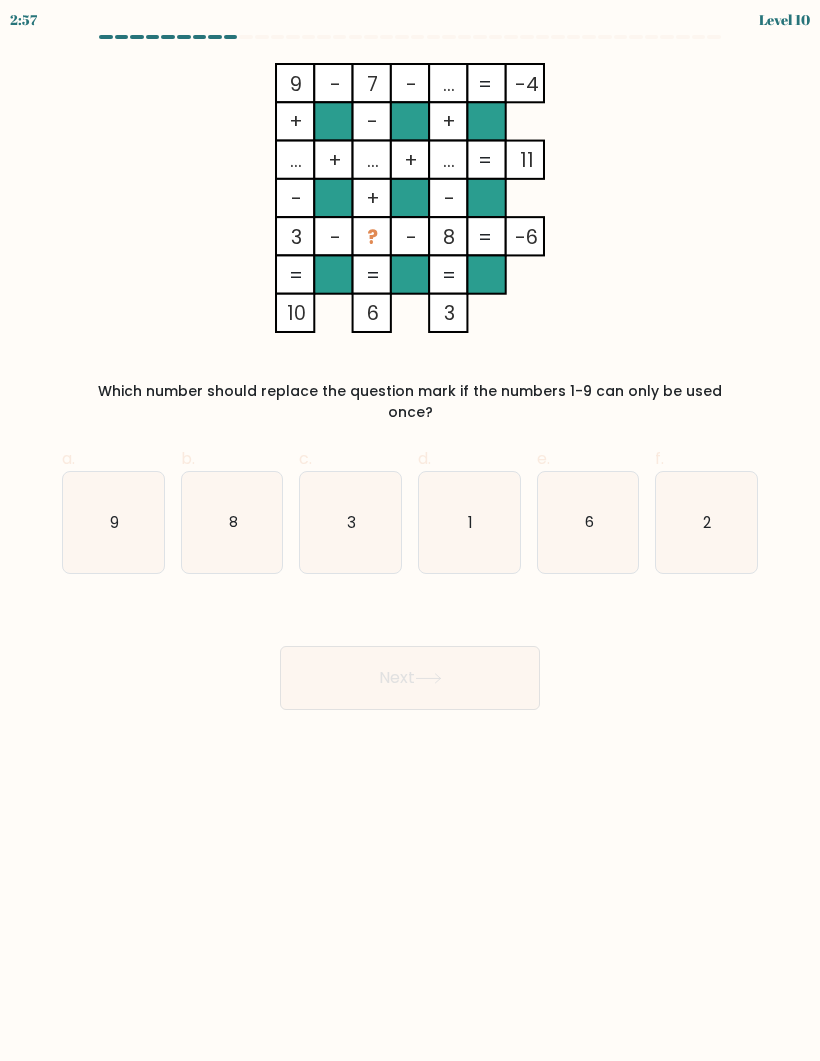 click on "f.
2" at bounding box center (706, 510) 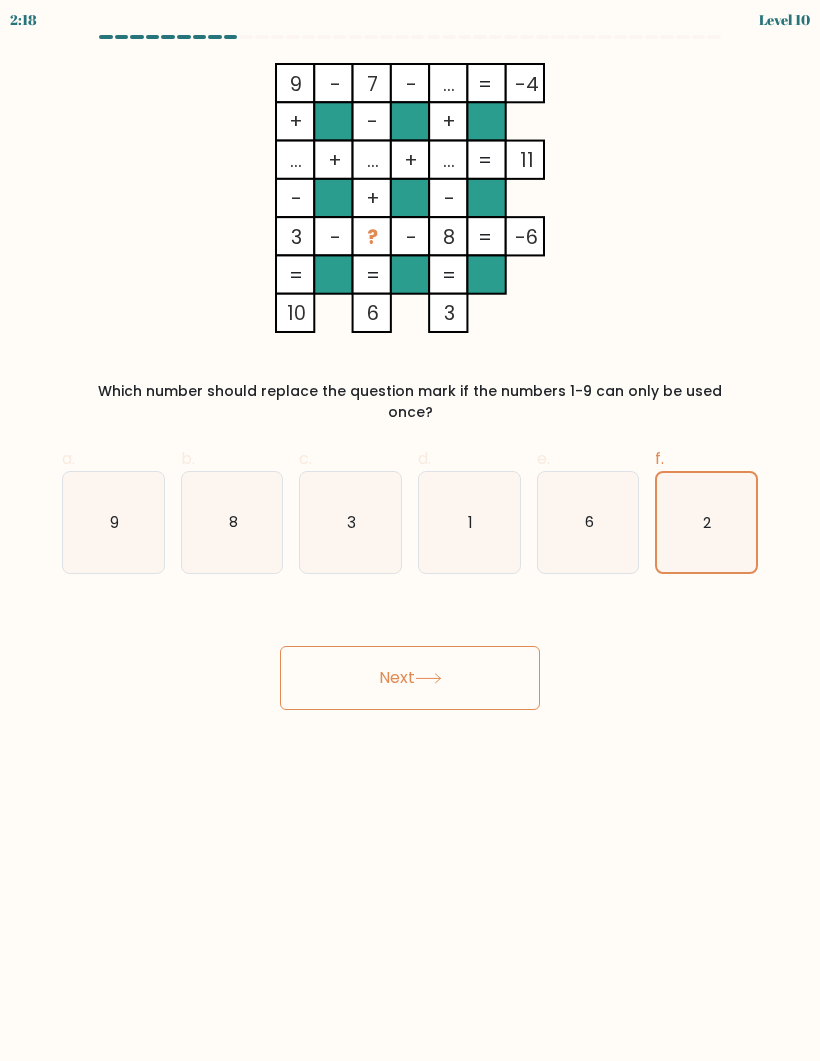 click at bounding box center [410, 160] 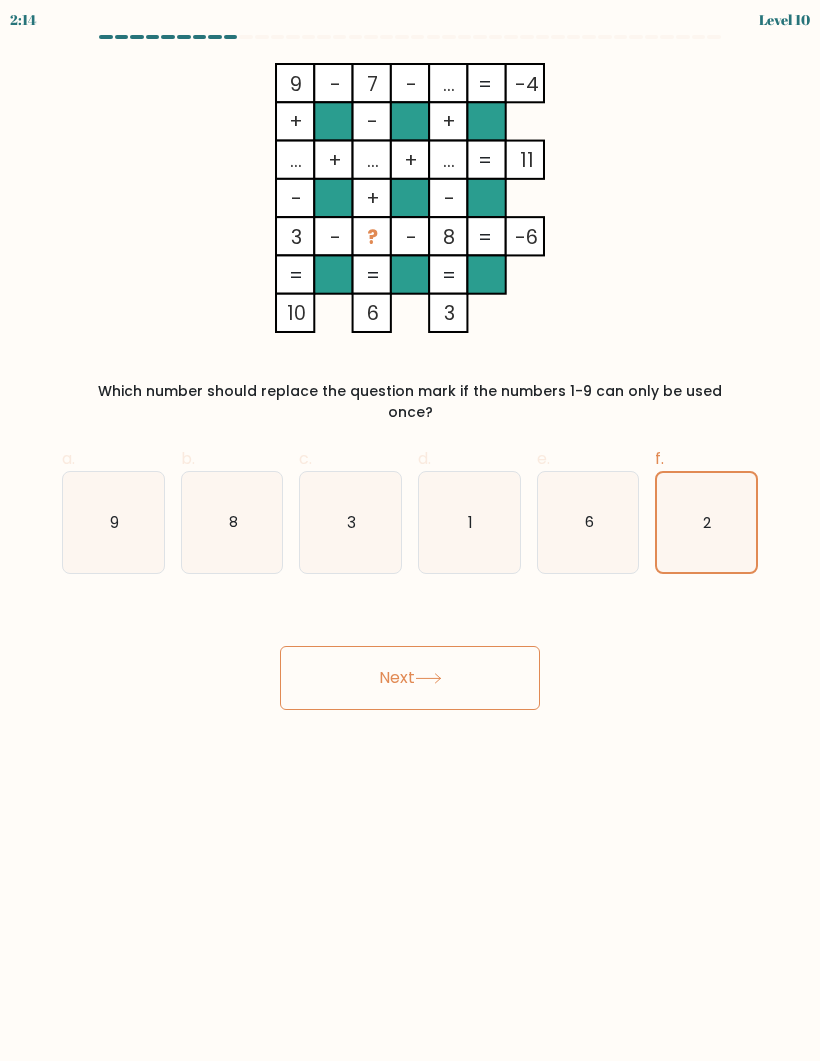 click on "9    -    7    -    ...    -4    +    -    +    ...    +    ...    +    ...    11    -    +    -    3    -    ?    -    8    =   -6    =   =   =   =   10    6    3    =" at bounding box center (410, 198) 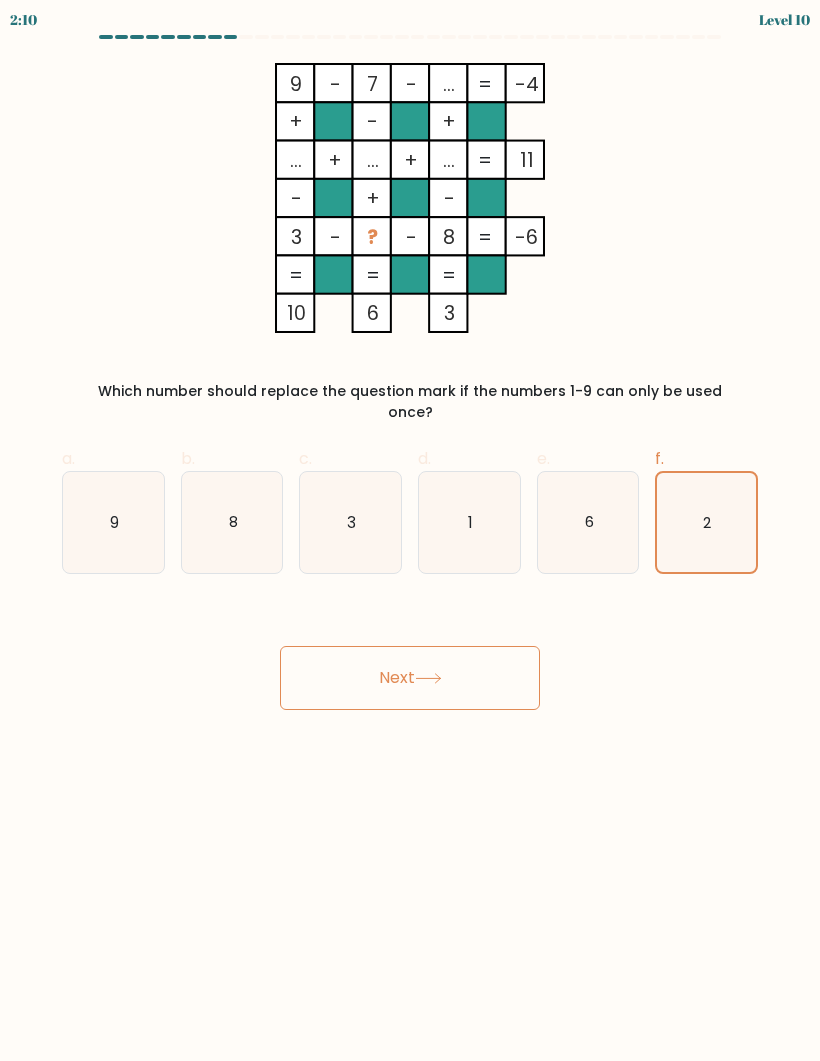 click on "2" at bounding box center (706, 522) 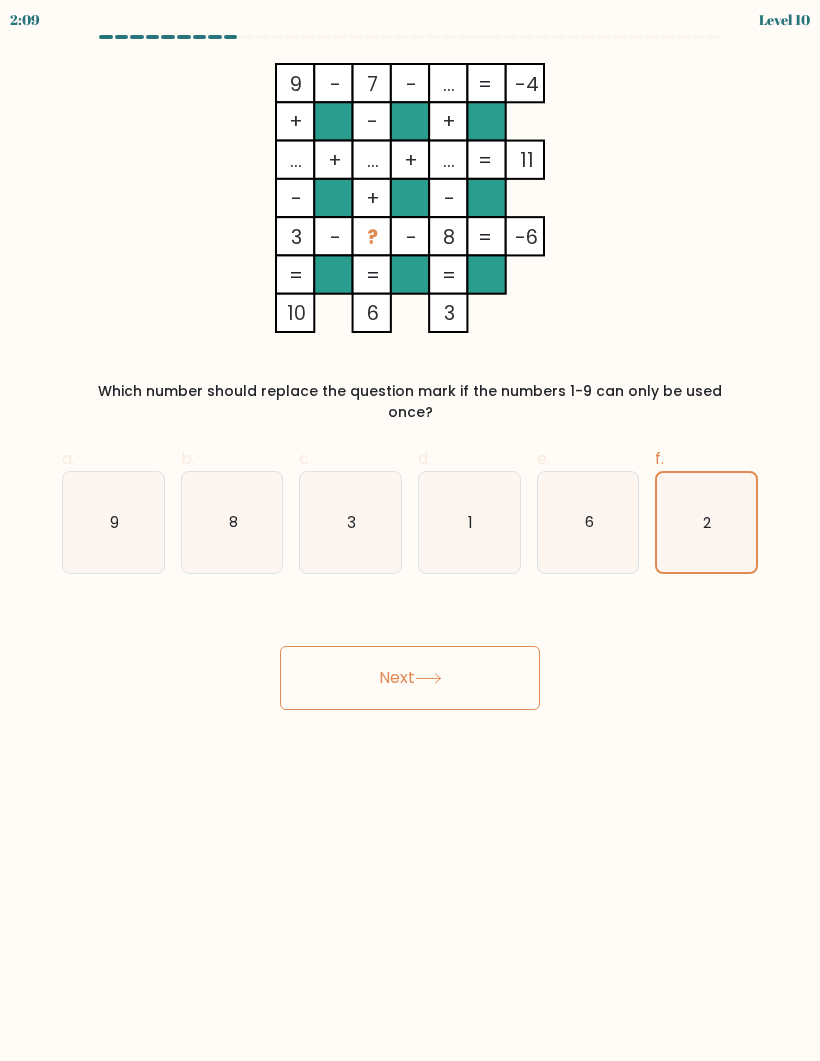 click on "Next" at bounding box center (410, 678) 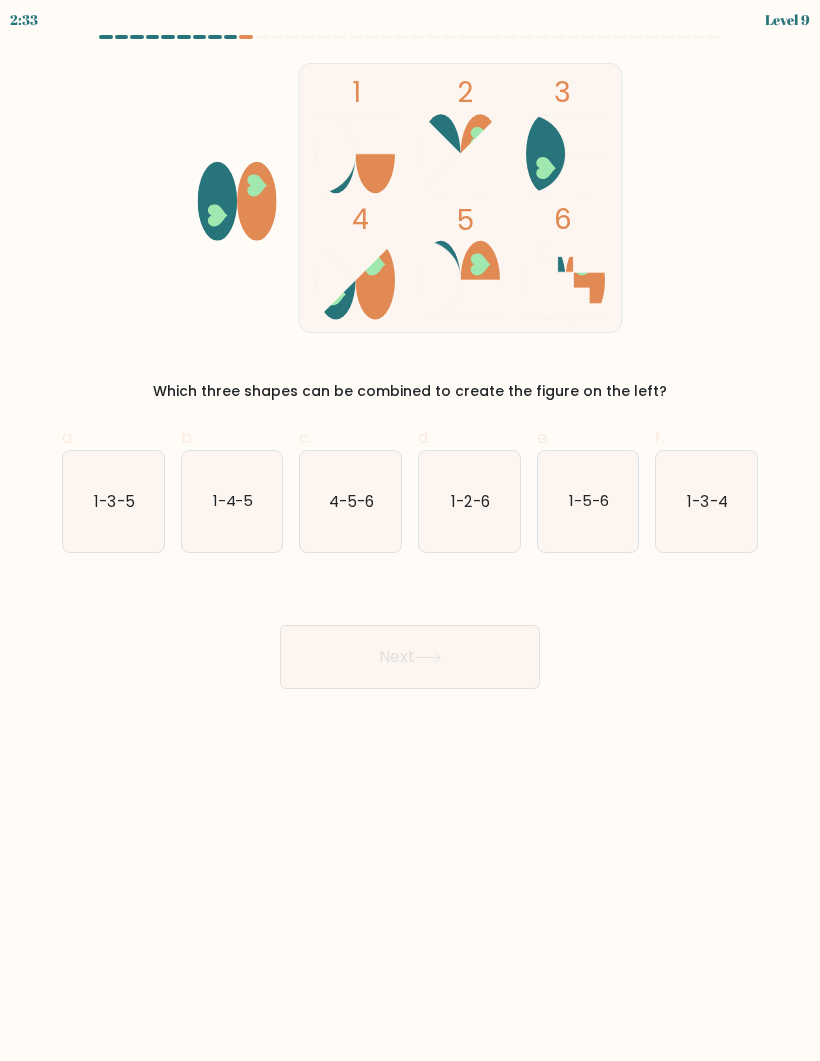 click on "1-3-5" at bounding box center [113, 501] 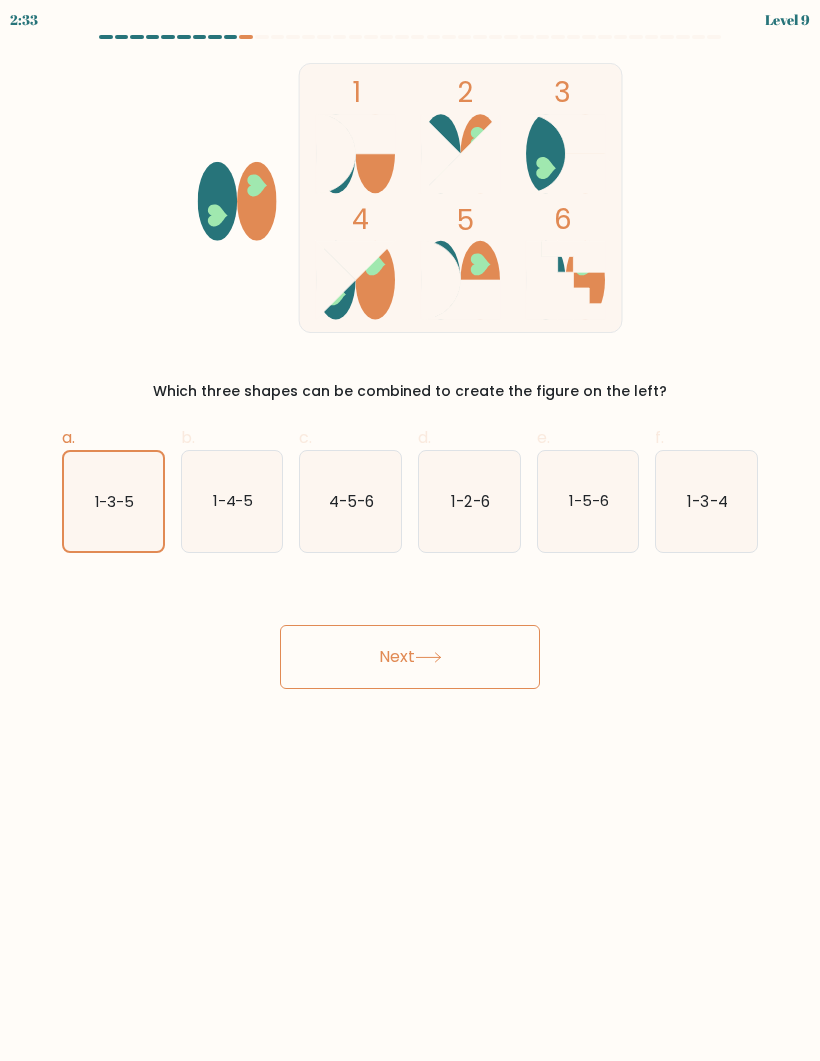 click on "Next" at bounding box center (410, 657) 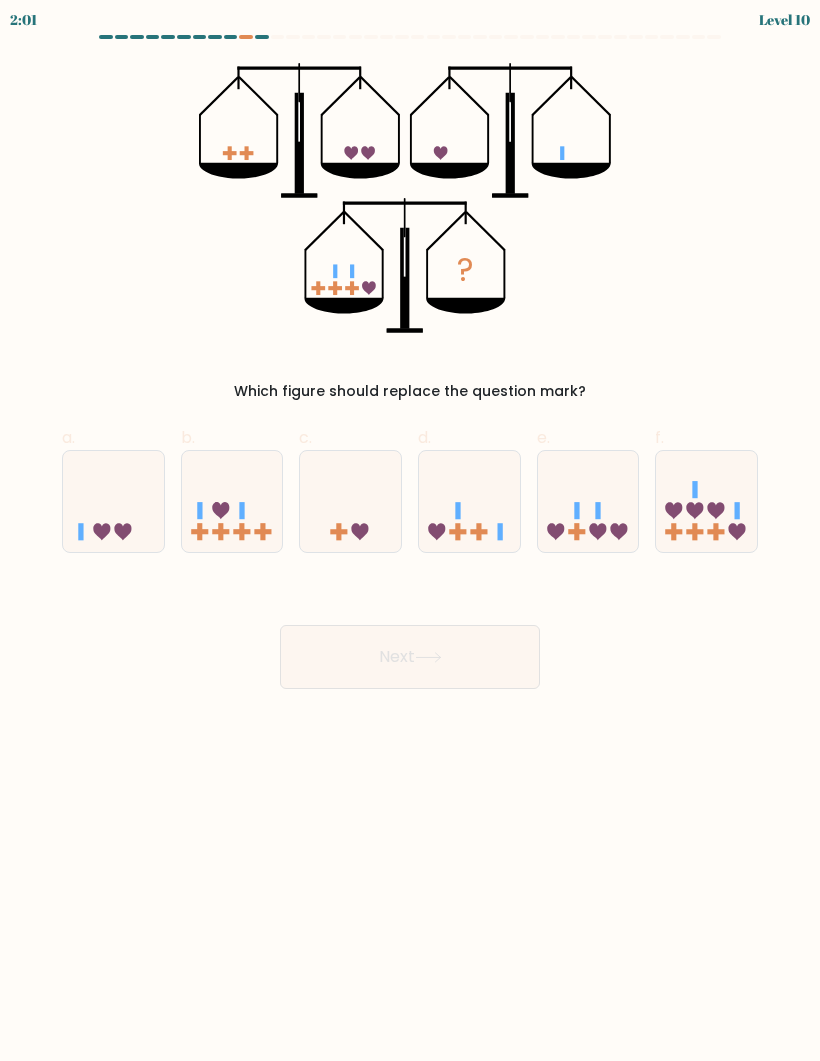 click at bounding box center (706, 501) 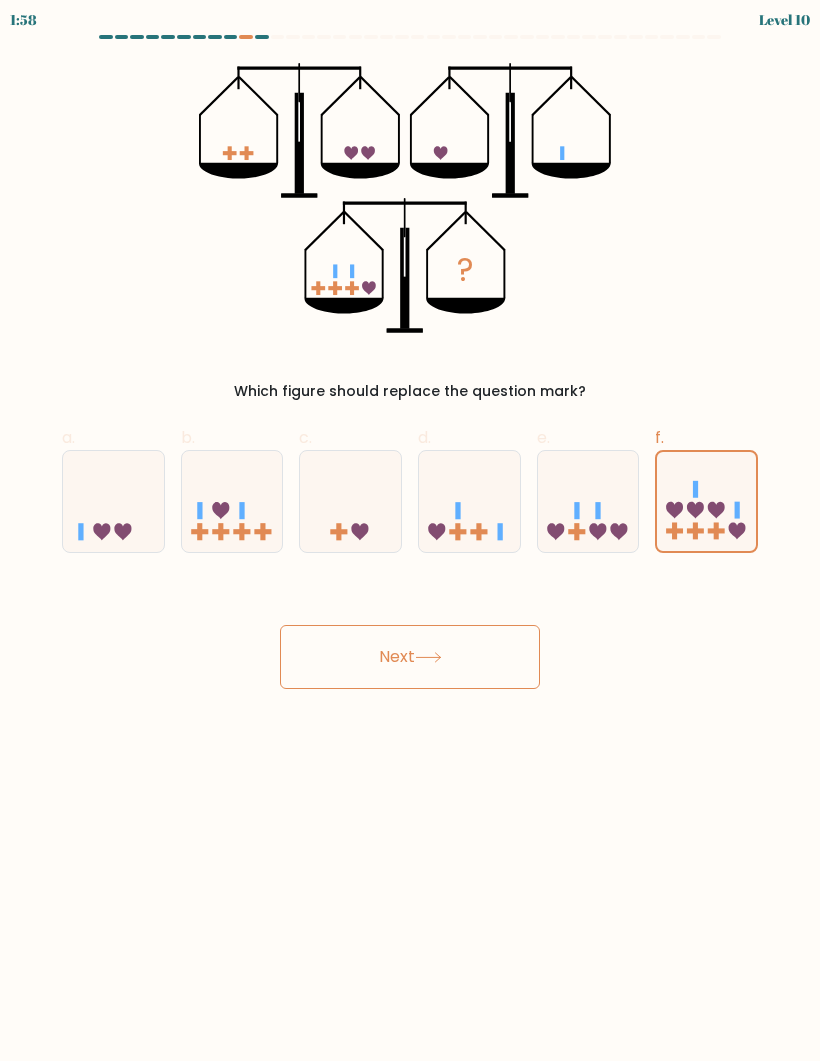 click at bounding box center [428, 657] 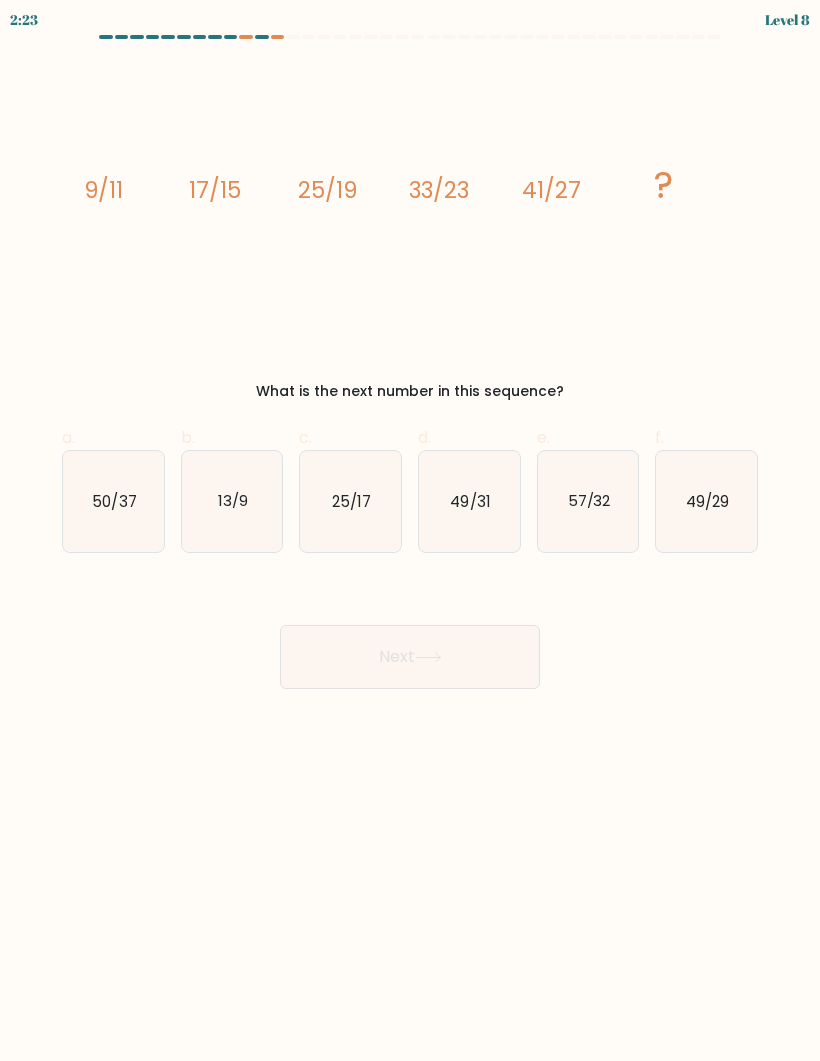 click on "49/31" at bounding box center (470, 500) 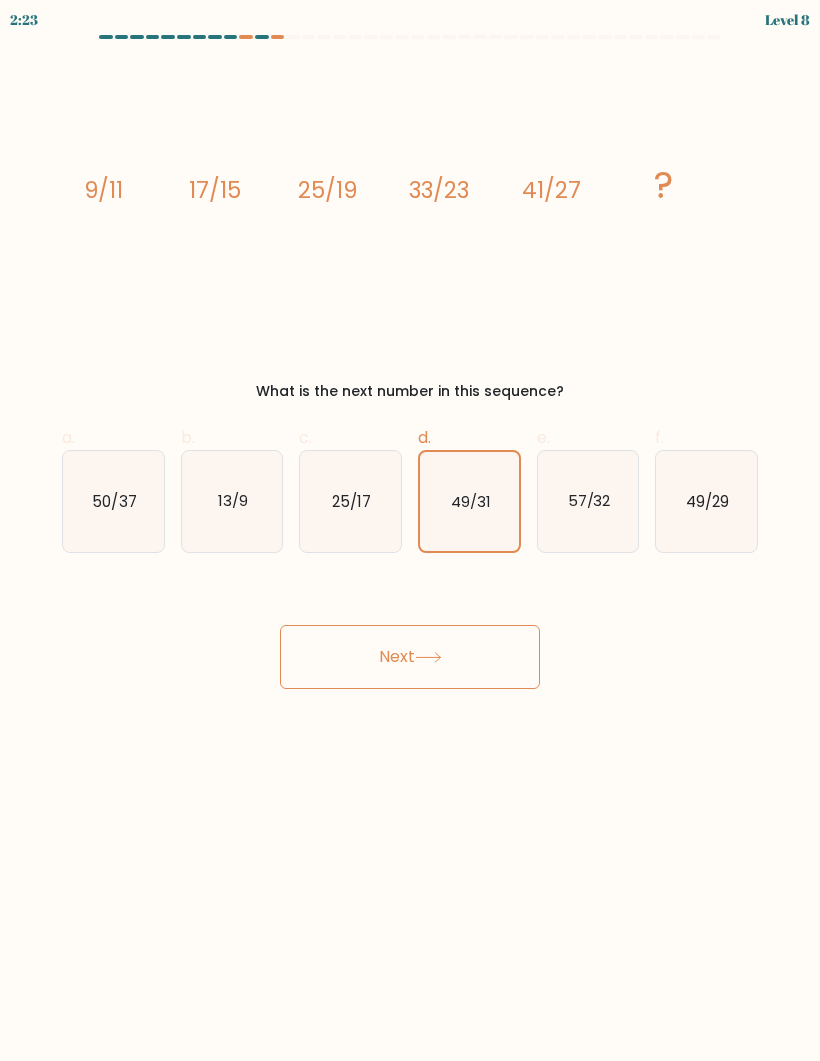 click on "Next" at bounding box center (410, 657) 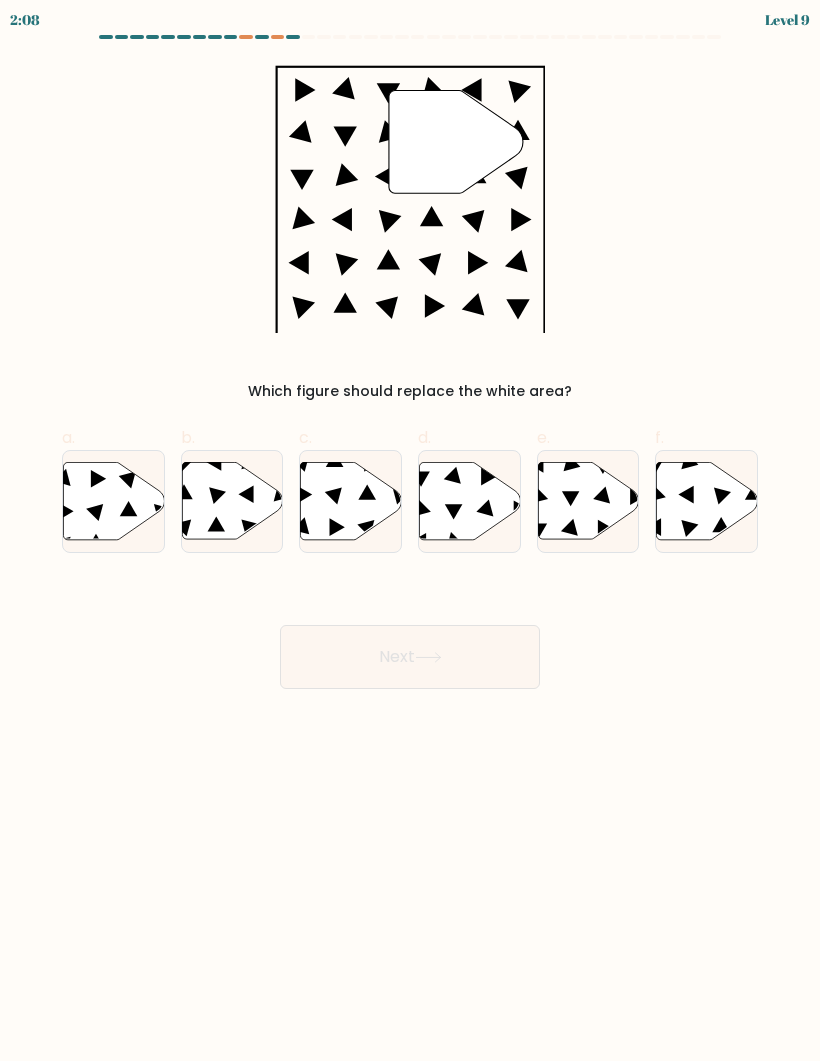 click at bounding box center (410, 362) 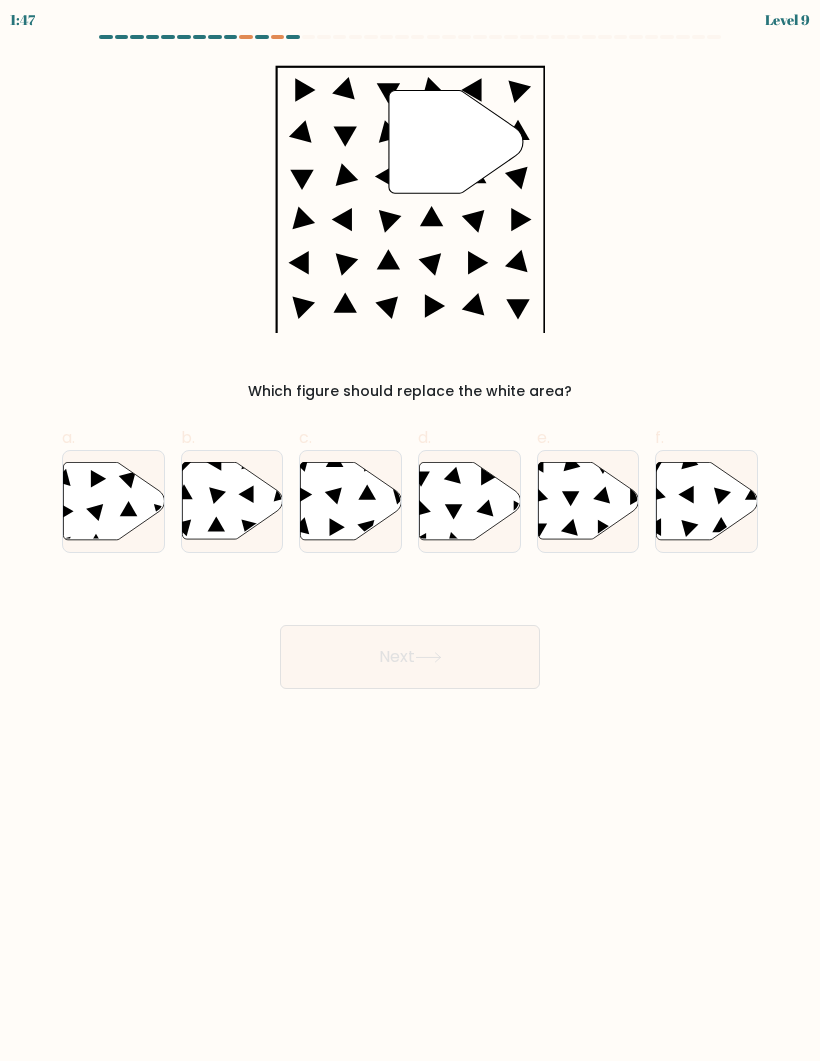 click at bounding box center [686, 495] 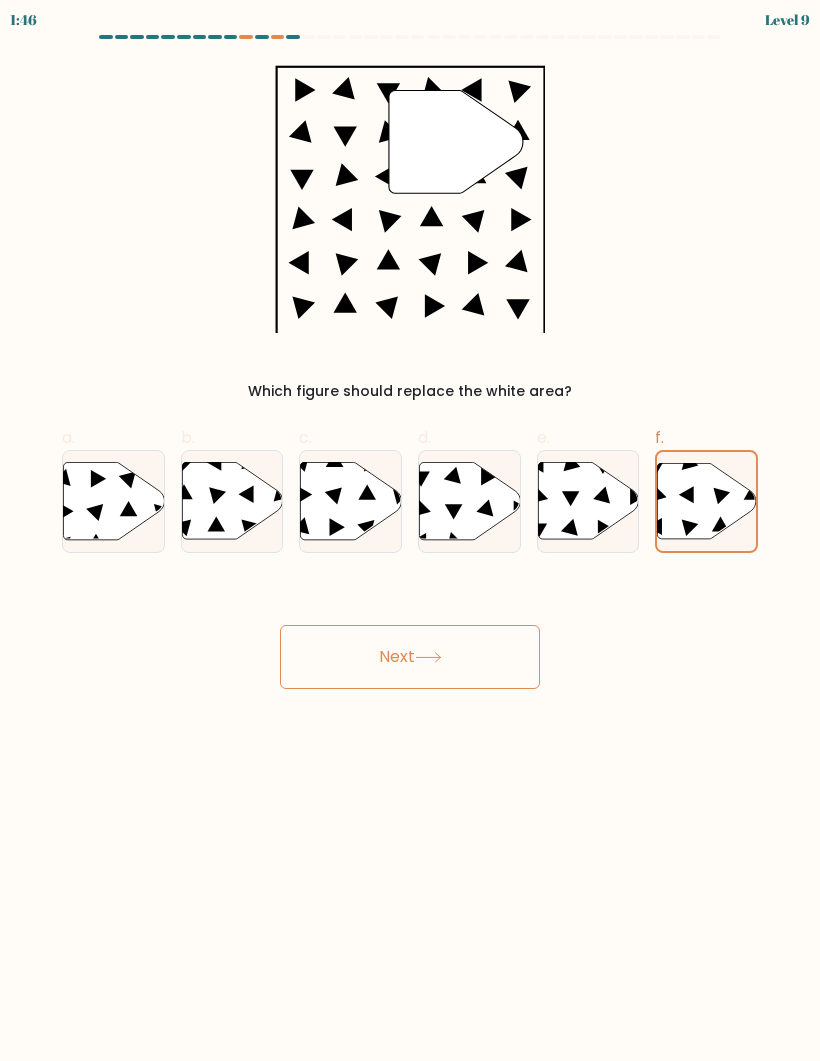 click on "Next" at bounding box center [410, 657] 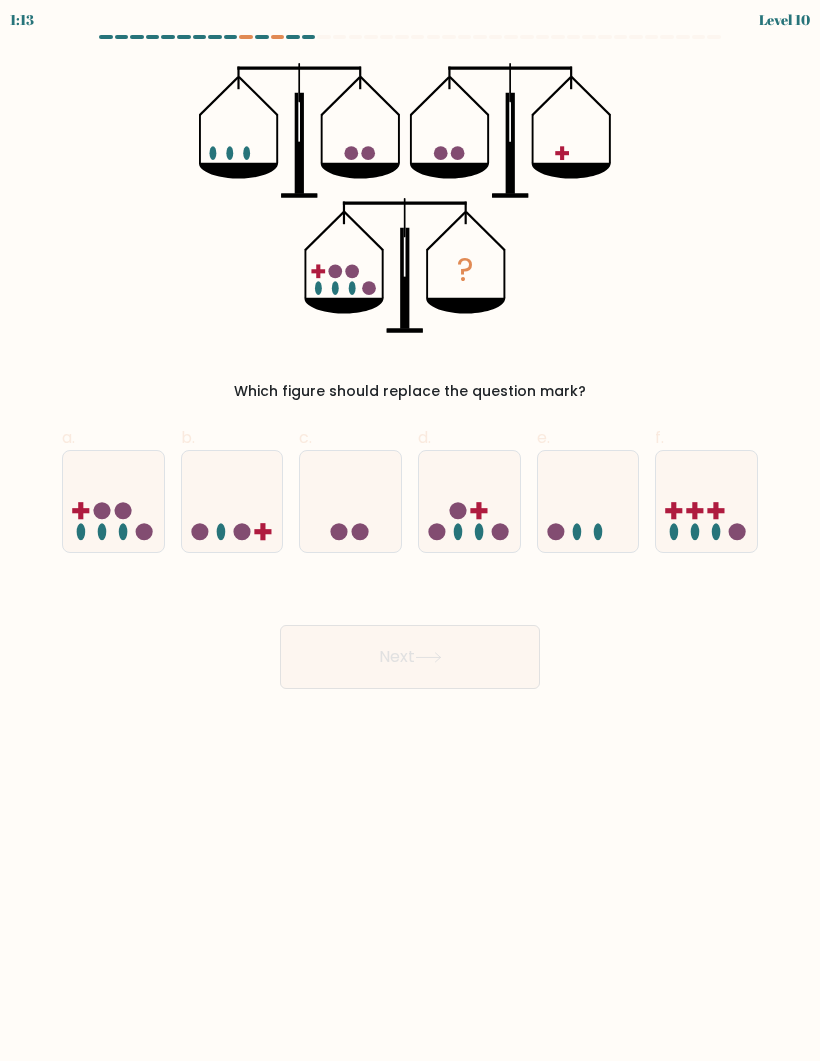 click at bounding box center [113, 501] 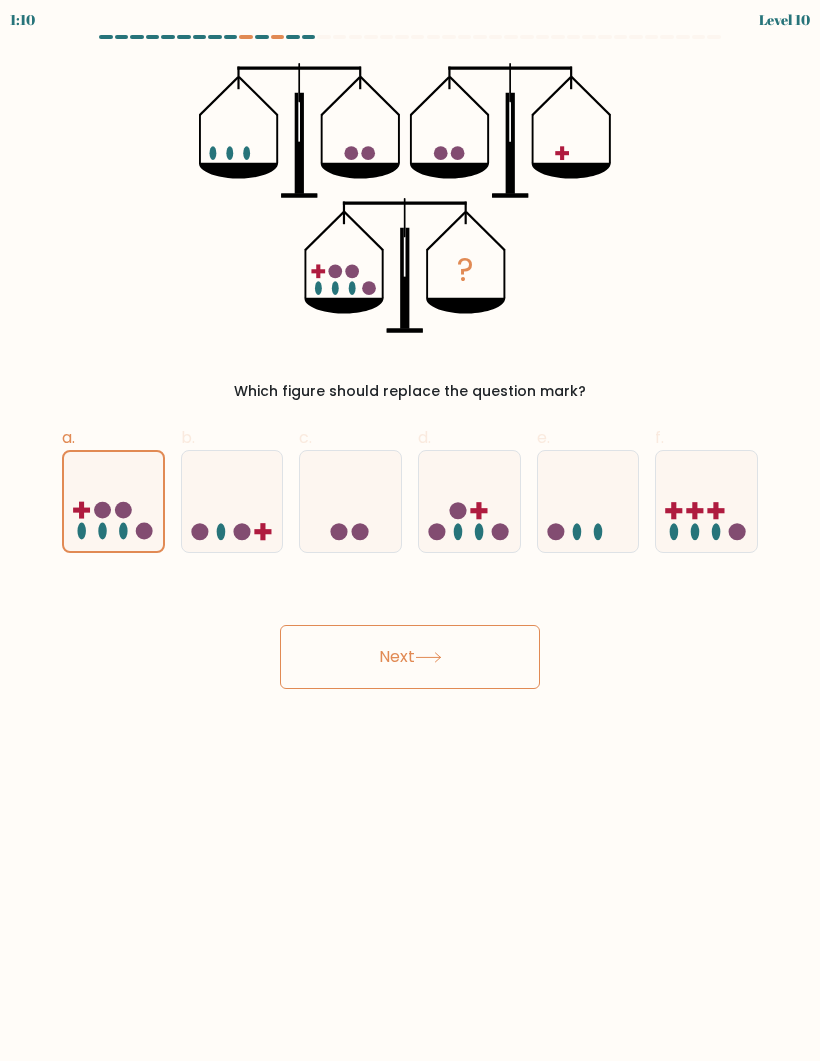 click on "Next" at bounding box center [410, 657] 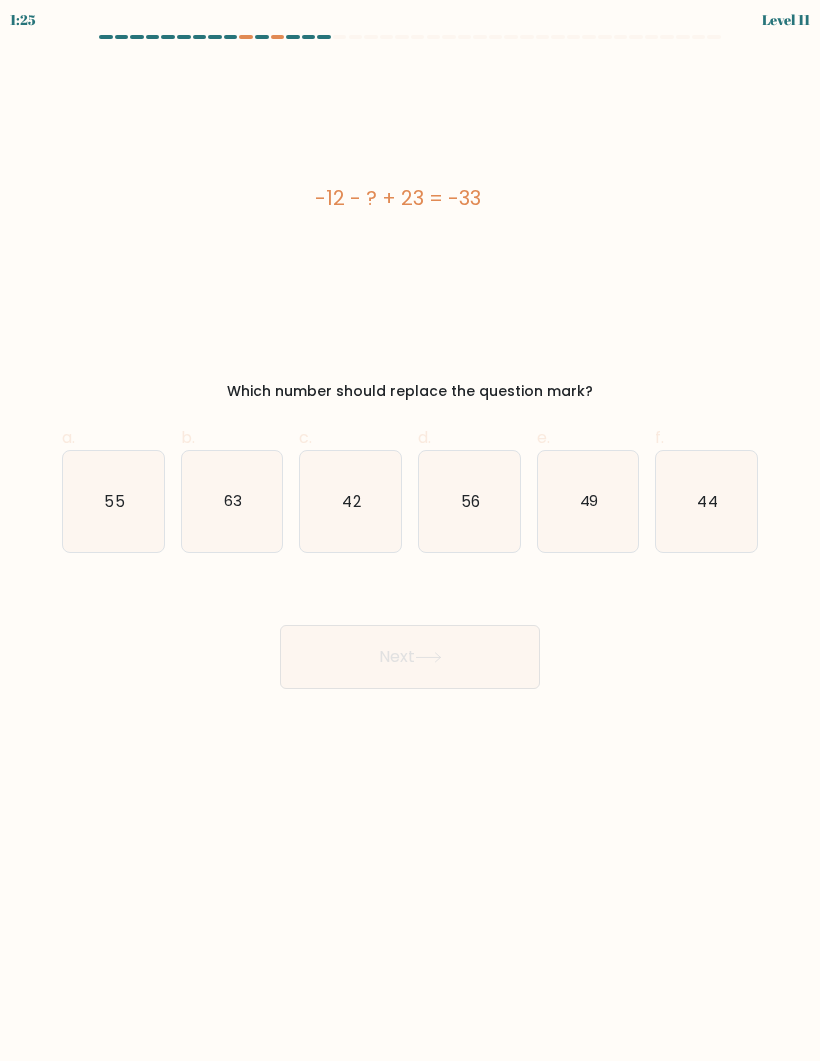 click on "44" at bounding box center [708, 500] 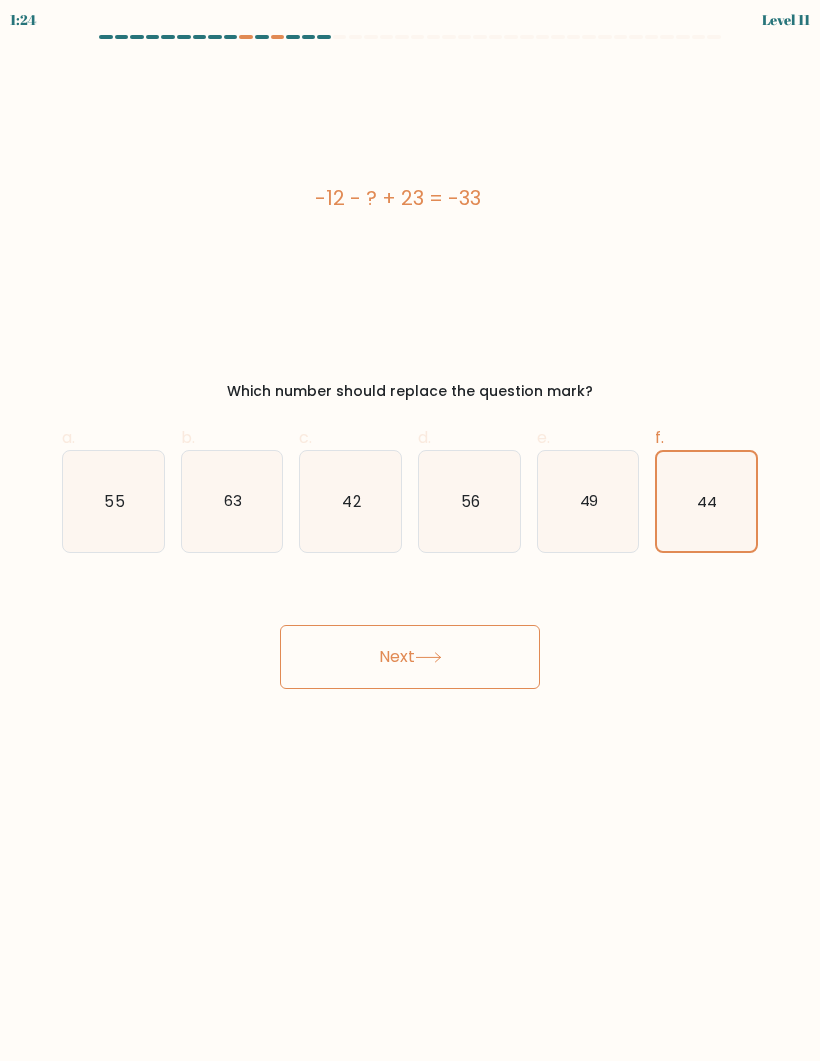 click on "Next" at bounding box center [410, 657] 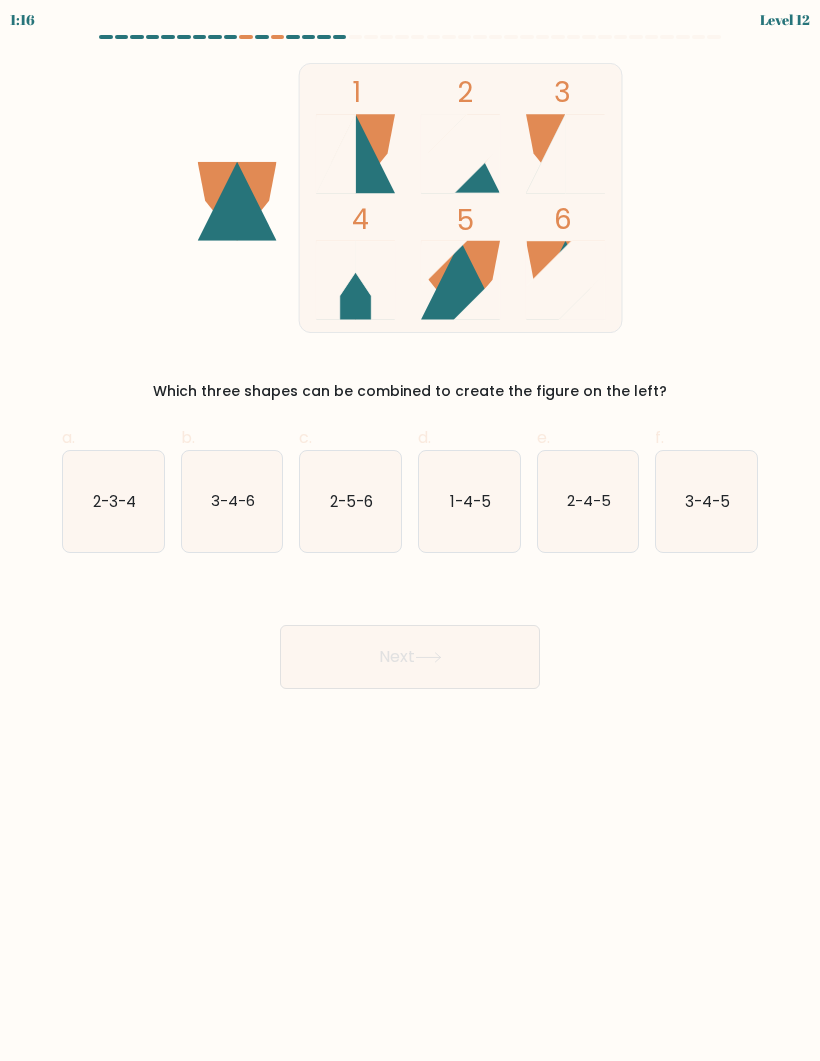 click on "2-5-6" at bounding box center [350, 501] 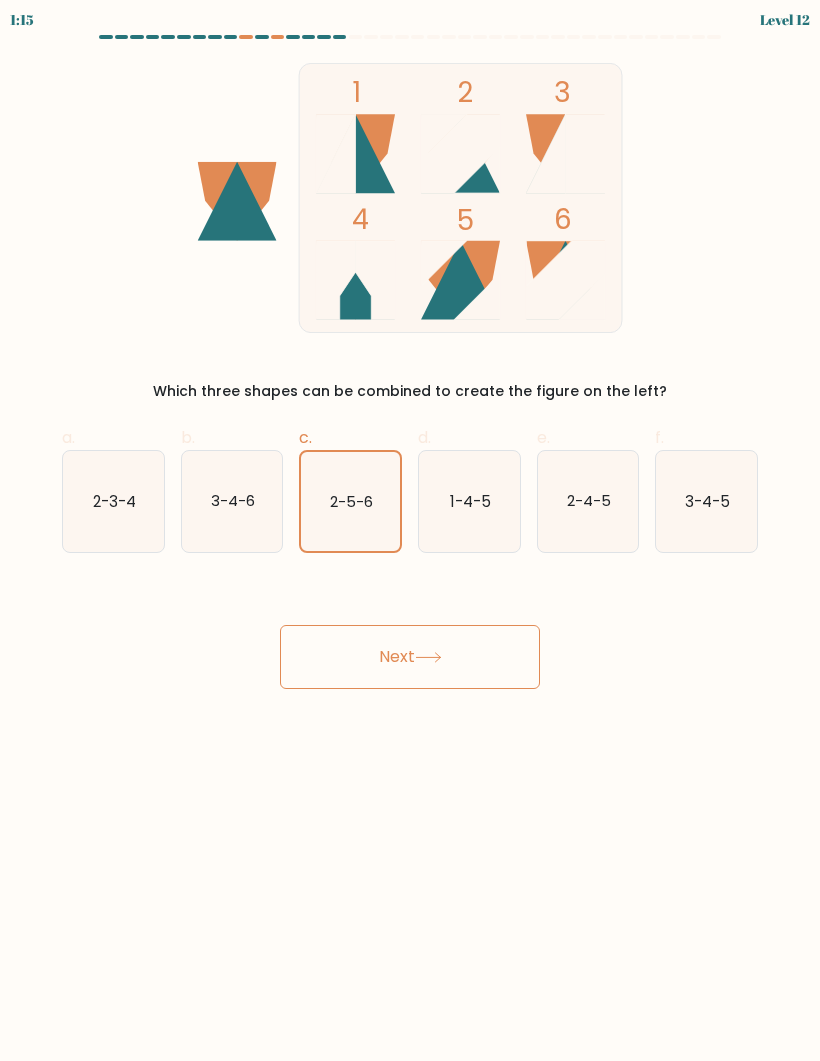 click at bounding box center (428, 657) 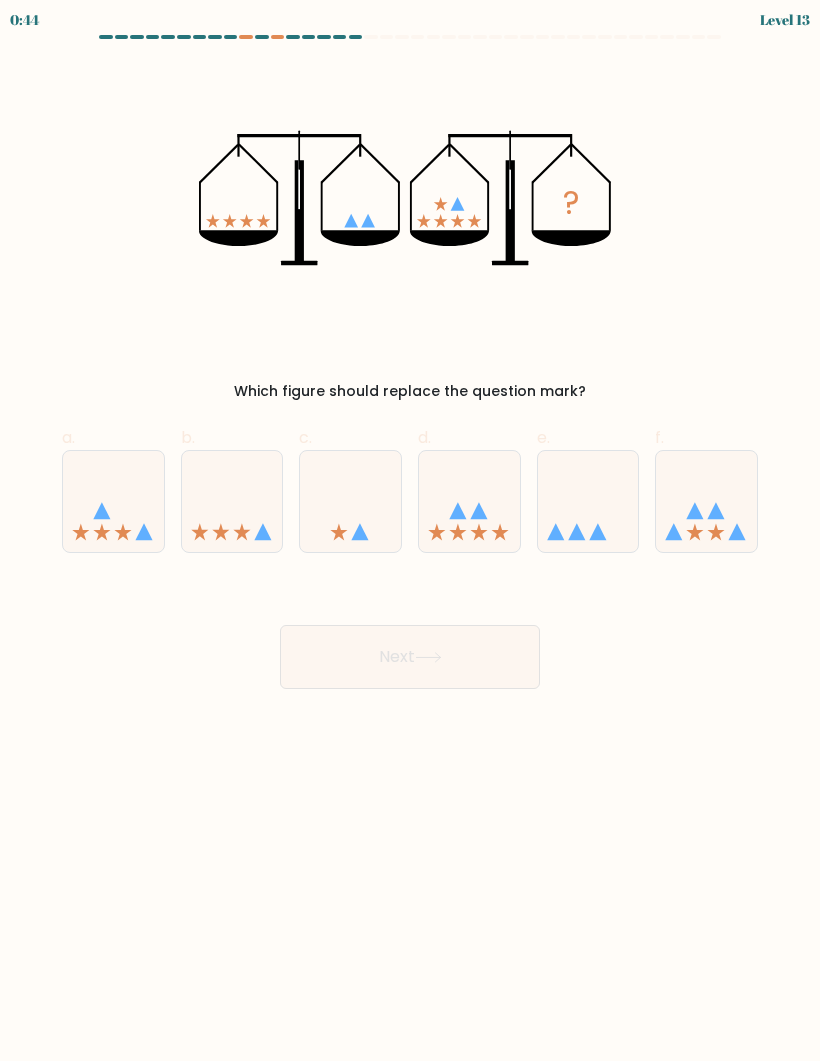 click at bounding box center [706, 501] 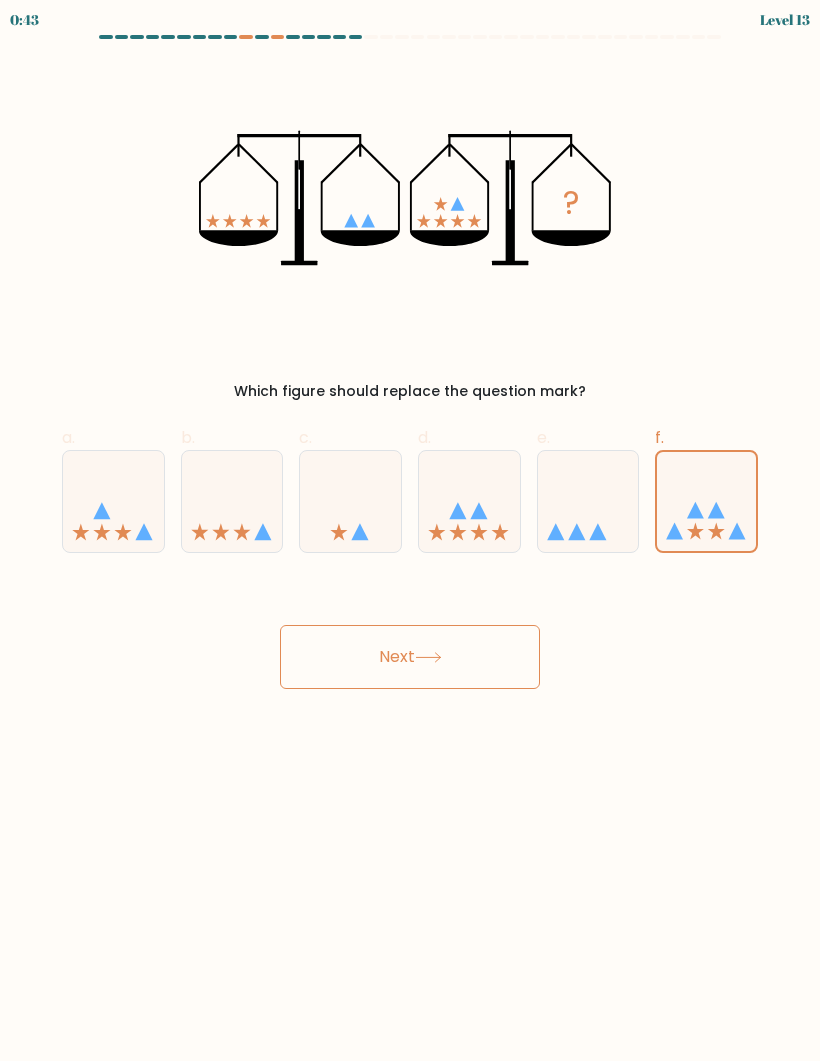 click on "Next" at bounding box center (410, 657) 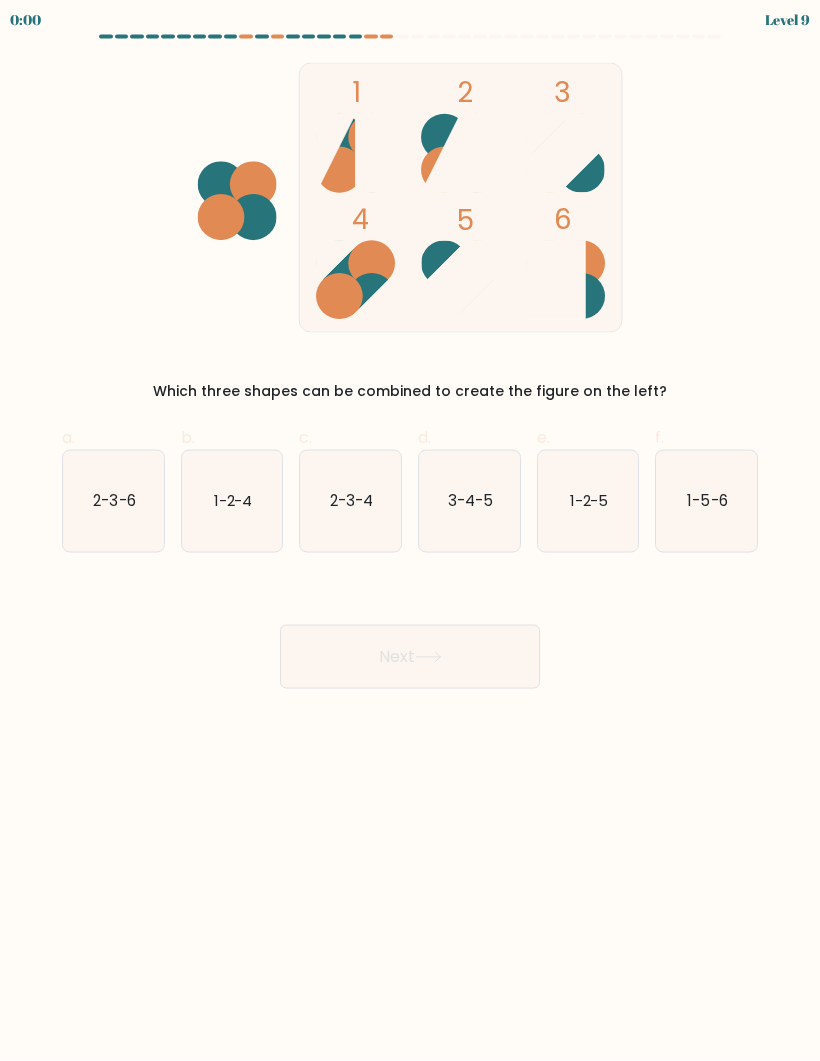 scroll, scrollTop: 9, scrollLeft: 0, axis: vertical 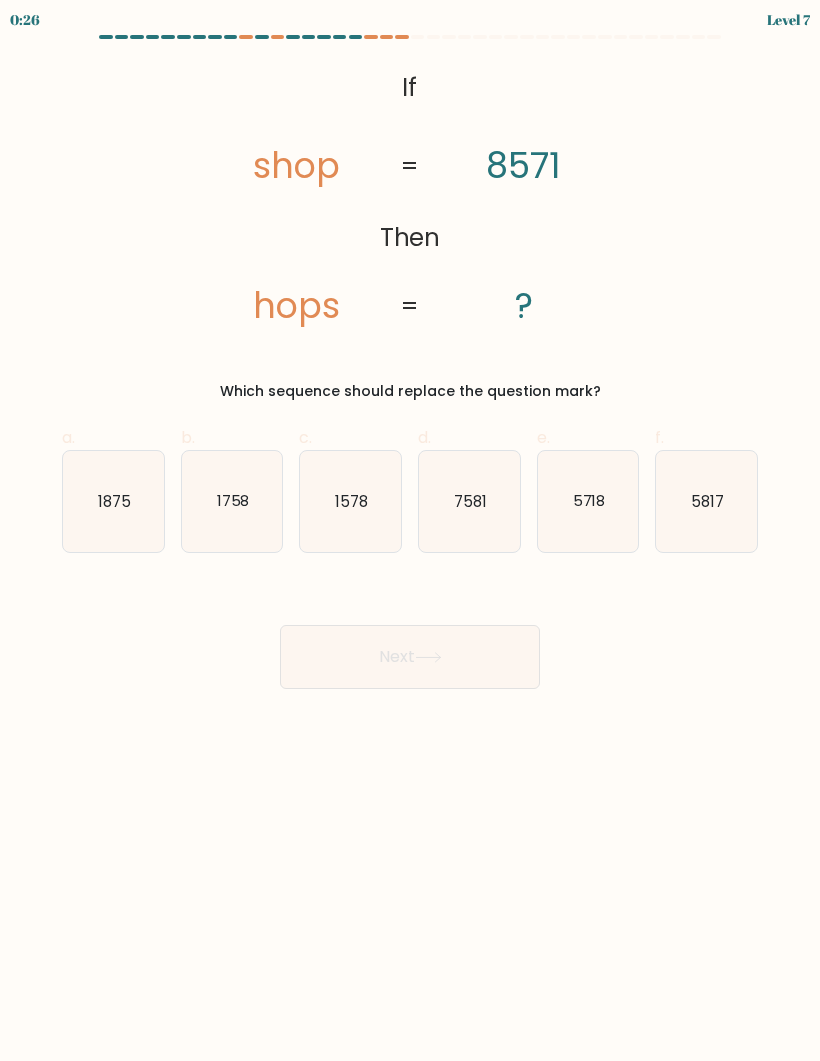 click on "5718" at bounding box center (588, 500) 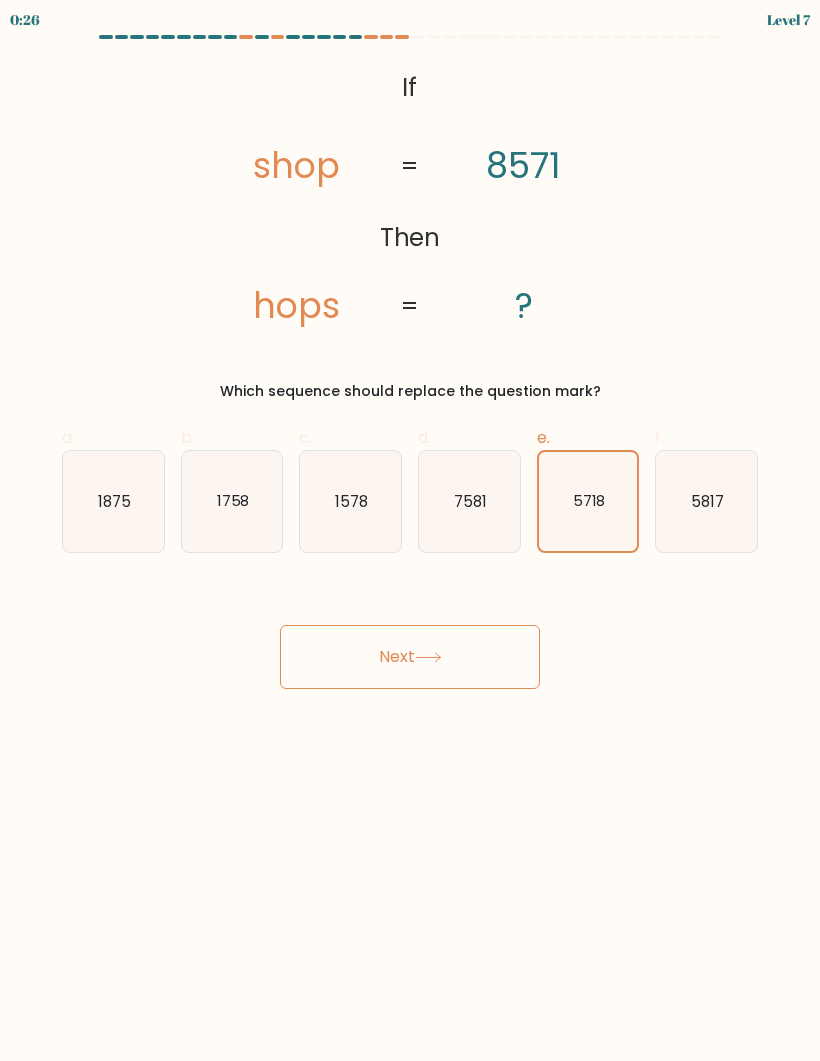 click on "Next" at bounding box center (410, 657) 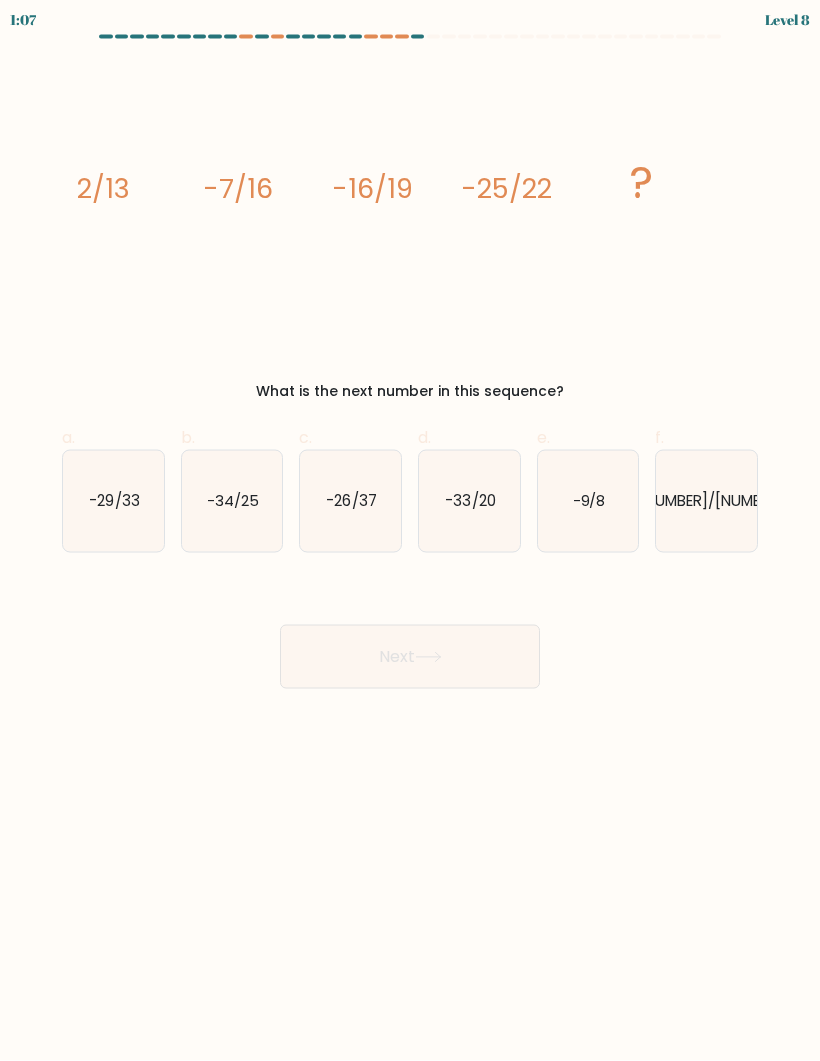 scroll, scrollTop: 1, scrollLeft: 0, axis: vertical 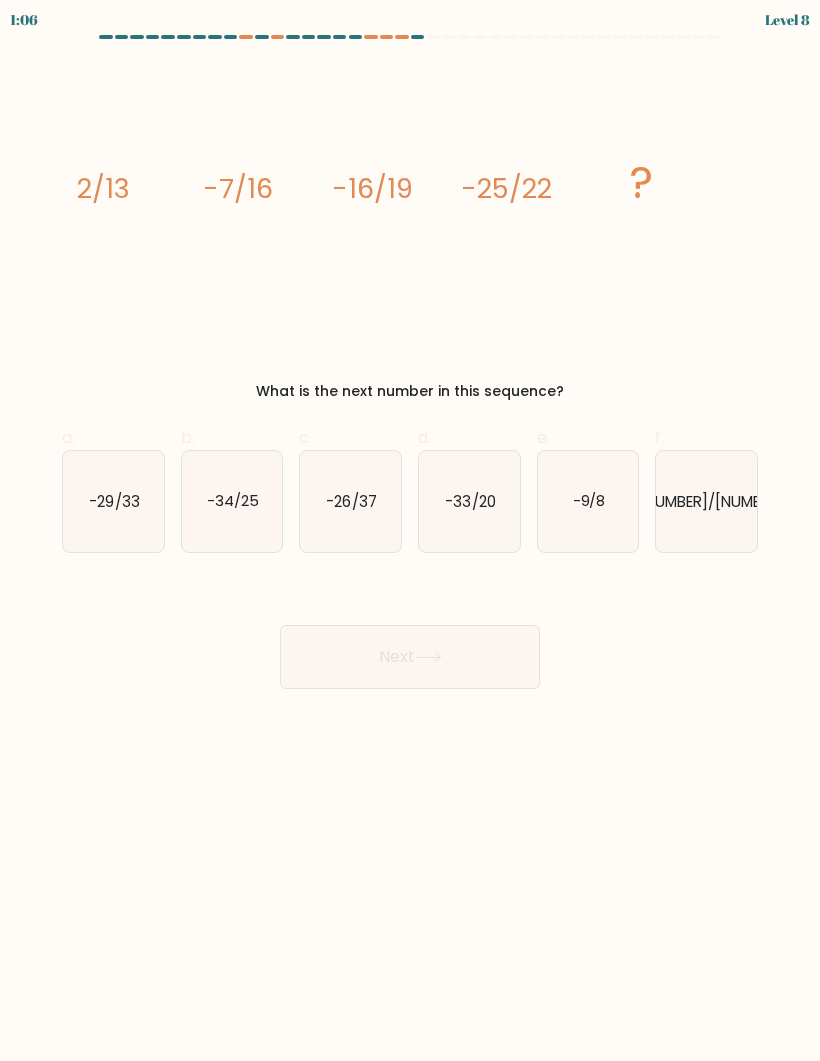 click at bounding box center [410, 362] 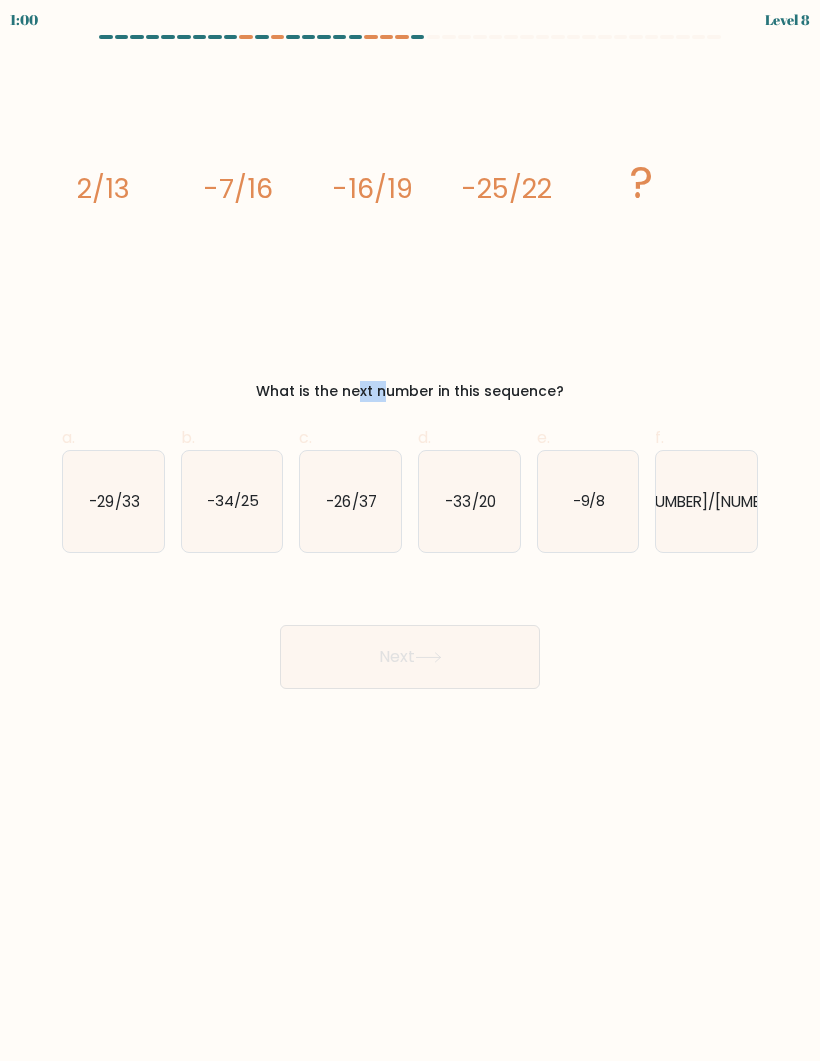click on "-34/25" at bounding box center [233, 500] 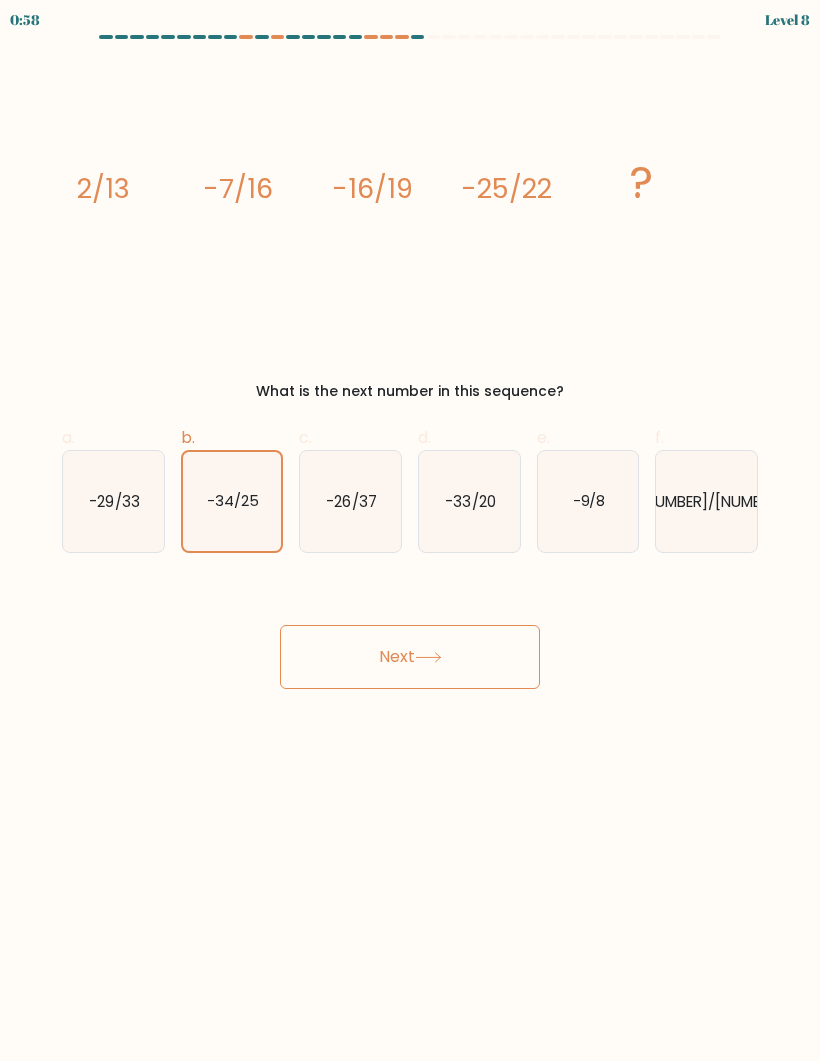 click on "Next" at bounding box center (410, 657) 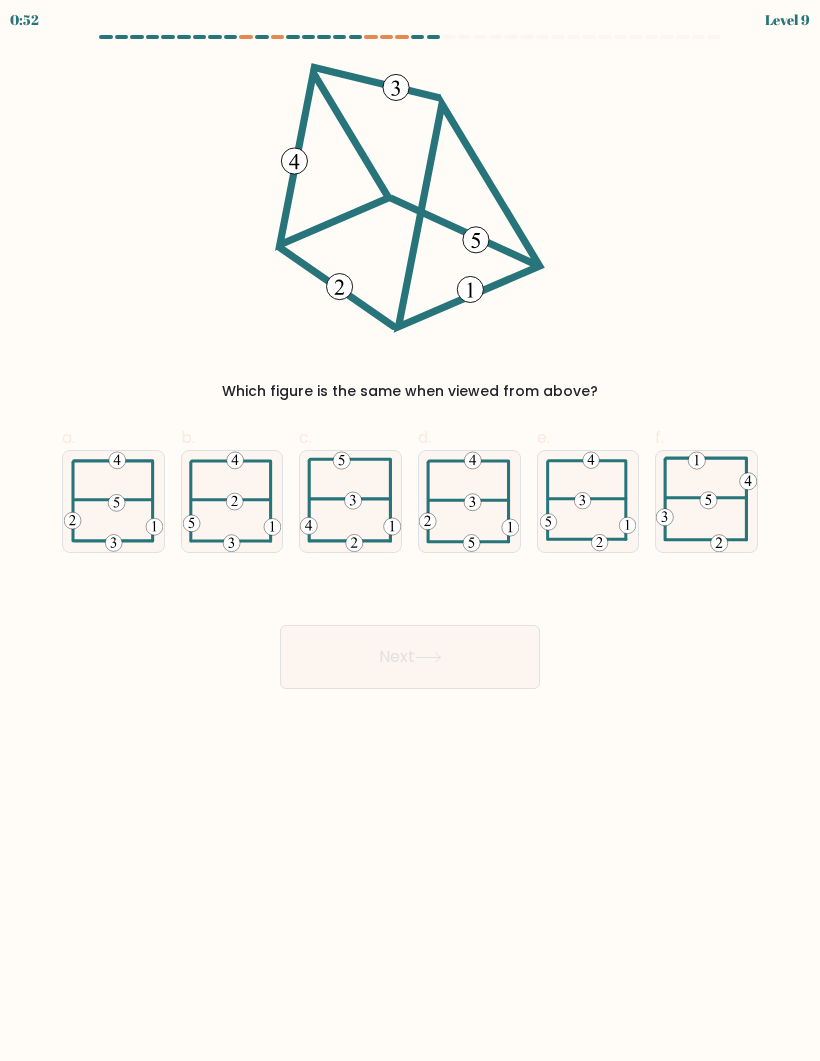 click at bounding box center (353, 500) 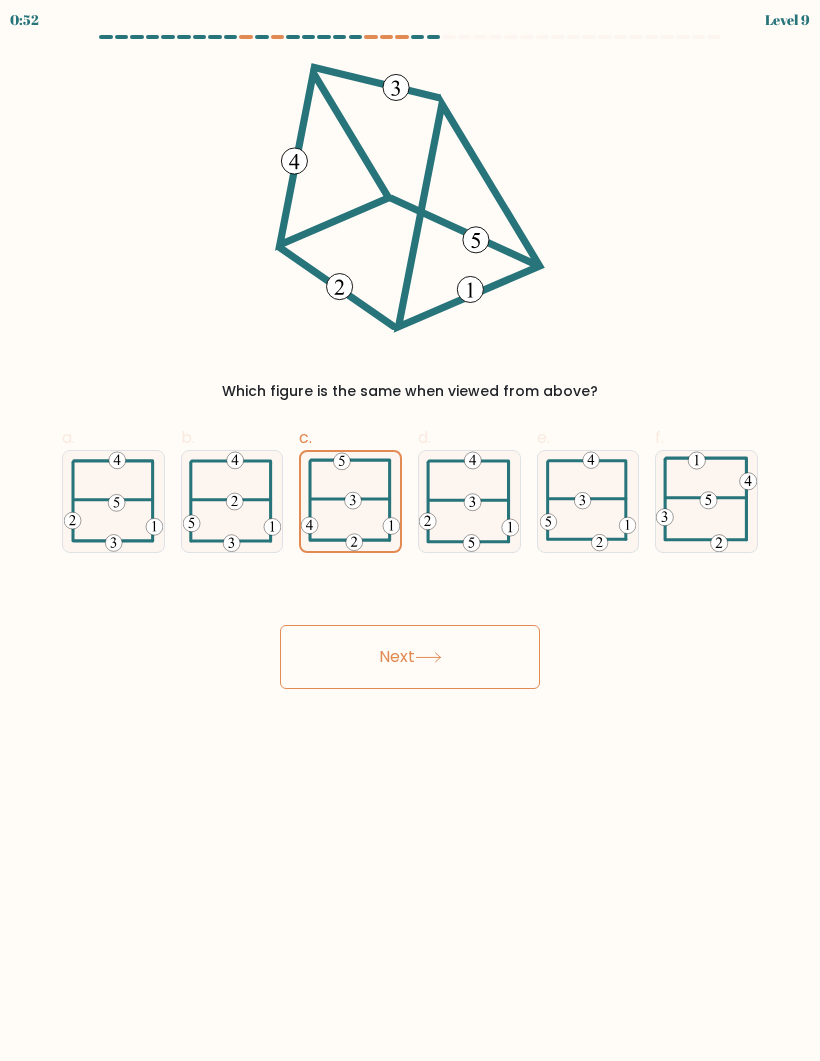 click on "Next" at bounding box center (410, 657) 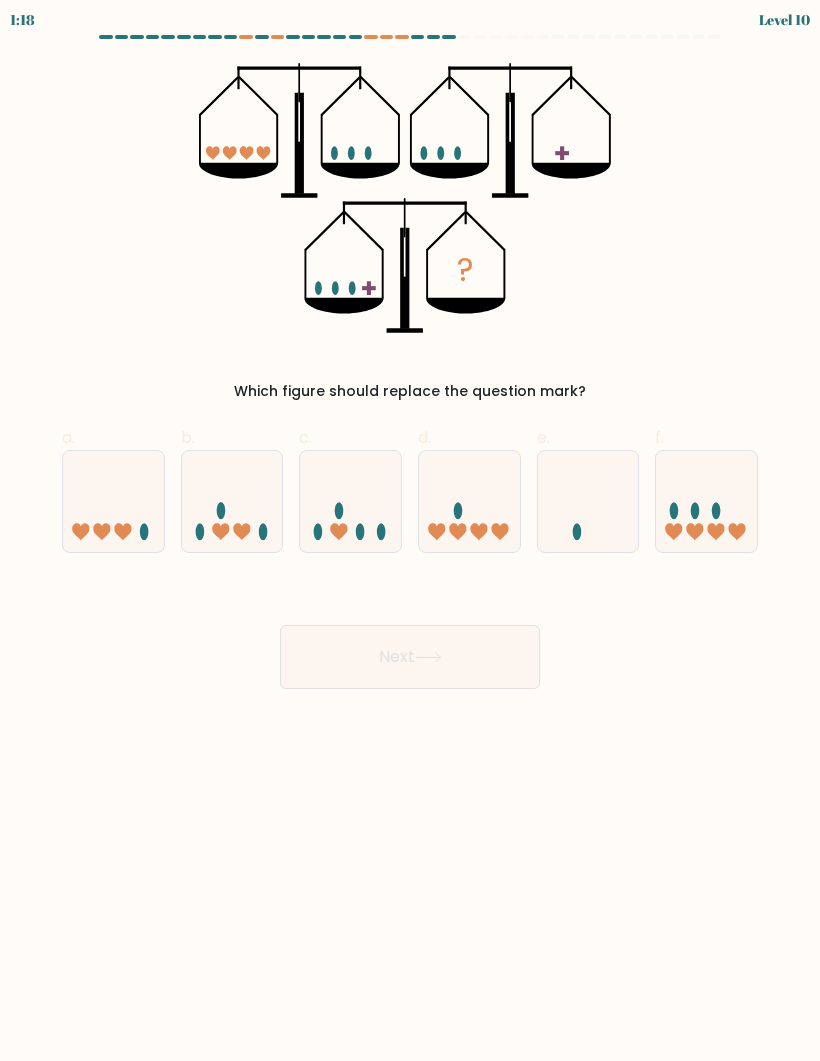 click at bounding box center [695, 510] 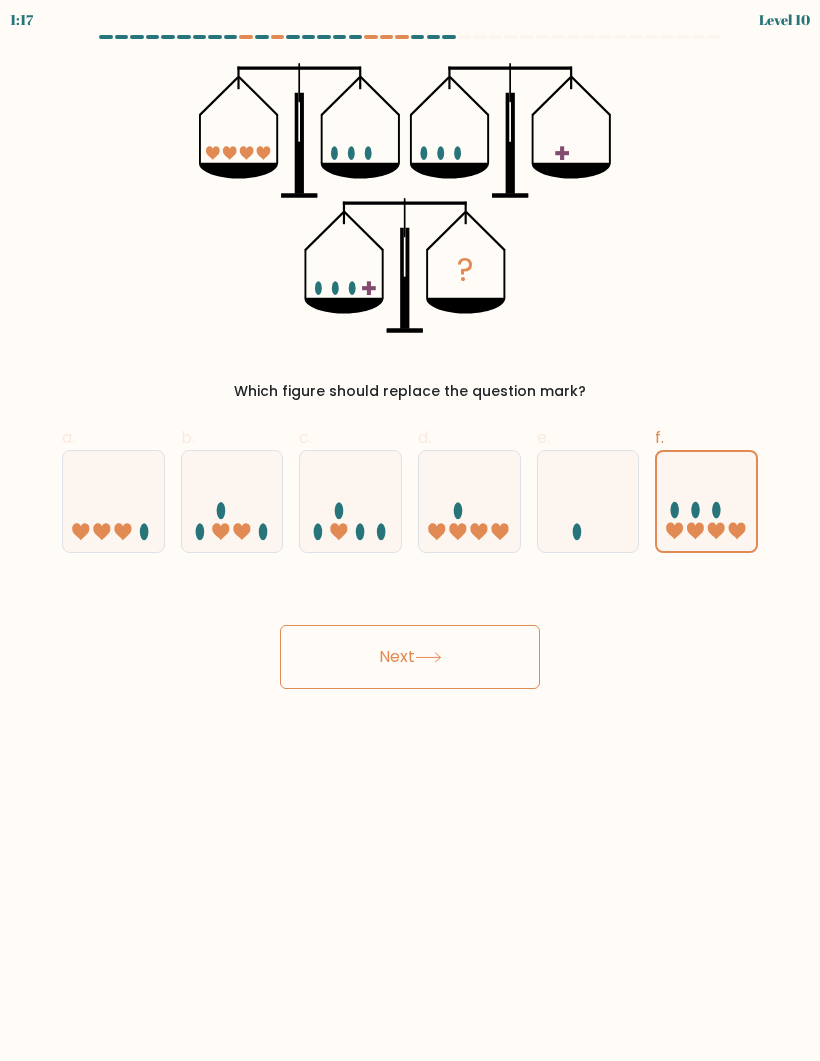 click on "Next" at bounding box center [410, 657] 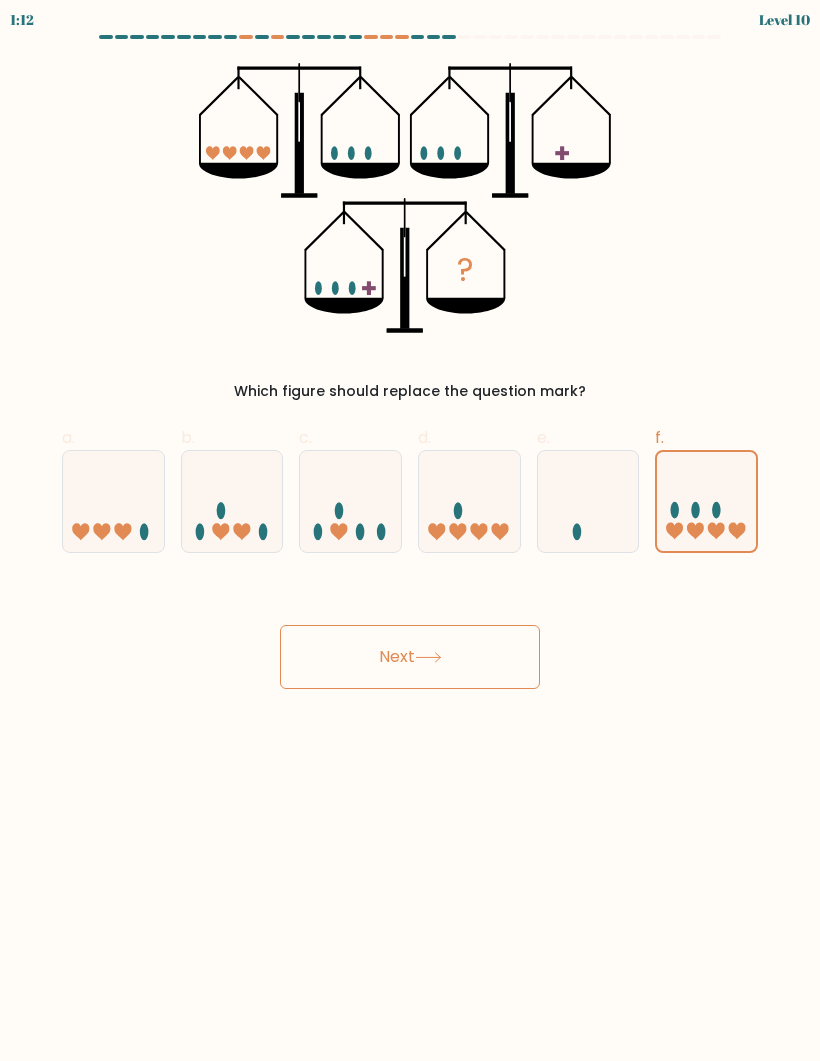 click at bounding box center (706, 501) 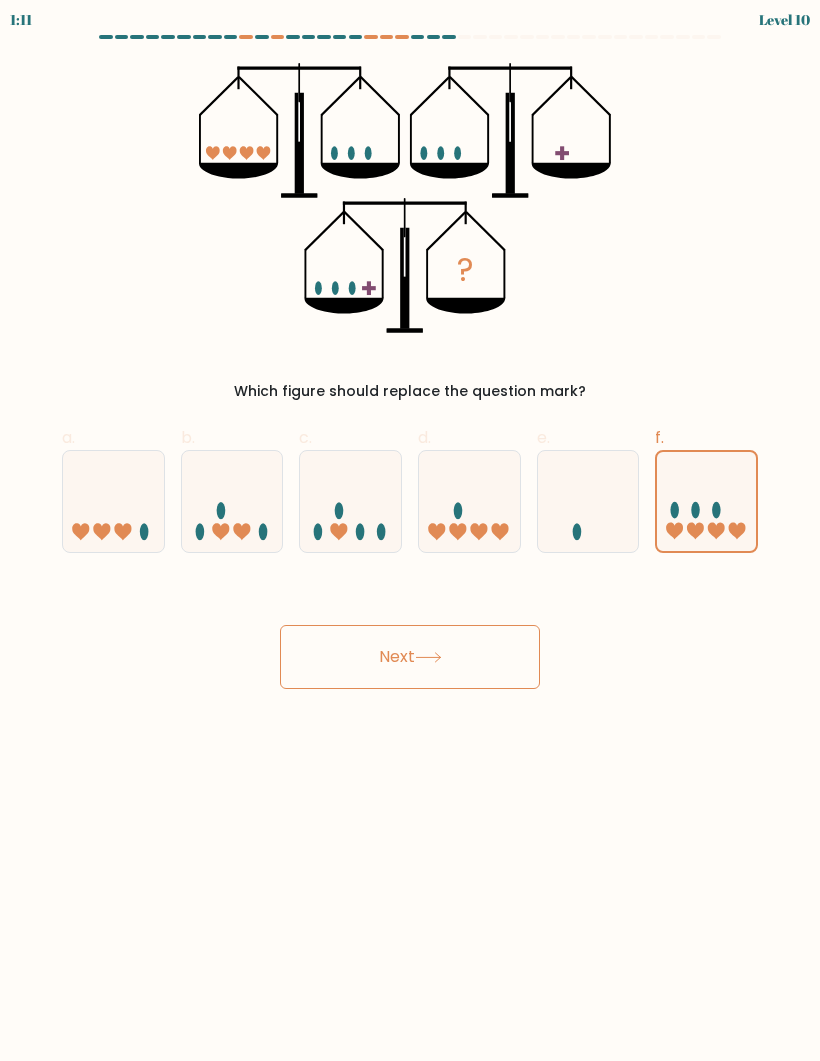 click on "Next" at bounding box center (410, 657) 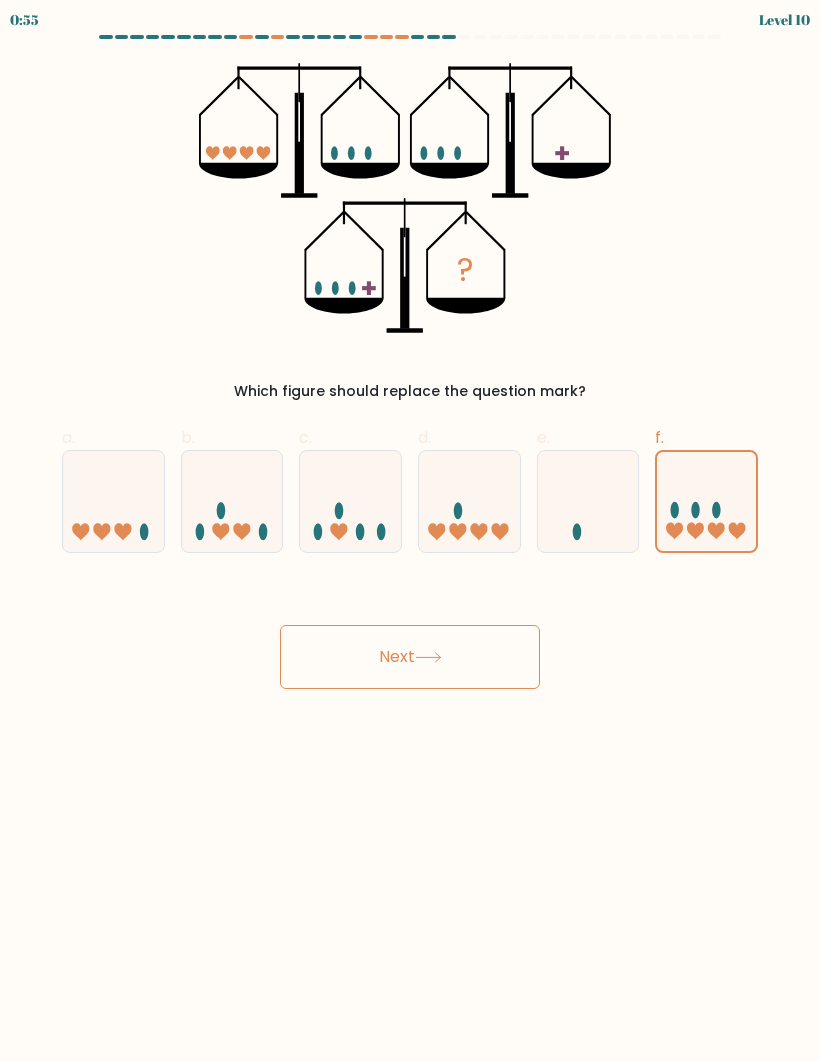 click at bounding box center (113, 501) 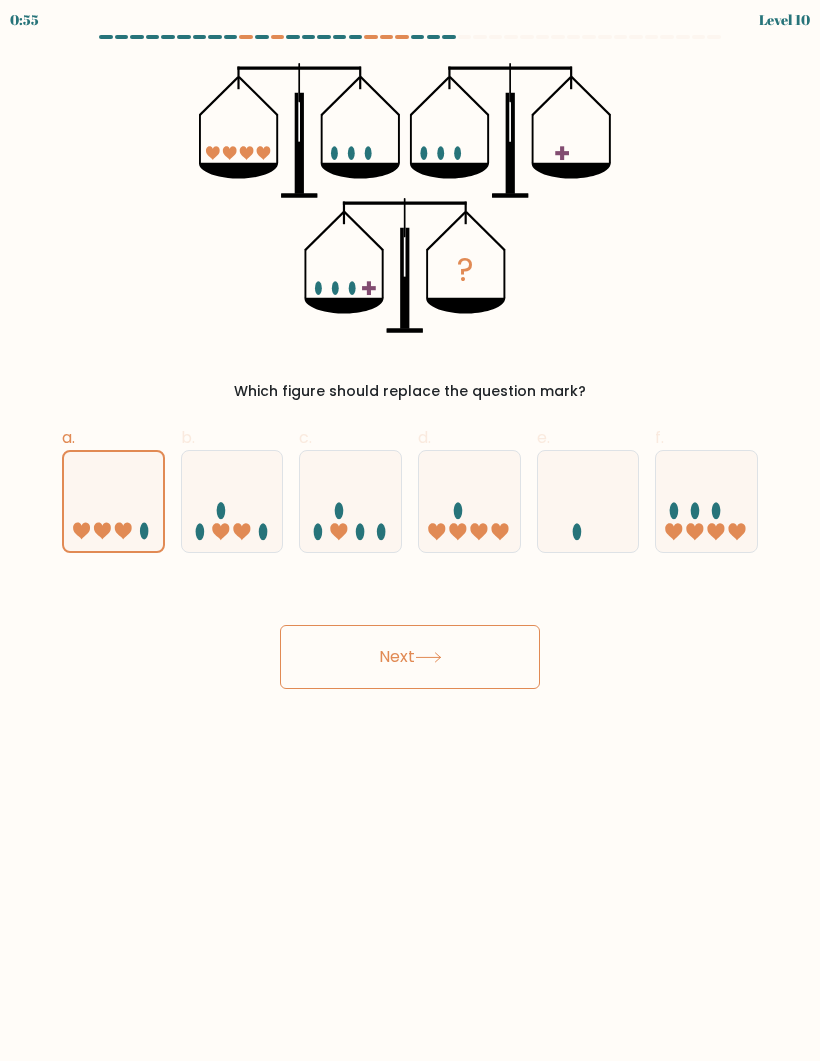 click on "Next" at bounding box center (410, 657) 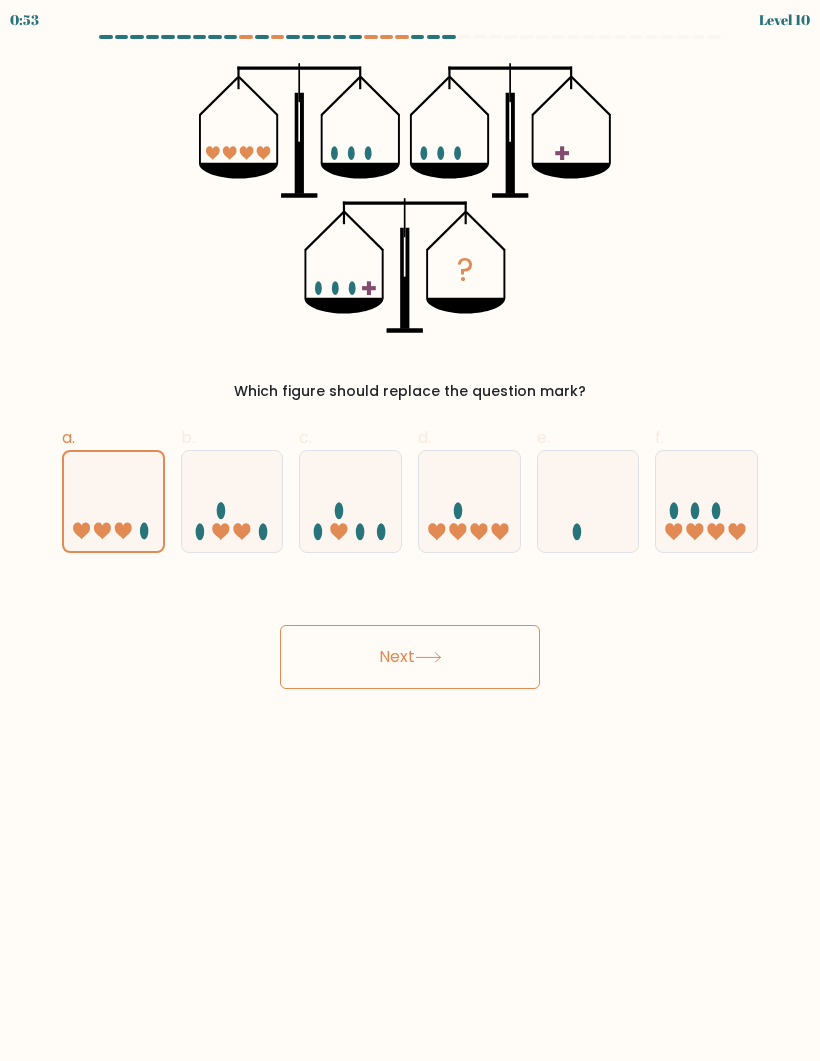 click at bounding box center (232, 501) 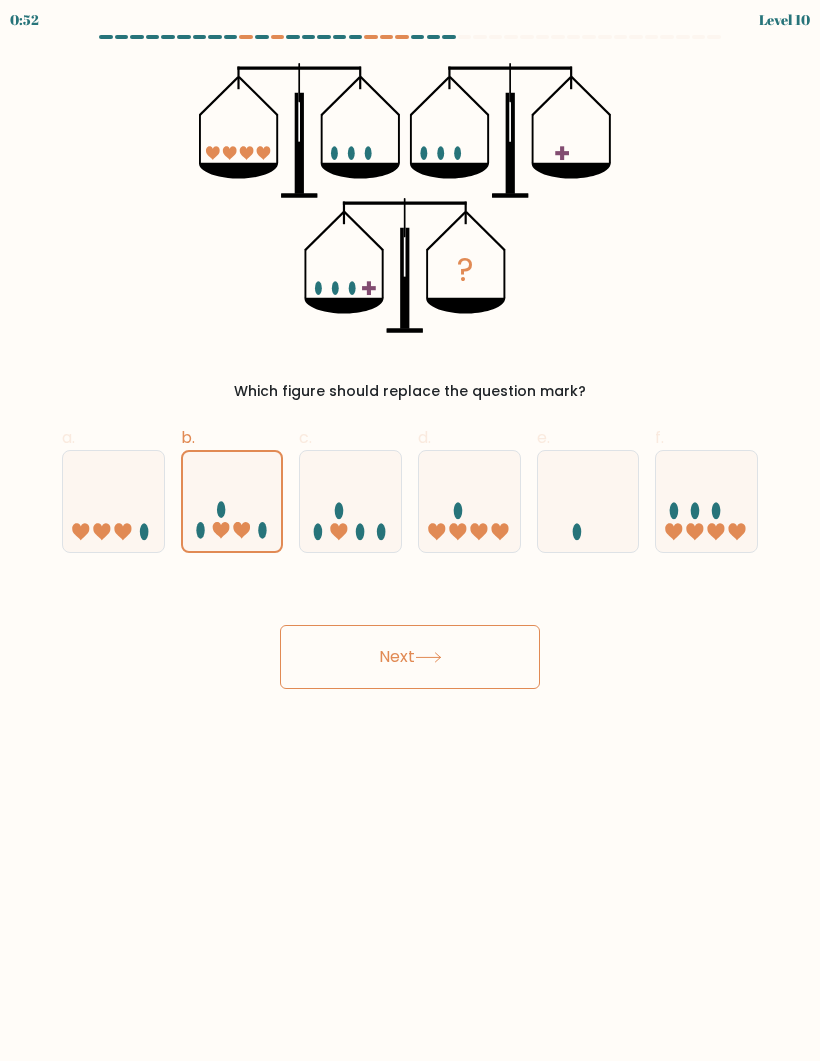 click on "Next" at bounding box center [410, 657] 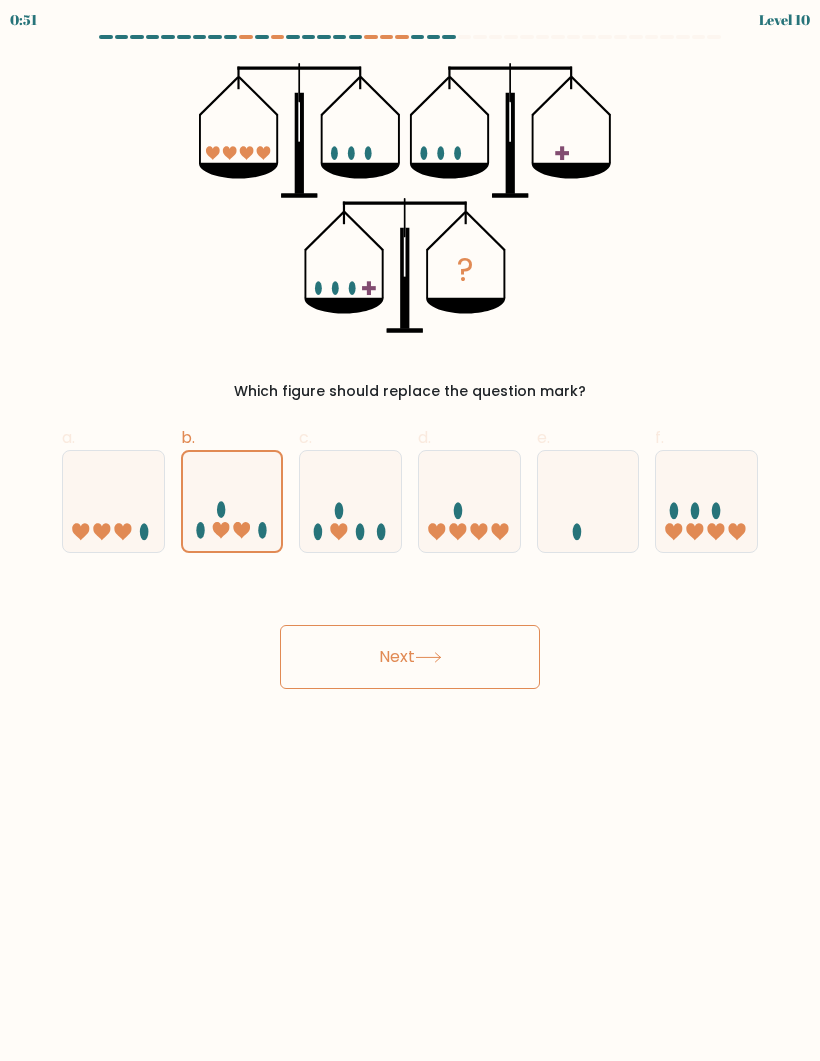 click at bounding box center (360, 531) 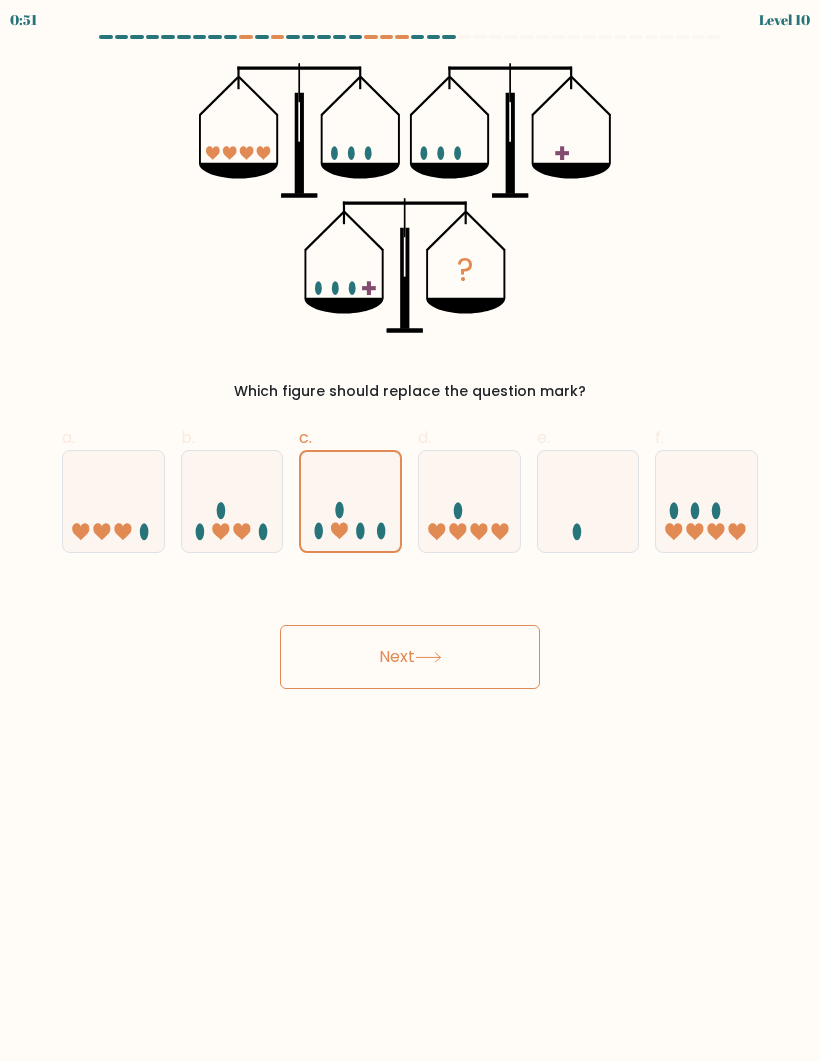 click on "Next" at bounding box center [410, 657] 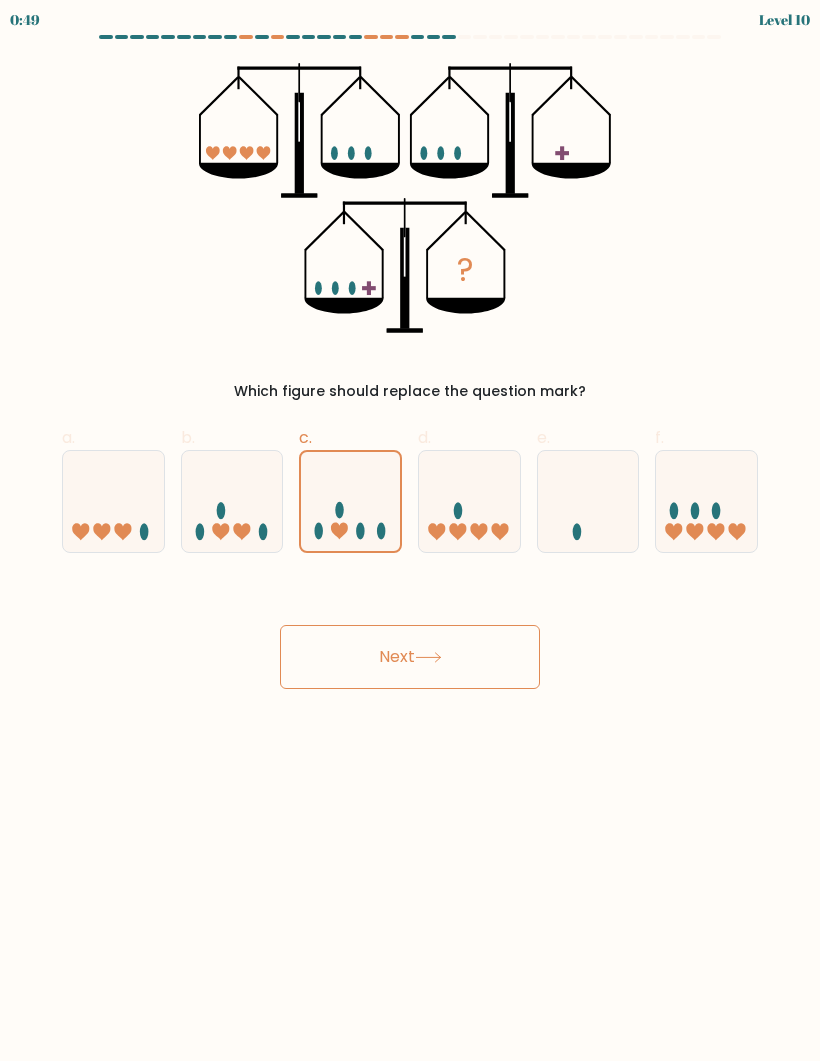 click at bounding box center (469, 501) 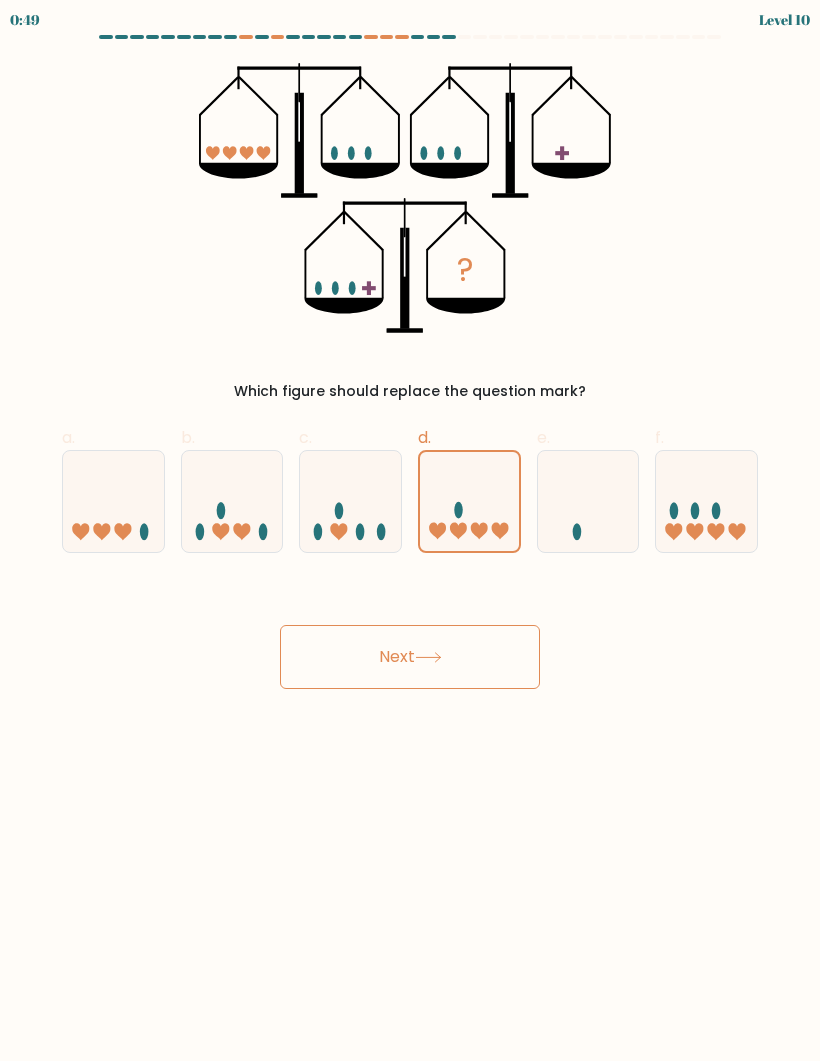 click on "Next" at bounding box center (410, 657) 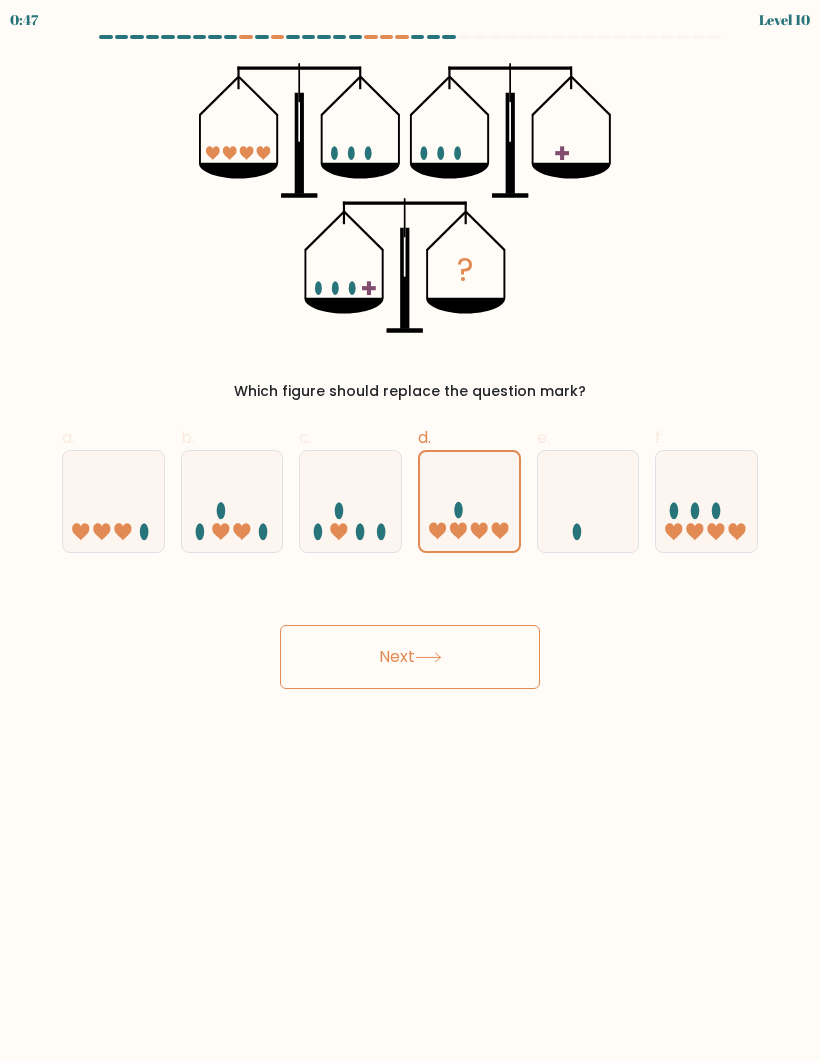 click on "Next" at bounding box center (410, 657) 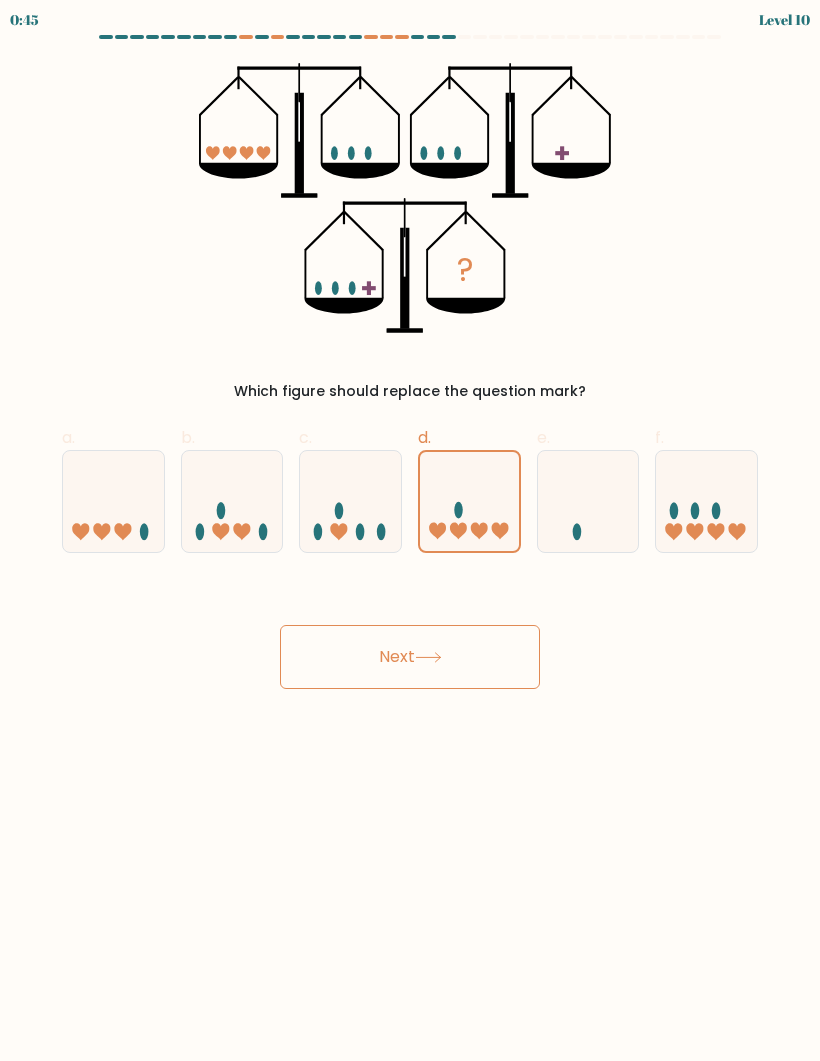 click at bounding box center [588, 501] 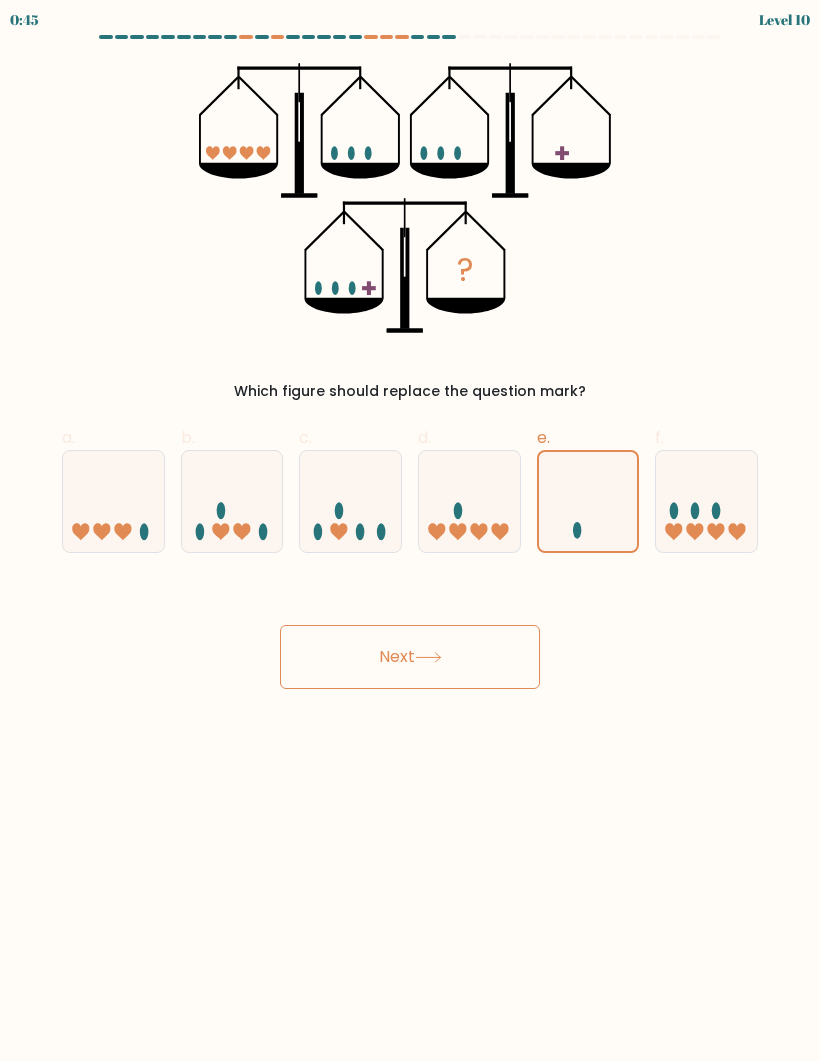 click on "Next" at bounding box center (410, 657) 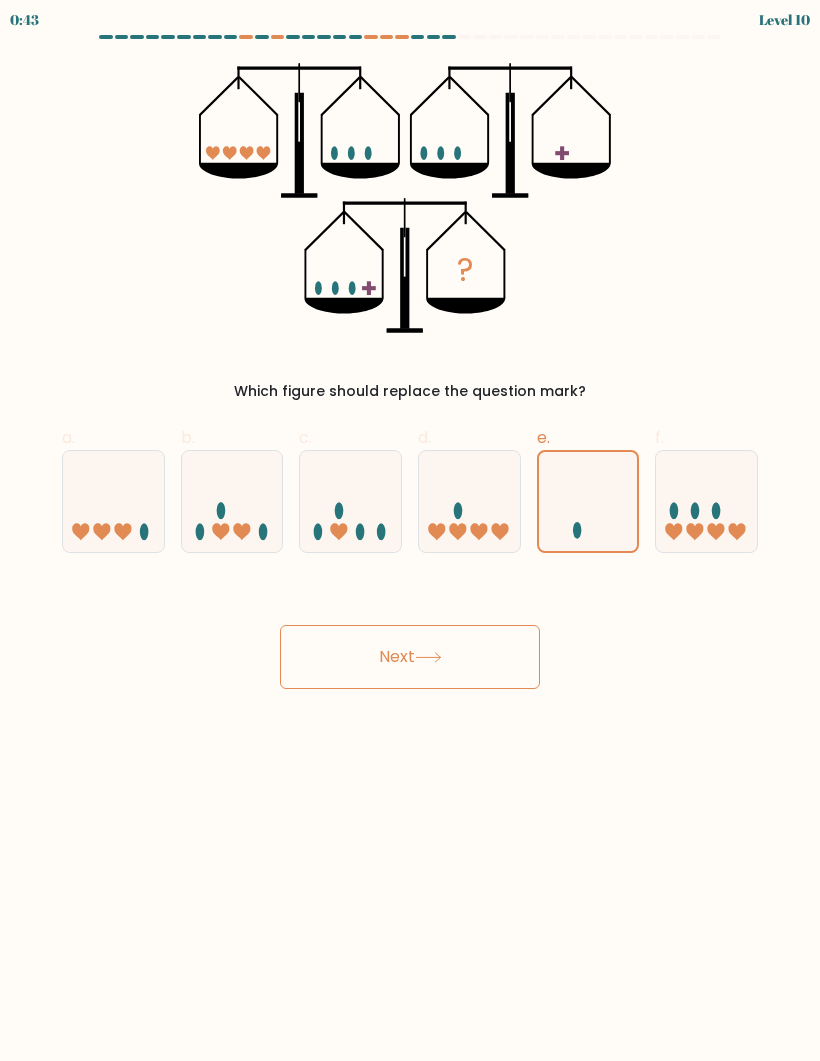 click at bounding box center [469, 501] 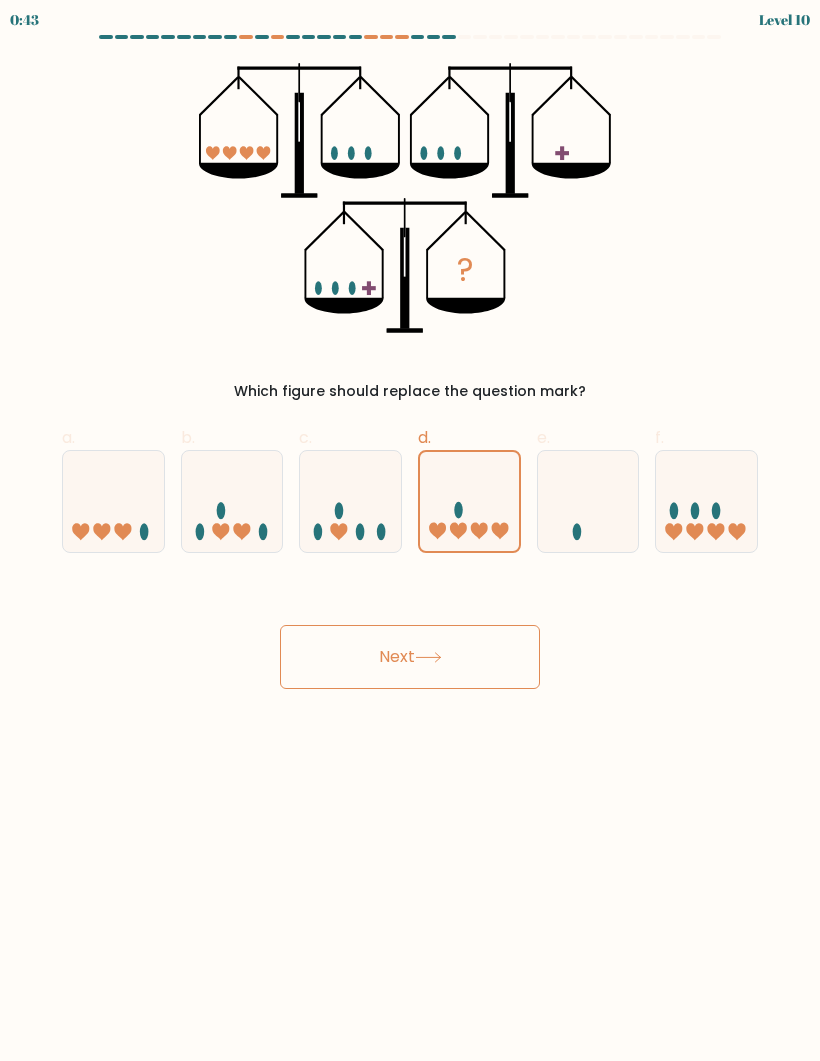 click on "Next" at bounding box center (410, 657) 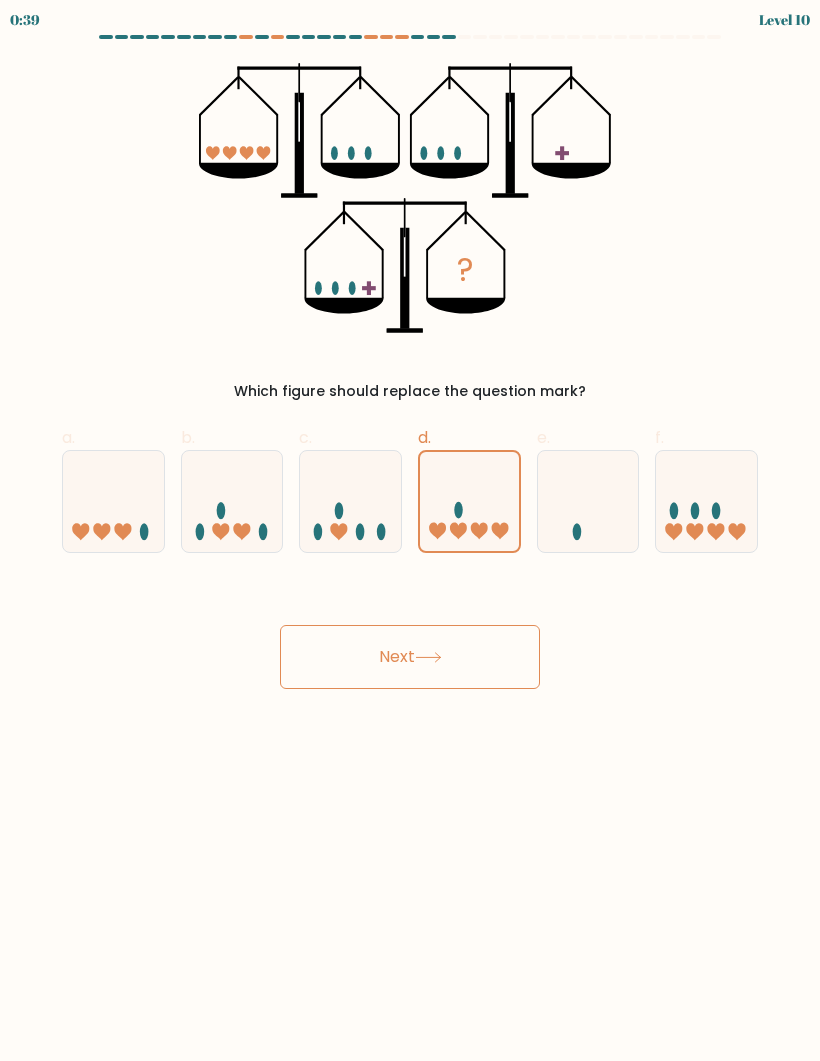 scroll, scrollTop: 0, scrollLeft: 0, axis: both 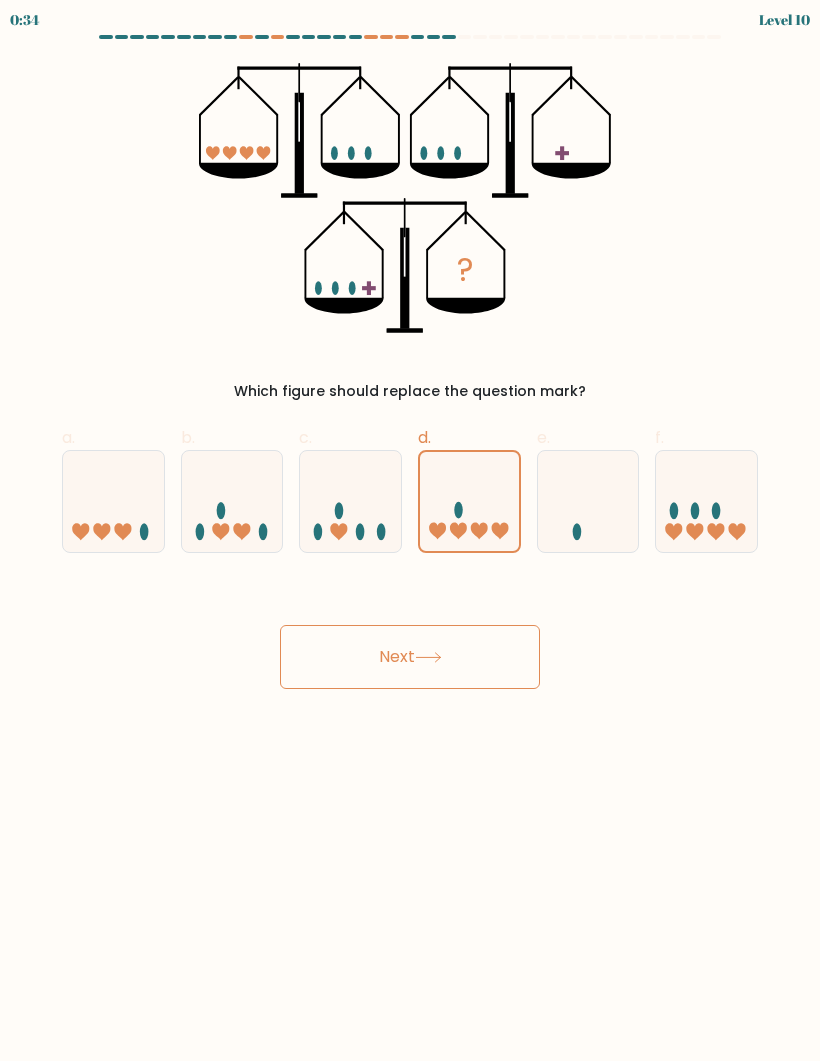 click on "Next" at bounding box center [410, 657] 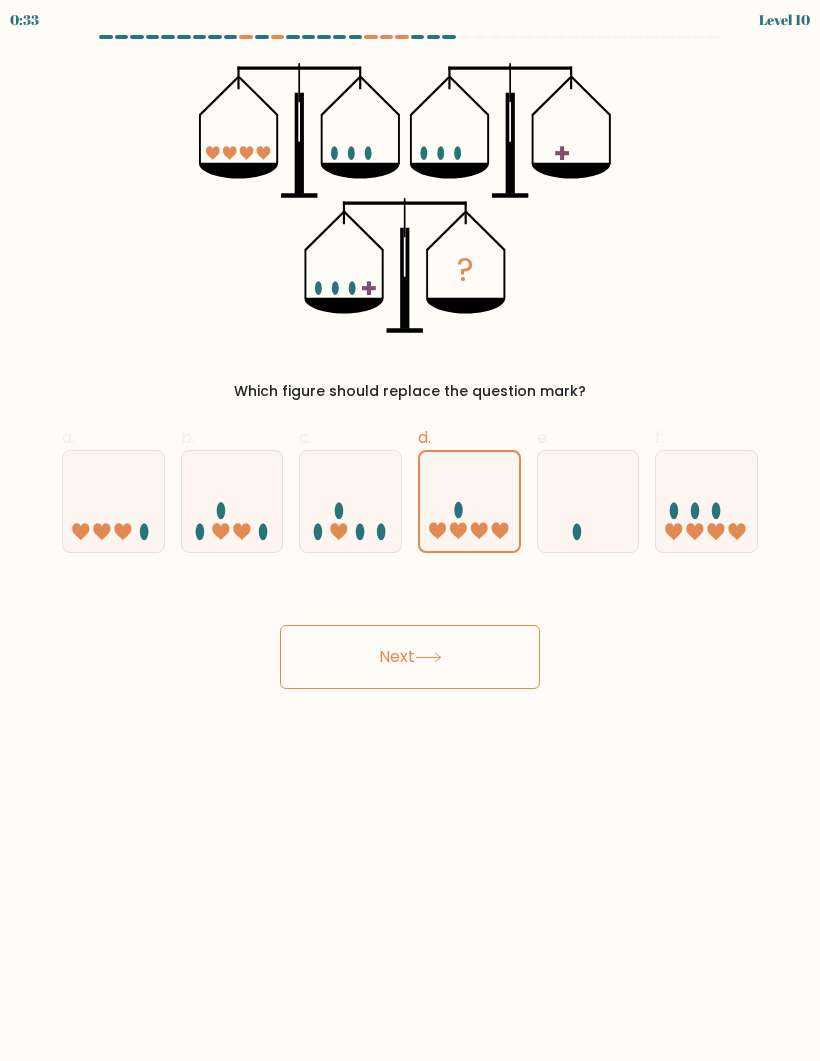 click on "Next" at bounding box center [410, 657] 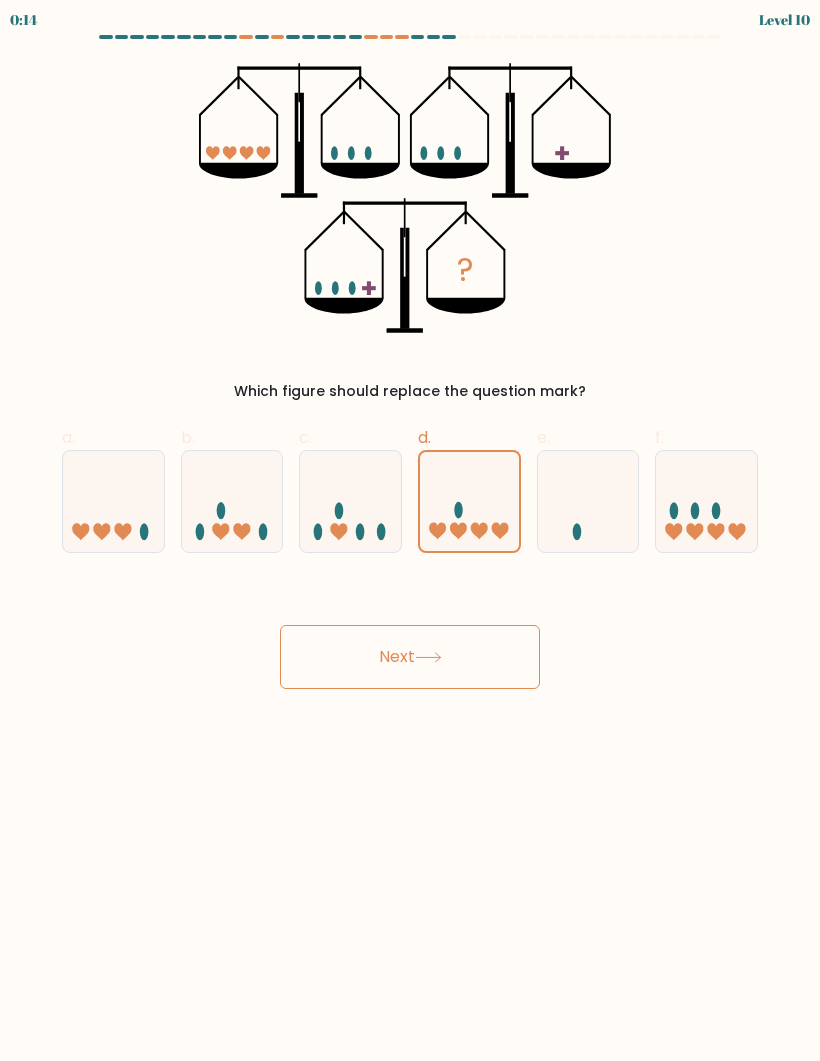 scroll, scrollTop: 0, scrollLeft: 0, axis: both 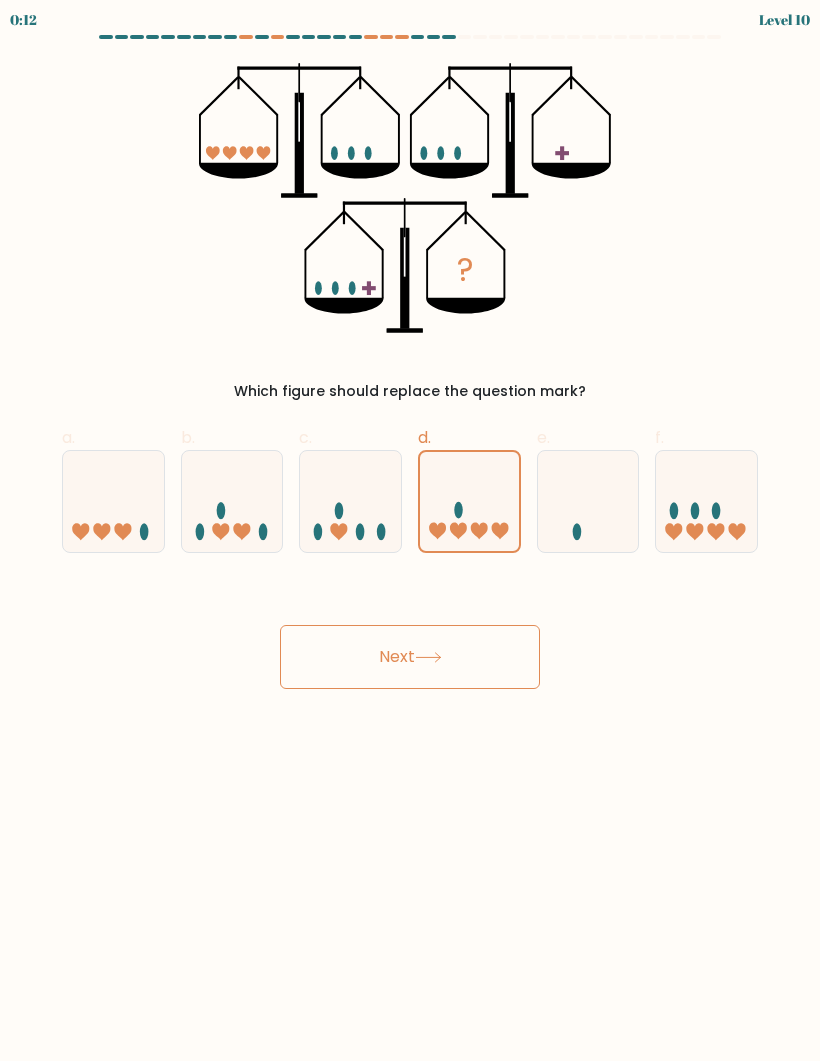 click at bounding box center [706, 501] 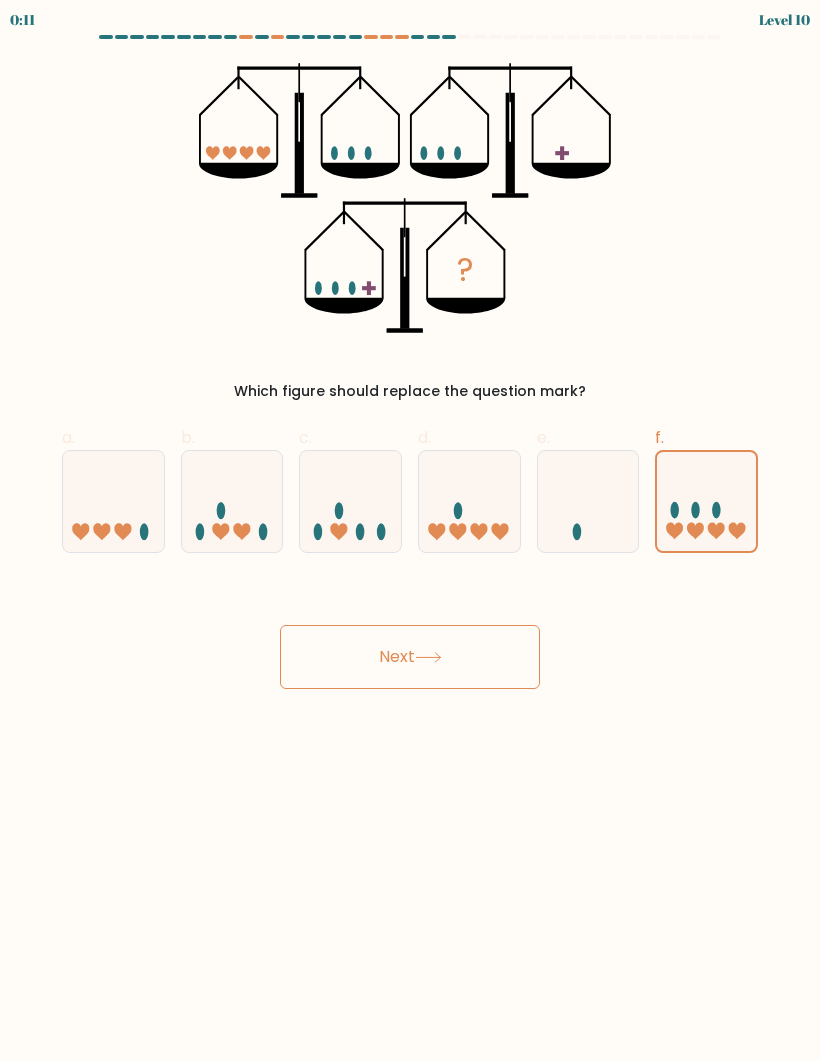 click at bounding box center (706, 501) 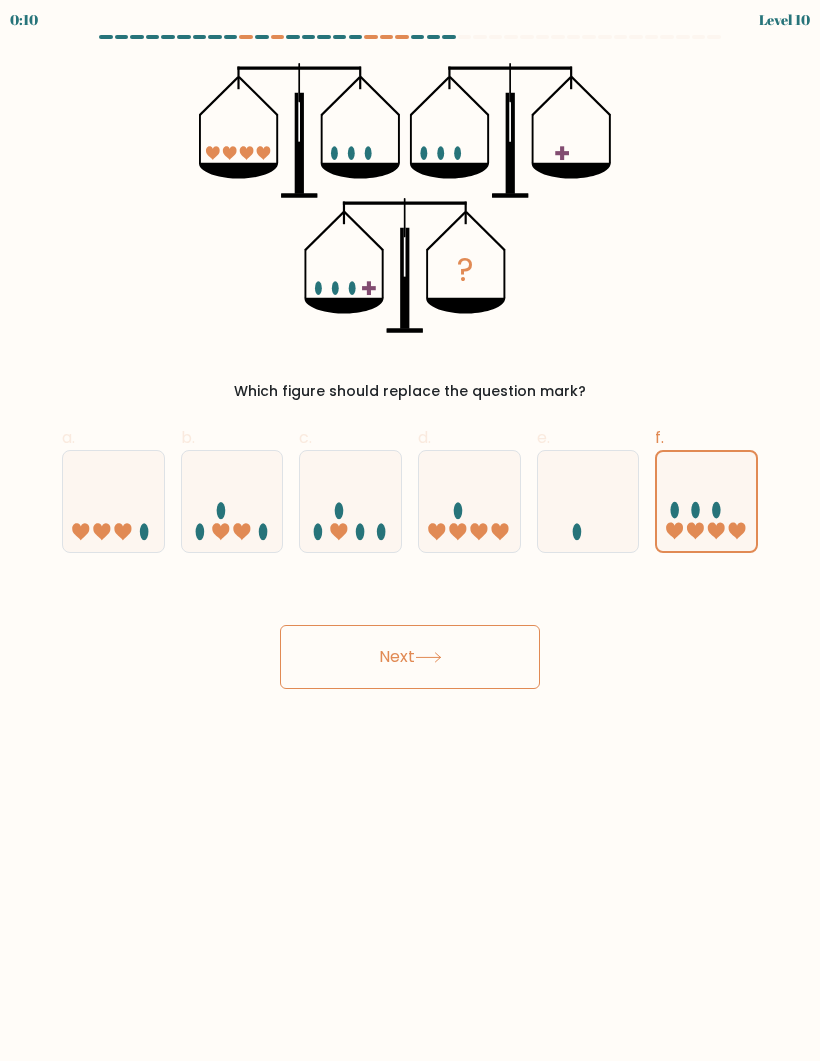 click on "Next" at bounding box center (410, 657) 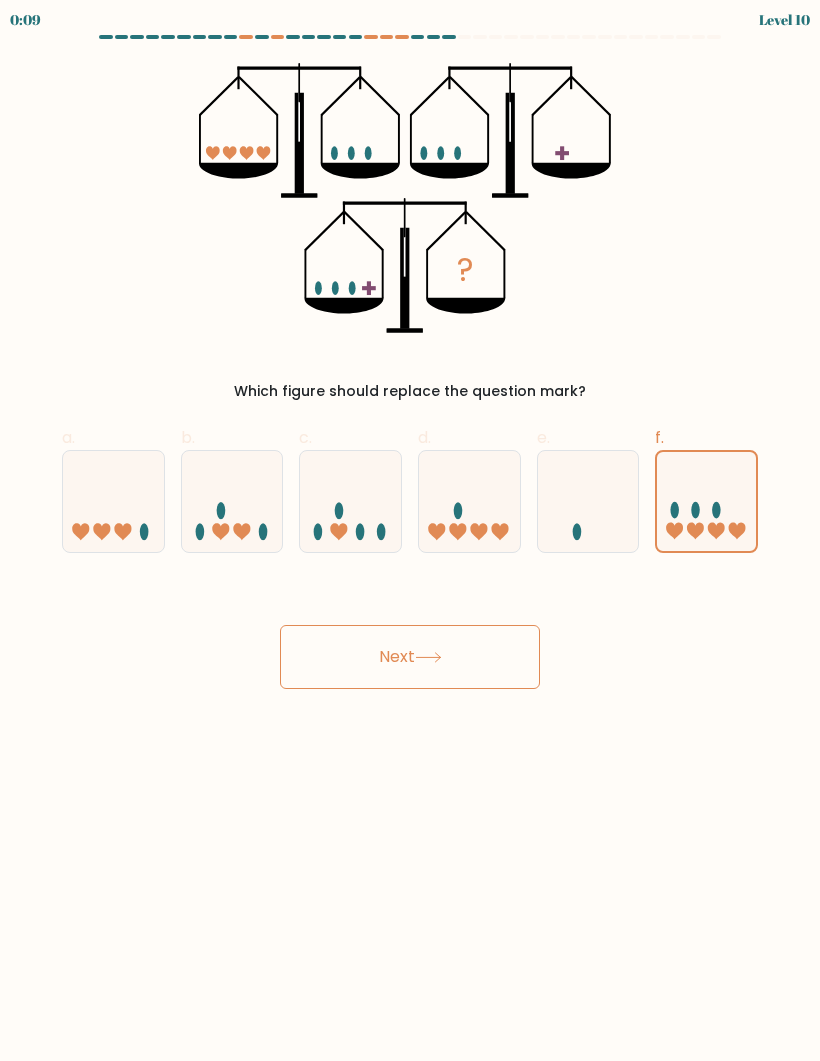 click at bounding box center [428, 657] 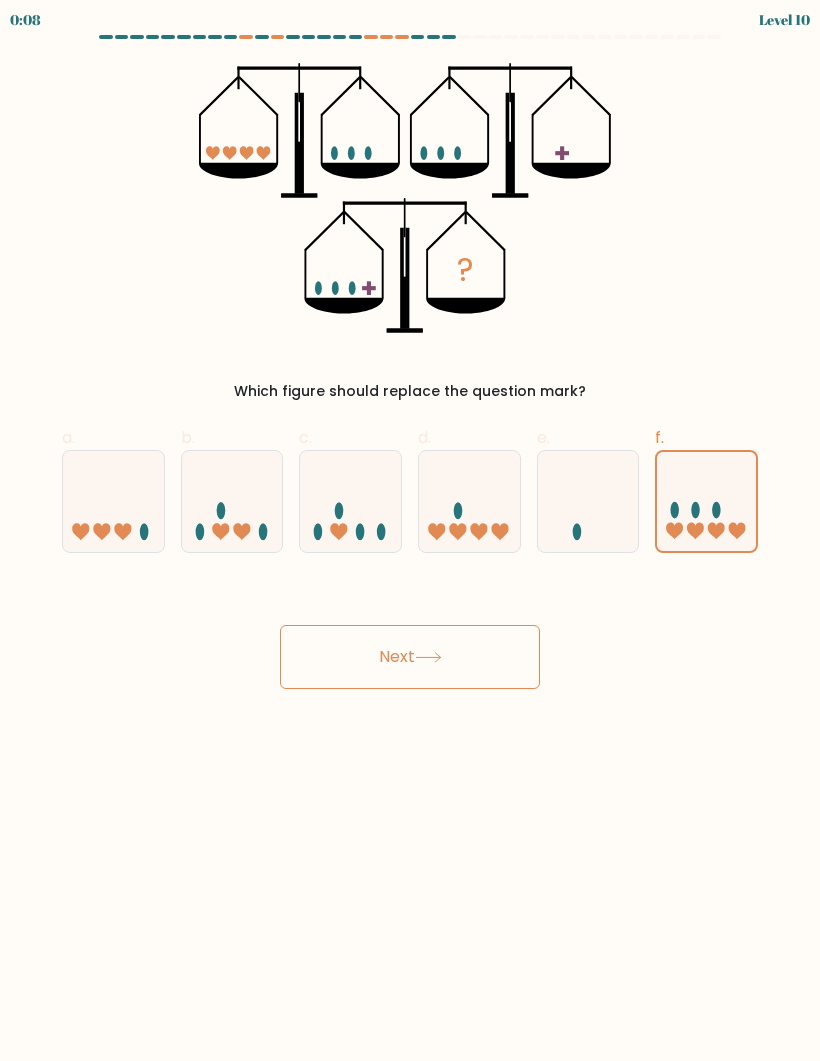 click at bounding box center (428, 657) 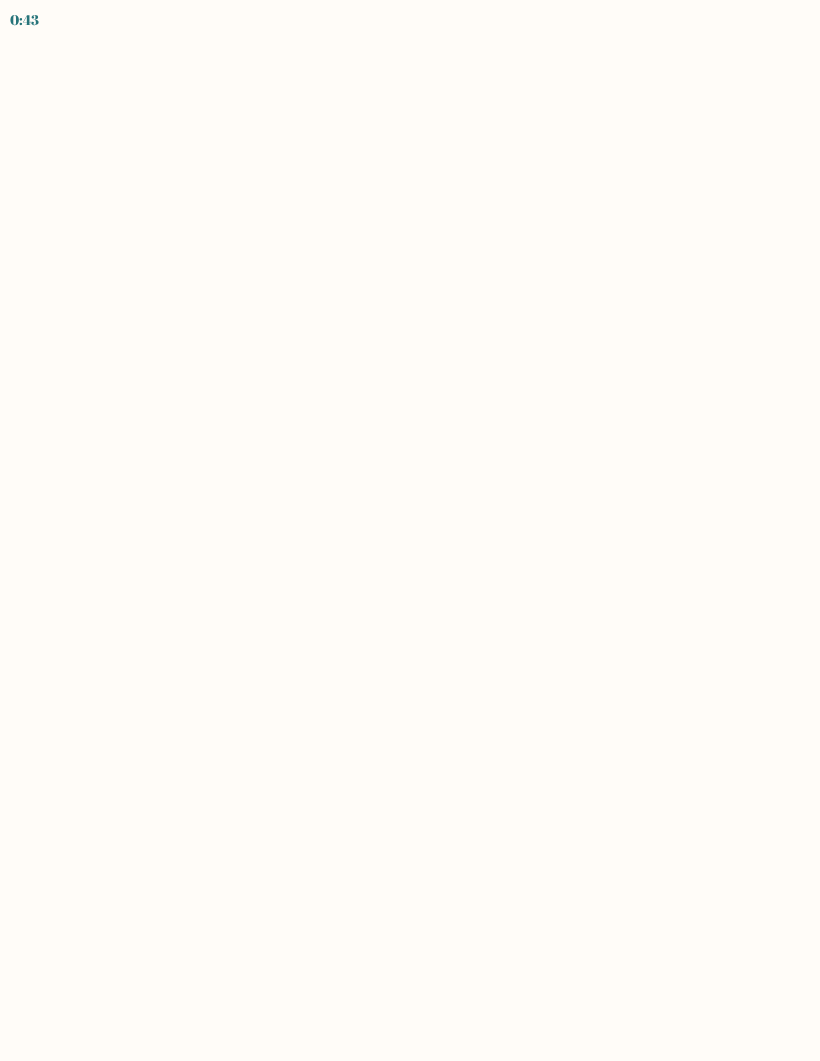 scroll, scrollTop: 0, scrollLeft: 0, axis: both 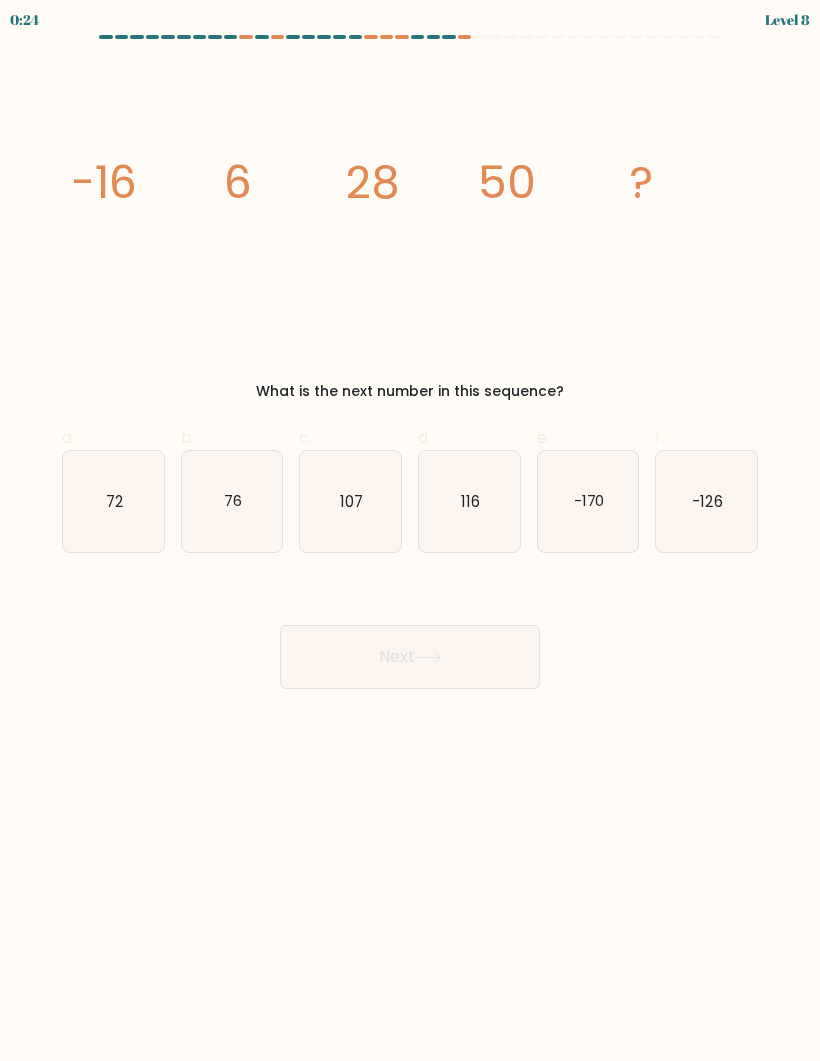 click on "72" at bounding box center [114, 500] 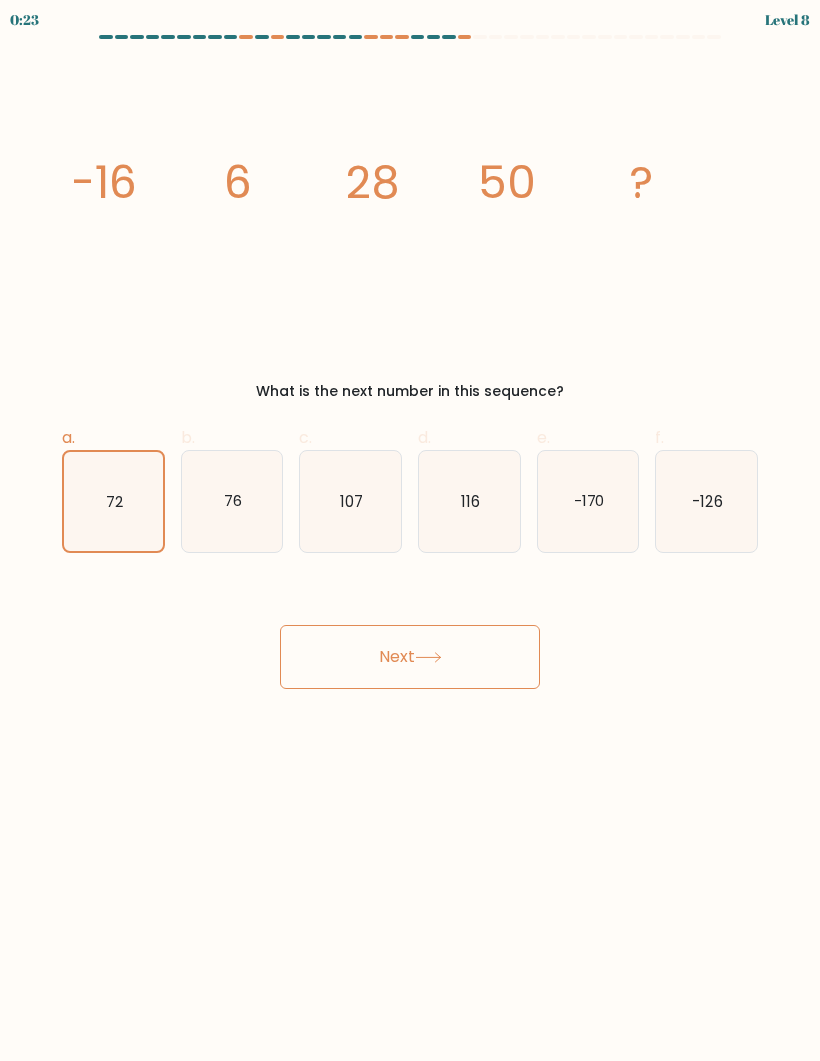 click on "Next" at bounding box center (410, 657) 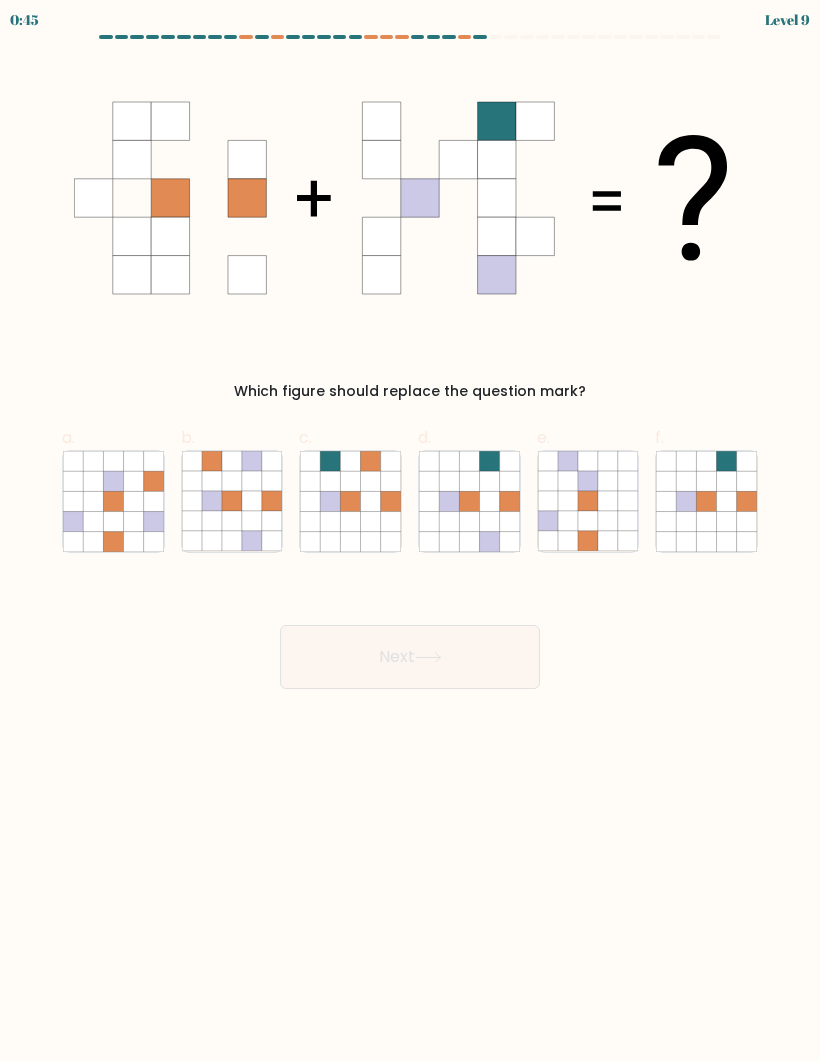 click at bounding box center [489, 501] 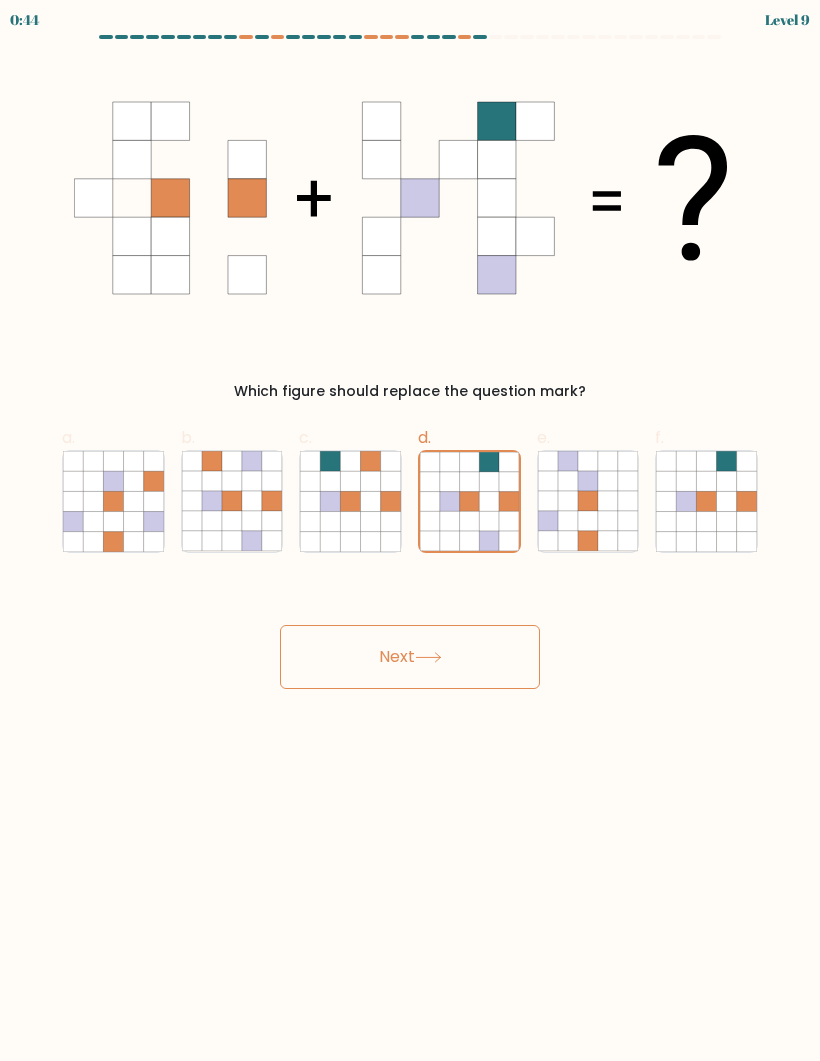 click on "Next" at bounding box center [410, 657] 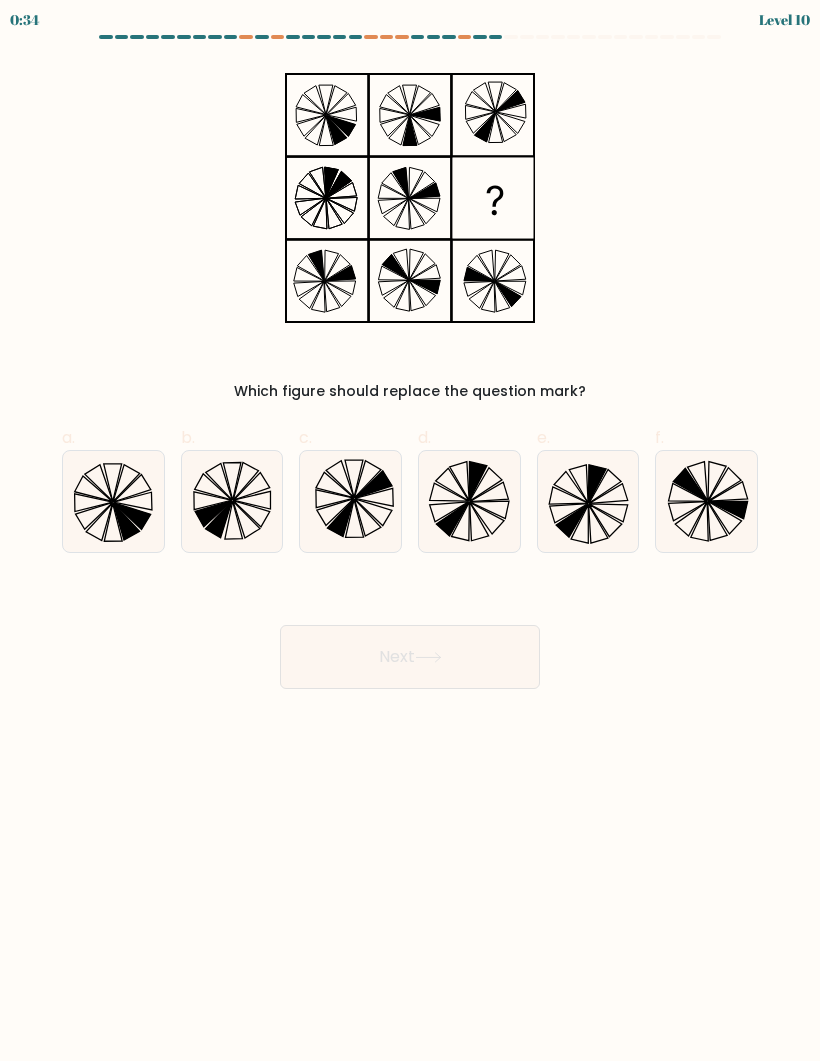 click at bounding box center (94, 488) 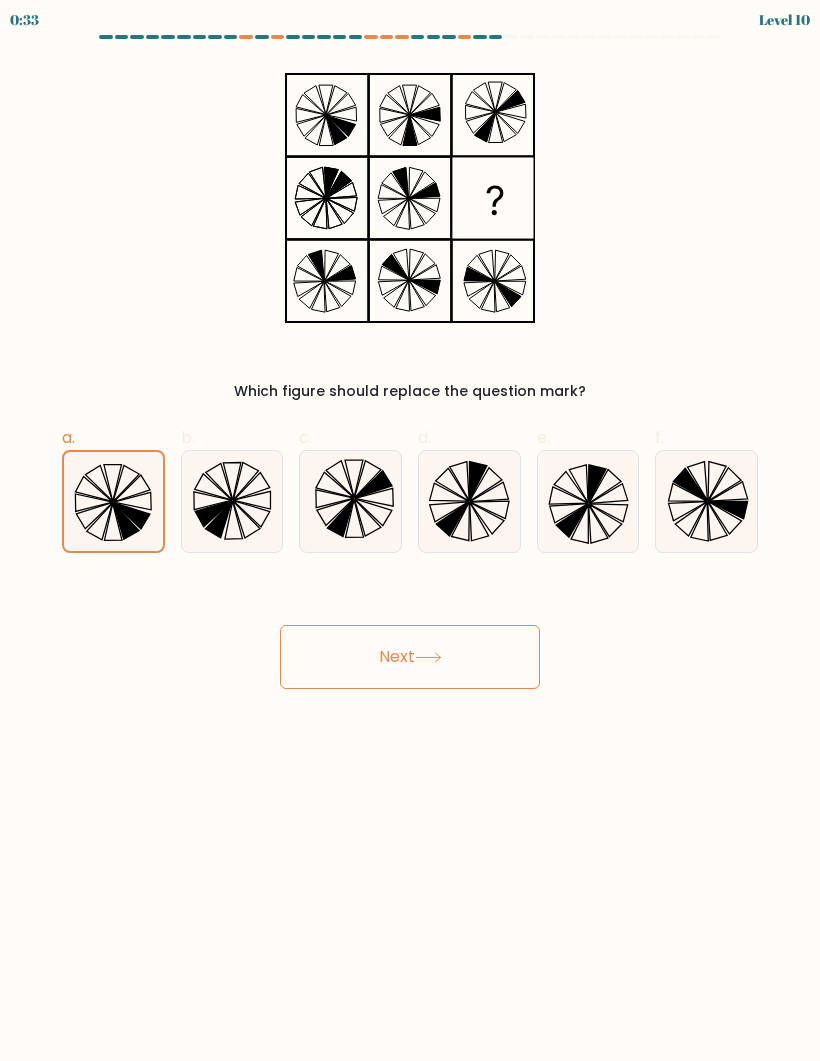 click on "Next" at bounding box center (410, 657) 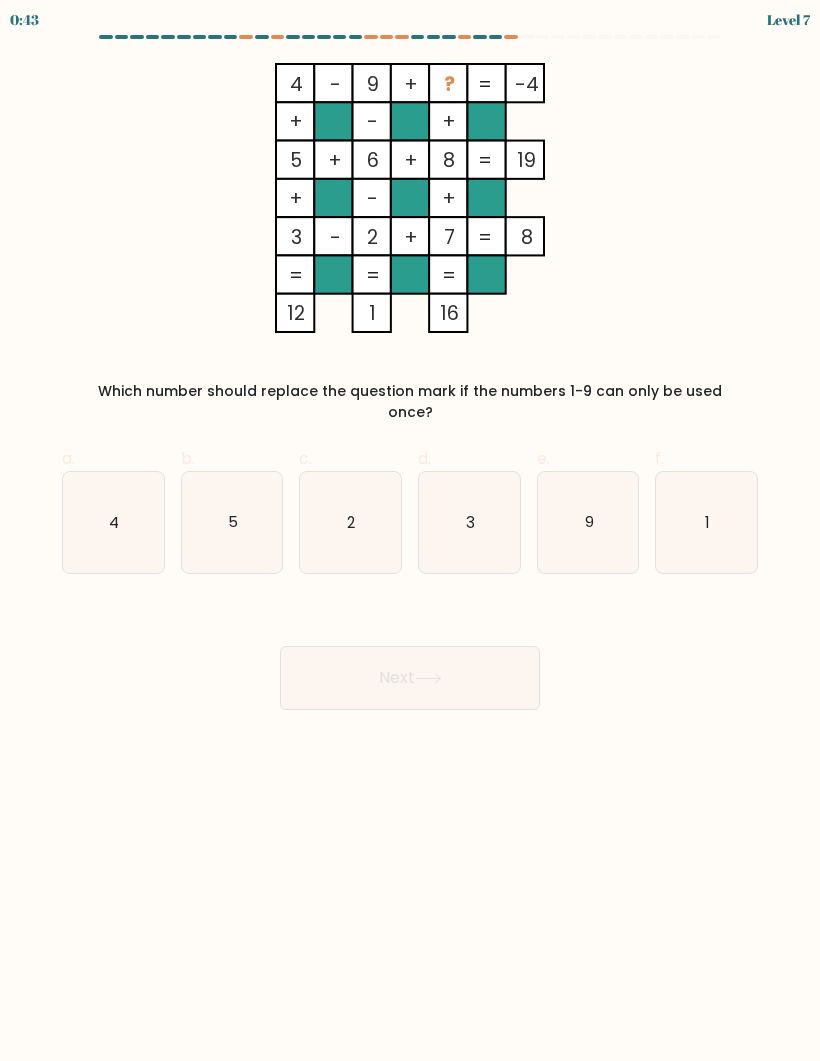 click on "1" at bounding box center [706, 522] 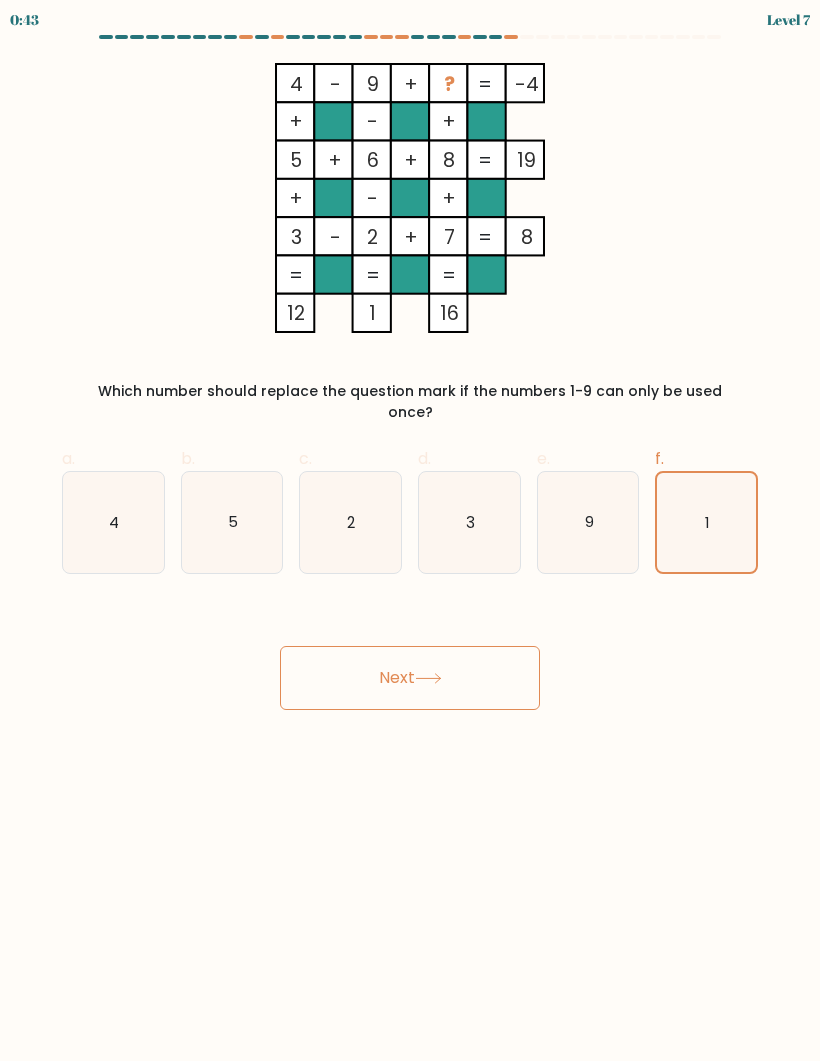 click on "Next" at bounding box center (410, 678) 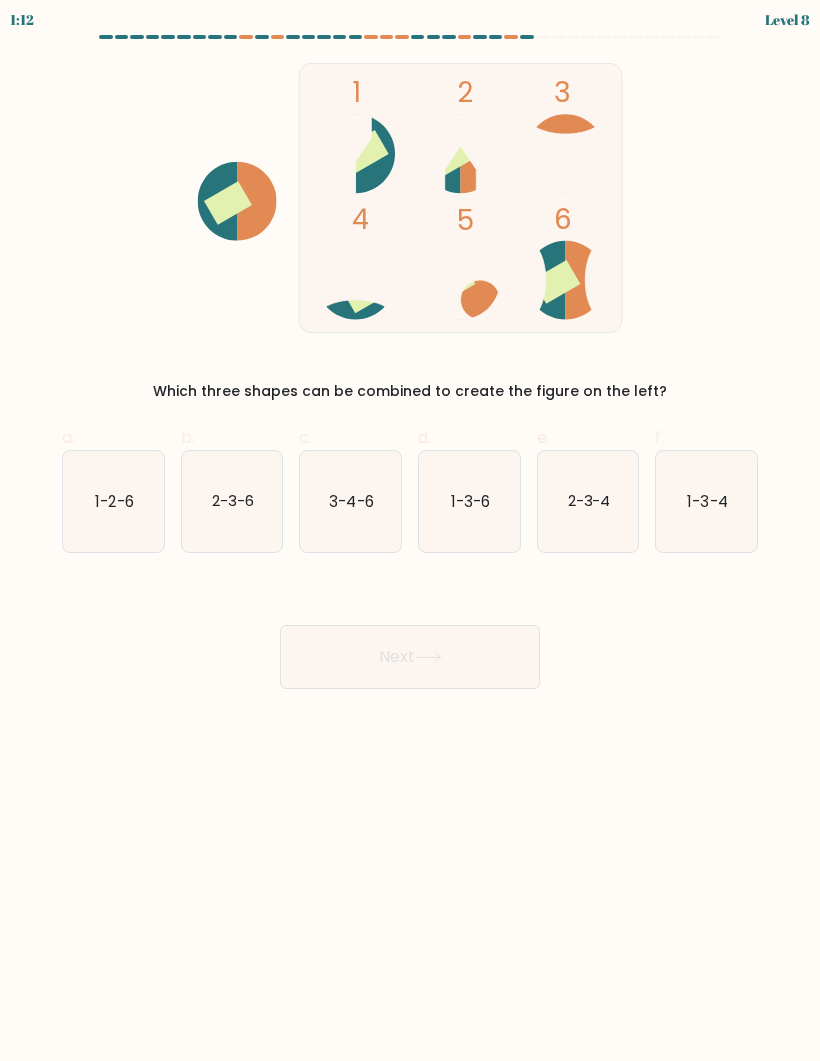 click on "3-4-6" at bounding box center [352, 500] 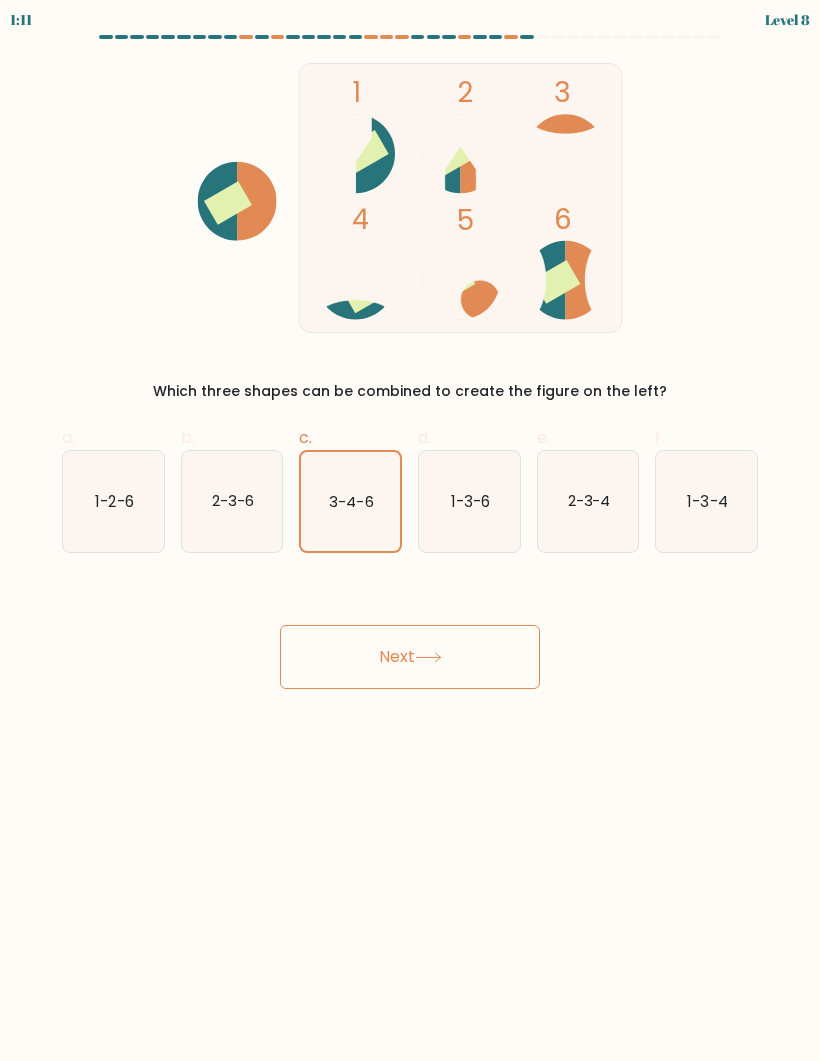 click on "Next" at bounding box center [410, 657] 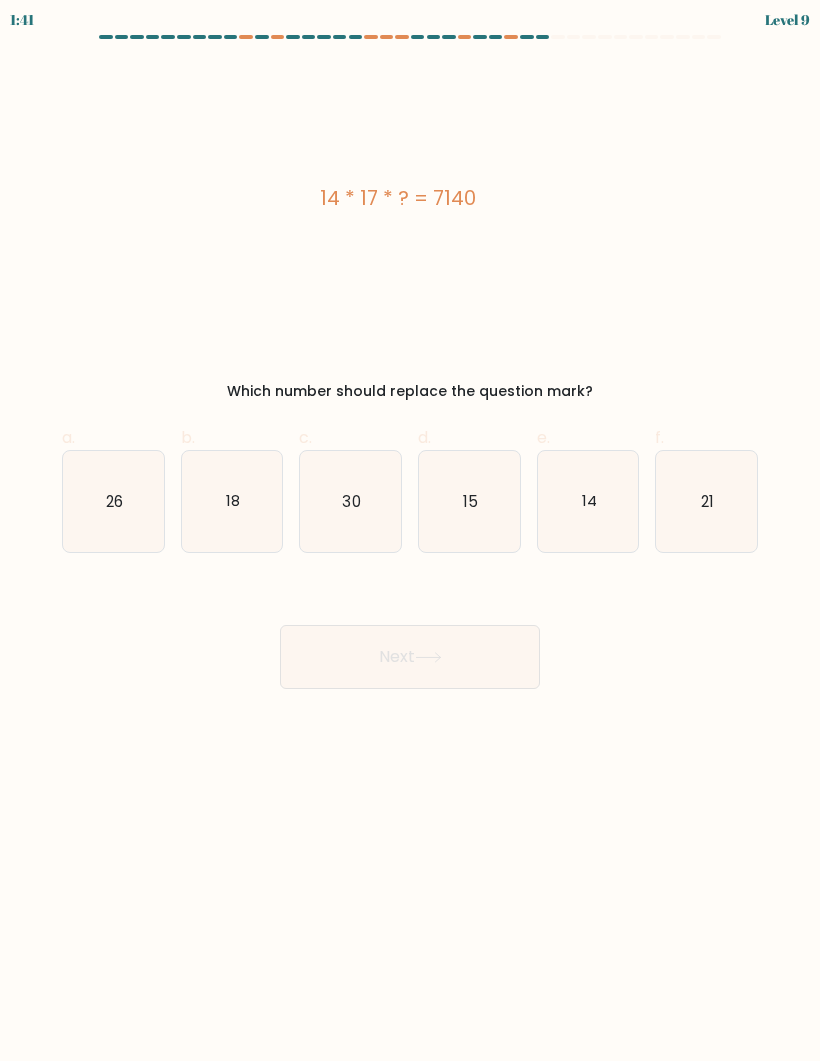 click on "15" at bounding box center (469, 501) 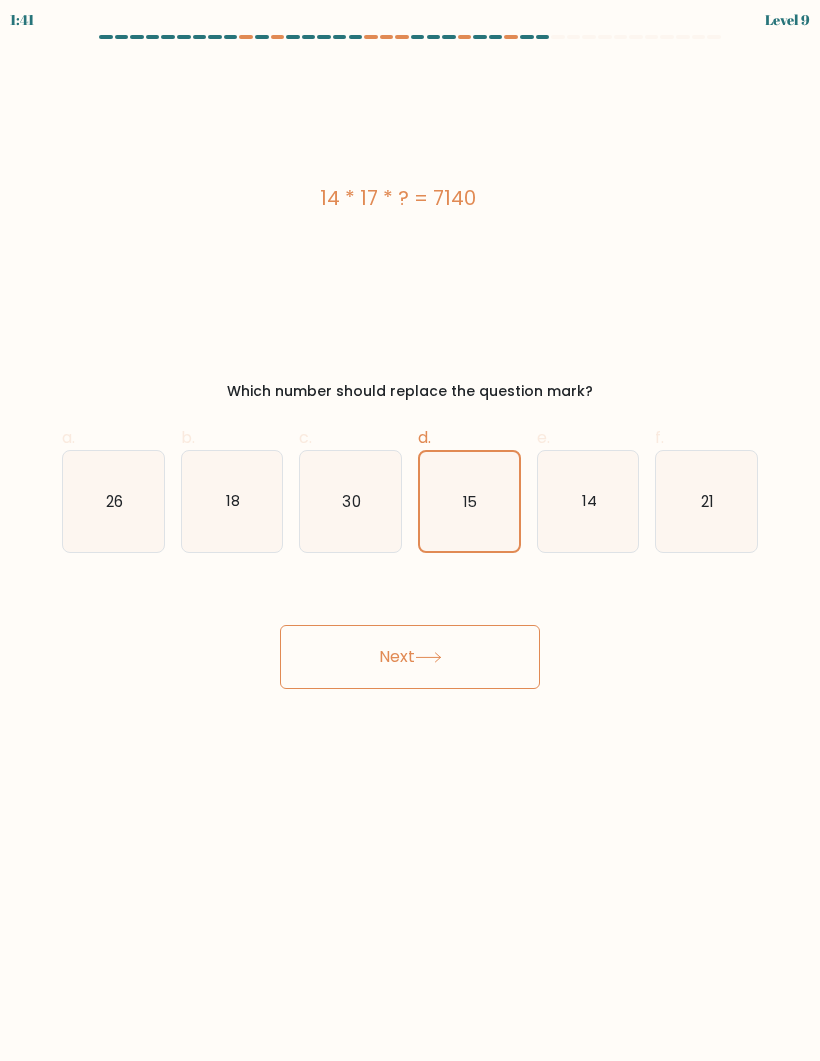 click on "Next" at bounding box center [410, 657] 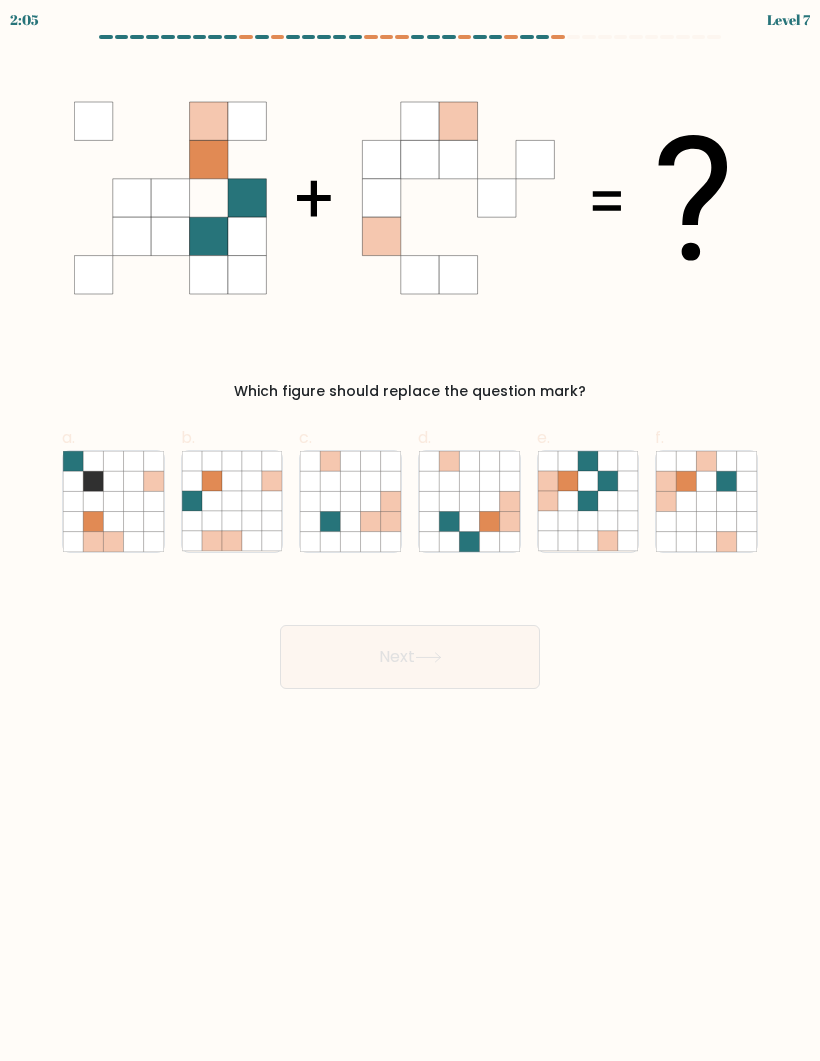 click at bounding box center (469, 501) 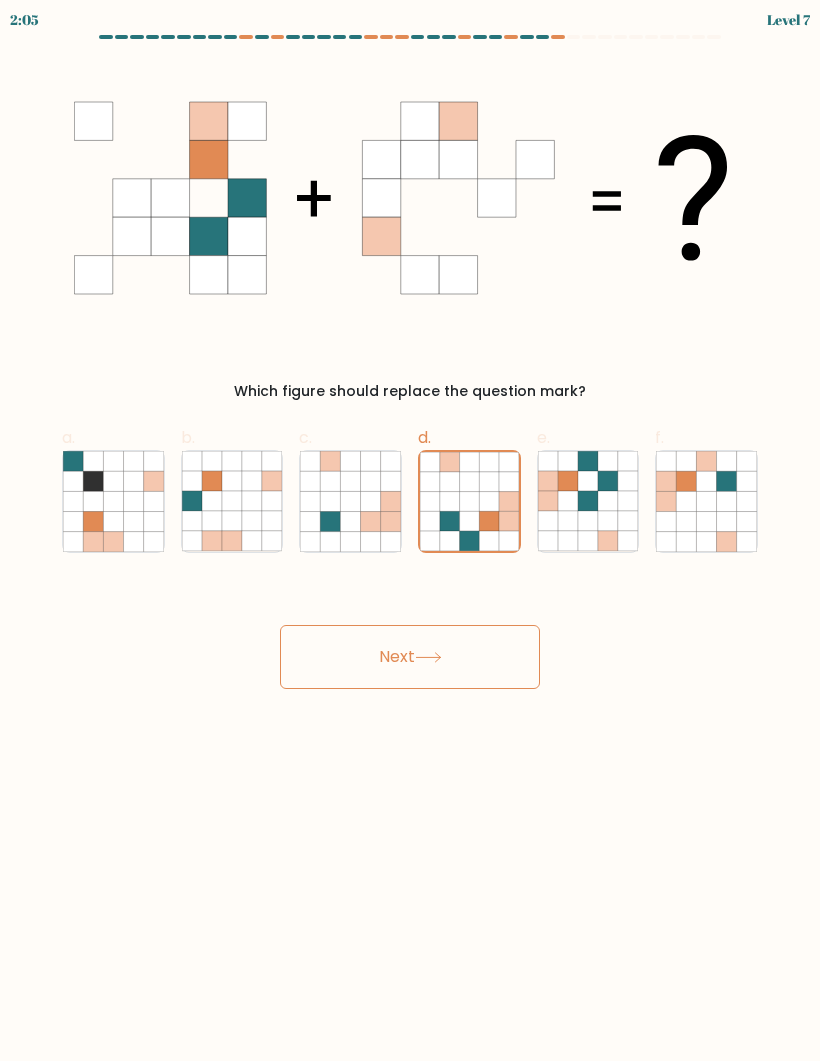 click on "Next" at bounding box center [410, 657] 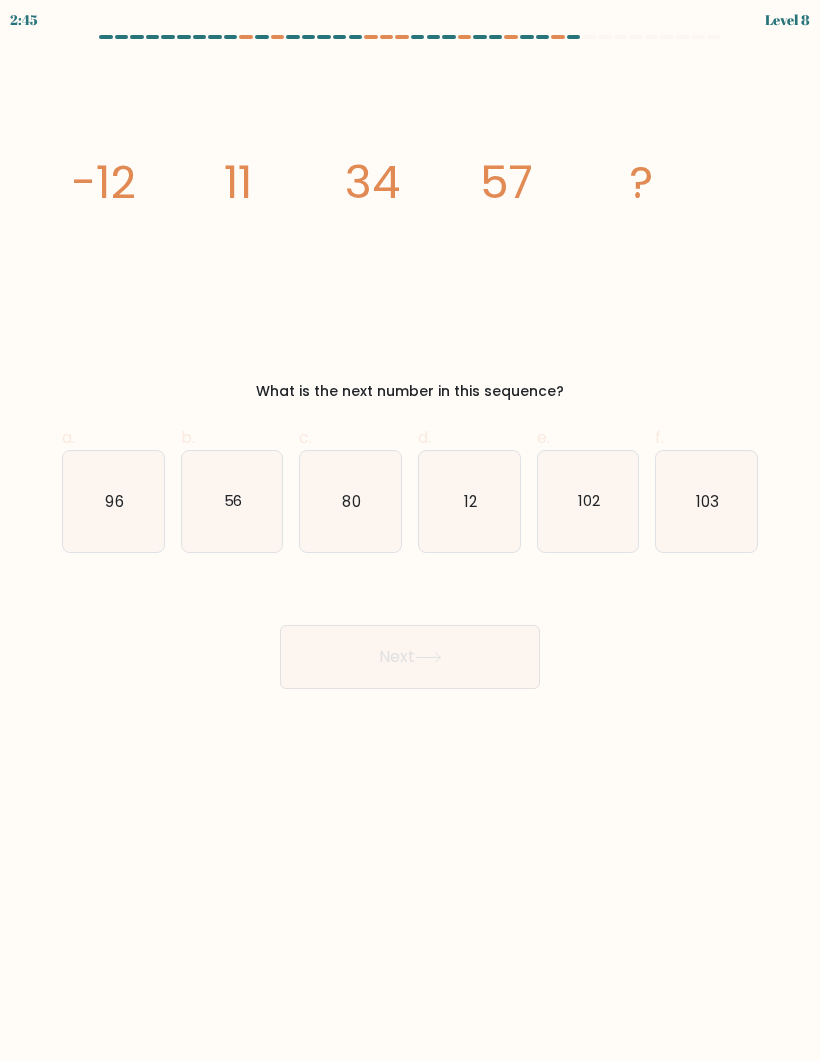 click on "80" at bounding box center [350, 501] 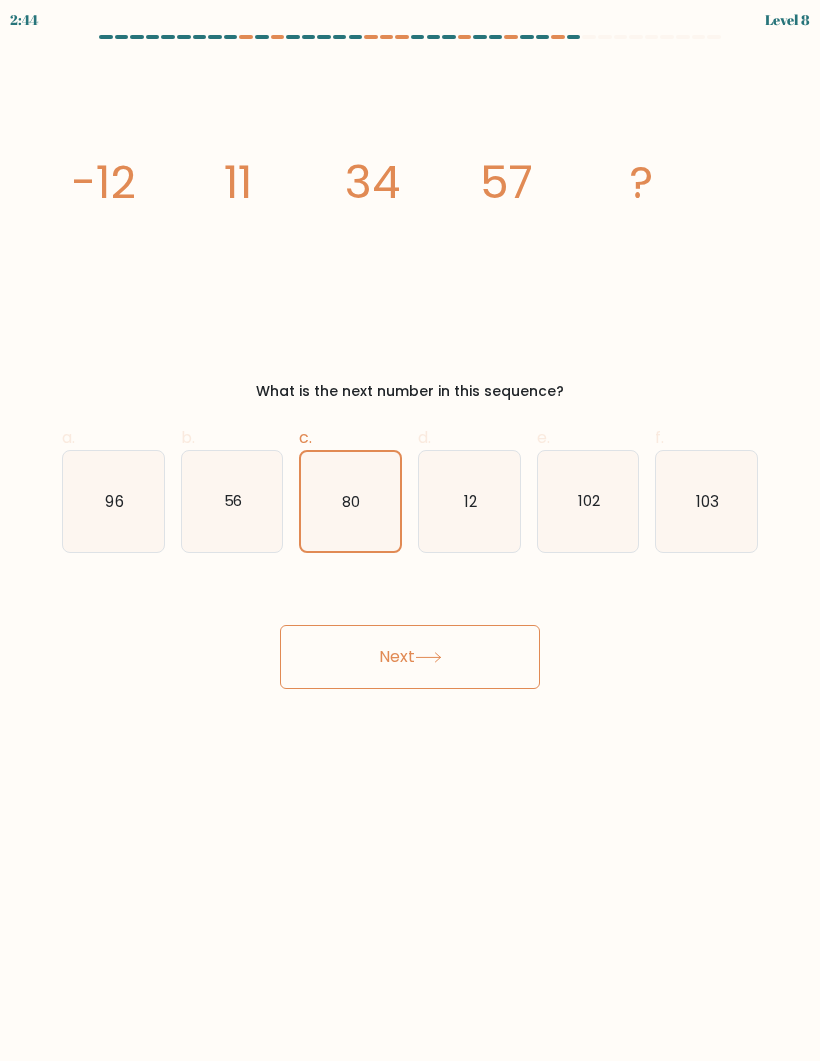 click at bounding box center (428, 657) 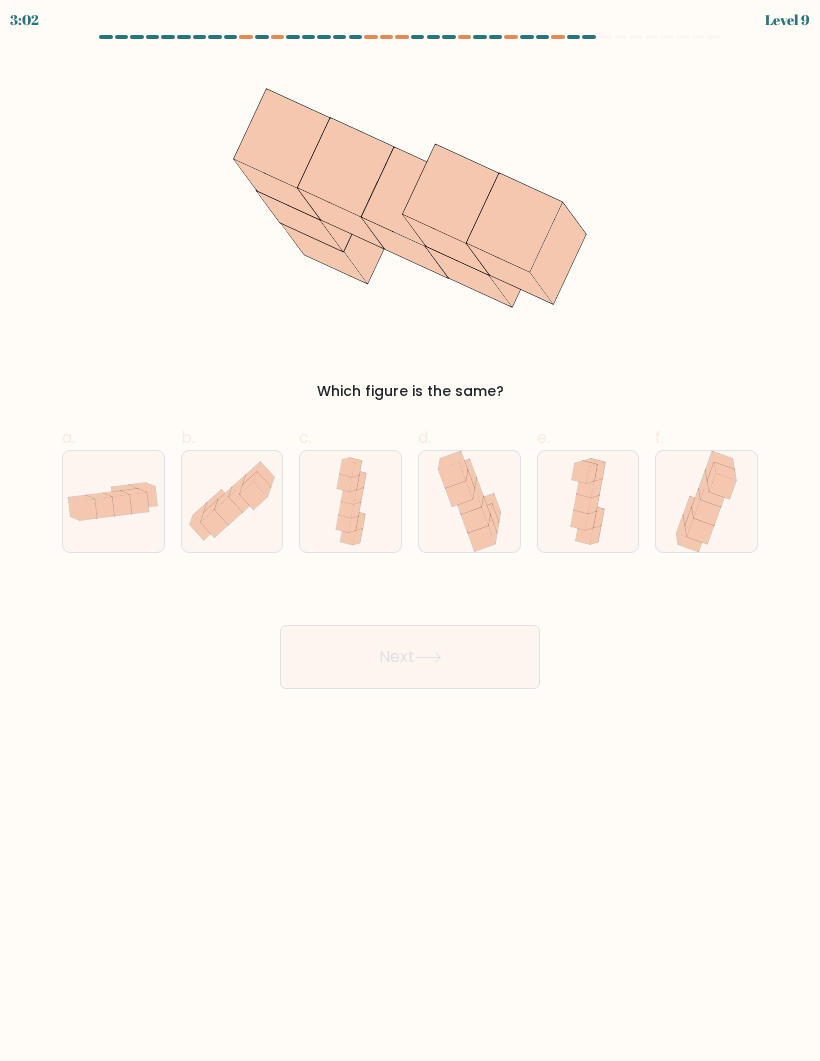 click at bounding box center (458, 494) 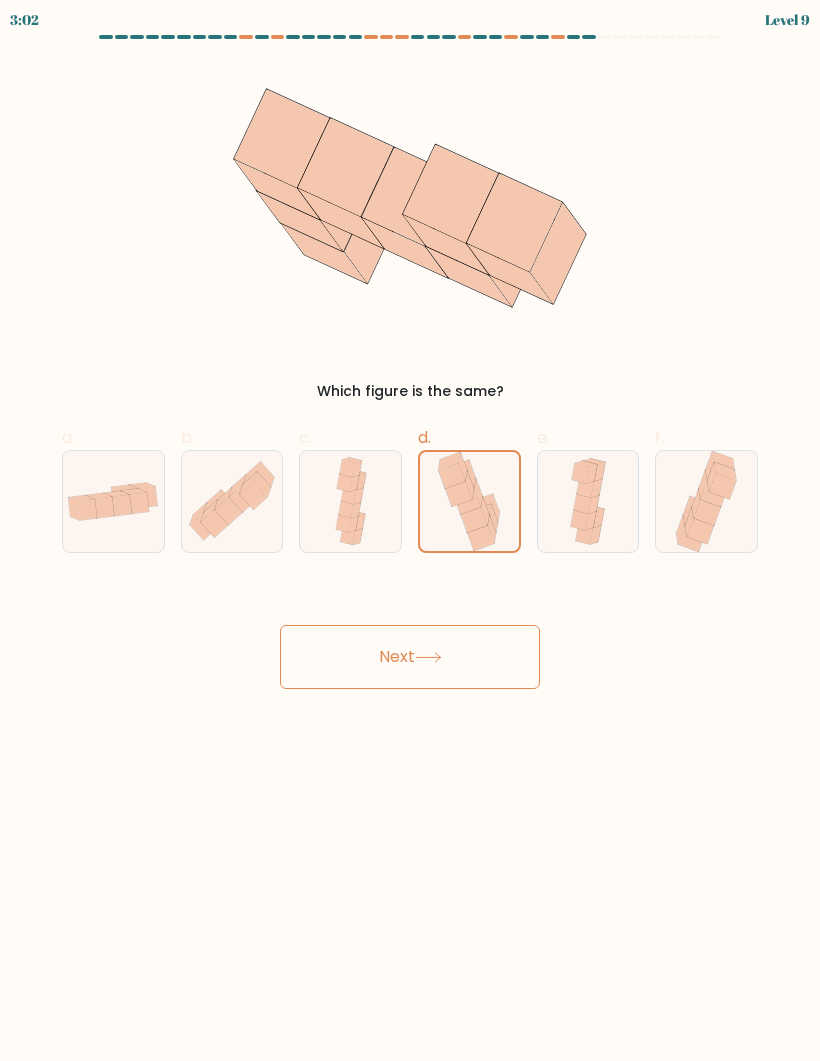 click on "Next" at bounding box center (410, 657) 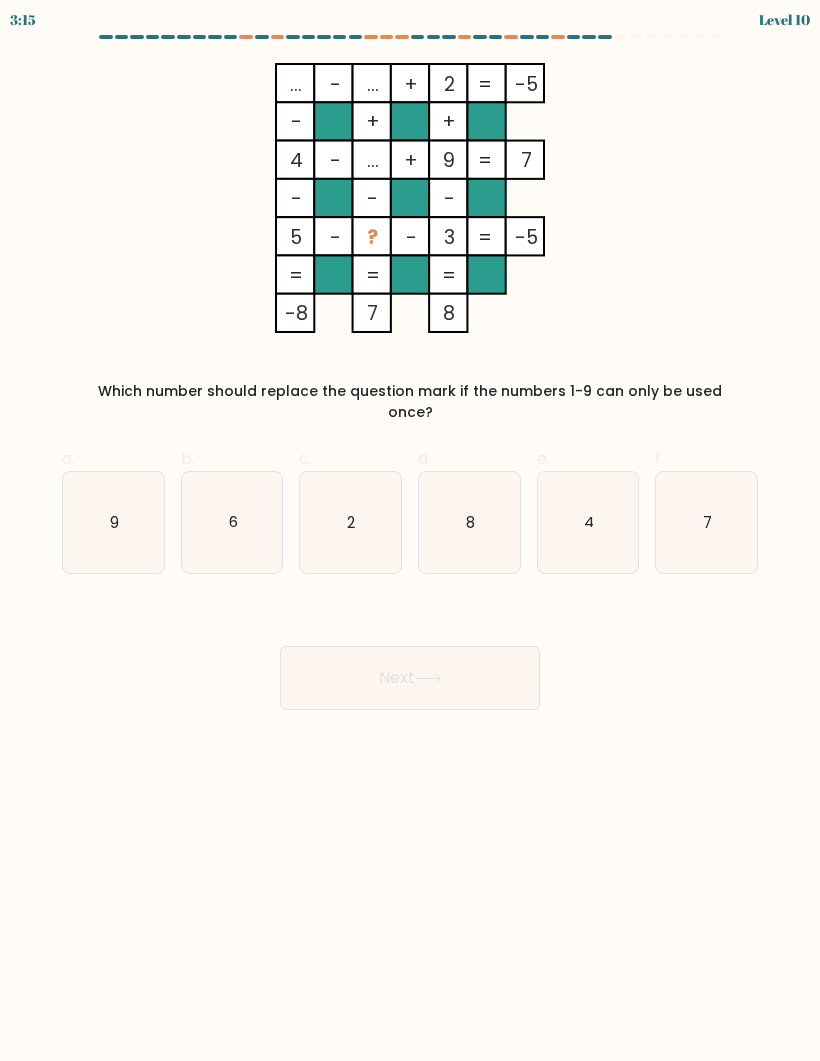 click on "...    -    ...    +    2    -5    -    +    +    4    -    ...    +    9    7    -    -    -    5    -    ?    -    3    =   -5    =   =   =   =   -8    7    8    =" at bounding box center (410, 198) 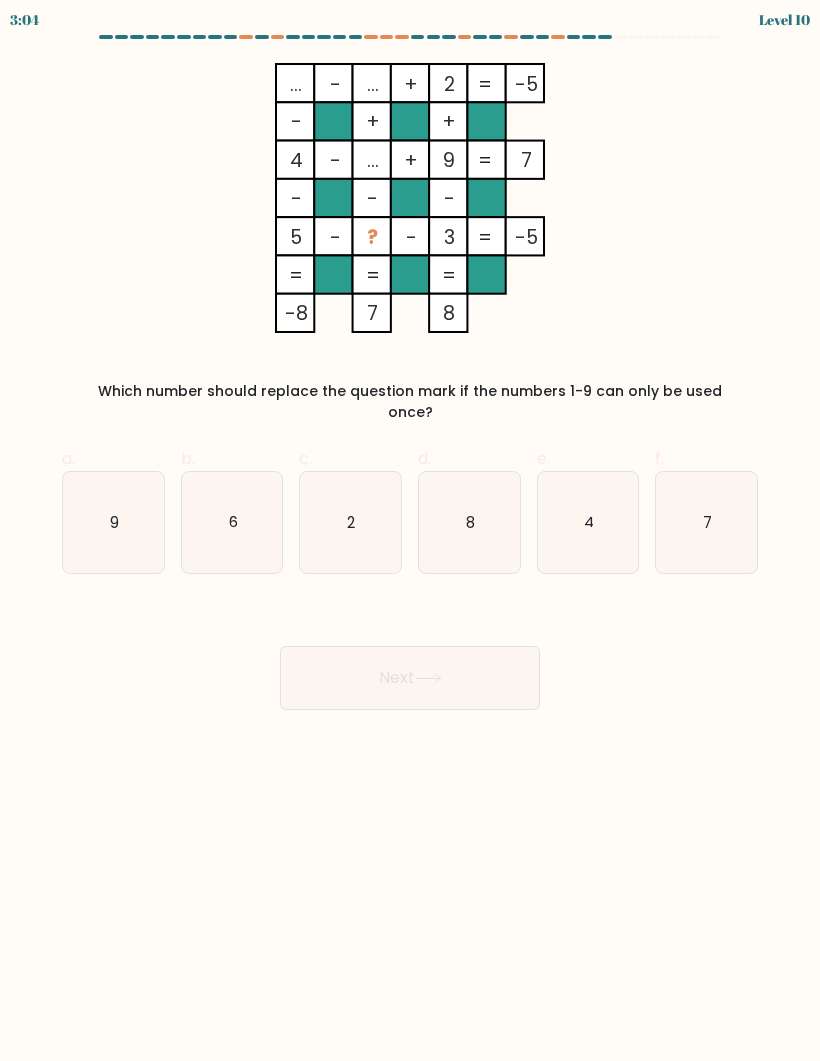 click at bounding box center [410, 372] 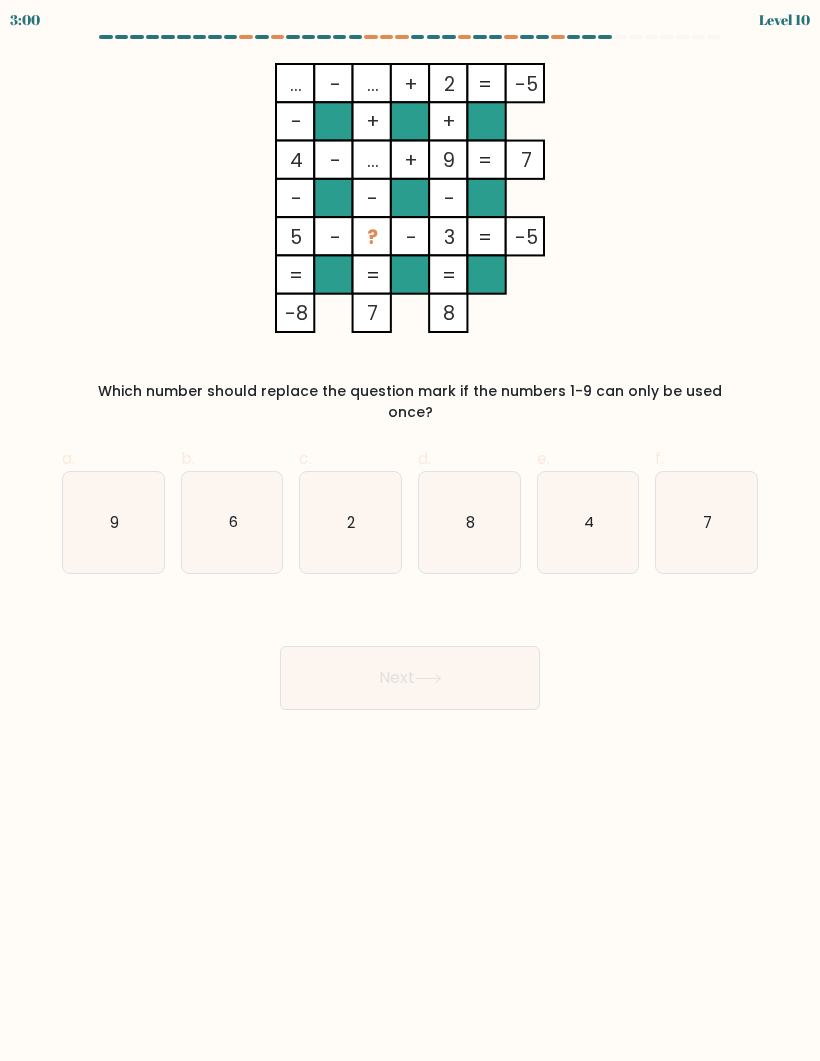 click on "...    -    ...    +    2    -5    -    +    +    4    -    ...    +    9    7    -    -    -    5    -    ?    -    3    =   -5    =   =   =   =   -8    7    8    =" at bounding box center [410, 198] 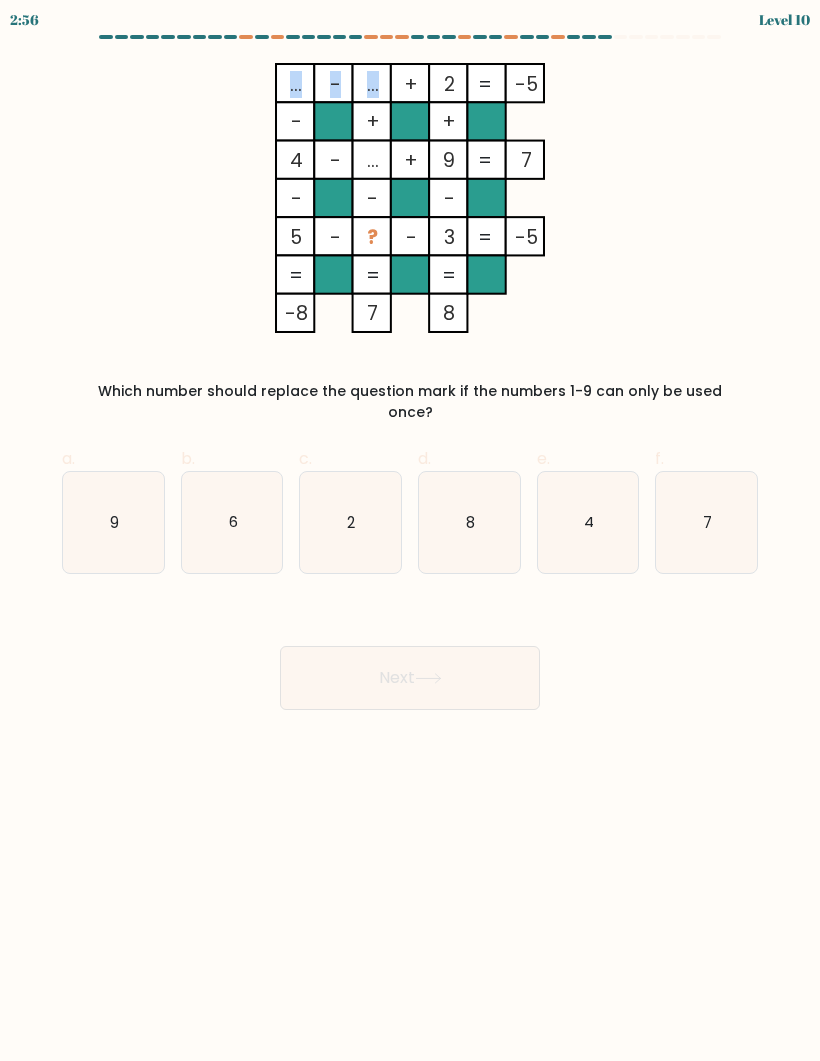 click on "...    -    ...    +    2    -5    -    +    +    4    -    ...    +    9    7    -    -    -    5    -    ?    -    3    =   -5    =   =   =   =   -8    7    8    =" at bounding box center (410, 198) 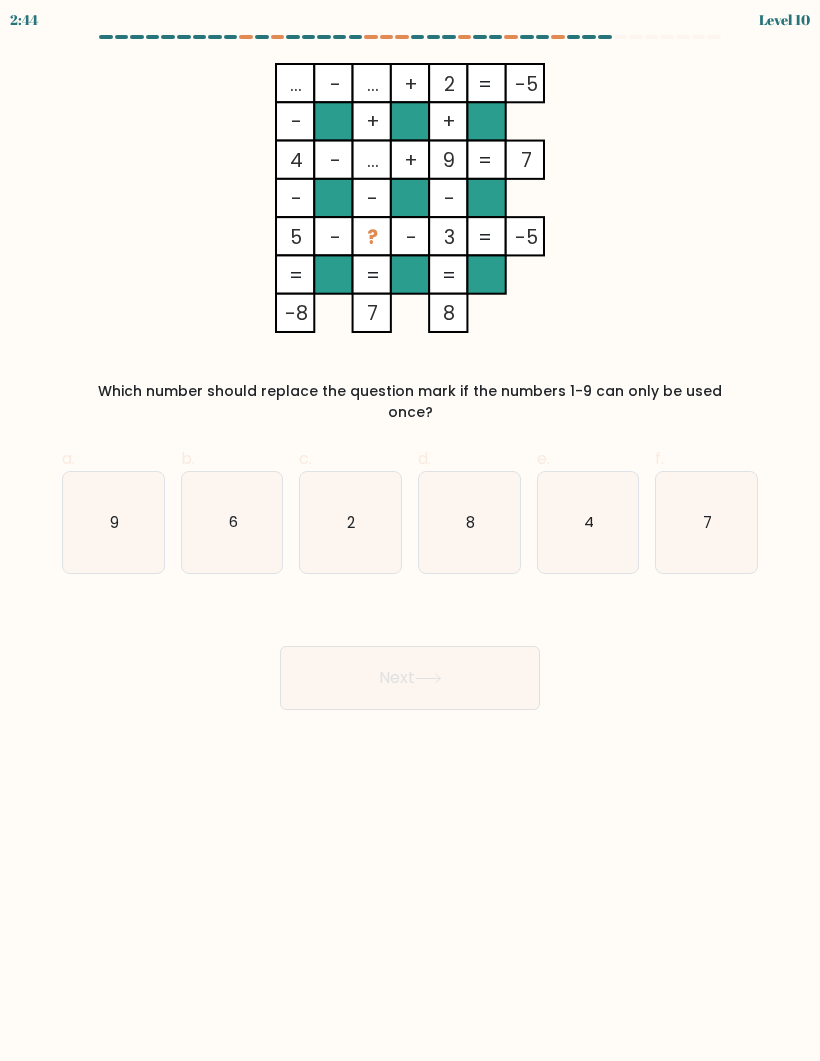 click on "[TIME]
Level [NUMBER]" at bounding box center (410, 530) 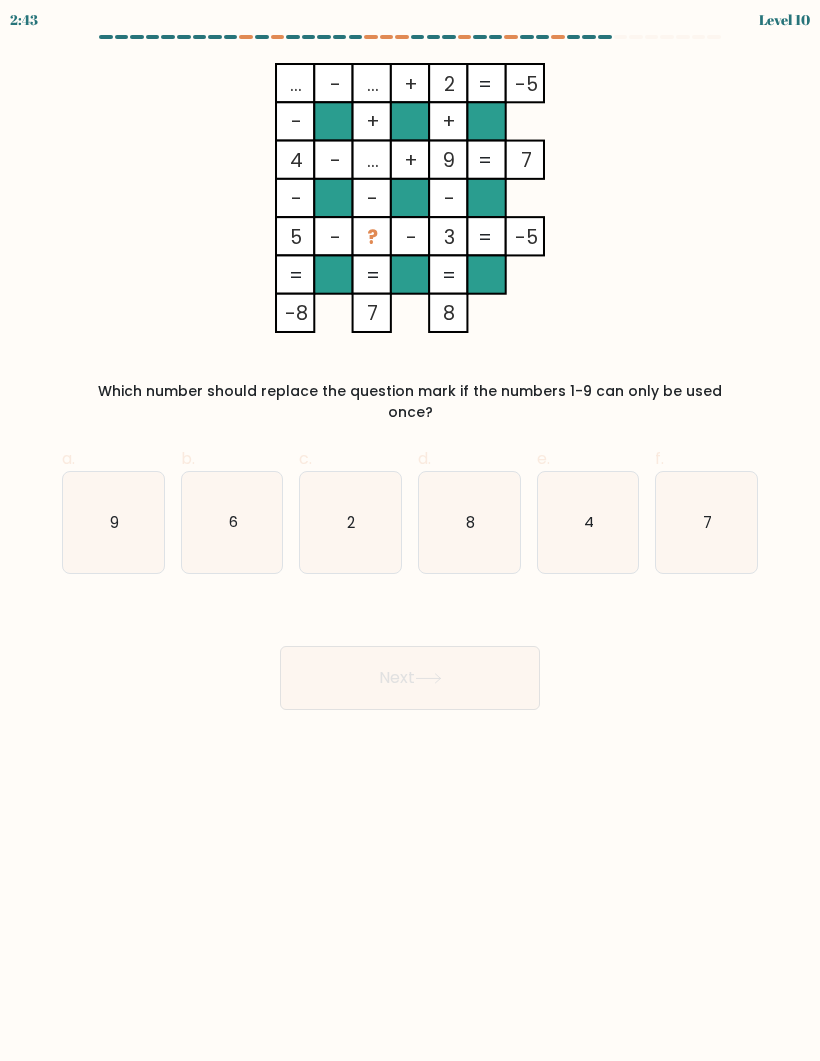 click on "[TIME]
Level [NUMBER]" at bounding box center [410, 530] 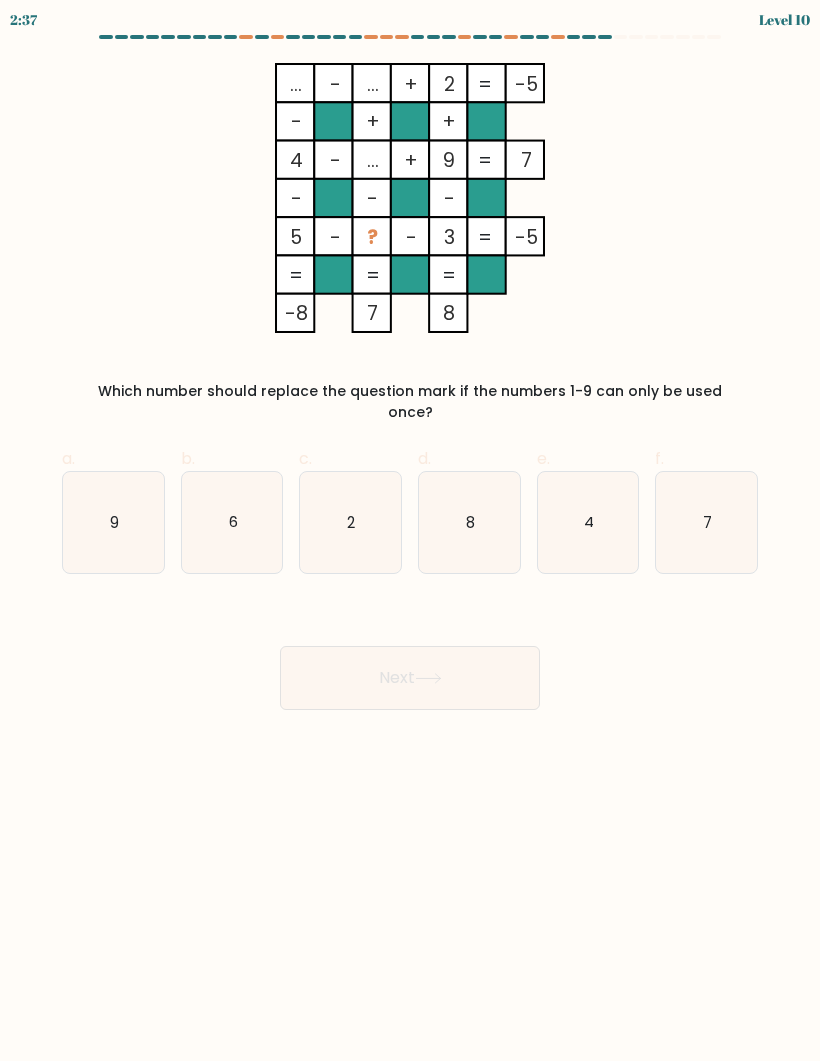 click on "[TIME]
Level [NUMBER]" at bounding box center [410, 530] 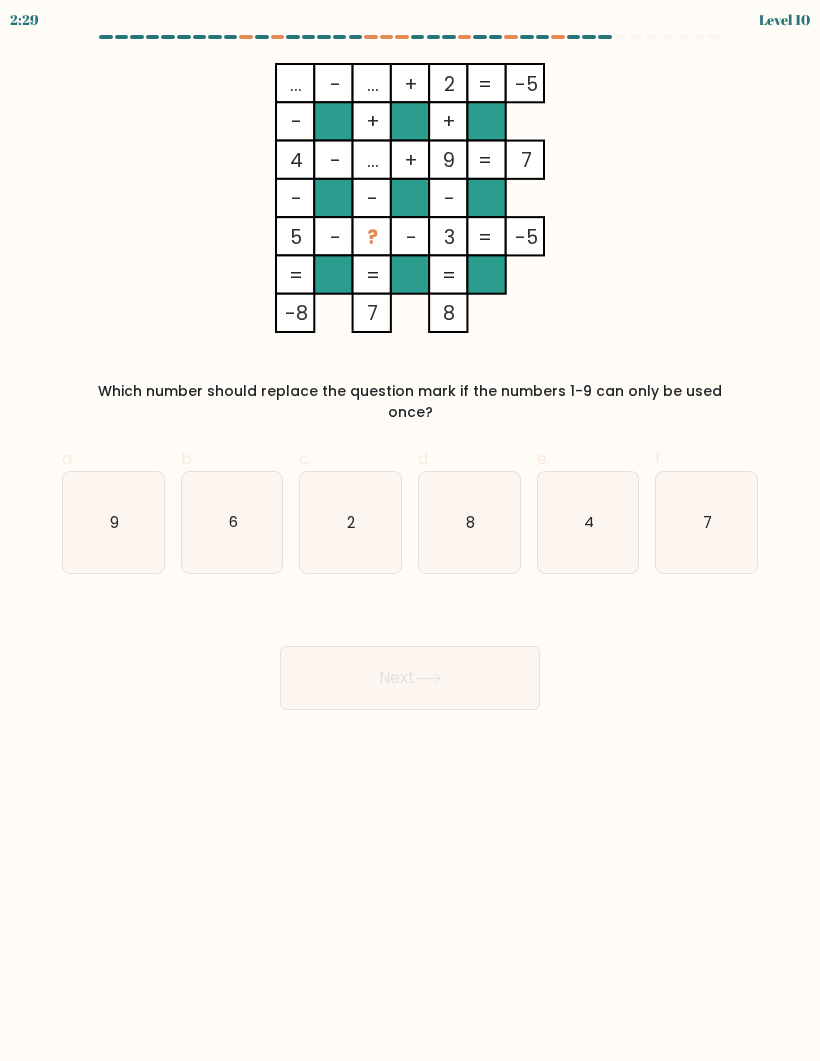 click on "7" at bounding box center (706, 522) 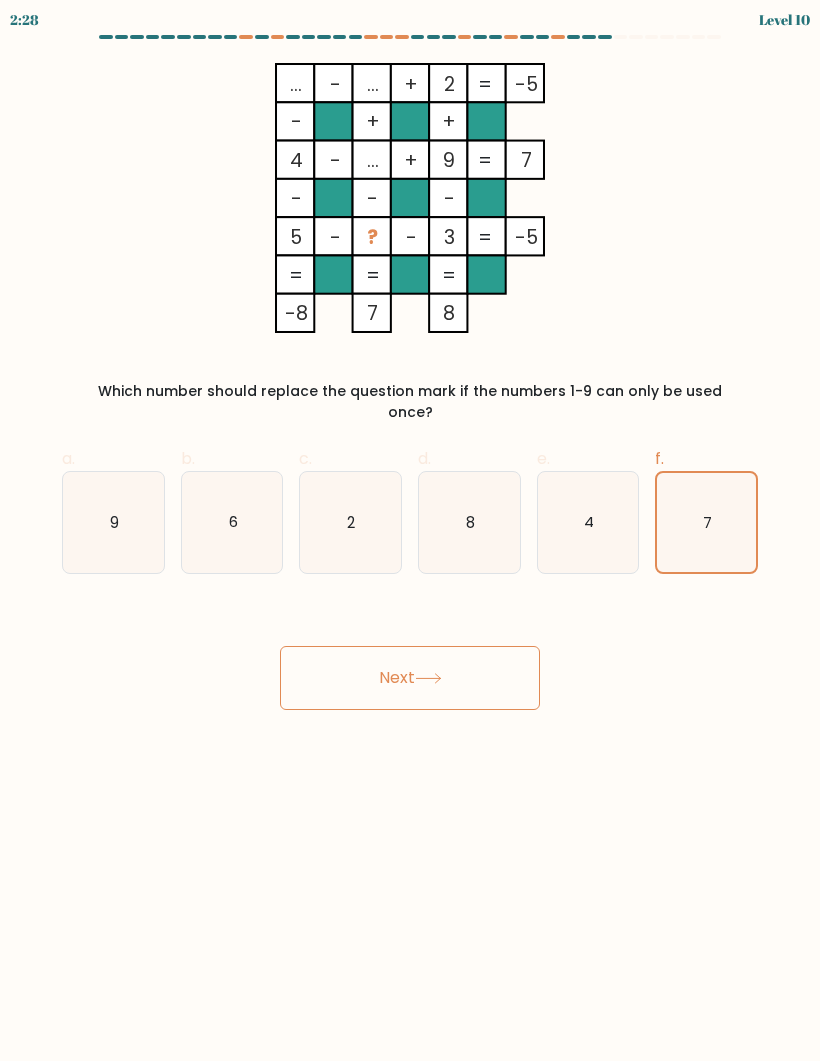 click on "Next" at bounding box center [410, 678] 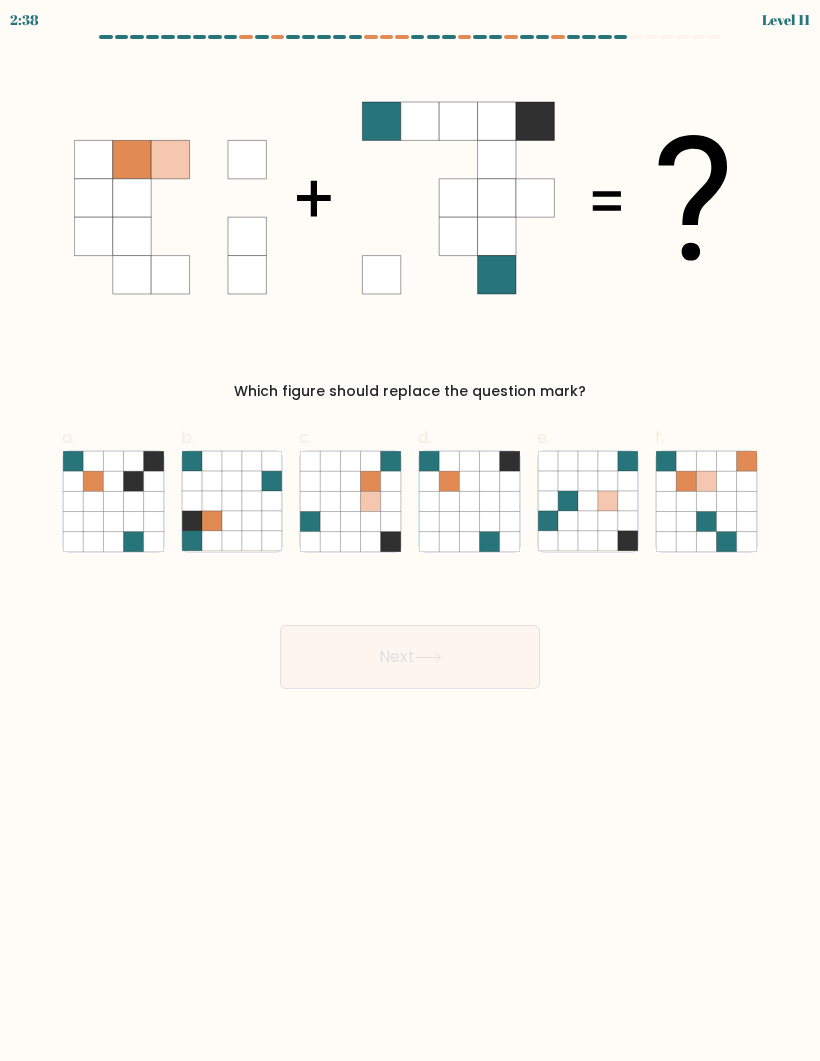 click at bounding box center (93, 501) 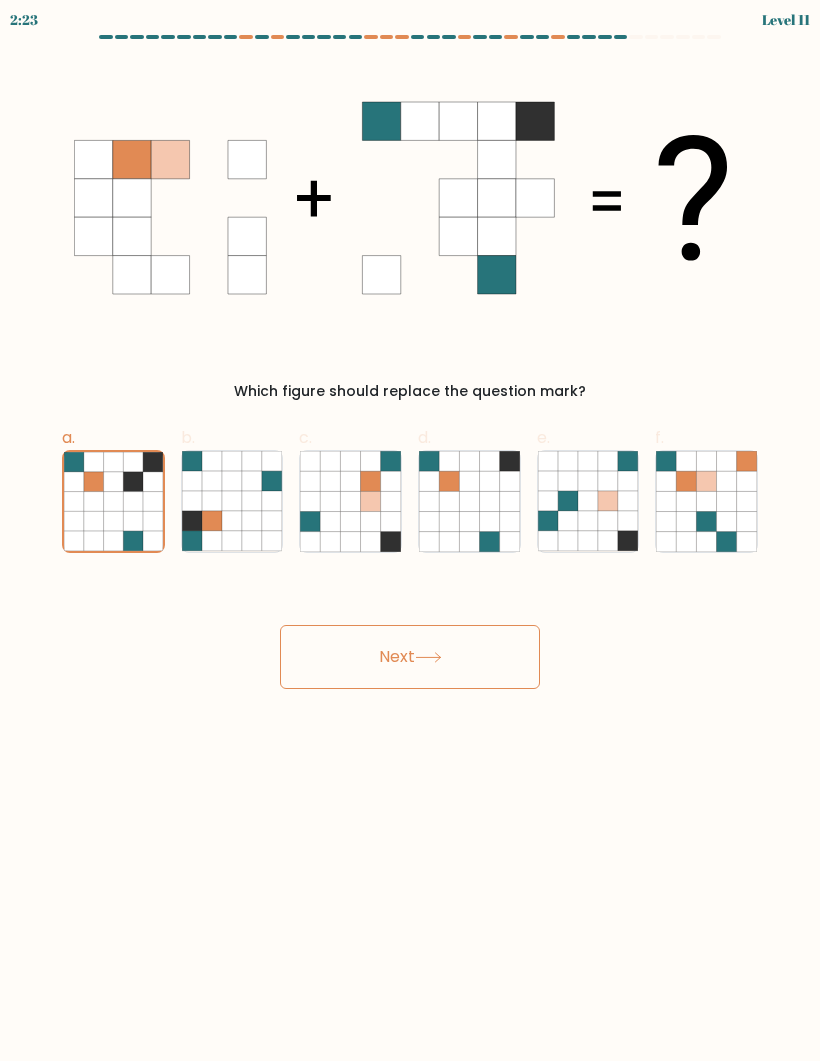 click at bounding box center [351, 501] 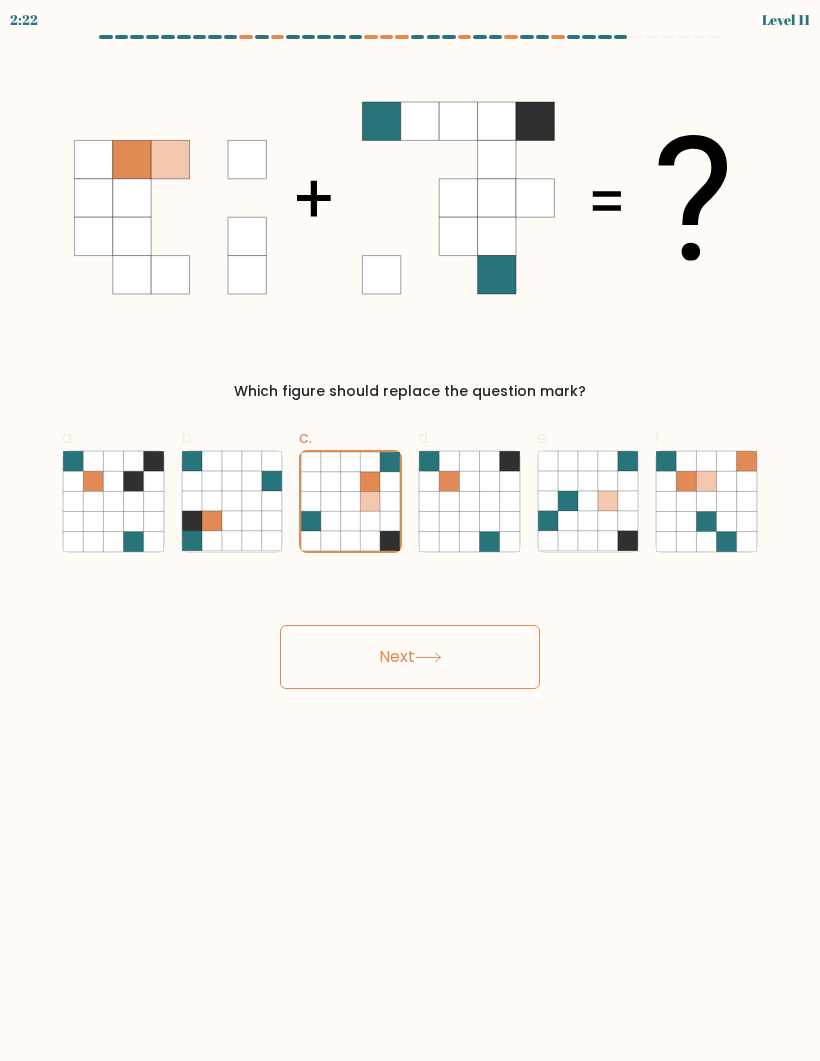 click on "Next" at bounding box center [410, 657] 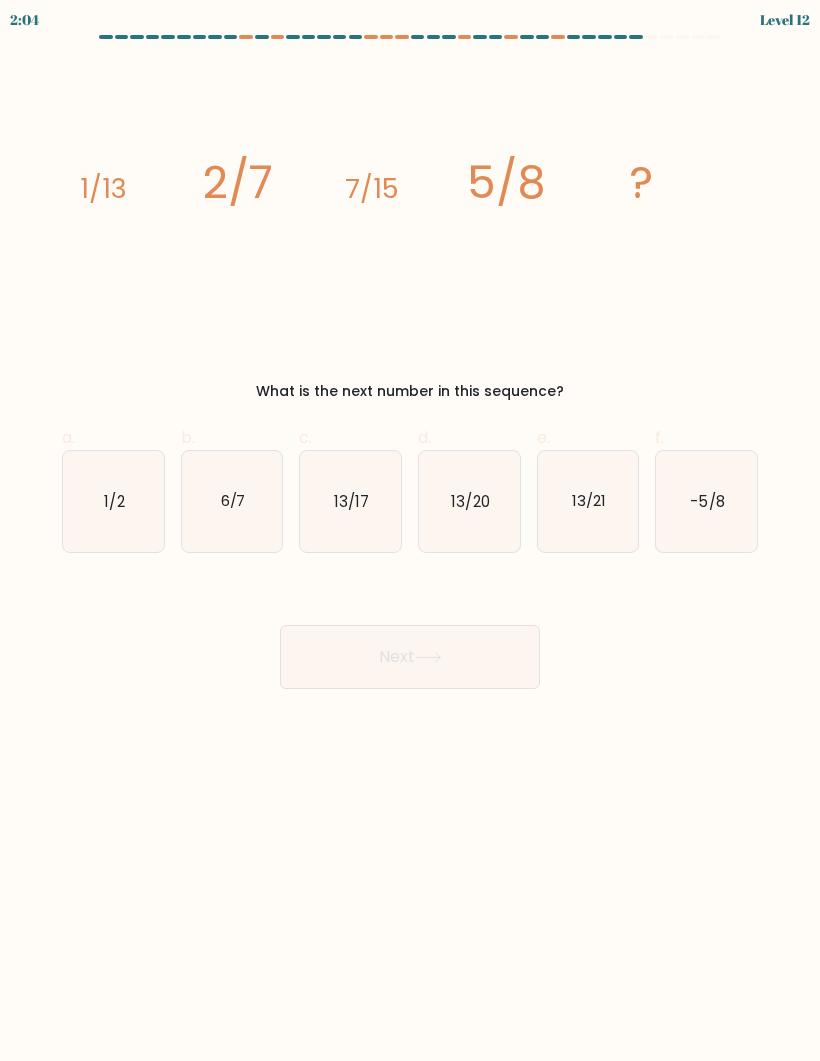 click on "13/17" at bounding box center [350, 501] 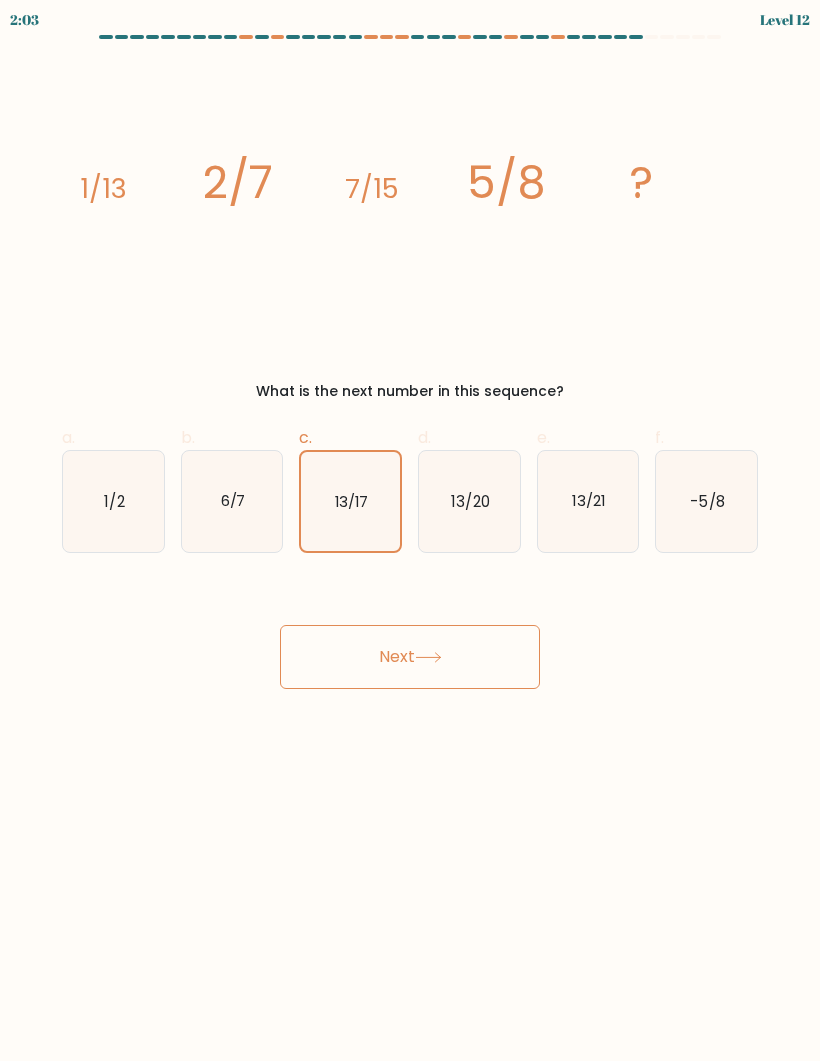 click on "Next" at bounding box center [410, 657] 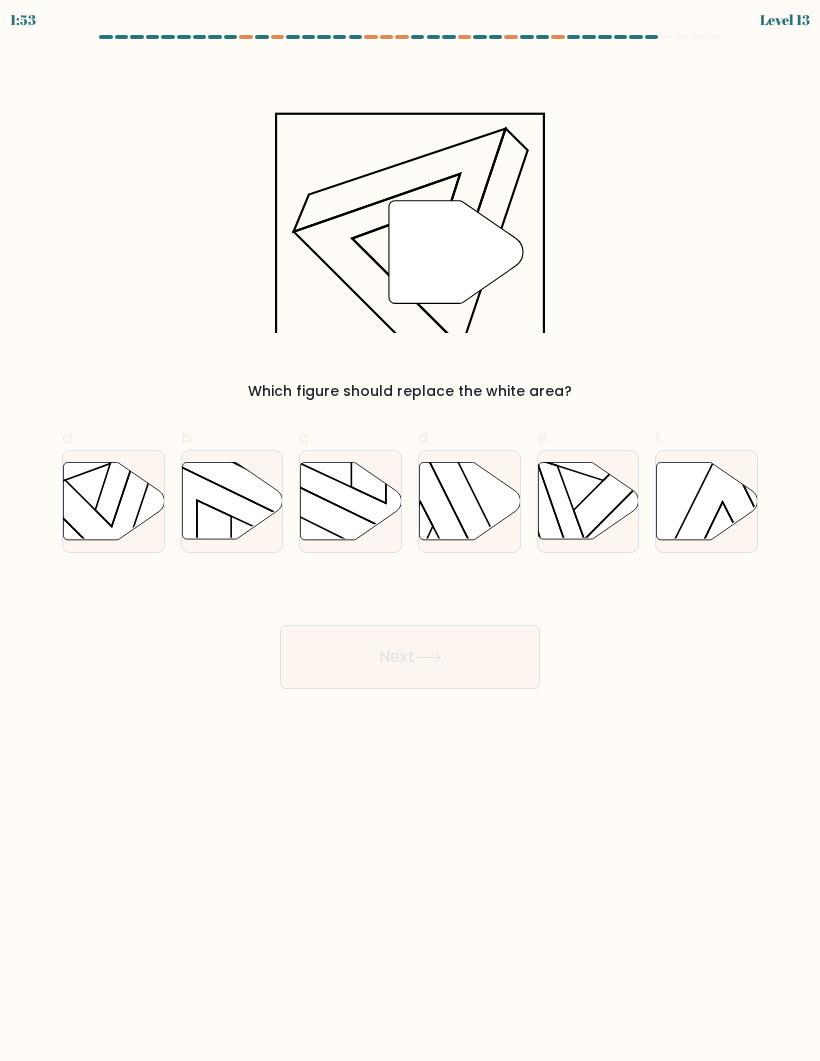 click at bounding box center [113, 500] 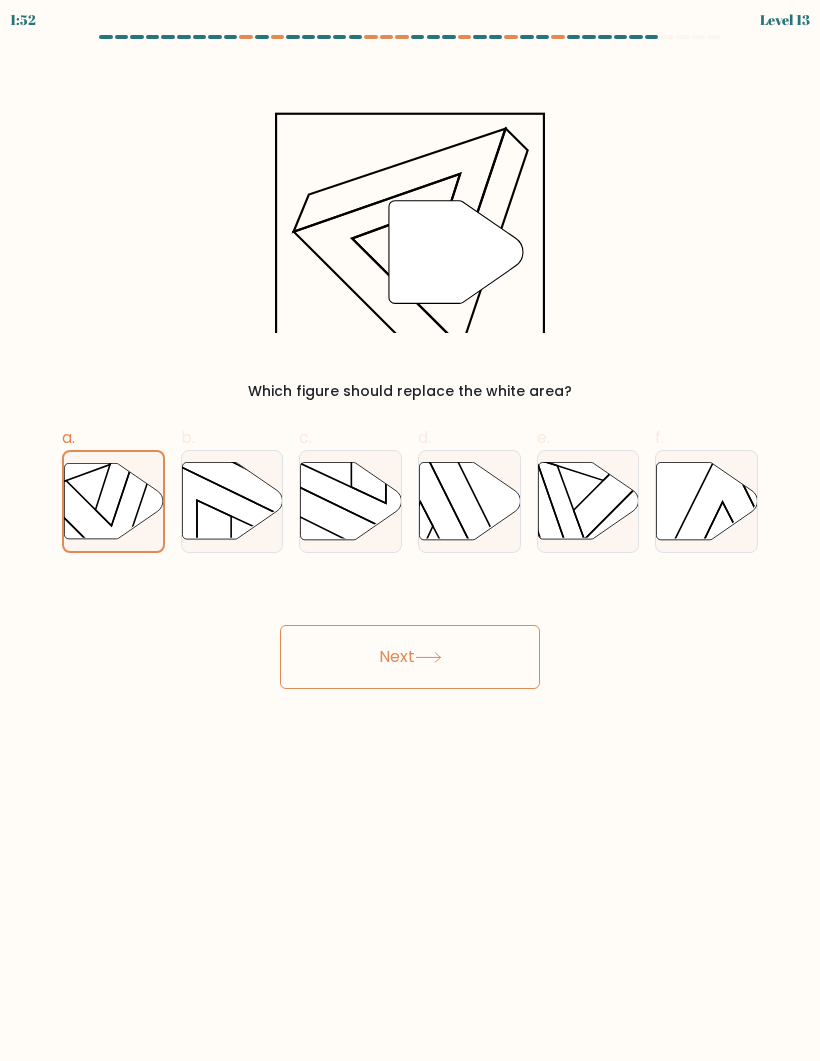 click on "Next" at bounding box center (410, 657) 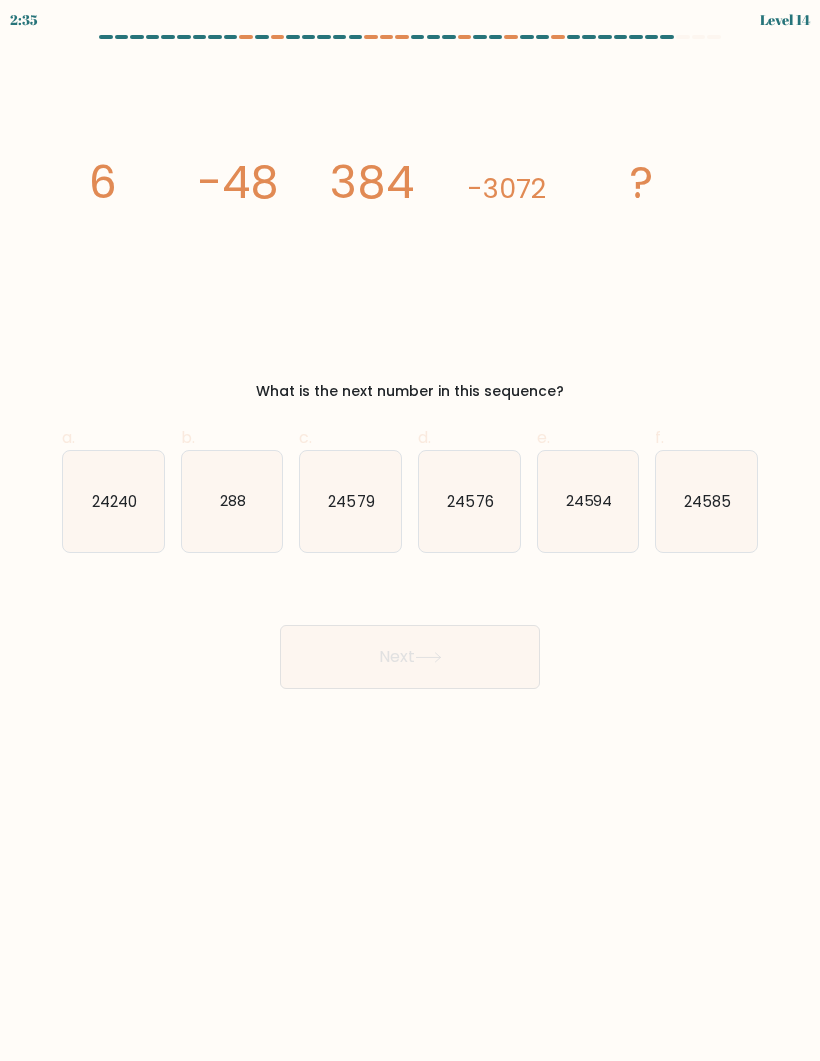 click on "Next" at bounding box center (410, 657) 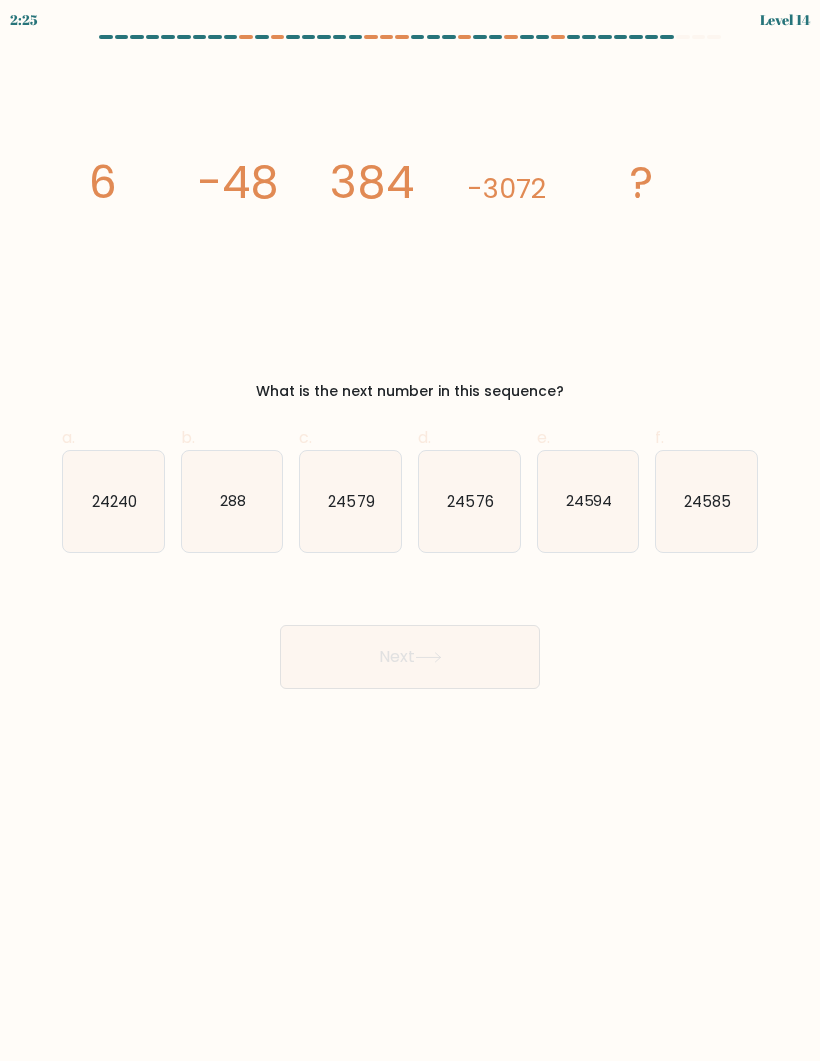 click on "image/svg+xml
6
-48
384
-3072
?" at bounding box center [410, 198] 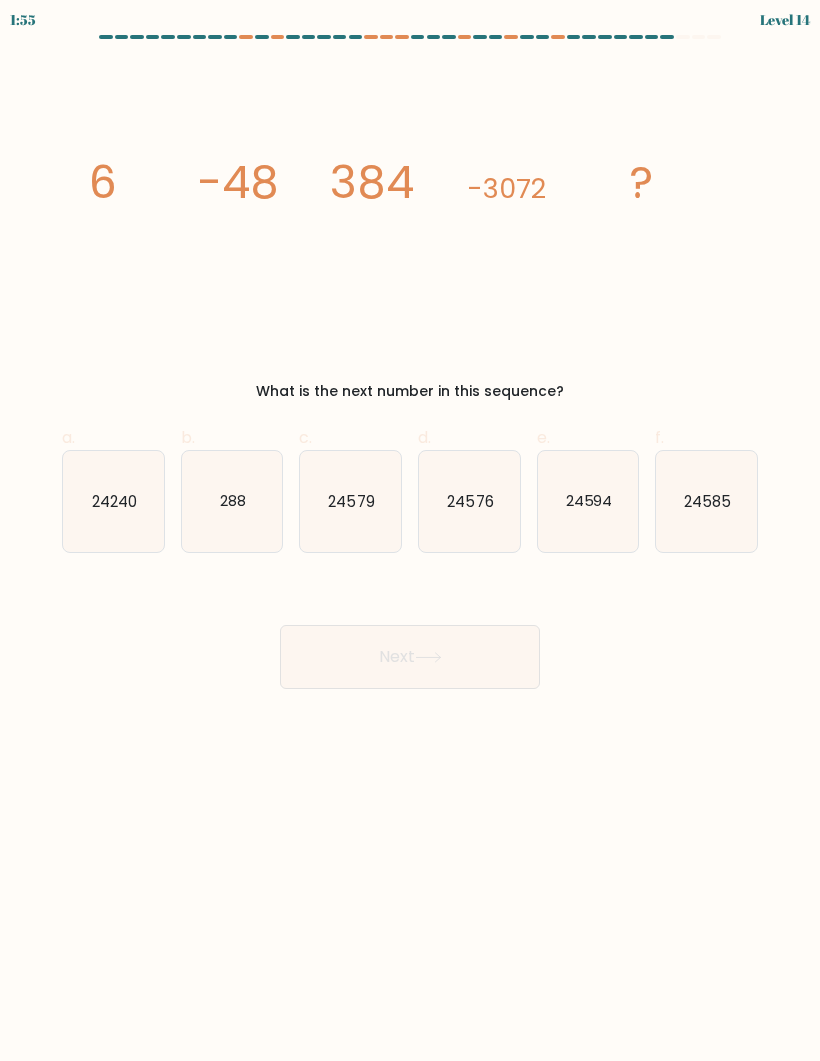 click on "24576" at bounding box center (470, 500) 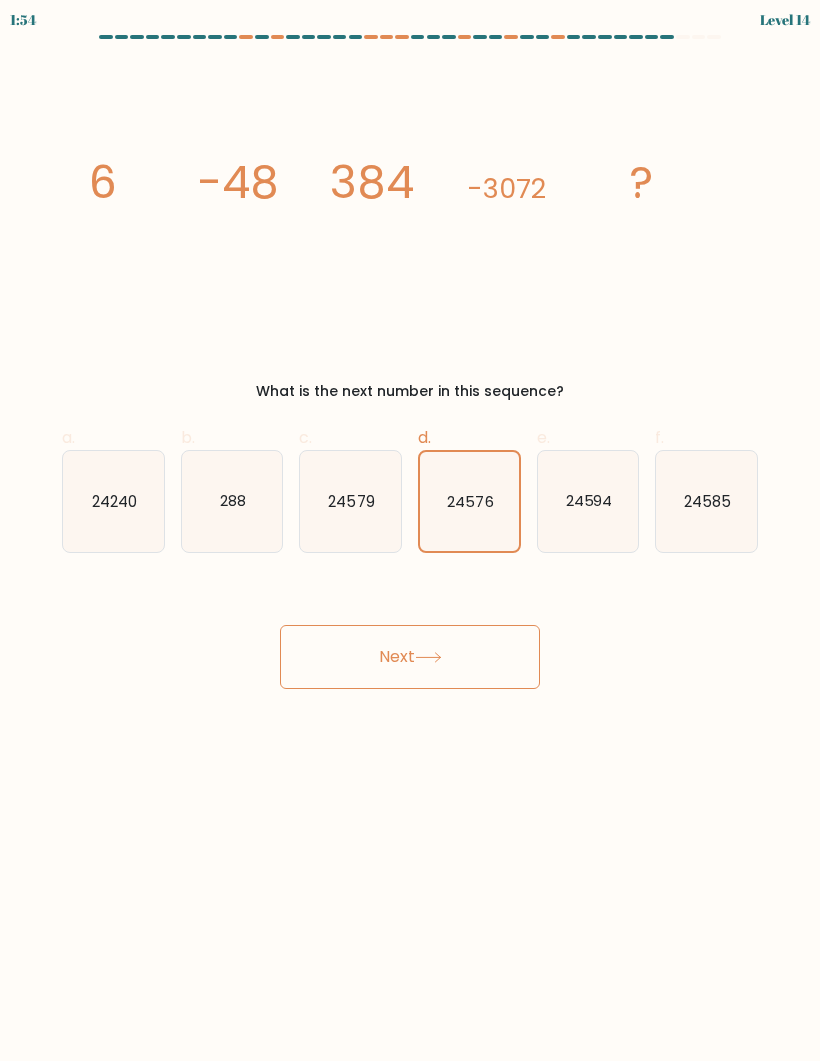 click on "Next" at bounding box center (410, 657) 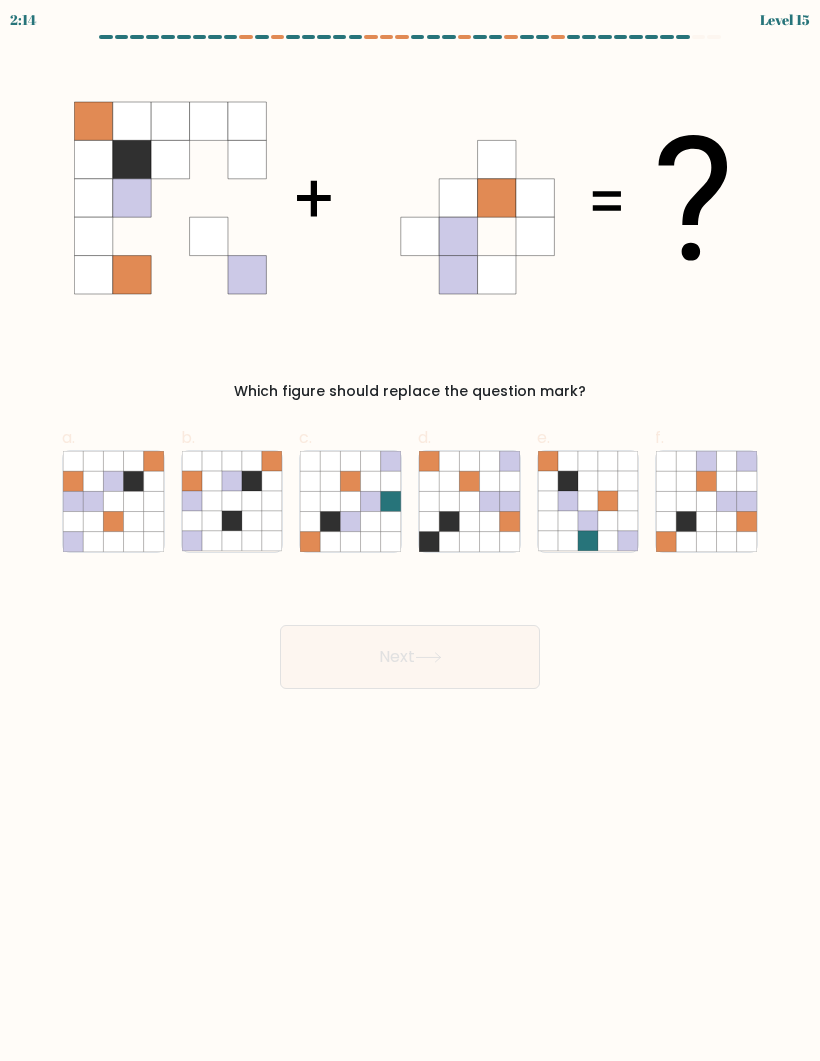 click at bounding box center [113, 501] 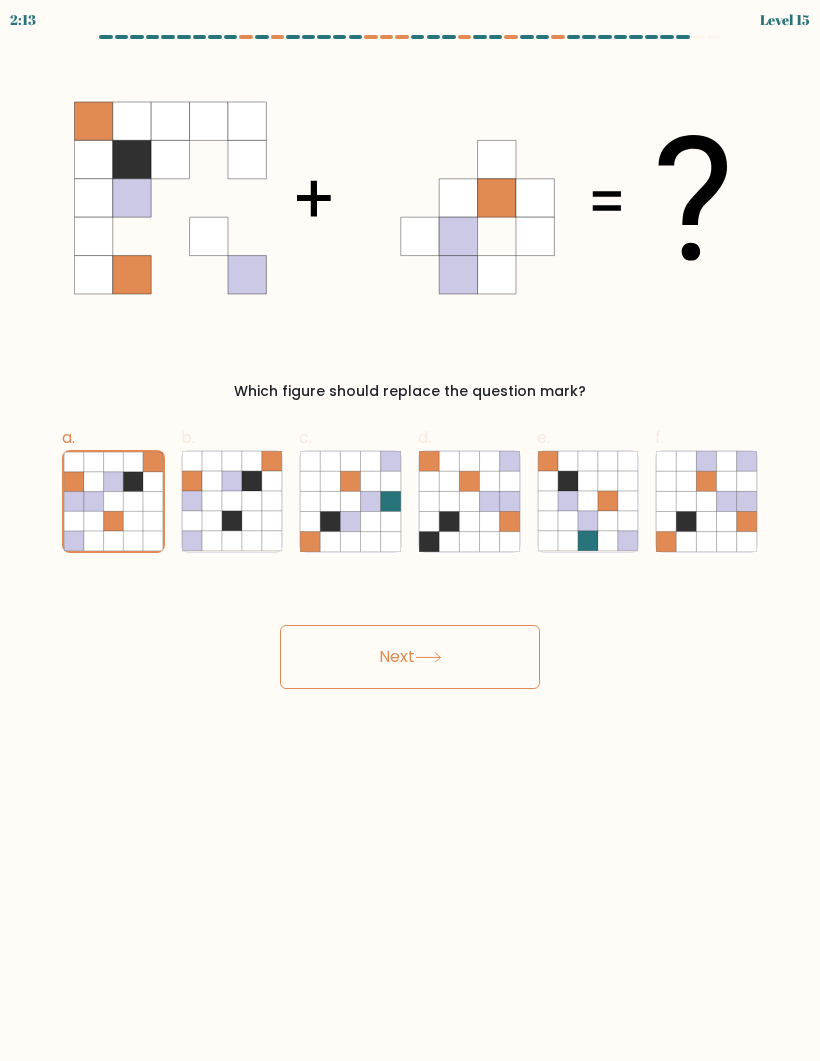 click on "Next" at bounding box center (410, 657) 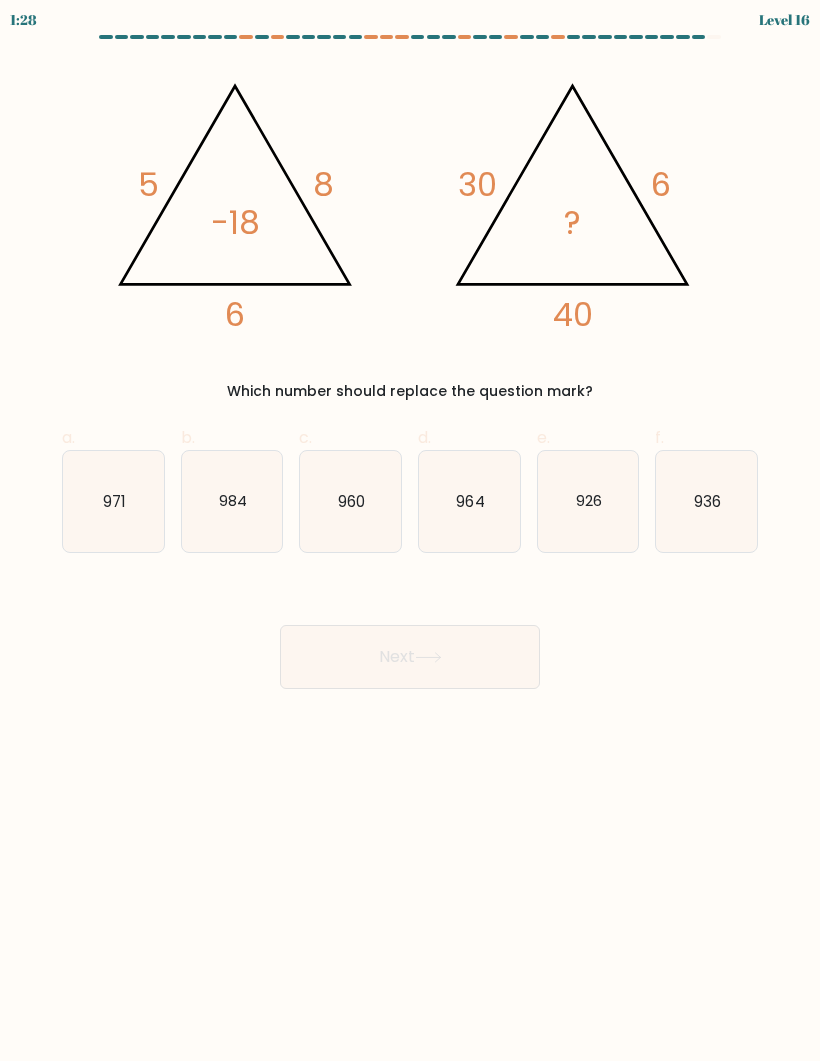 click on "@import url('https://fonts.googleapis.com/css?family=Abril+Fatface:400,100,100italic,300,300italic,400italic,500,500italic,700,700italic,900,900italic');                        5       8       6       -18                                       @import url('https://fonts.googleapis.com/css?family=Abril+Fatface:400,100,100italic,300,300italic,400italic,500,500italic,700,700italic,900,900italic');                        30       6       40       ?" at bounding box center [410, 198] 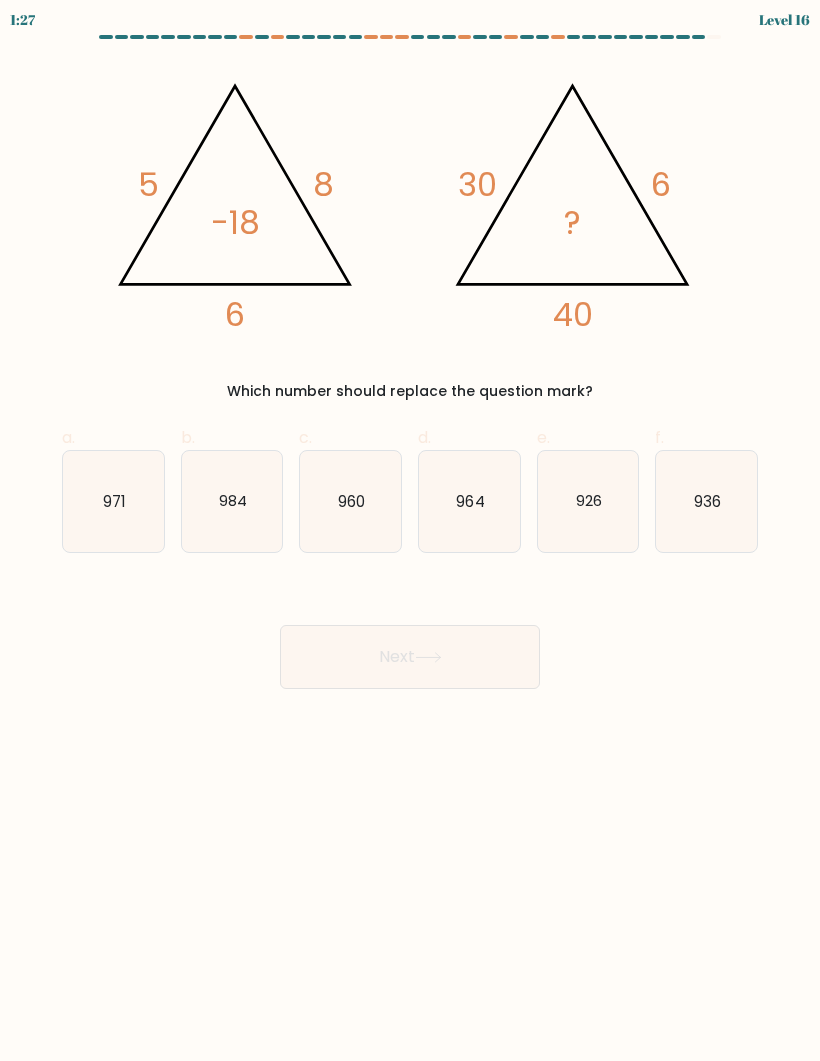 click on "@import url('https://fonts.googleapis.com/css?family=Abril+Fatface:400,100,100italic,300,300italic,400italic,500,500italic,700,700italic,900,900italic');                        5       8       6       -18                                       @import url('https://fonts.googleapis.com/css?family=Abril+Fatface:400,100,100italic,300,300italic,400italic,500,500italic,700,700italic,900,900italic');                        30       6       40       ?
Which number should replace the question mark?" at bounding box center [410, 232] 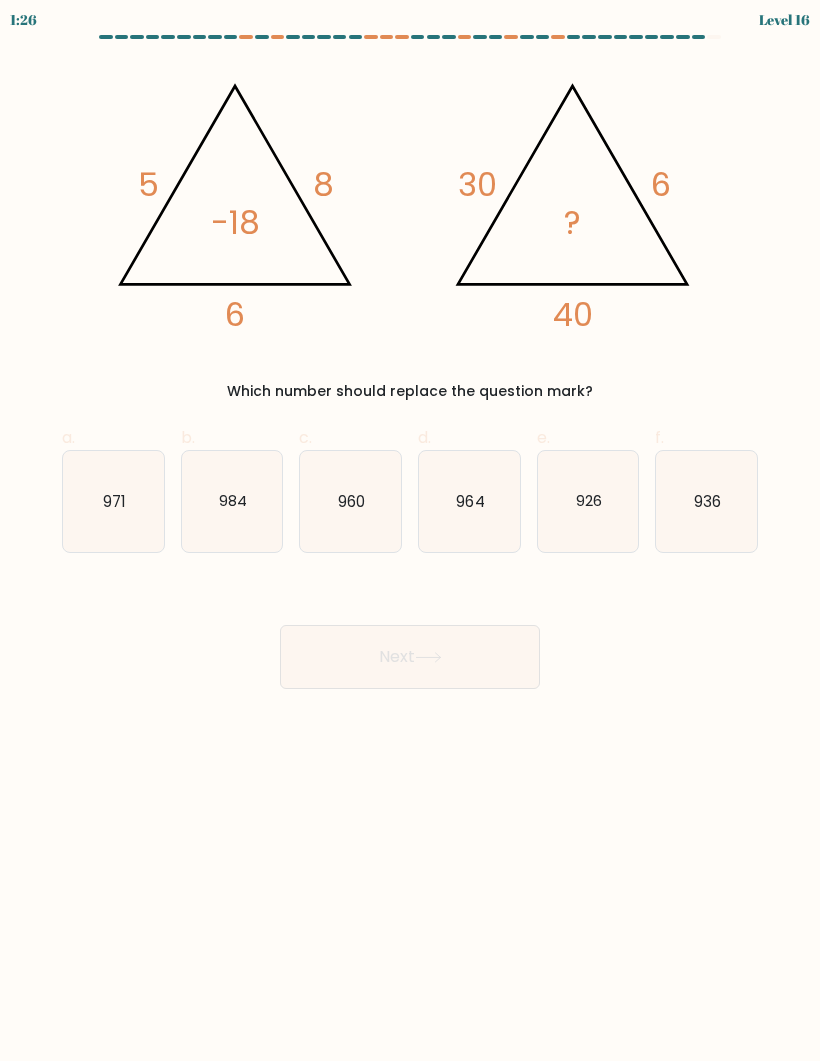 click on "-18" at bounding box center [148, 184] 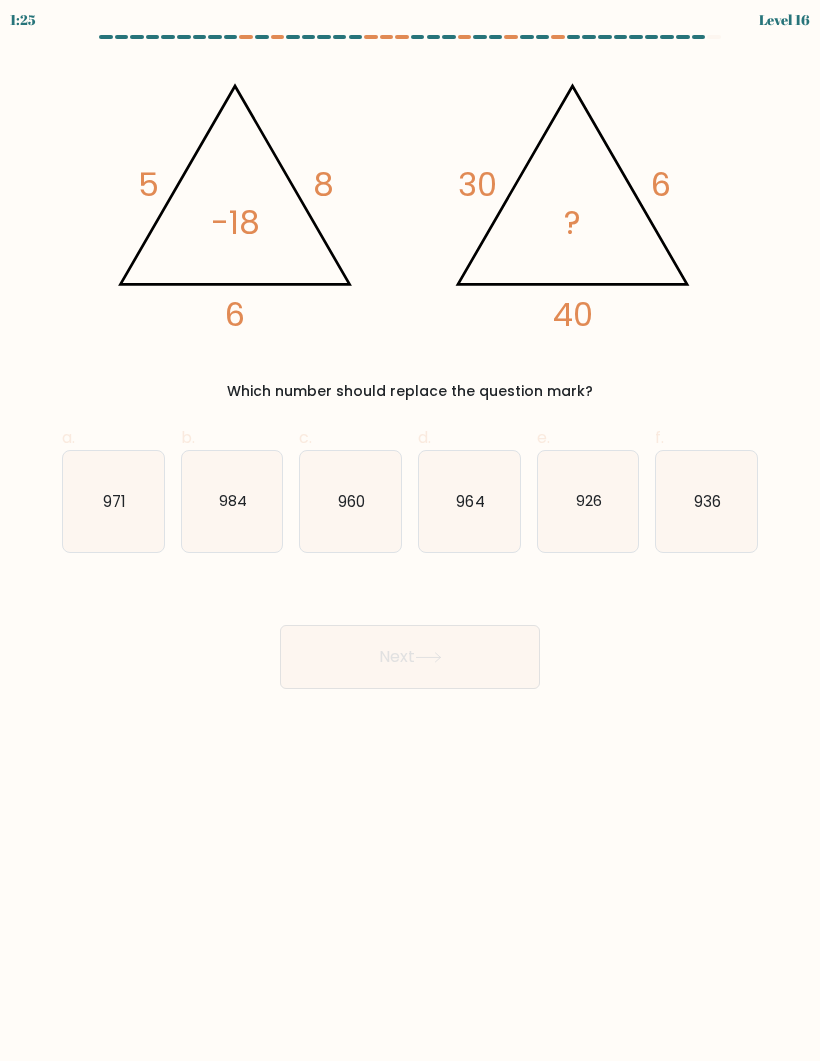 click on "30" at bounding box center [476, 184] 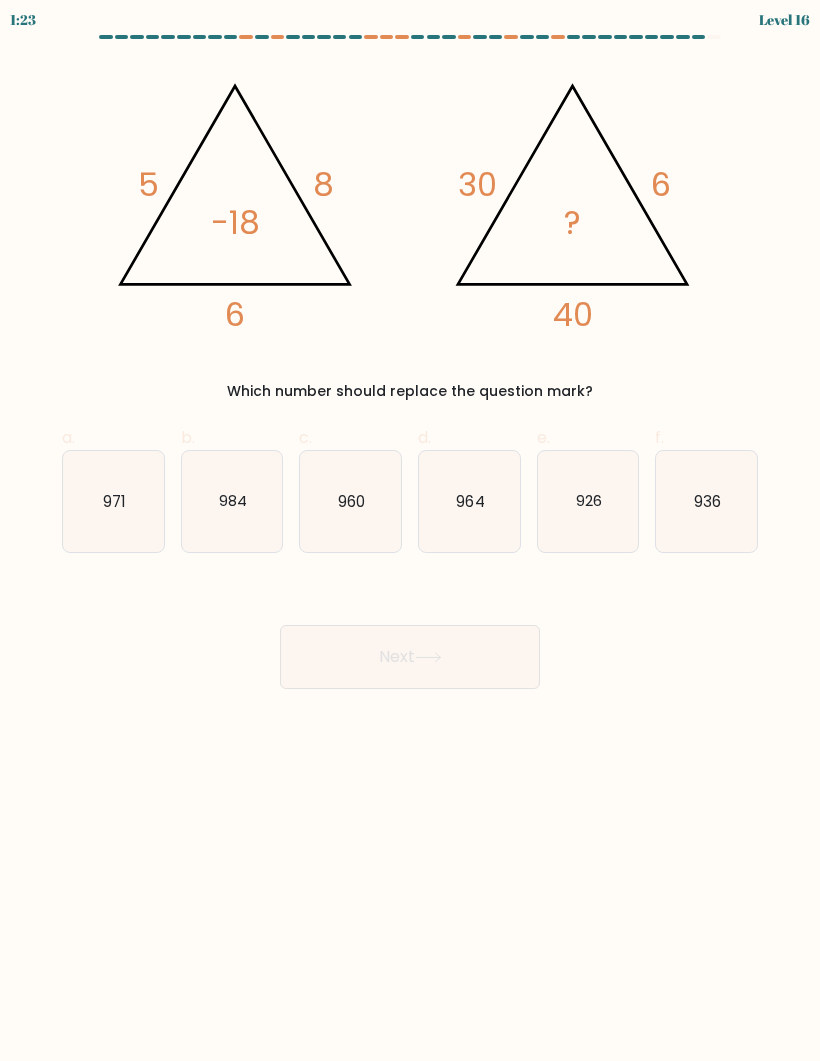 click on "30" at bounding box center [476, 184] 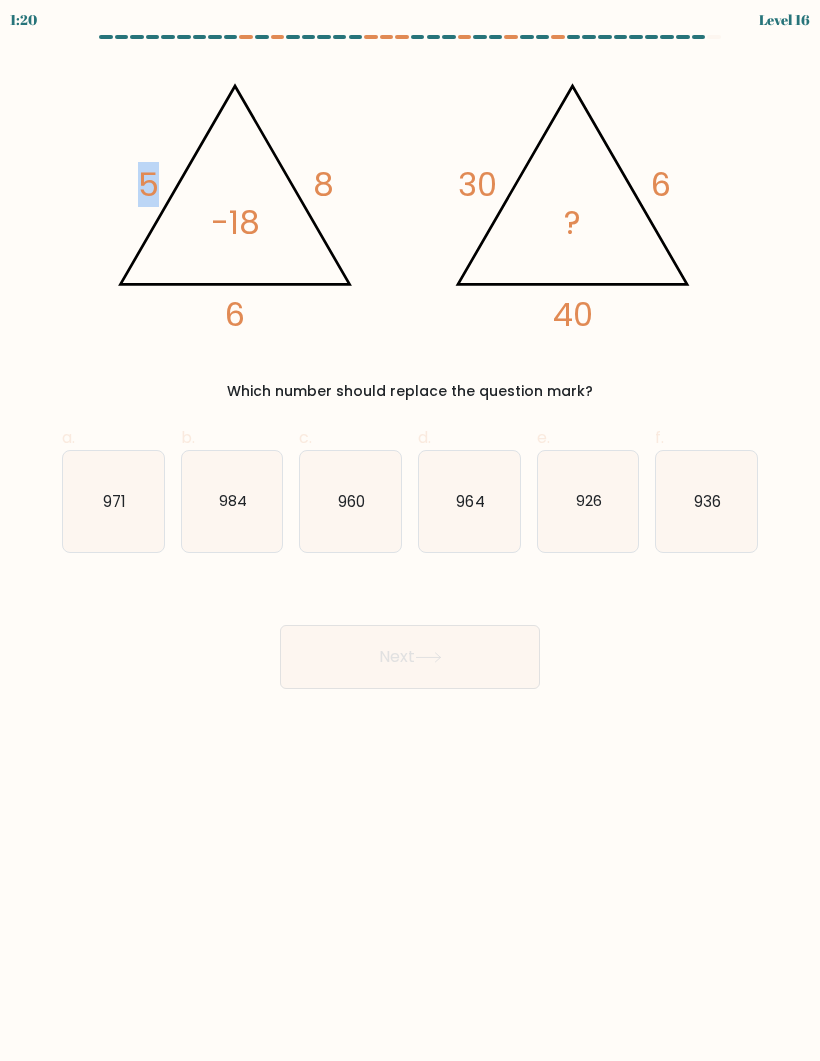 click on "@import url('https://fonts.googleapis.com/css?family=Abril+Fatface:400,100,100italic,300,300italic,400italic,500,500italic,700,700italic,900,900italic');                        5       8       6       -18                                       @import url('https://fonts.googleapis.com/css?family=Abril+Fatface:400,100,100italic,300,300italic,400italic,500,500italic,700,700italic,900,900italic');                        30       6       40       ?
Which number should replace the question mark?" at bounding box center (410, 232) 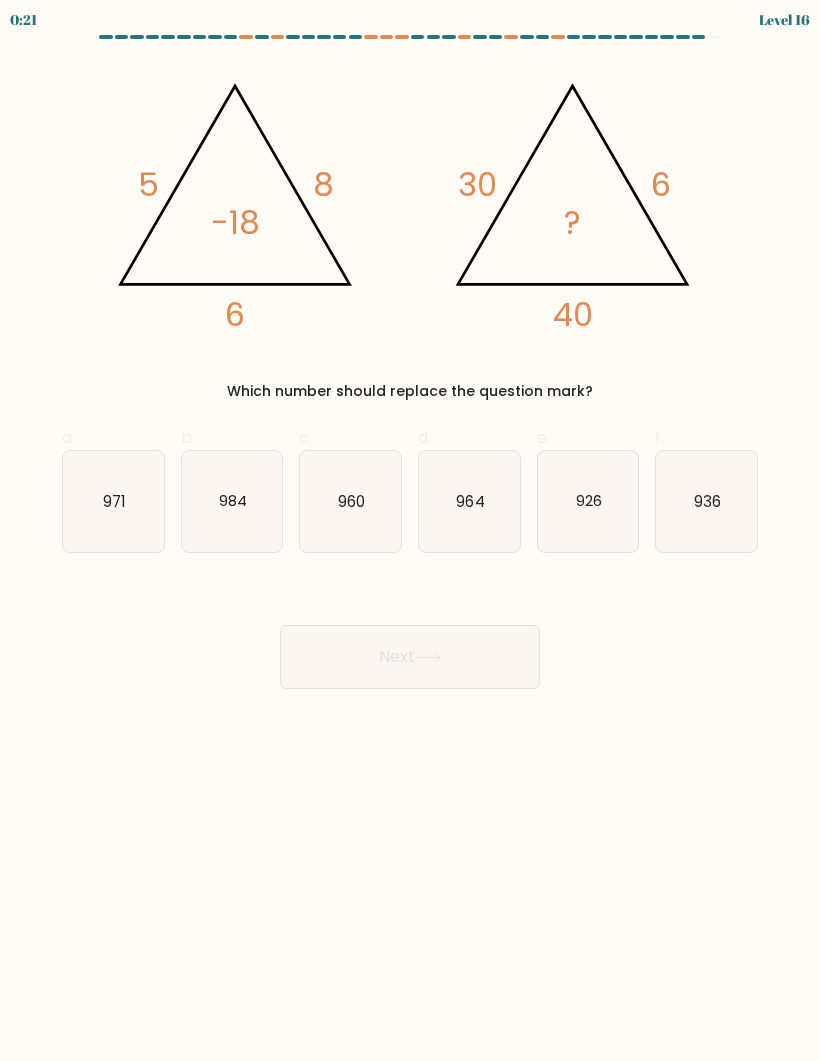 click on "936" at bounding box center (707, 500) 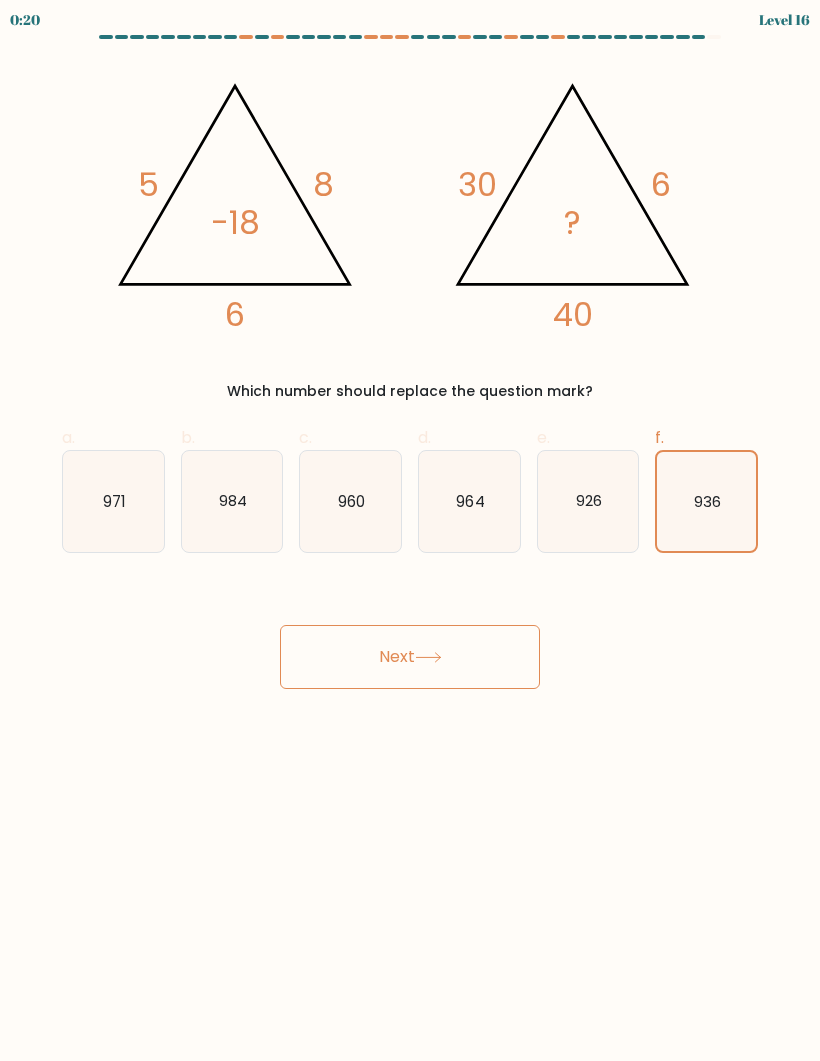 click on "Next" at bounding box center (410, 657) 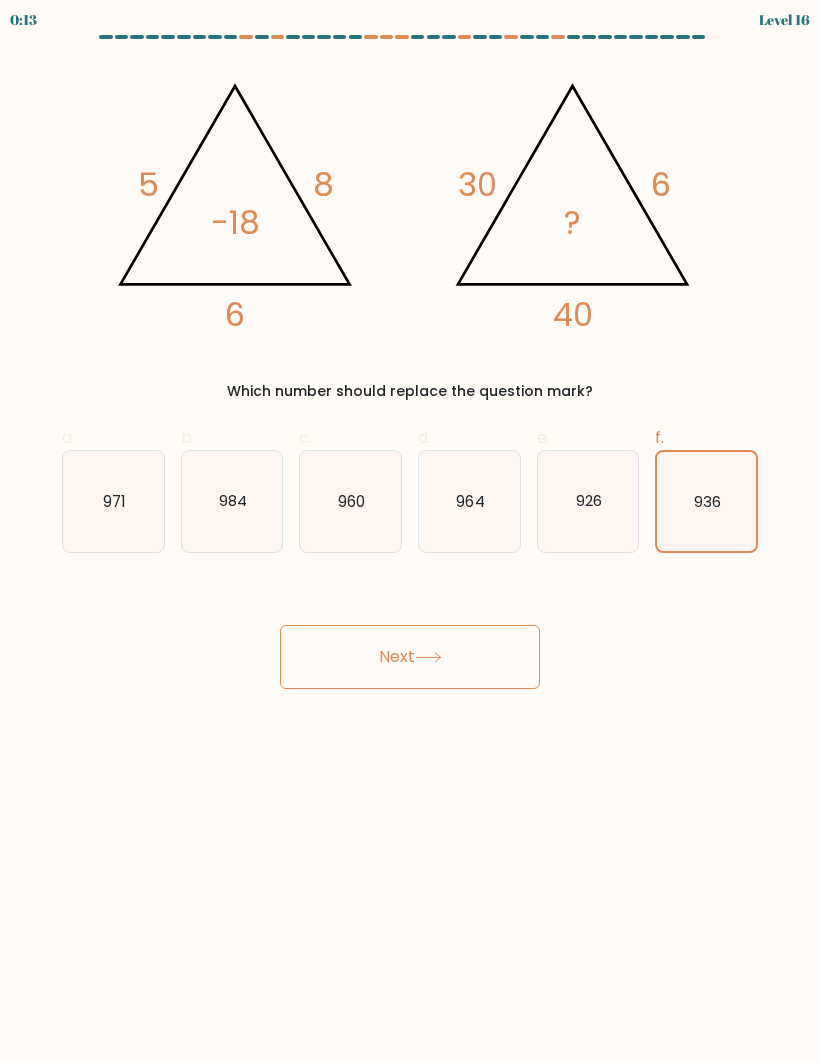 click on "984" at bounding box center (232, 501) 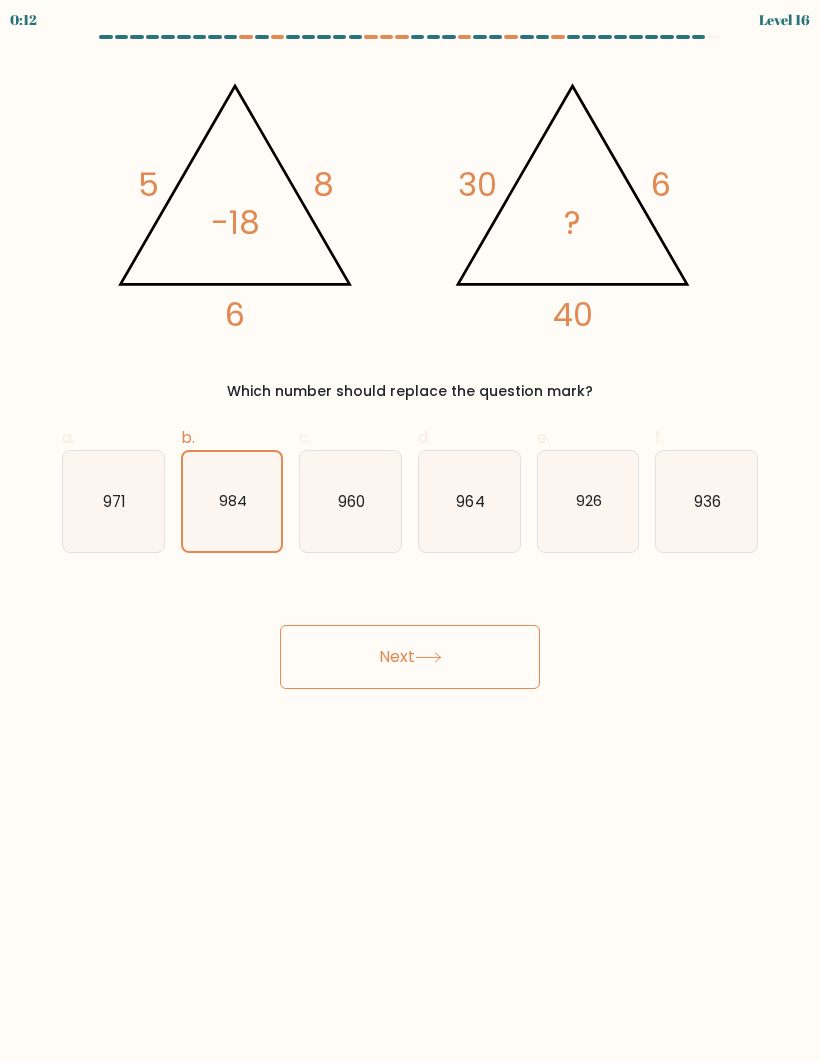 click on "Next" at bounding box center [410, 657] 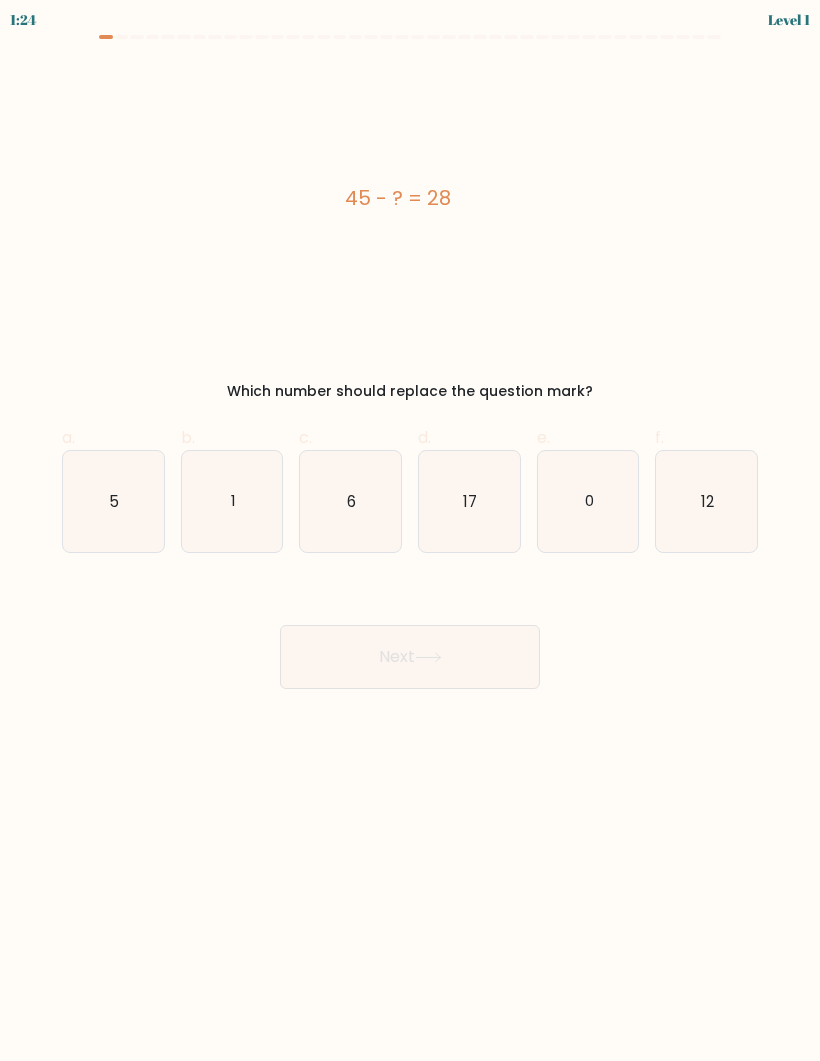 click on "17" at bounding box center (469, 501) 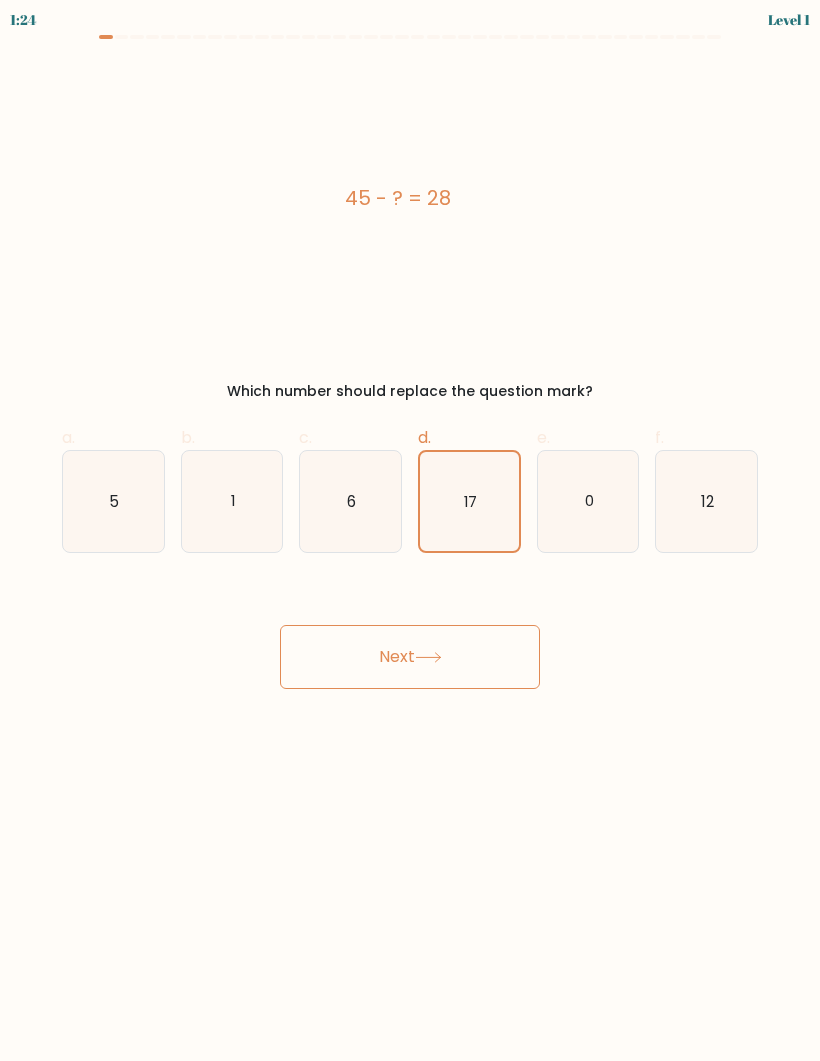 click on "Next" at bounding box center [410, 657] 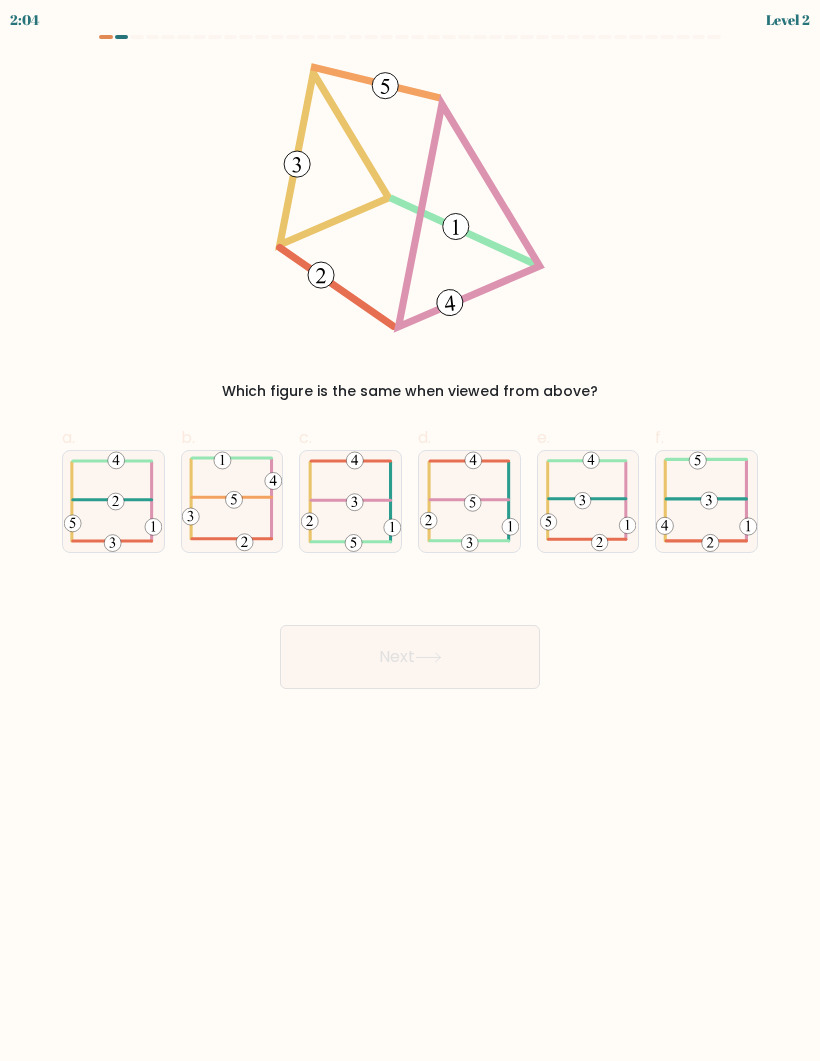 click at bounding box center [113, 501] 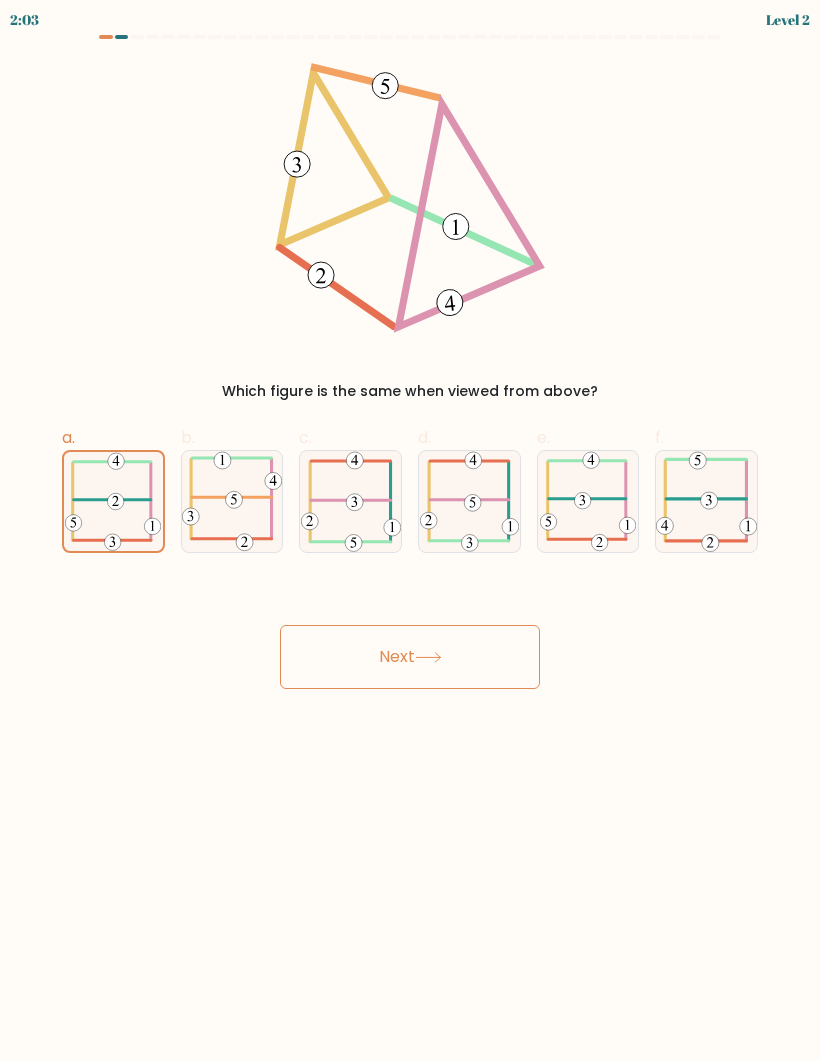 click on "Next" at bounding box center [410, 657] 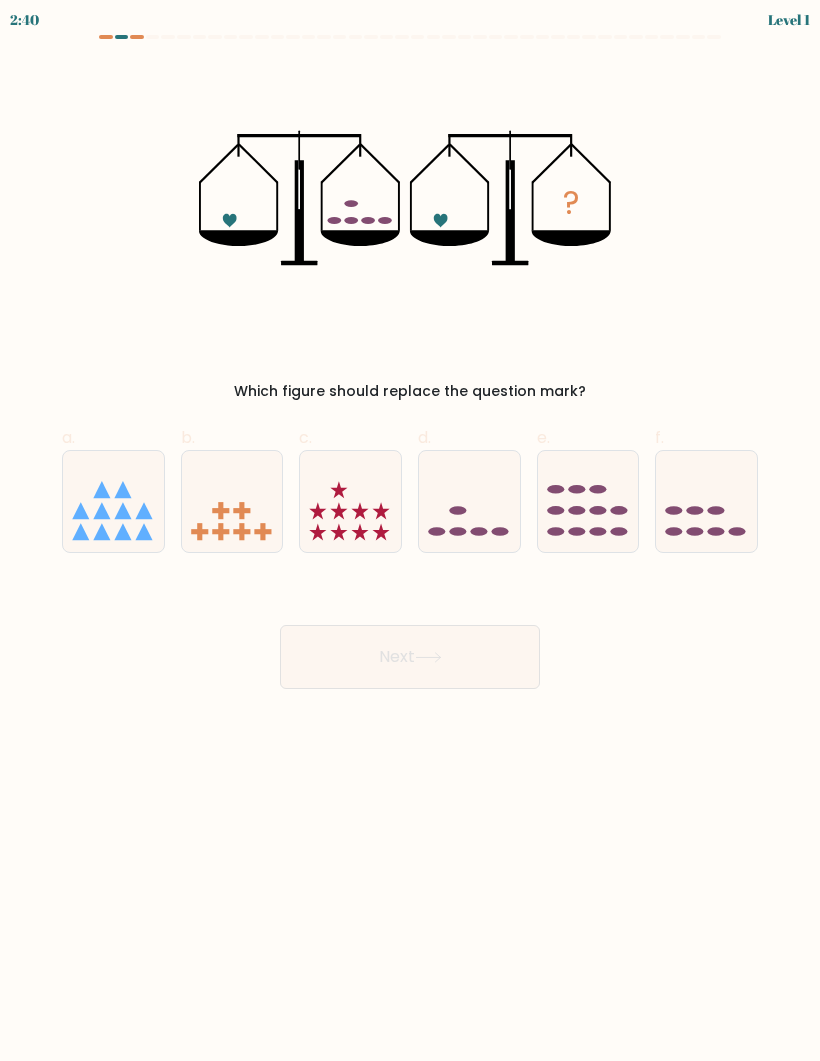 click at bounding box center (469, 501) 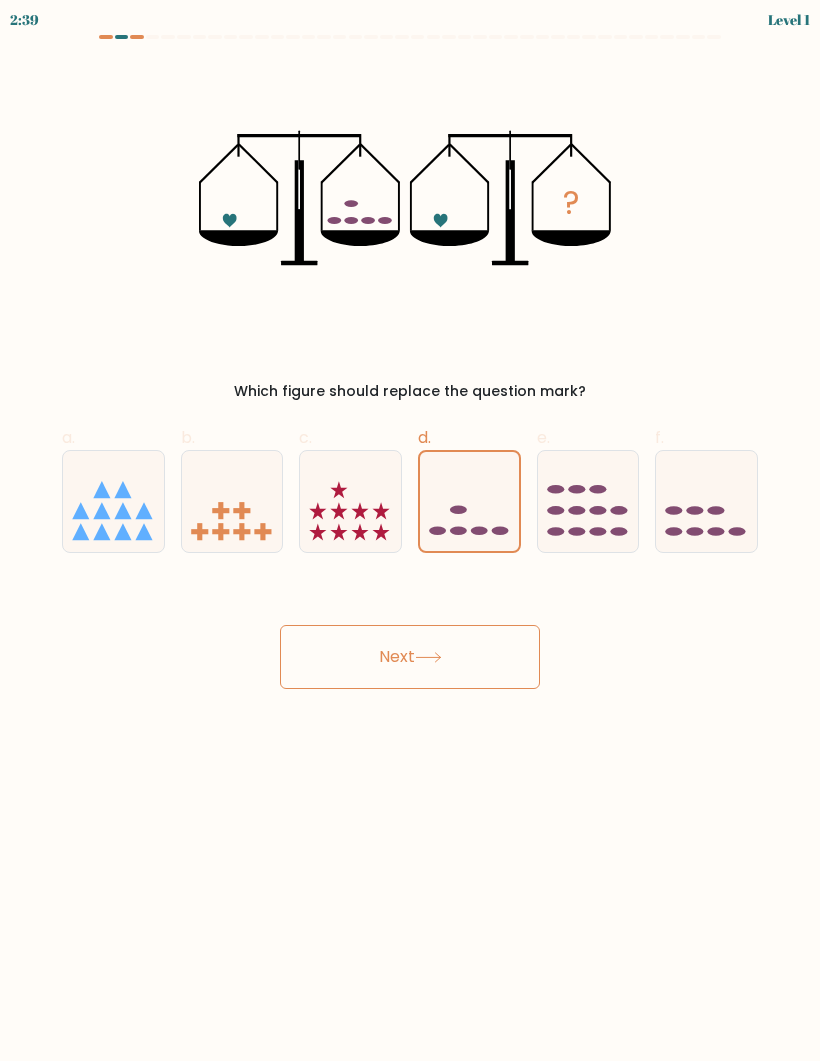 click on "Next" at bounding box center (410, 657) 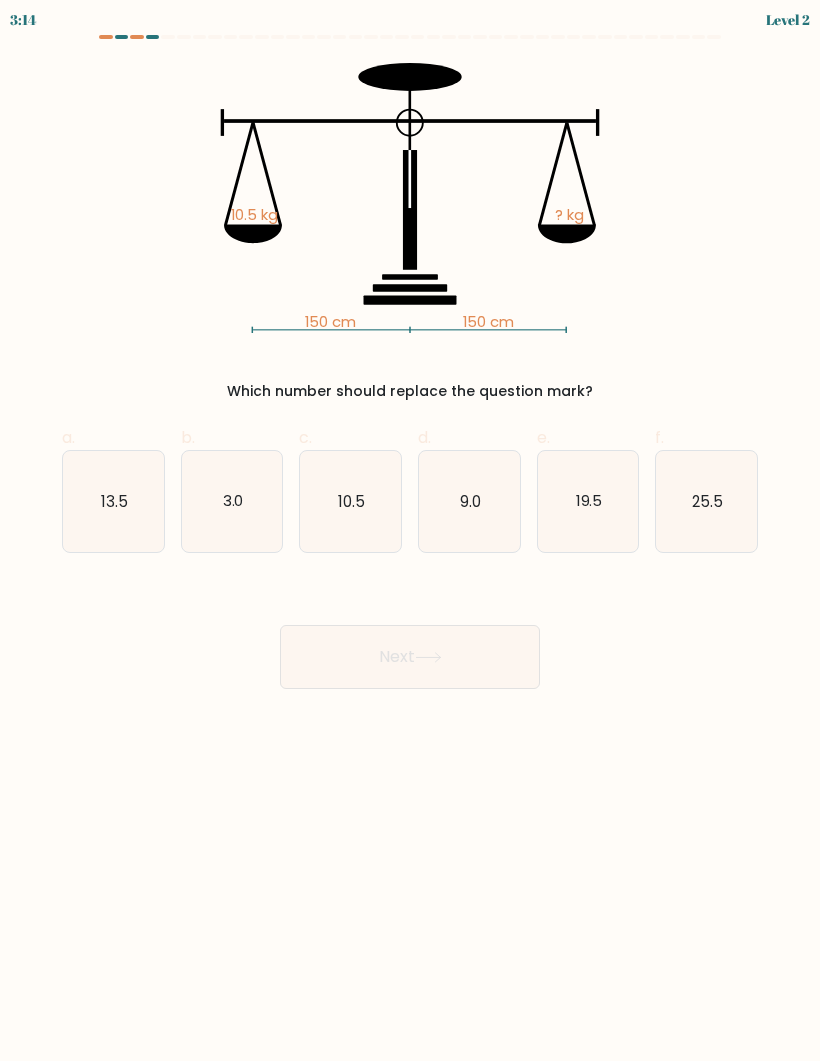click on "Next" at bounding box center [410, 657] 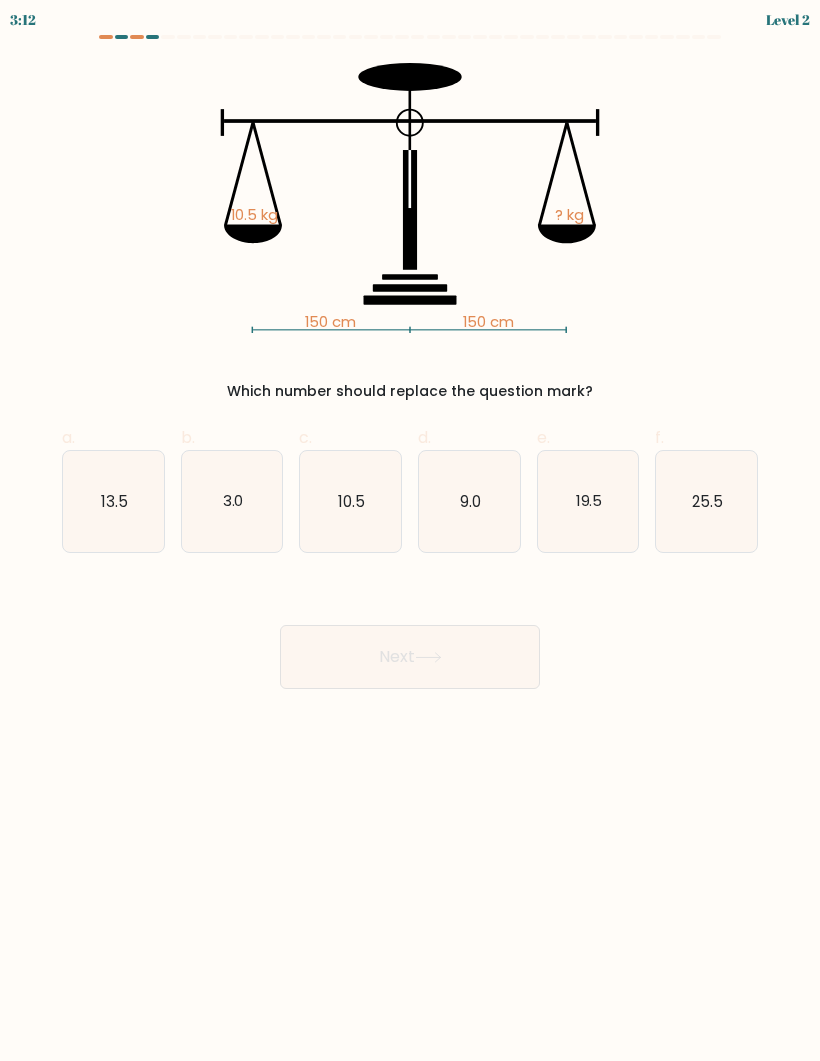 click on "Next" at bounding box center [410, 657] 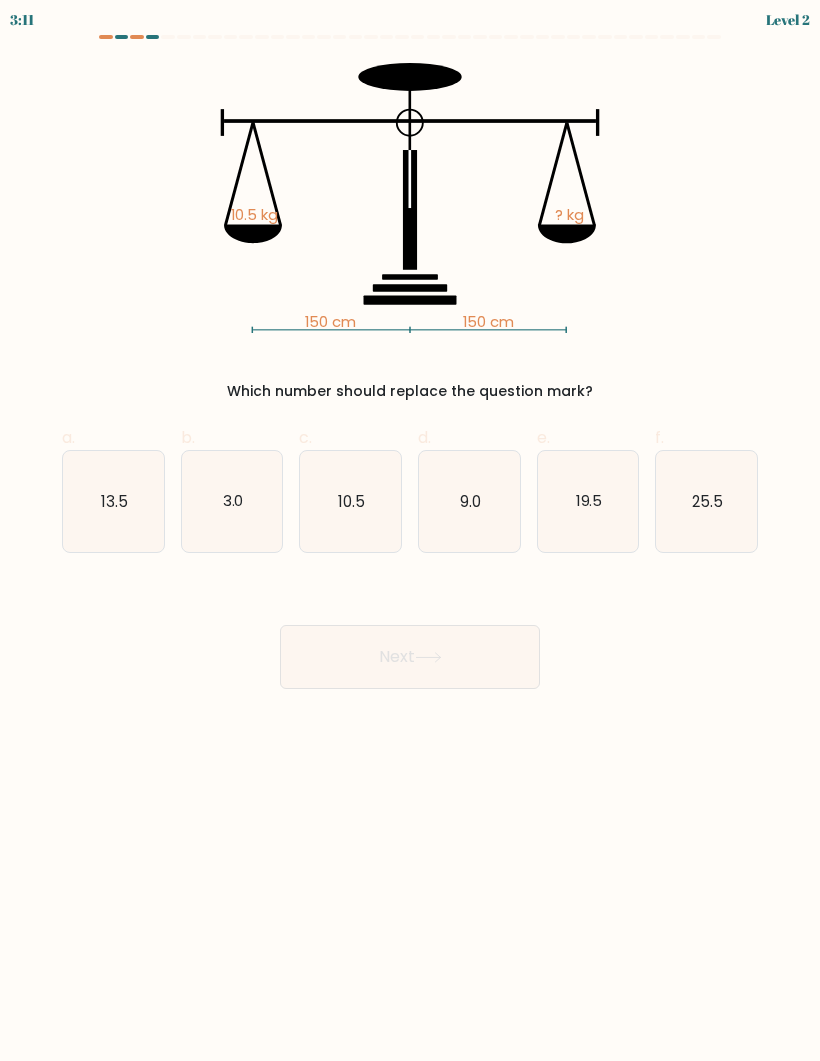 click on "3.0" at bounding box center [232, 500] 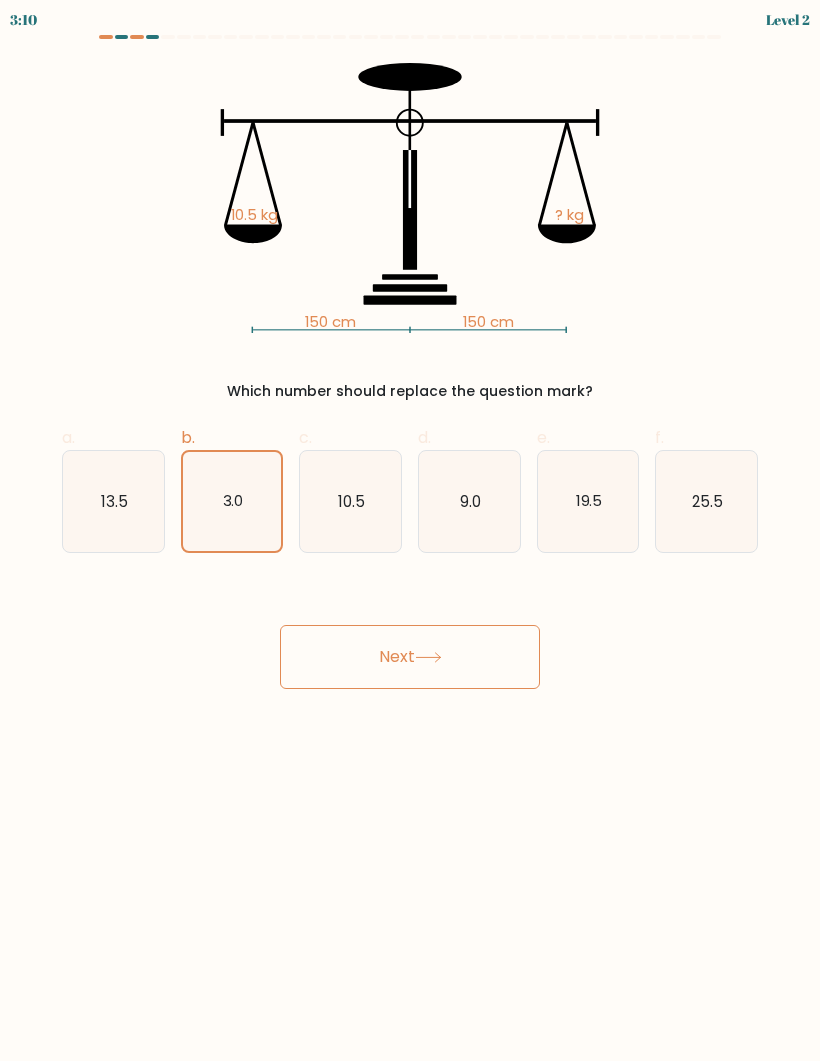 click on "10.5" at bounding box center [351, 500] 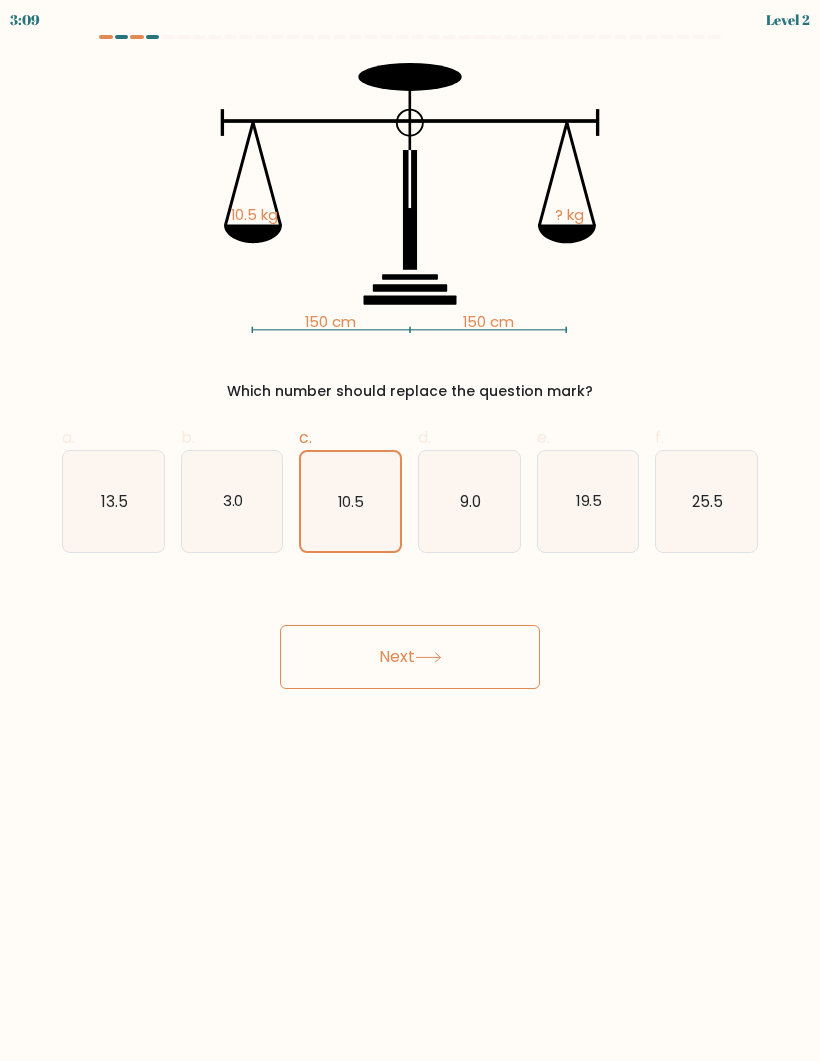 click on "Next" at bounding box center (410, 657) 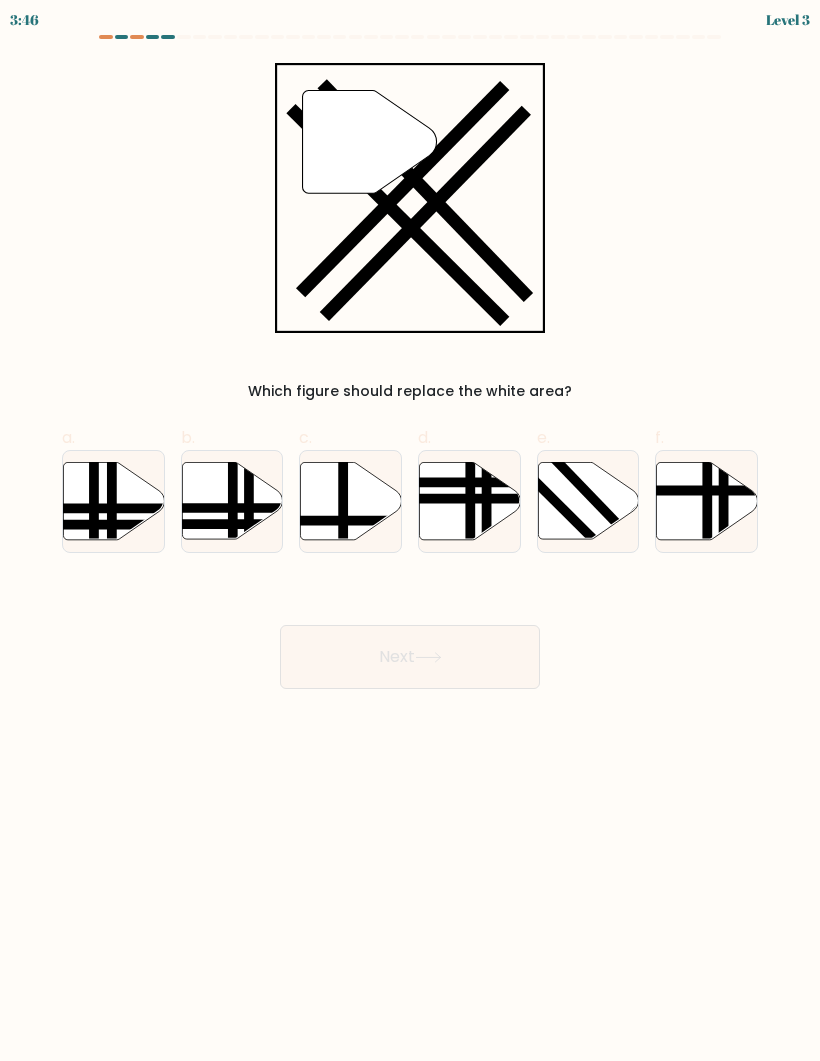 click at bounding box center (588, 500) 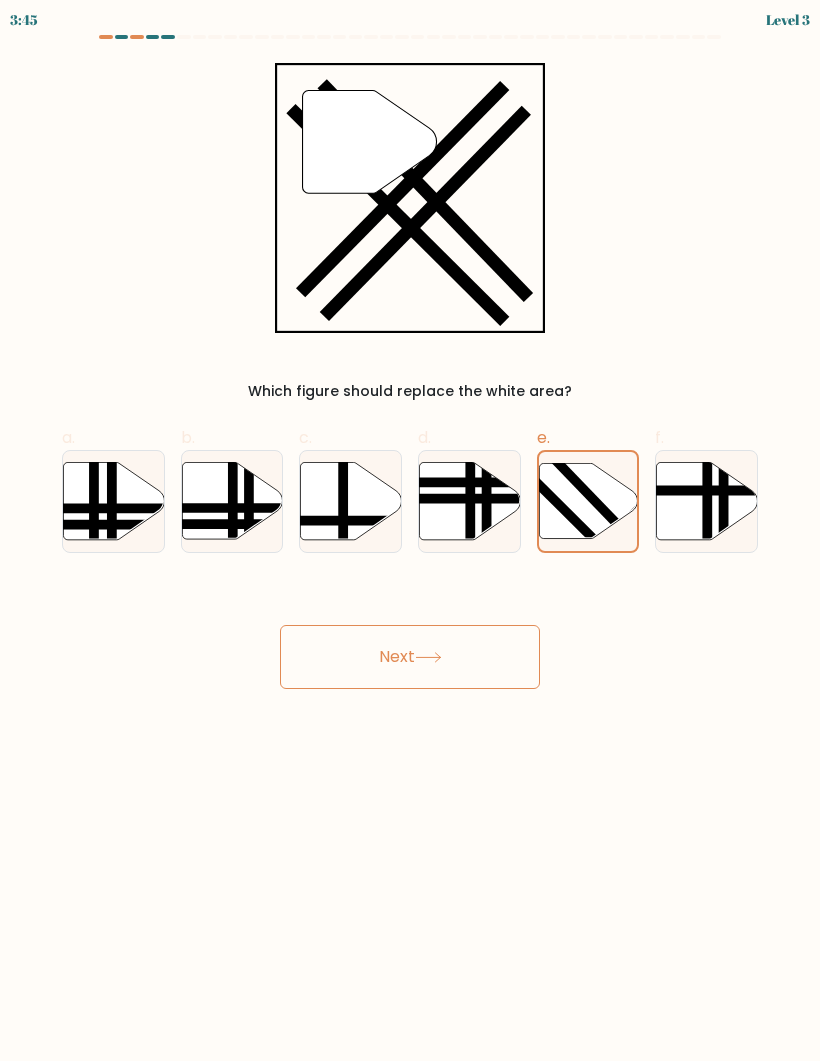 click on "Next" at bounding box center (410, 657) 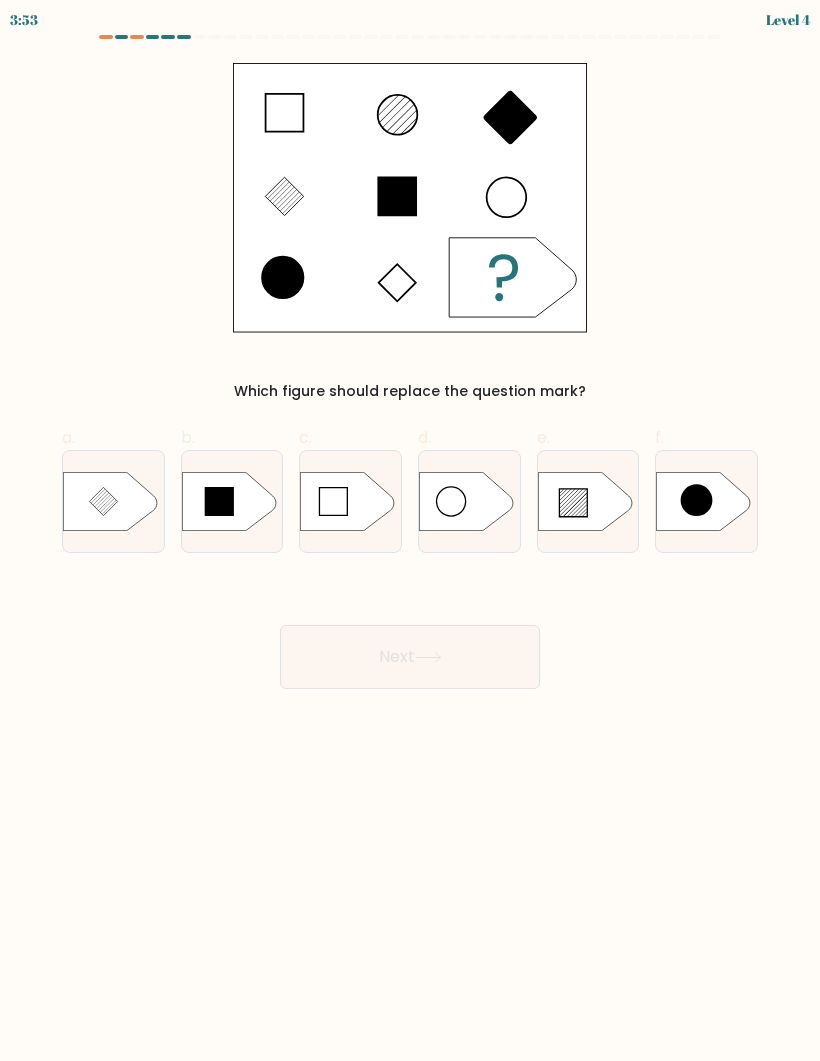 click at bounding box center (573, 503) 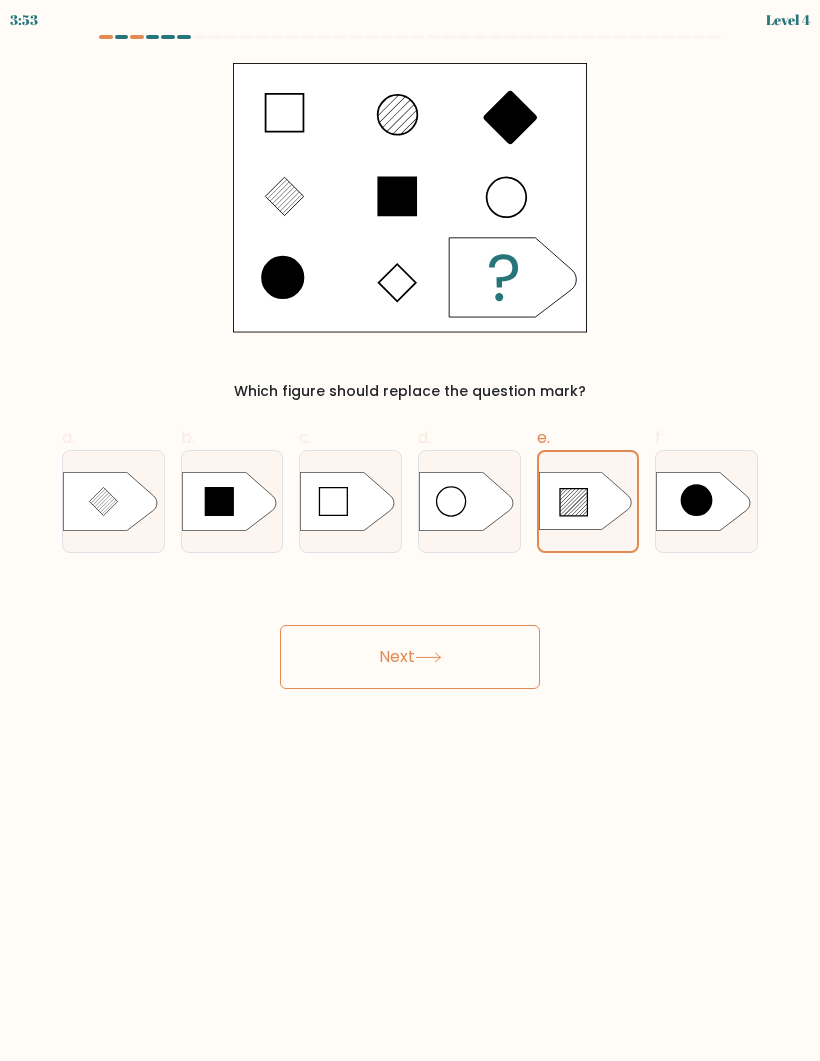 click on "Next" at bounding box center (410, 657) 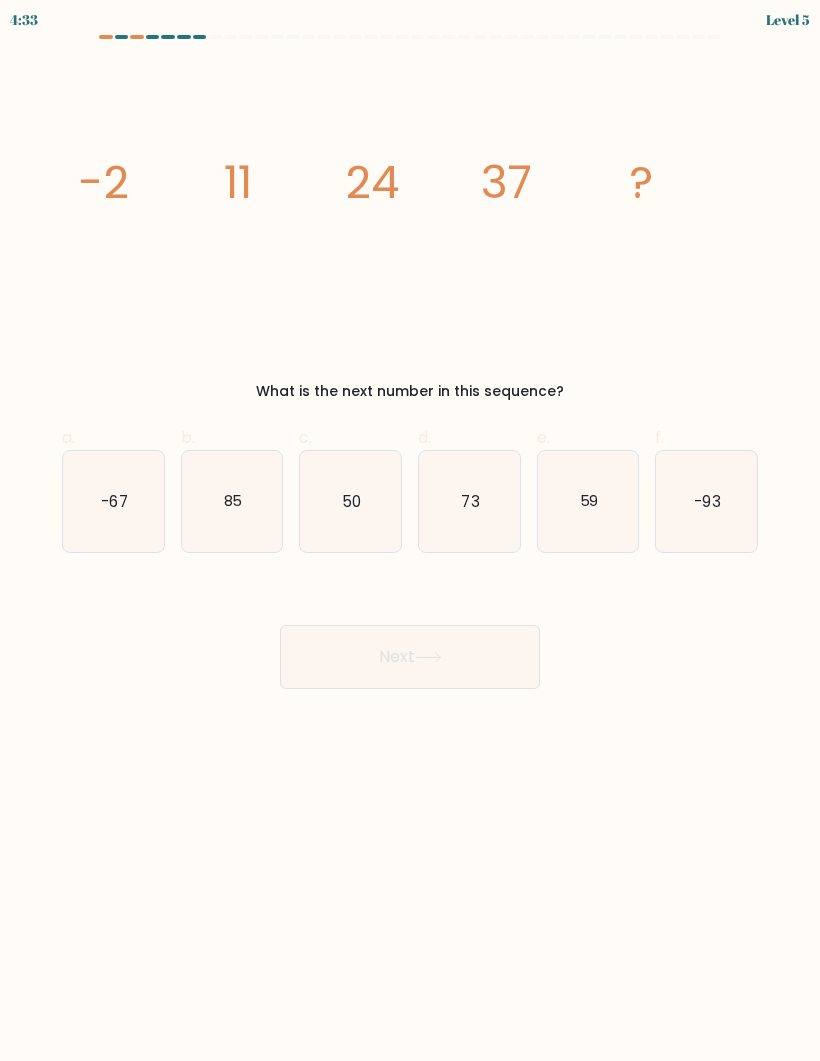 click on "50" at bounding box center [350, 501] 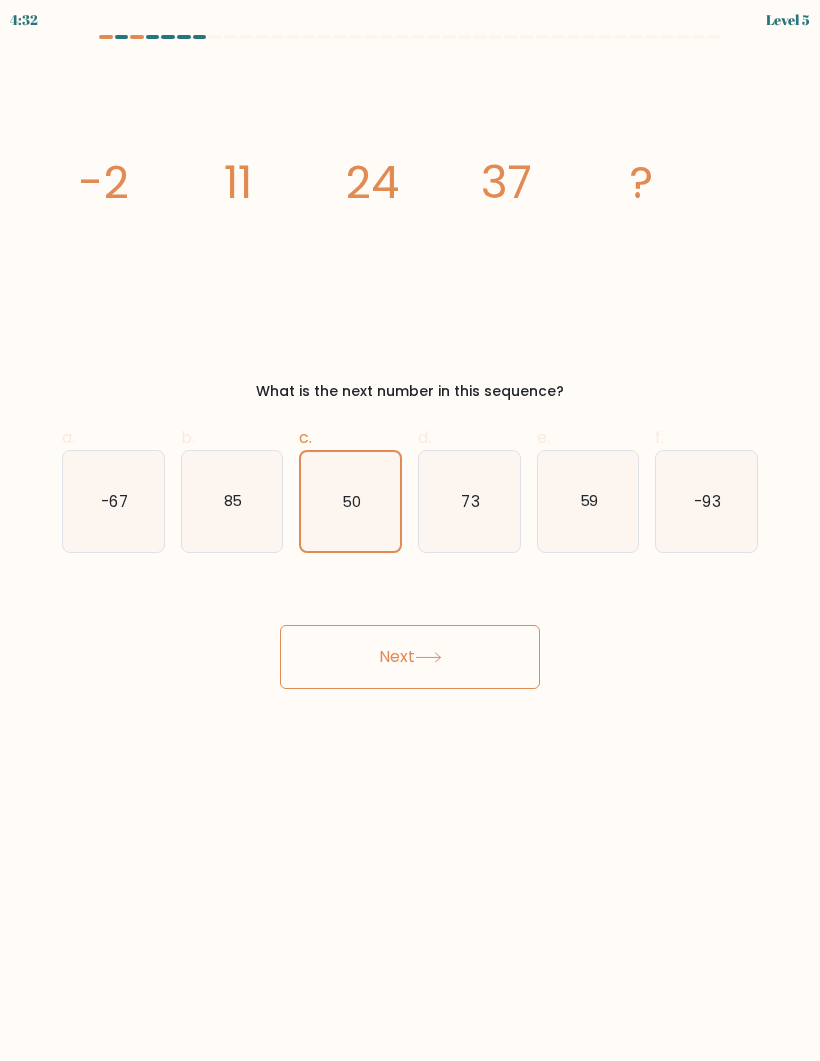 click on "Next" at bounding box center (410, 657) 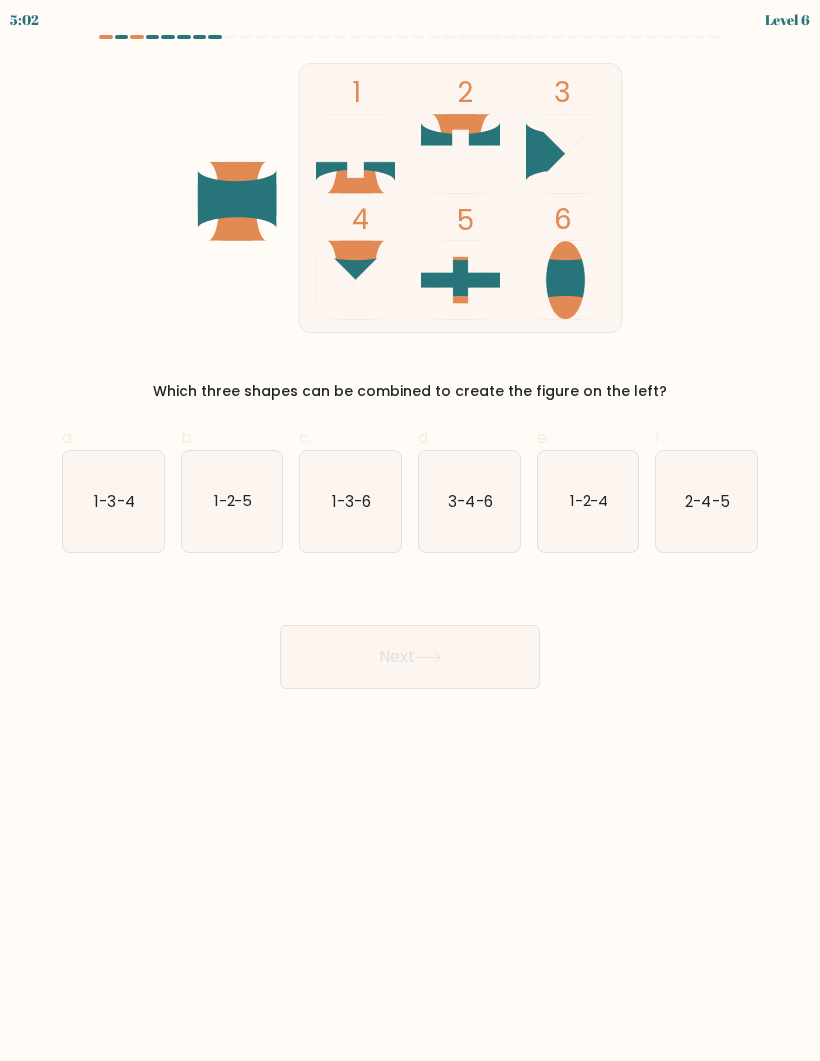 click on "1-2-5" at bounding box center (232, 501) 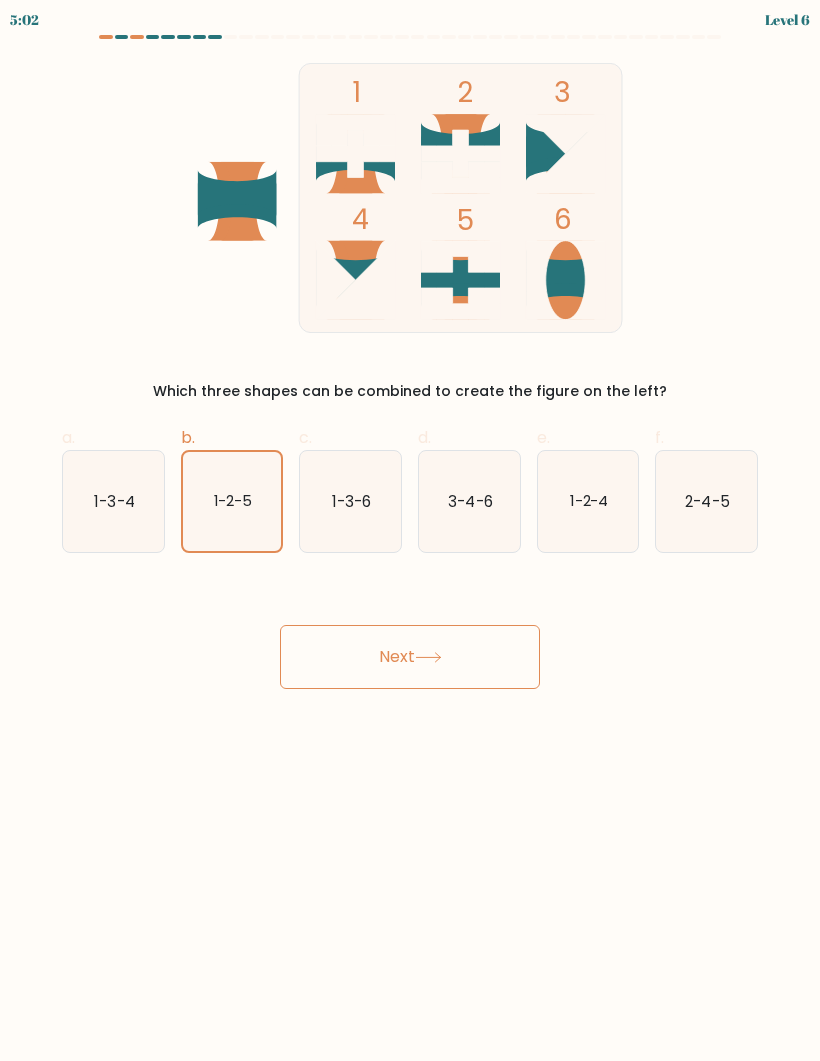 click at bounding box center [428, 657] 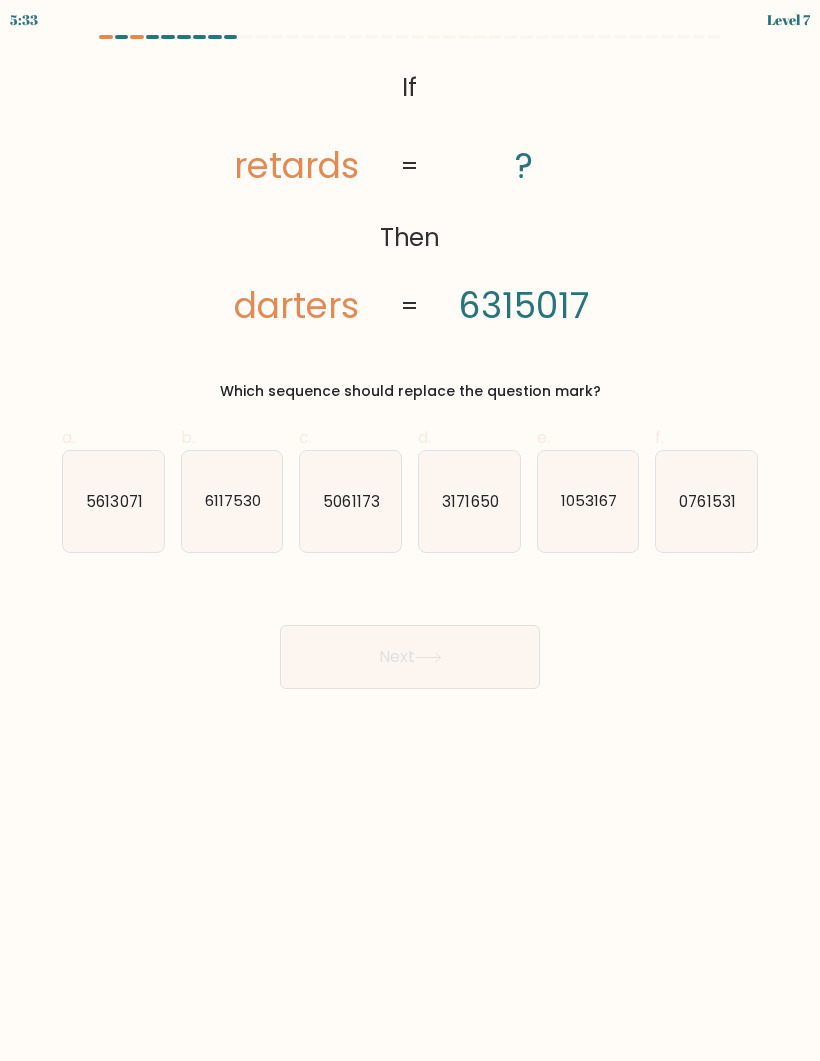 click on "1053167" at bounding box center (589, 500) 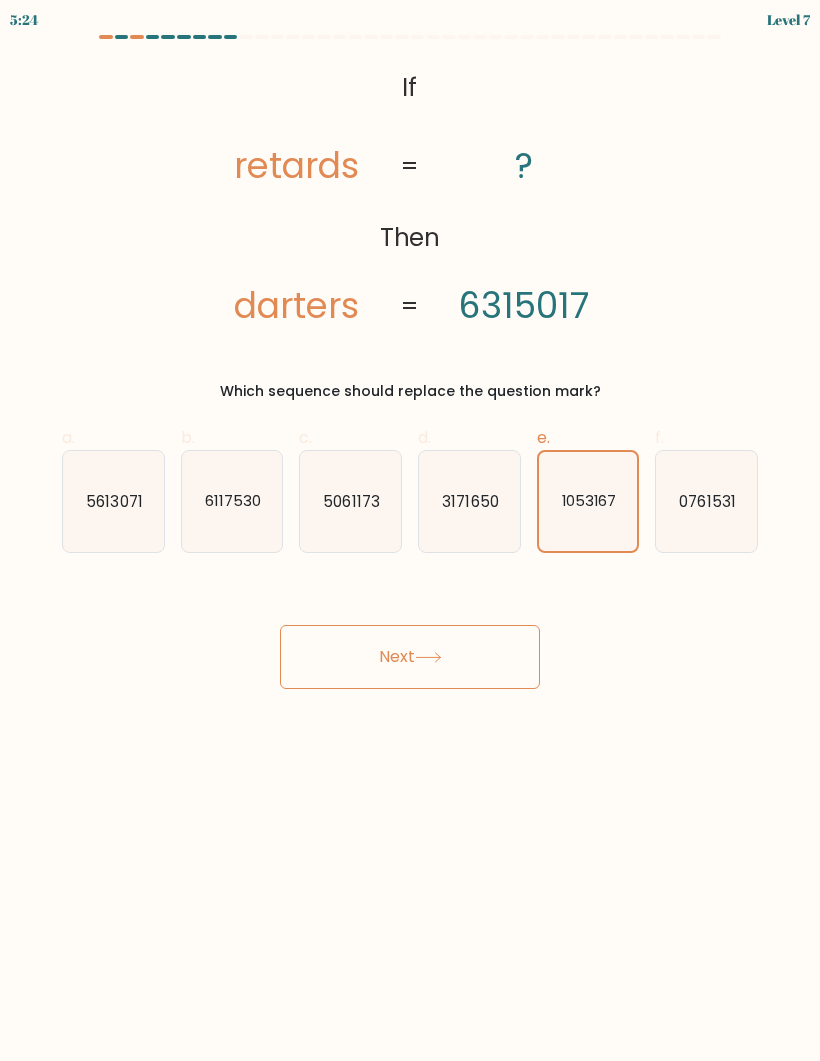 click on "Next" at bounding box center (410, 657) 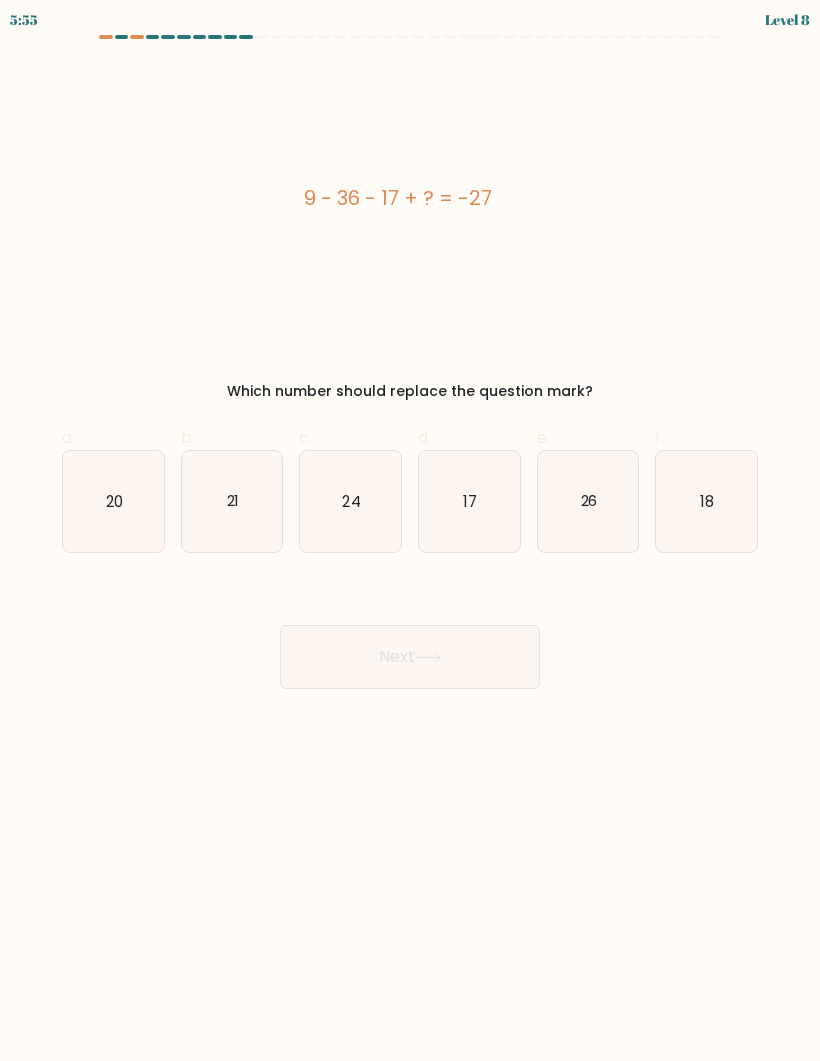 click on "9 - 36 - 17 + ? = -27" at bounding box center [398, 198] 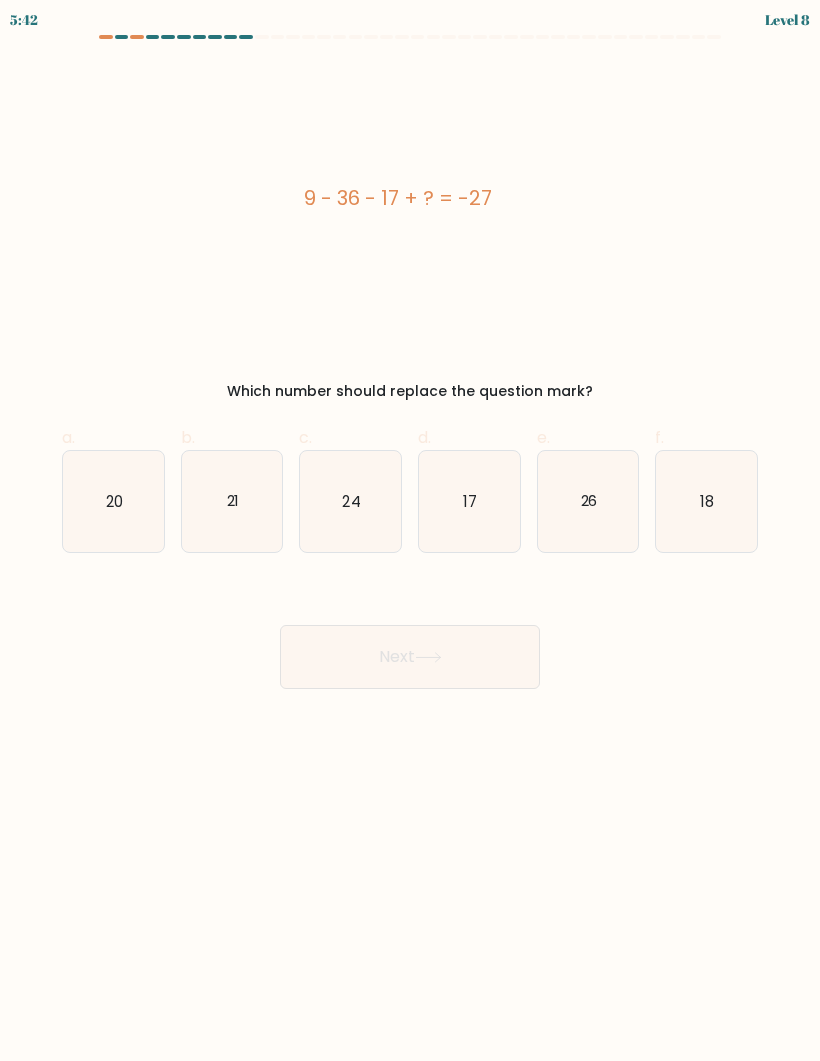 click on "17" at bounding box center [469, 501] 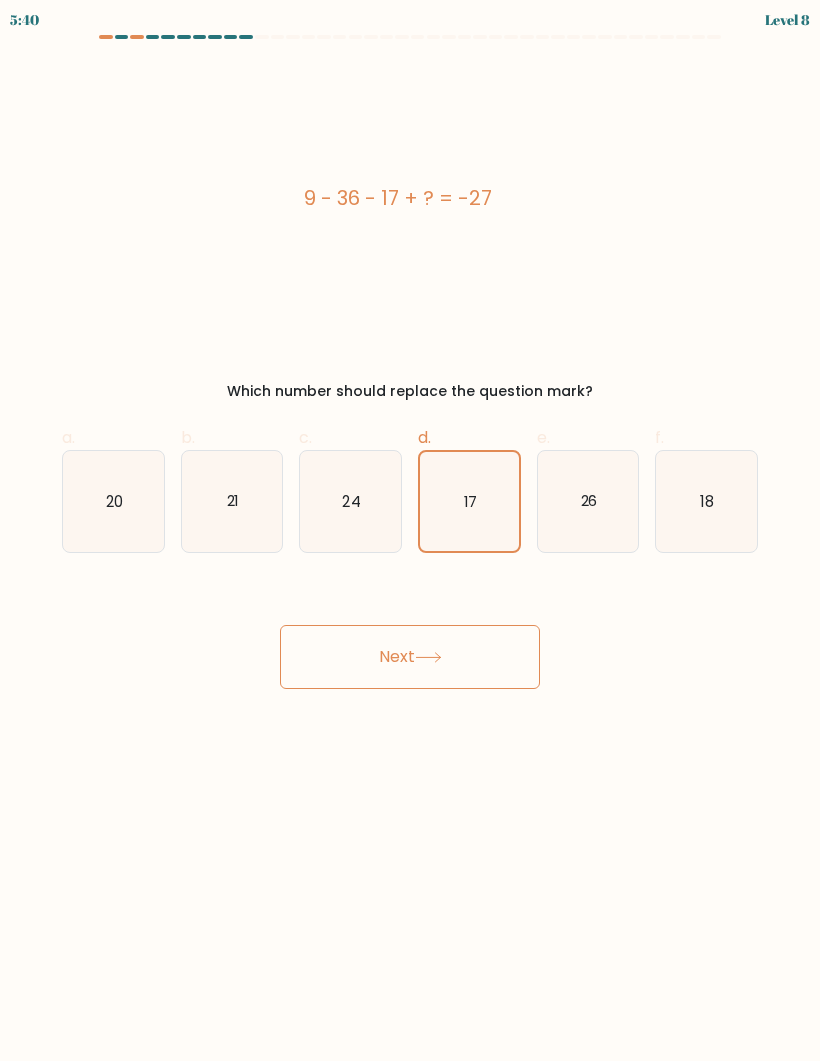 click on "Next" at bounding box center [410, 657] 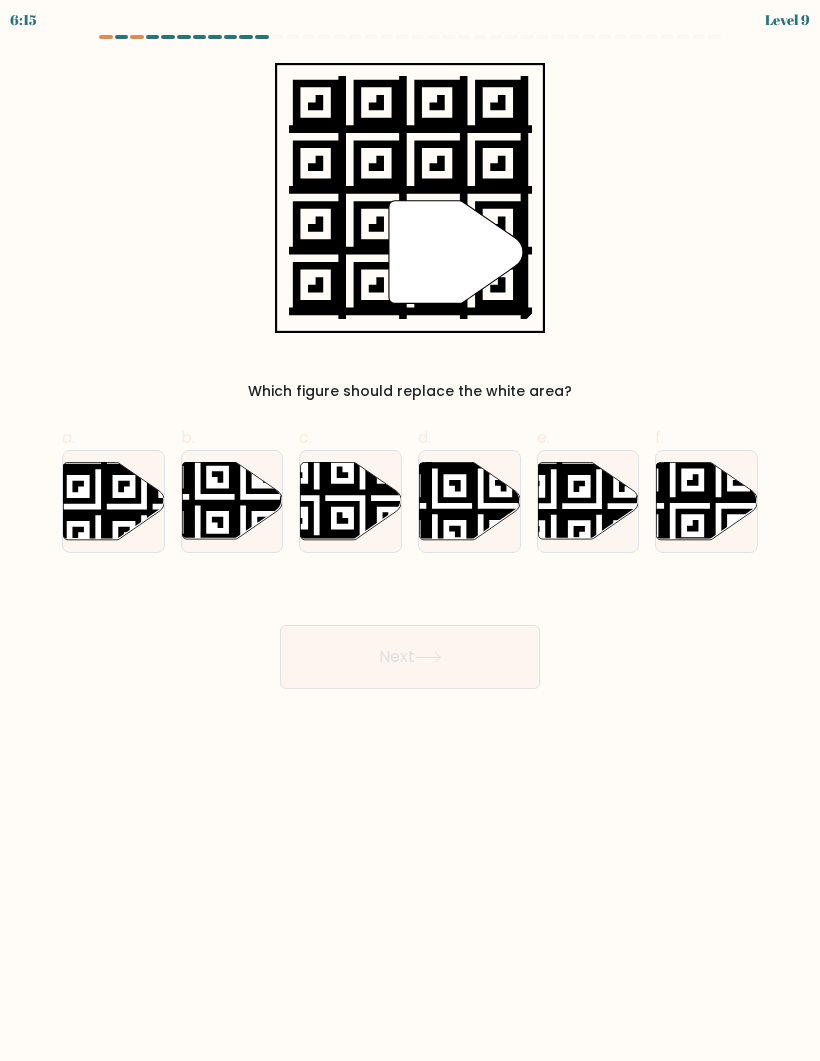 click at bounding box center [673, 460] 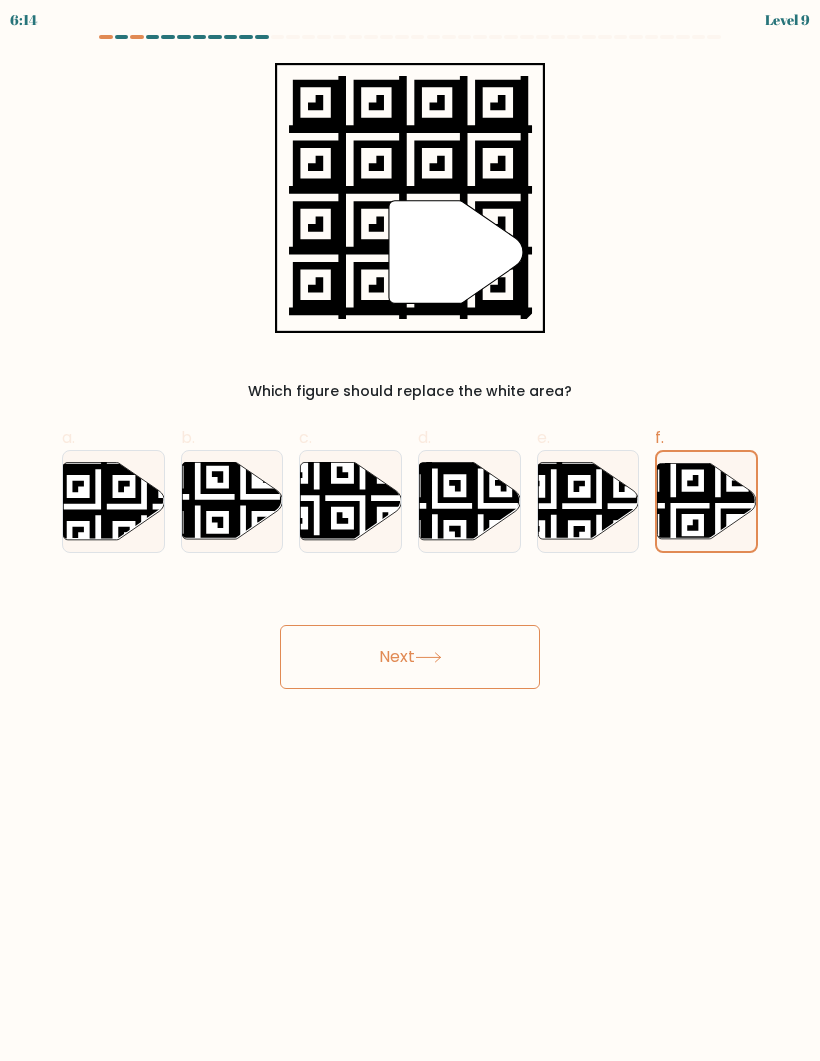 click on "Next" at bounding box center (410, 657) 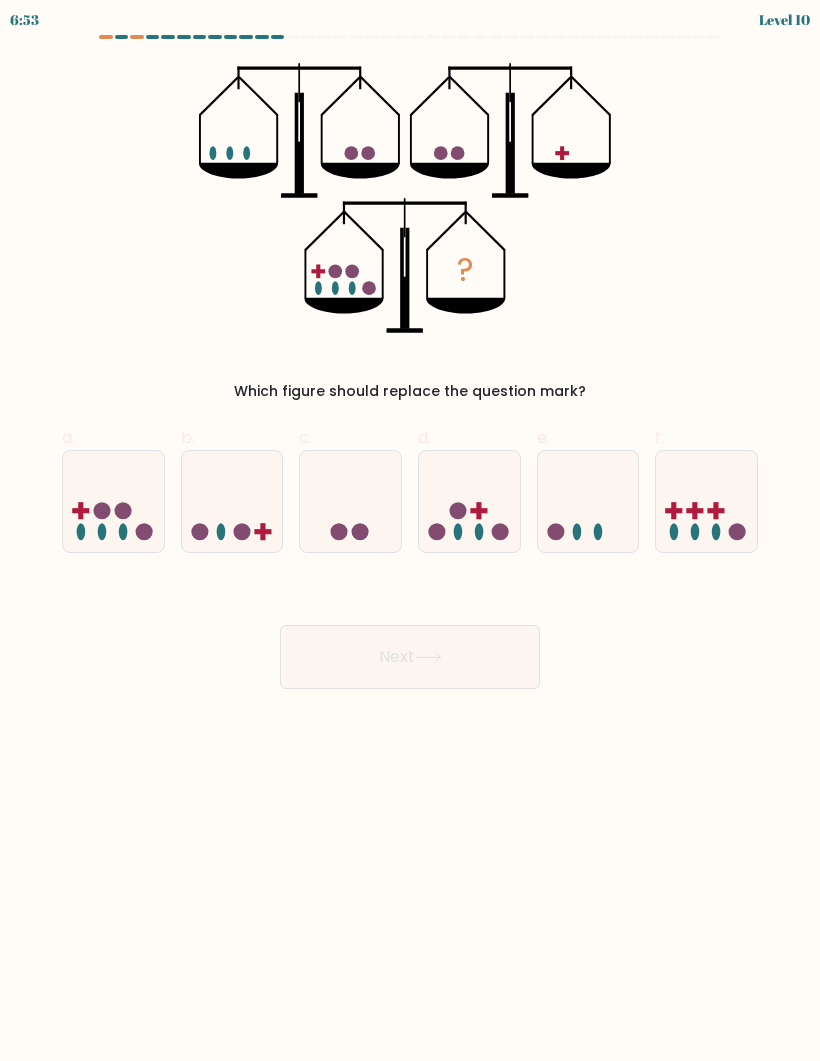 click at bounding box center [113, 501] 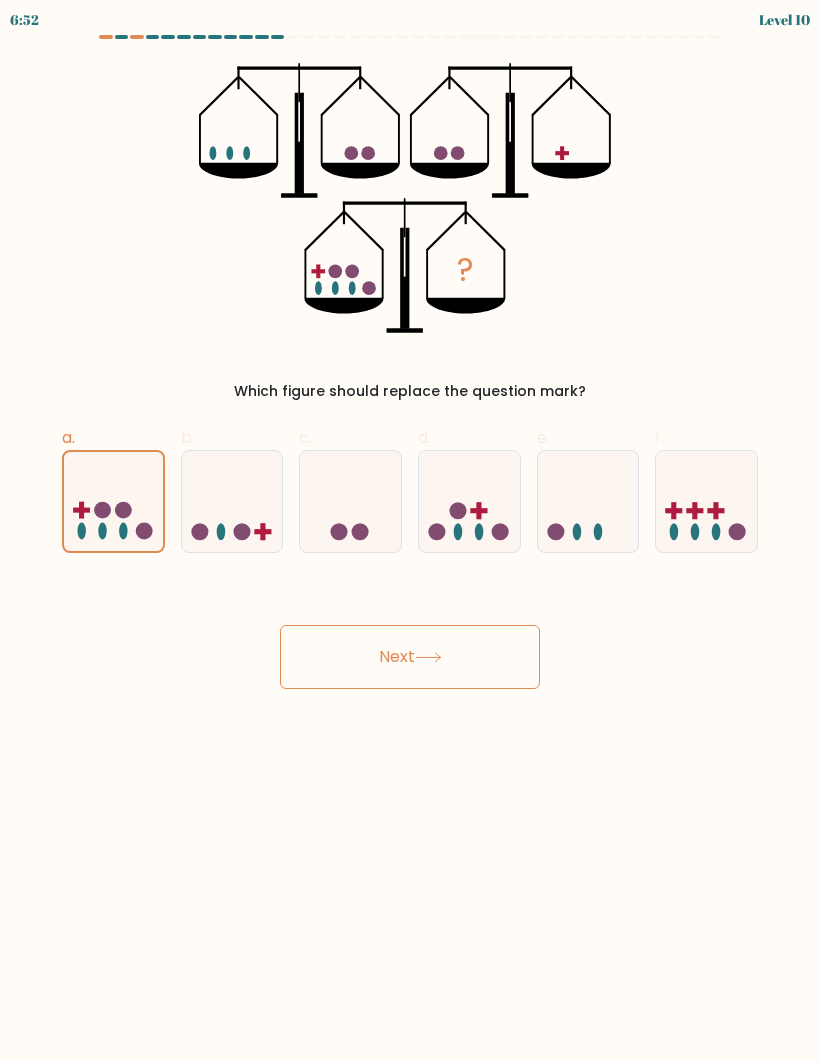 click at bounding box center [428, 657] 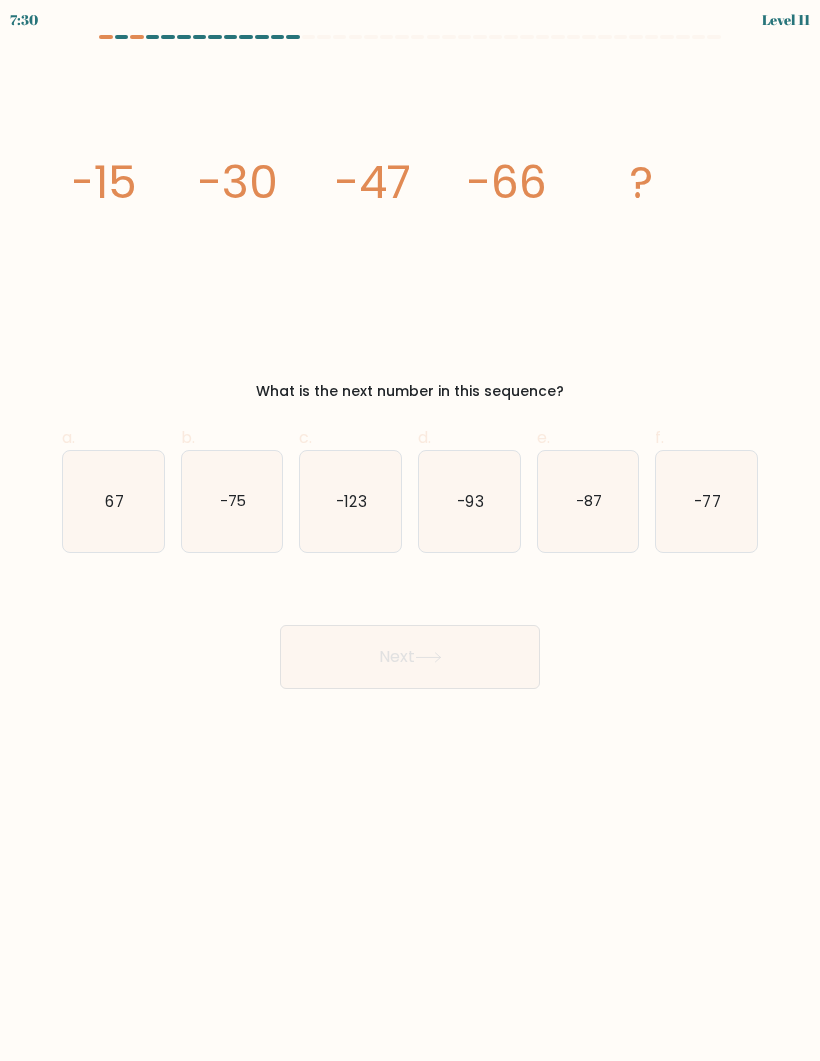 click on "-87" at bounding box center [589, 500] 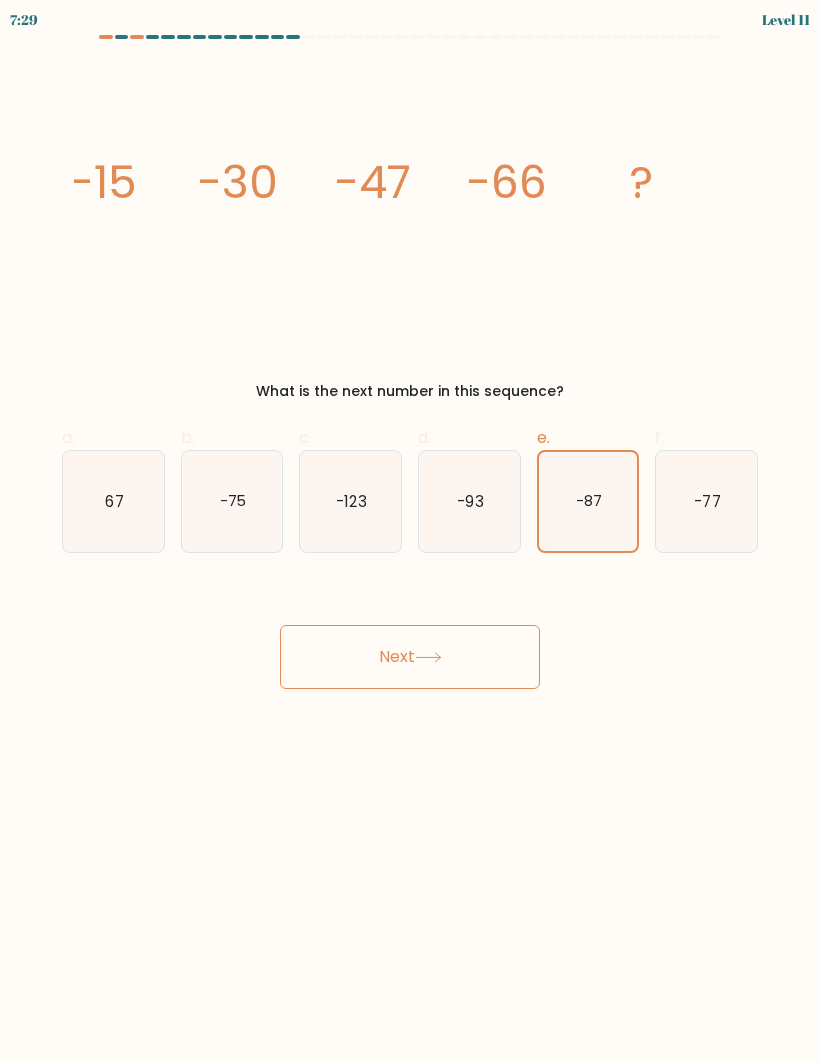 click on "Next" at bounding box center [410, 657] 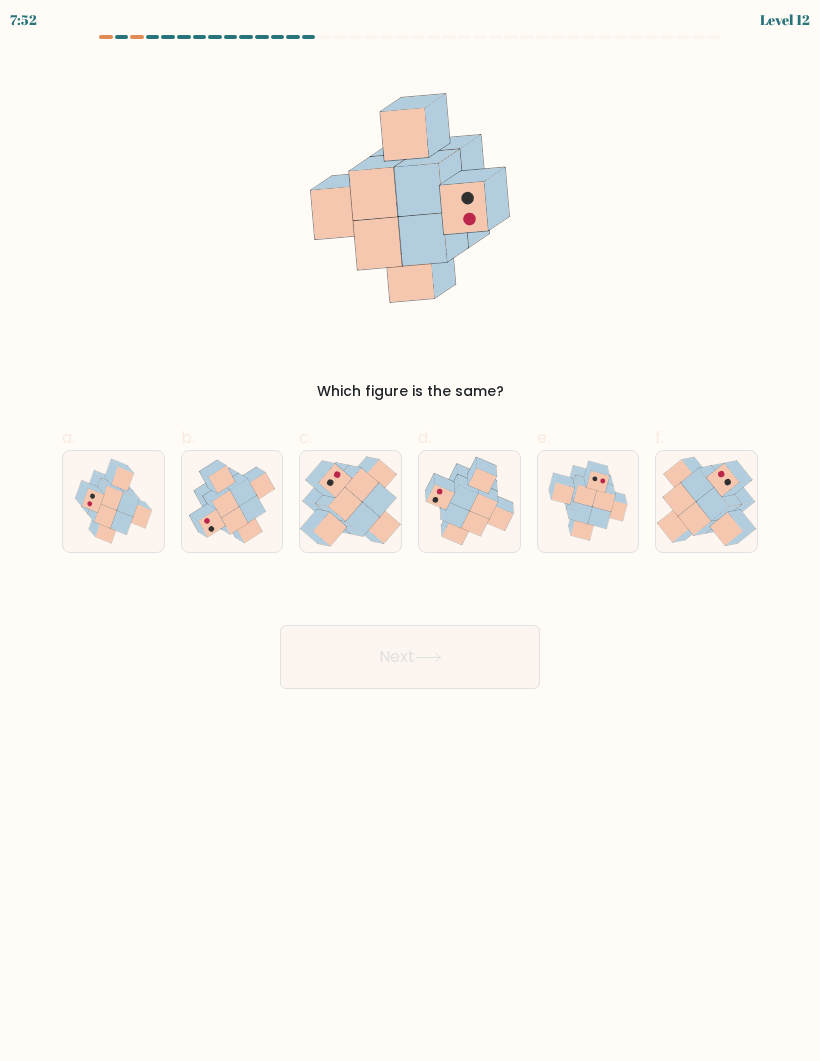 click at bounding box center (482, 480) 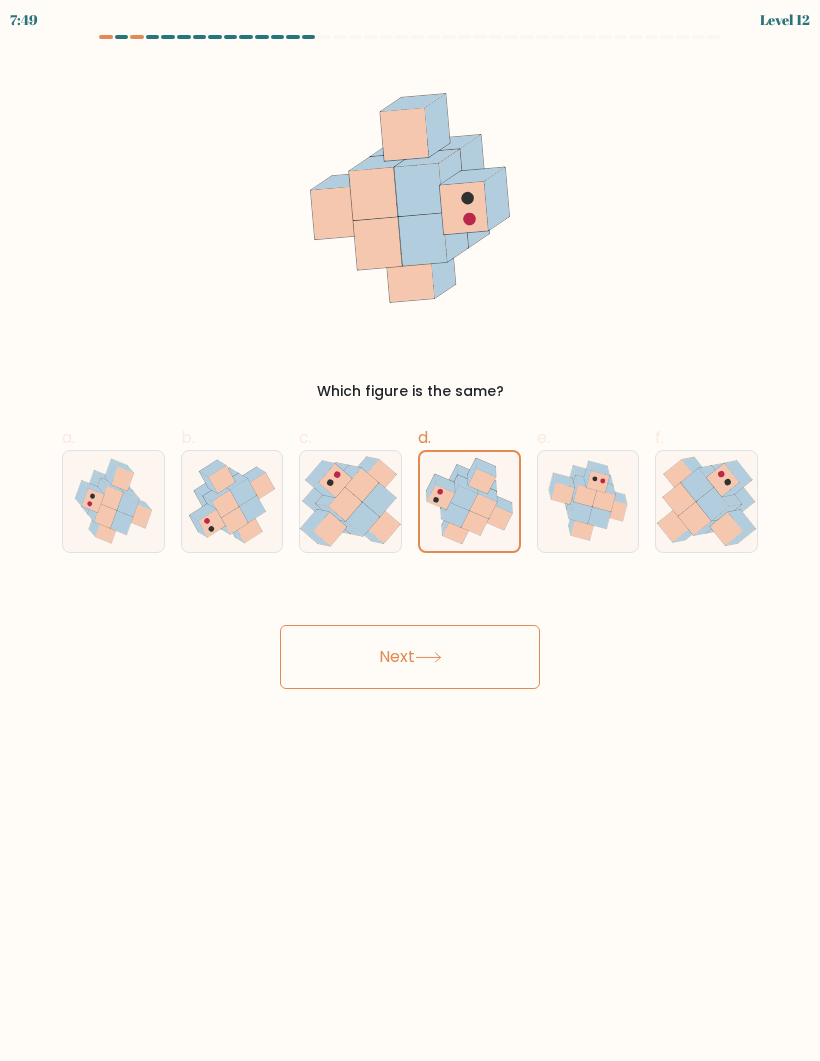 click on "Next" at bounding box center [410, 657] 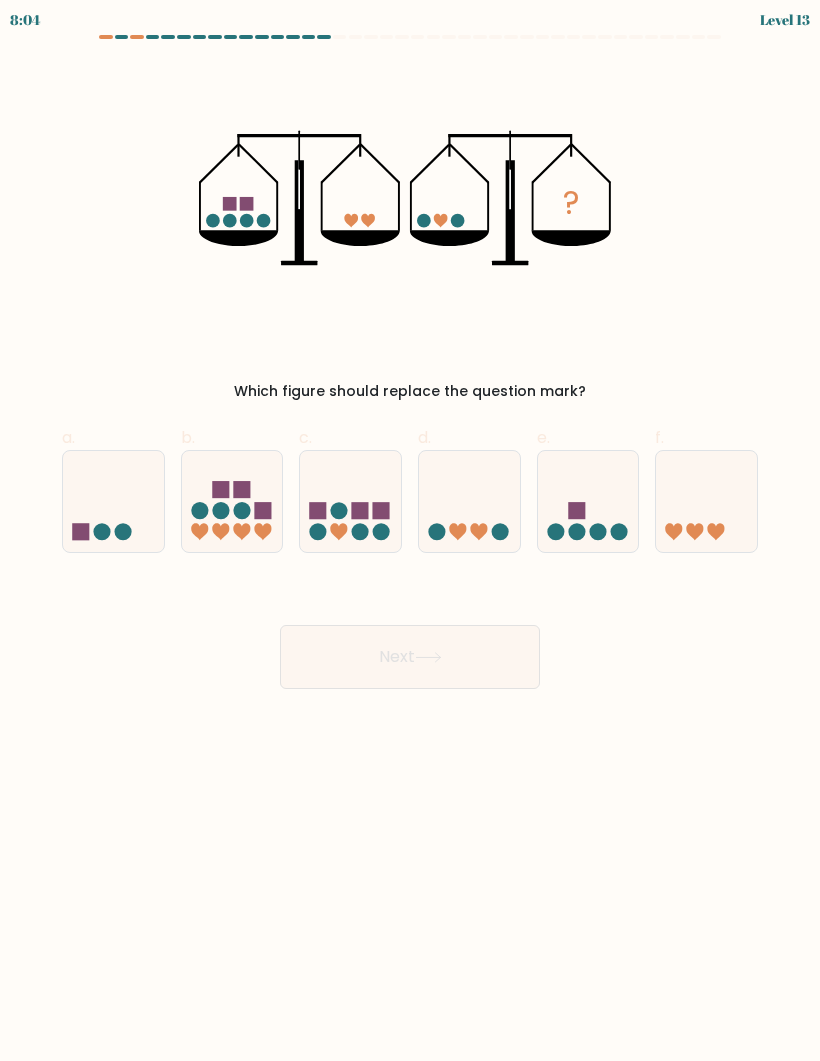 click at bounding box center [706, 501] 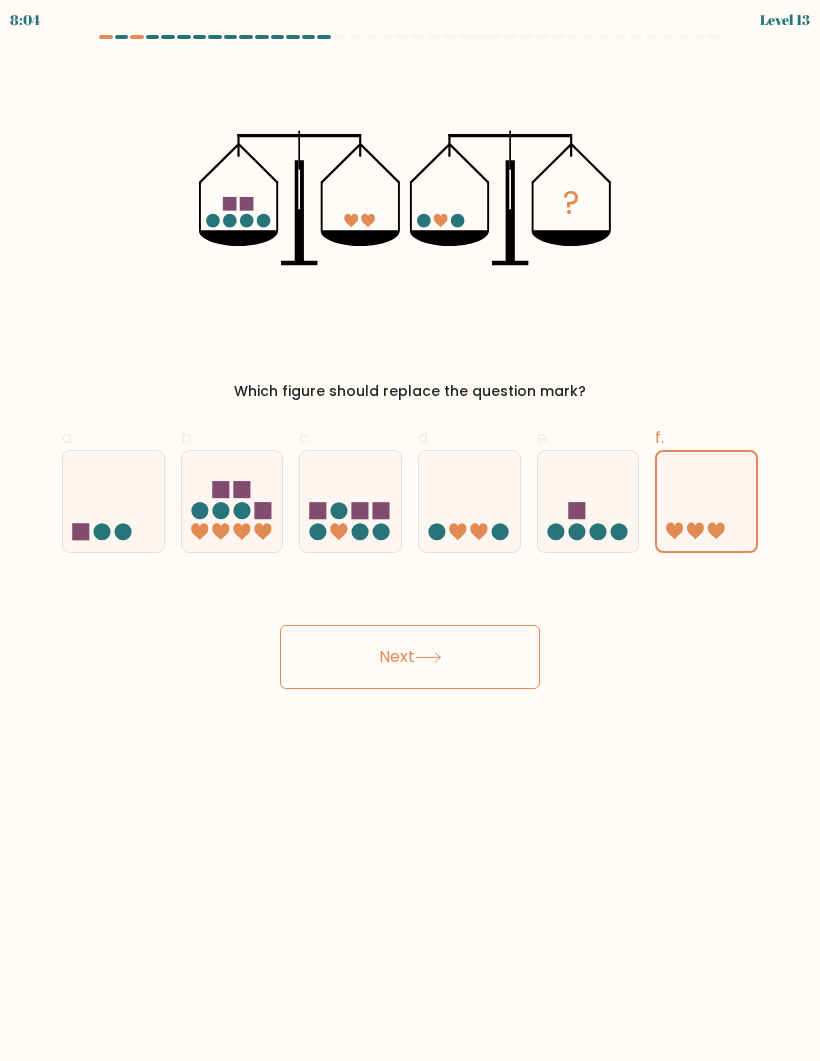 click on "Next" at bounding box center [410, 657] 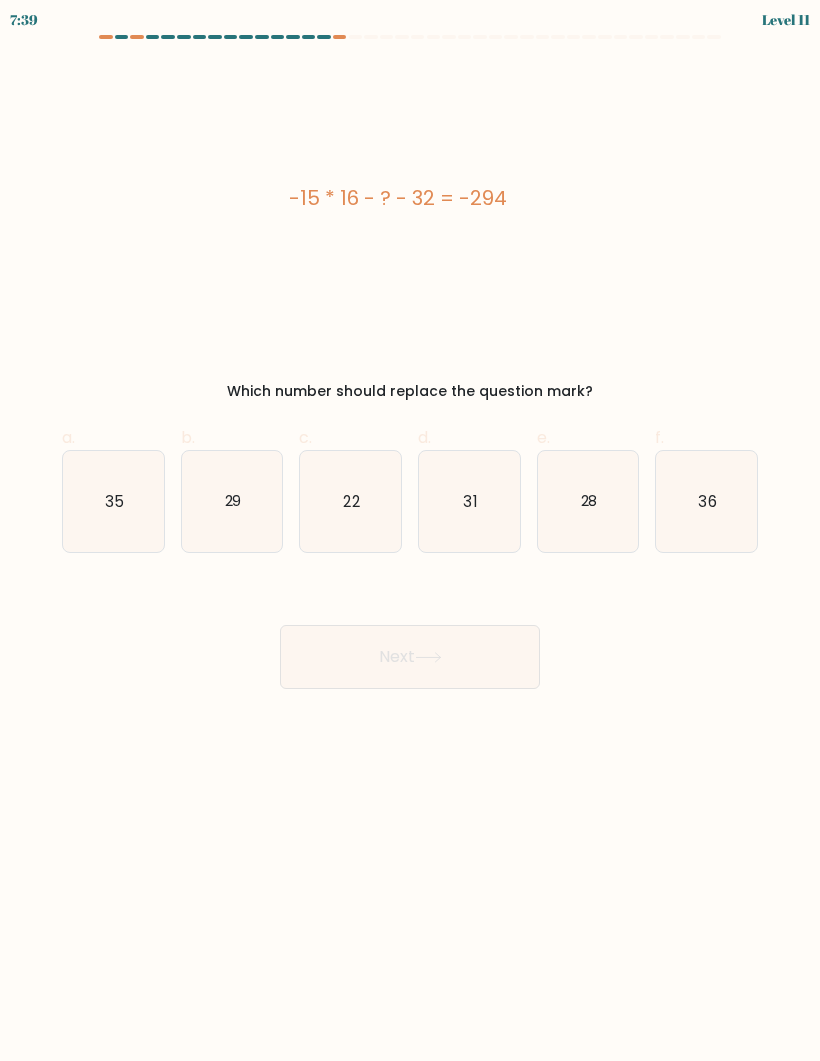 click on "36" at bounding box center (706, 501) 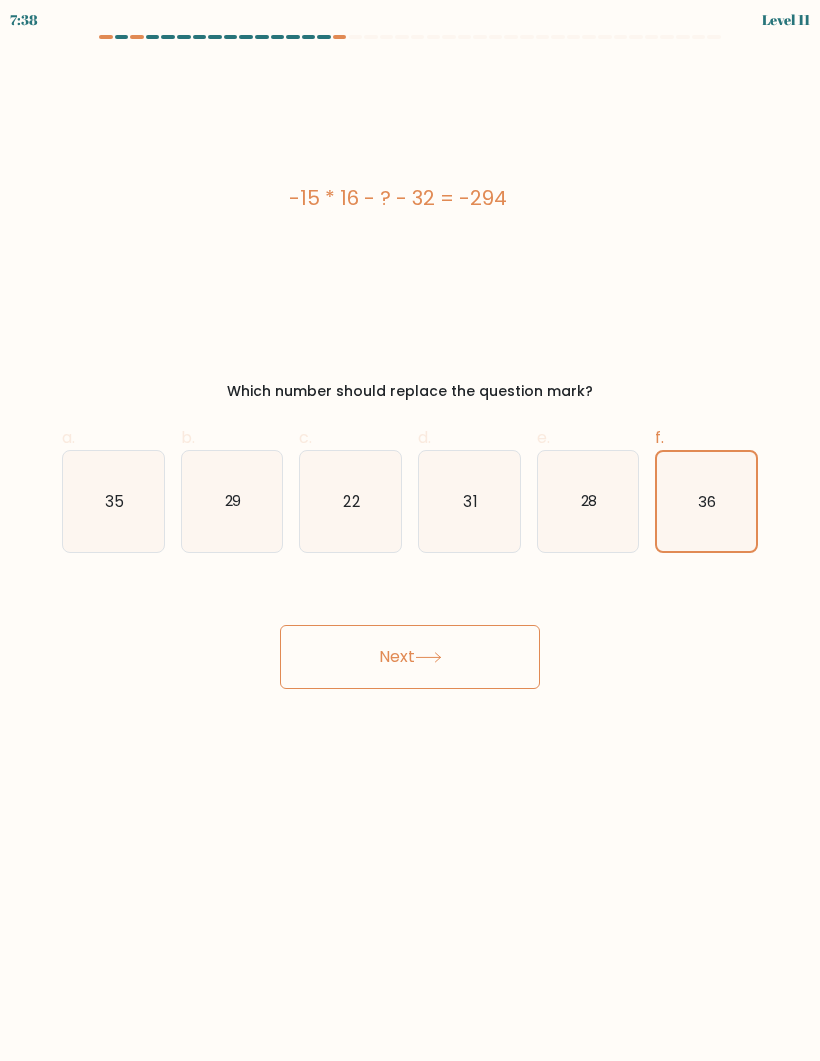 click on "Next" at bounding box center (410, 657) 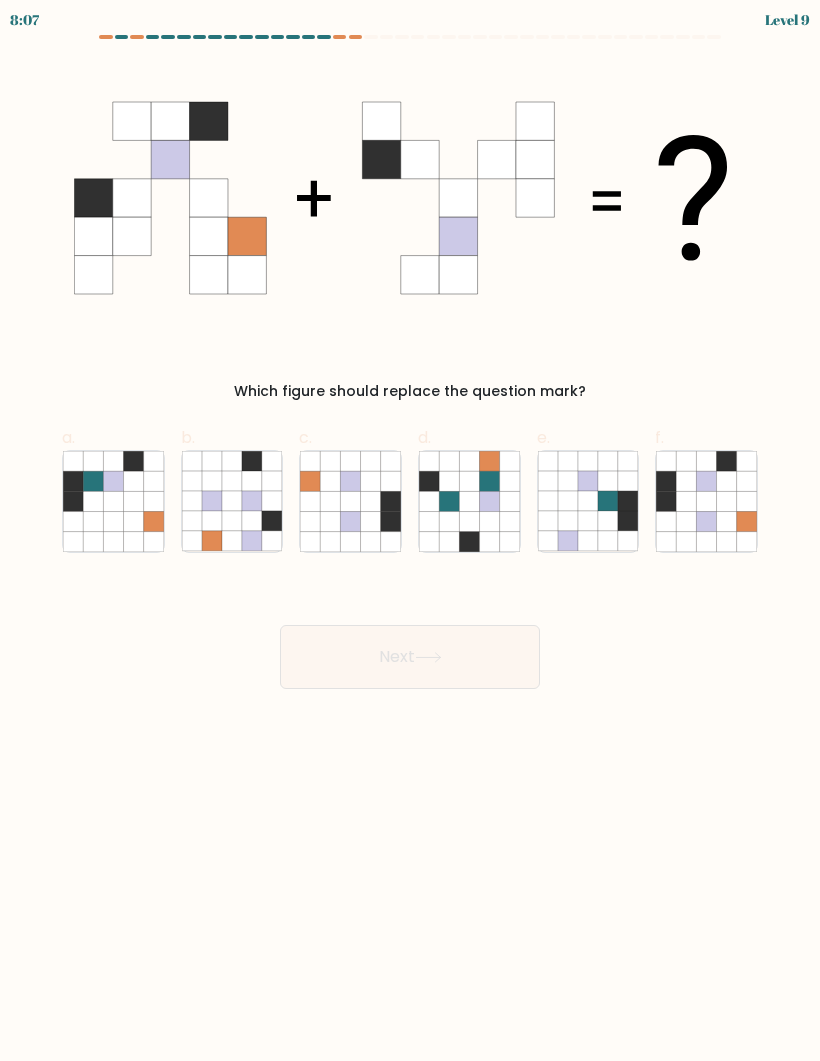 click at bounding box center [707, 481] 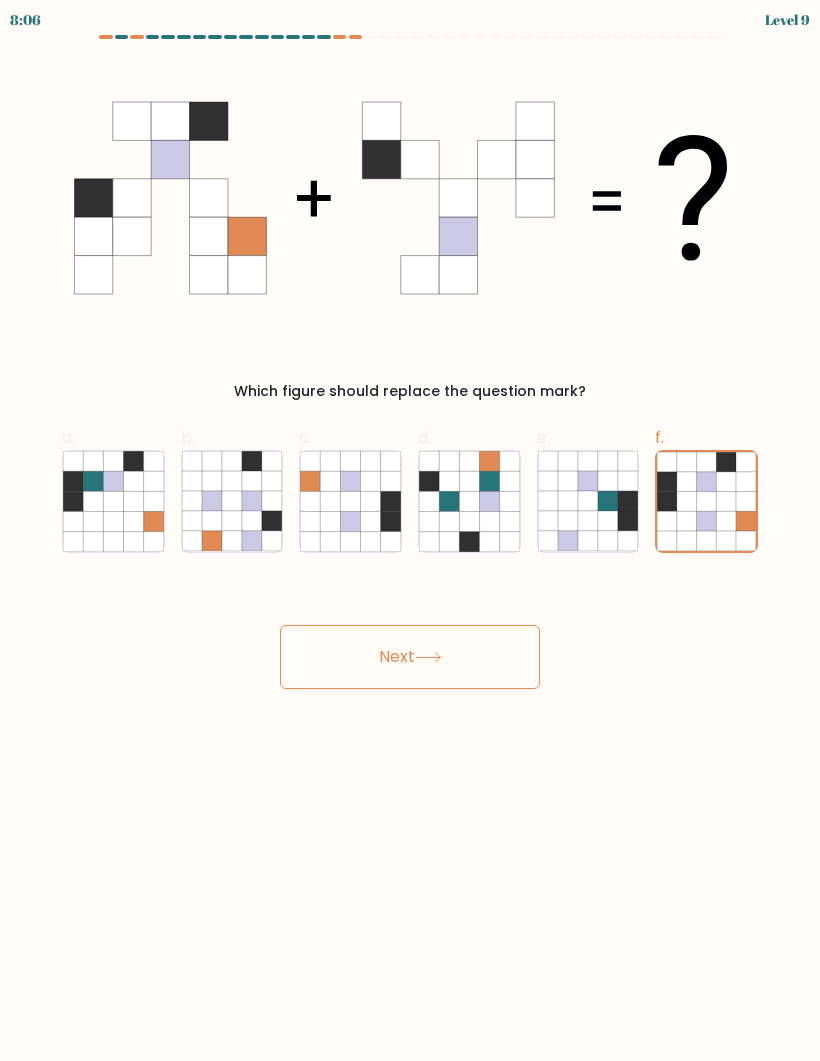 click on "Next" at bounding box center (410, 657) 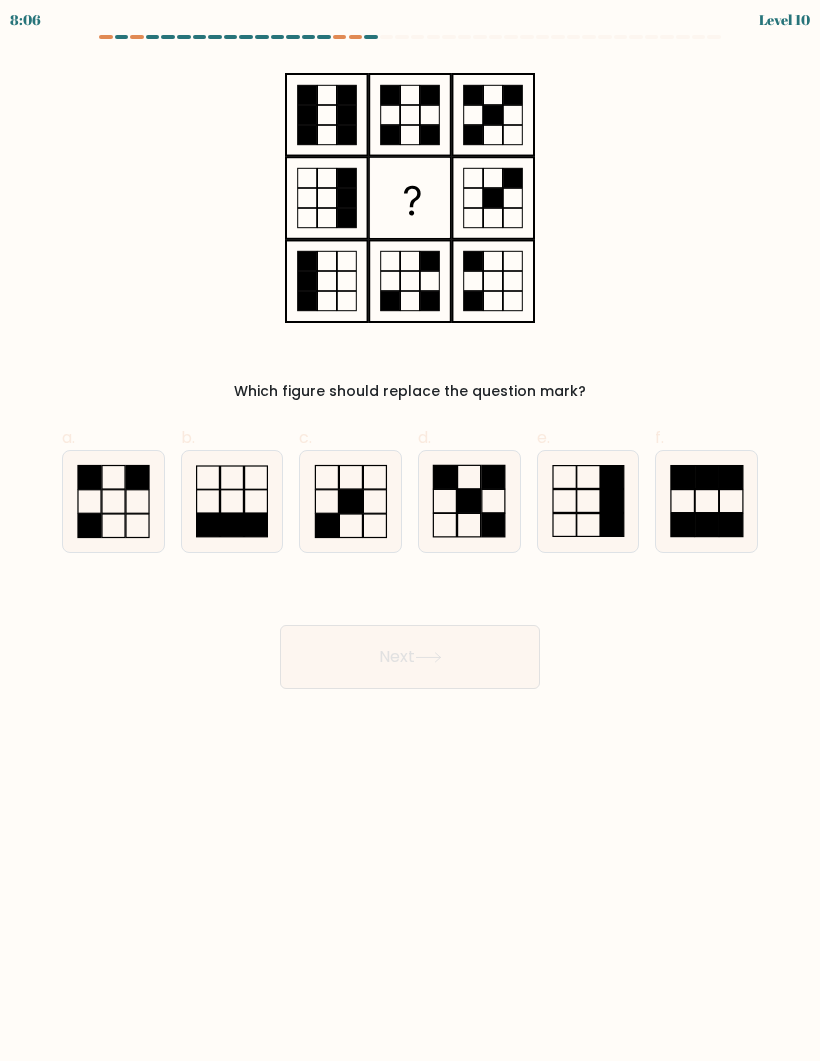 click at bounding box center [706, 477] 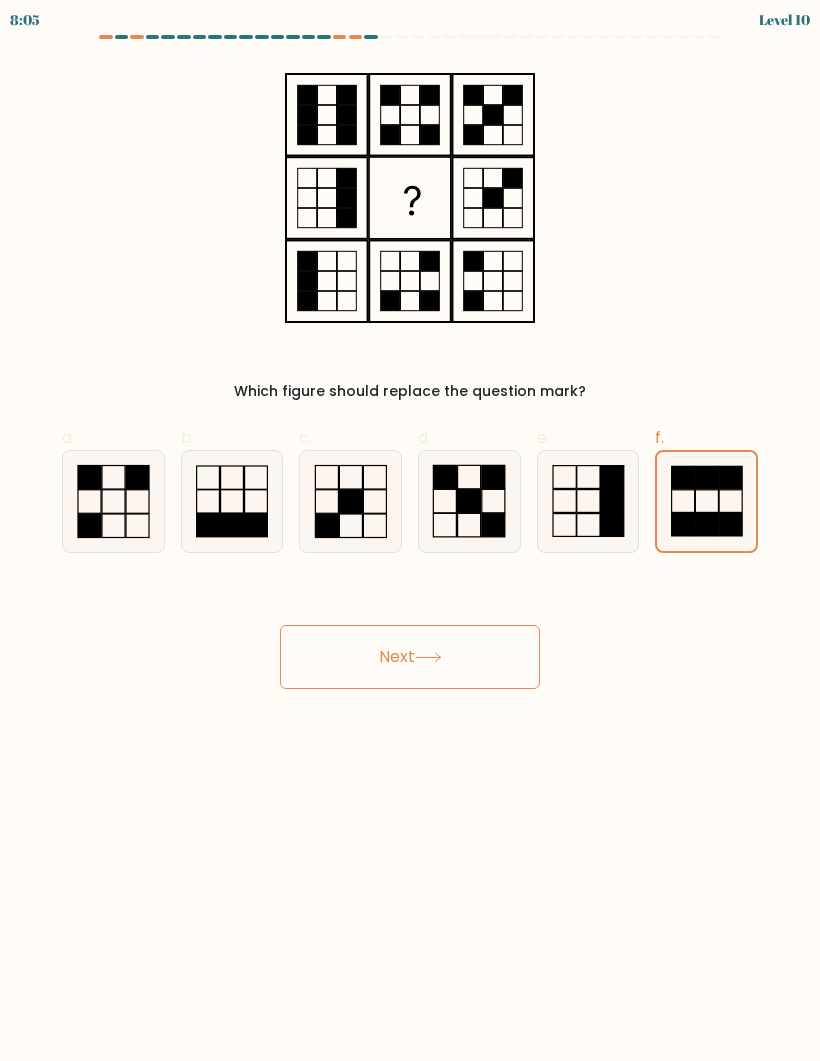 click on "Next" at bounding box center [410, 657] 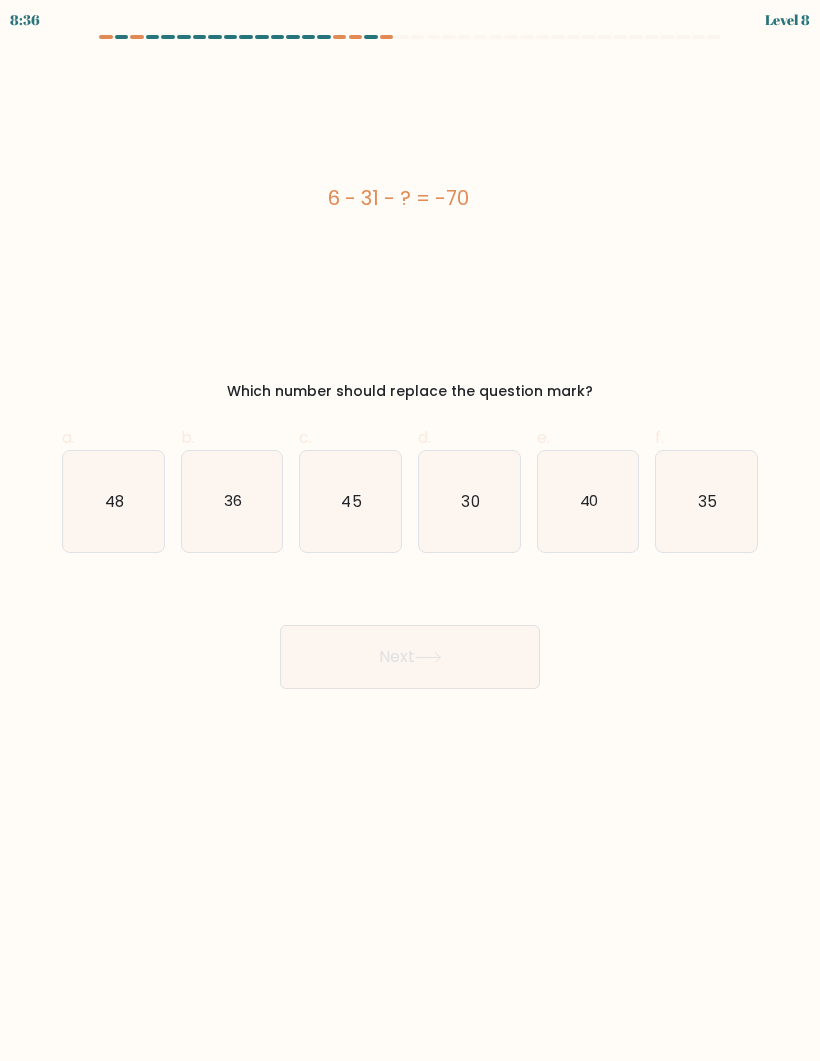 click on "45" at bounding box center (352, 500) 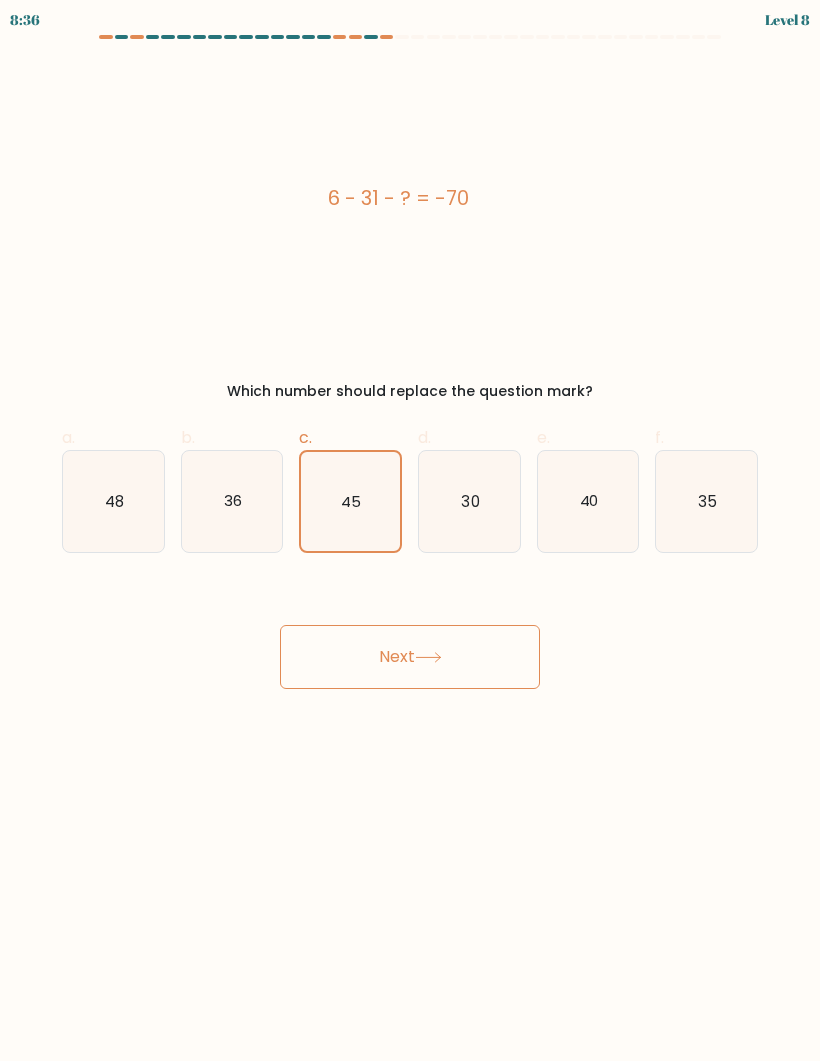 click on "Next" at bounding box center (410, 657) 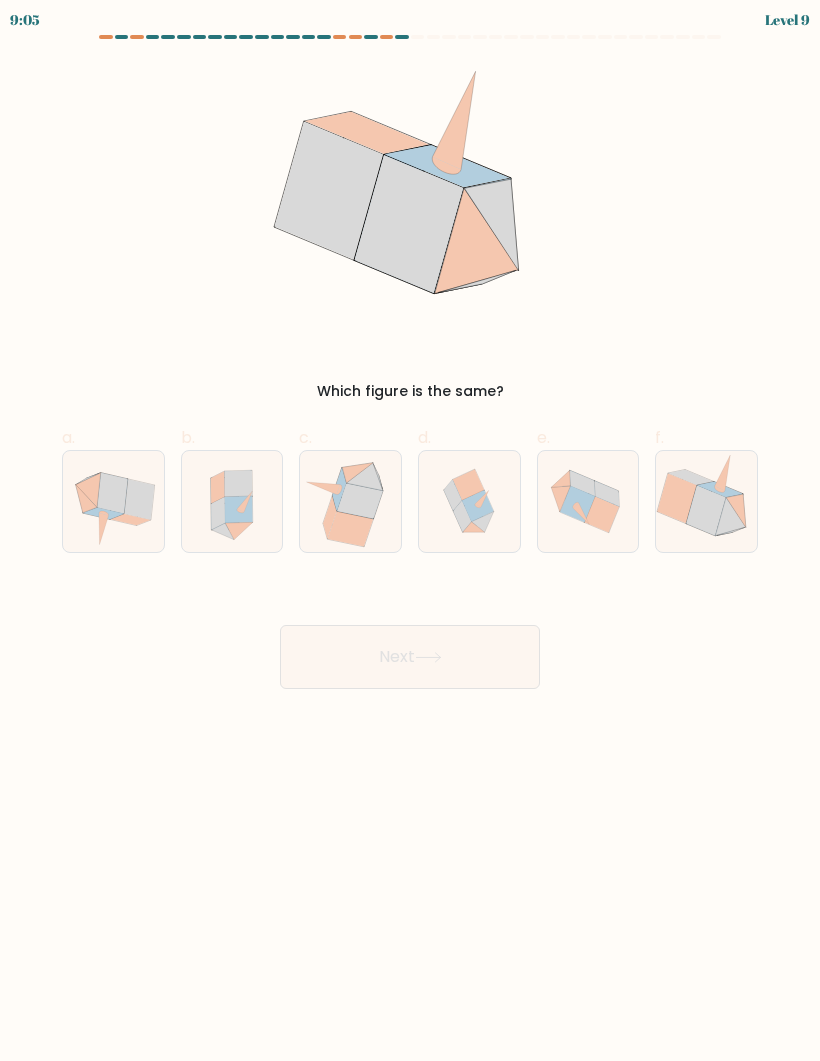 click at bounding box center [468, 484] 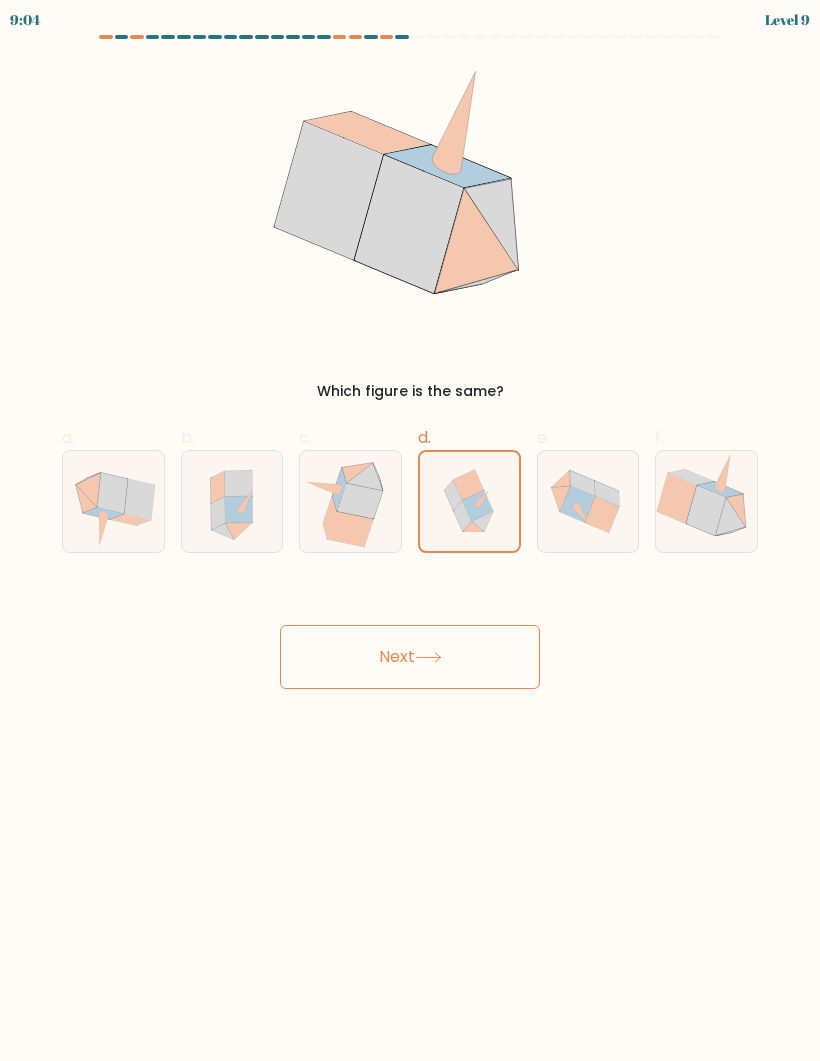 click at bounding box center [428, 657] 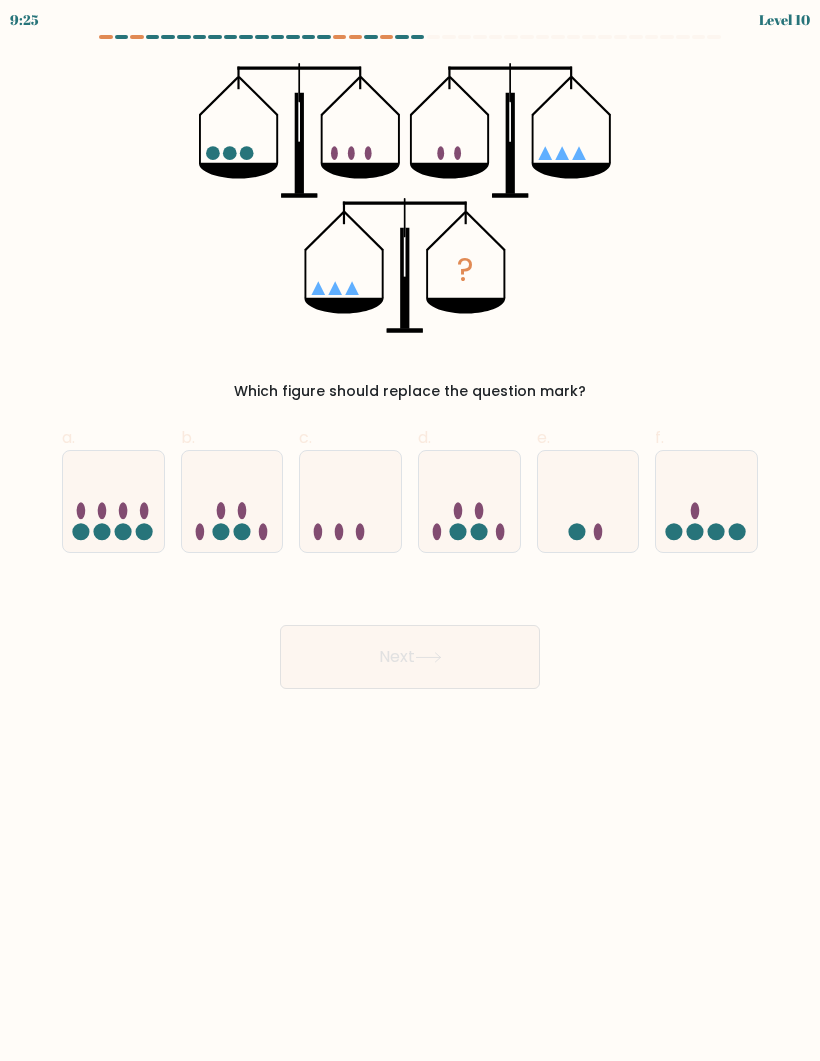 click at bounding box center [350, 501] 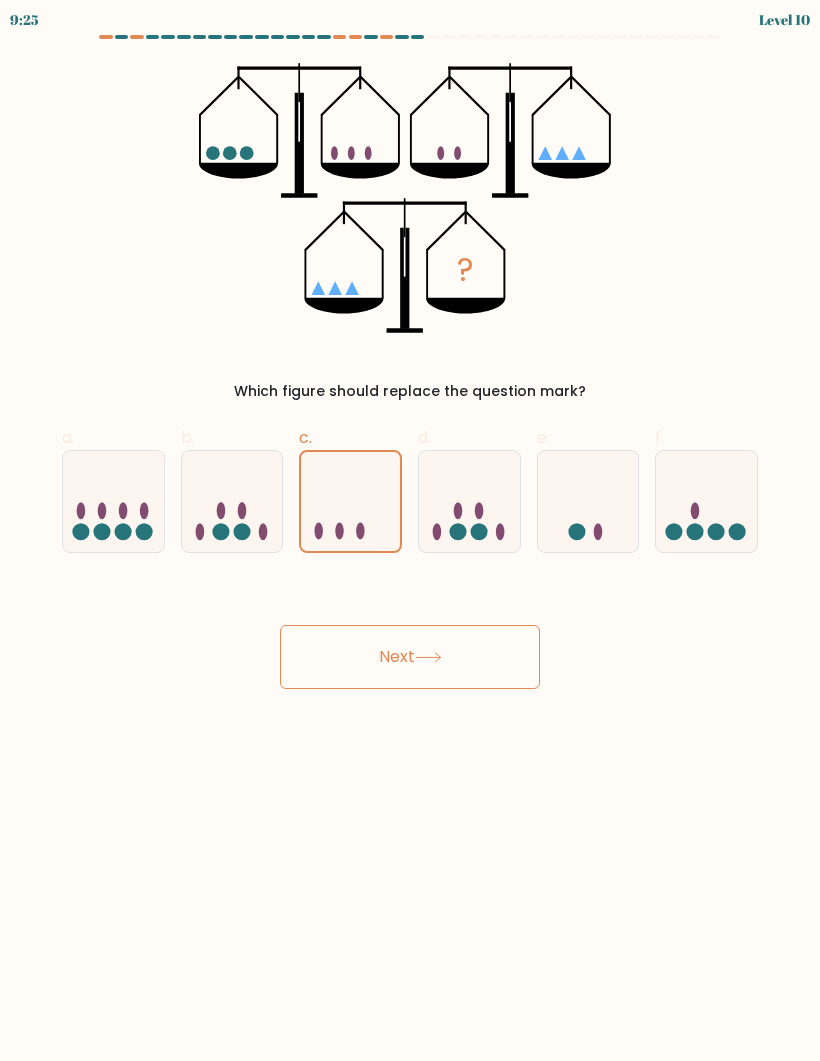 click on "Next" at bounding box center [410, 657] 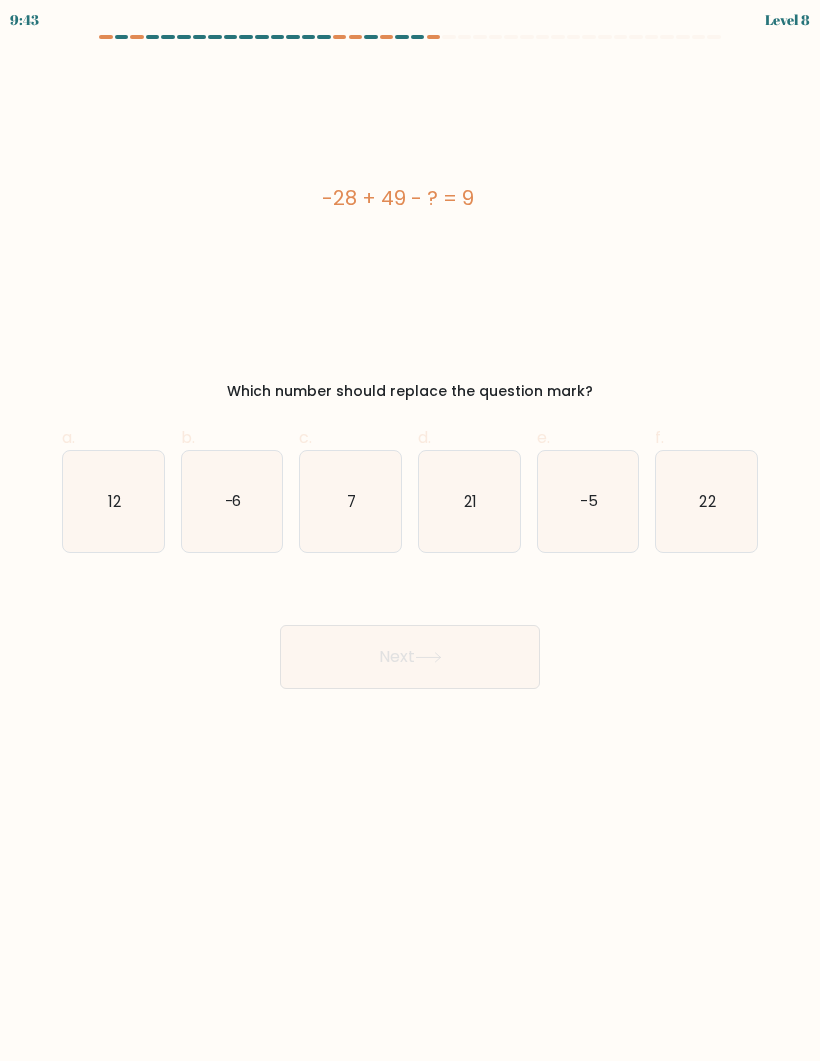 click on "12" at bounding box center [113, 501] 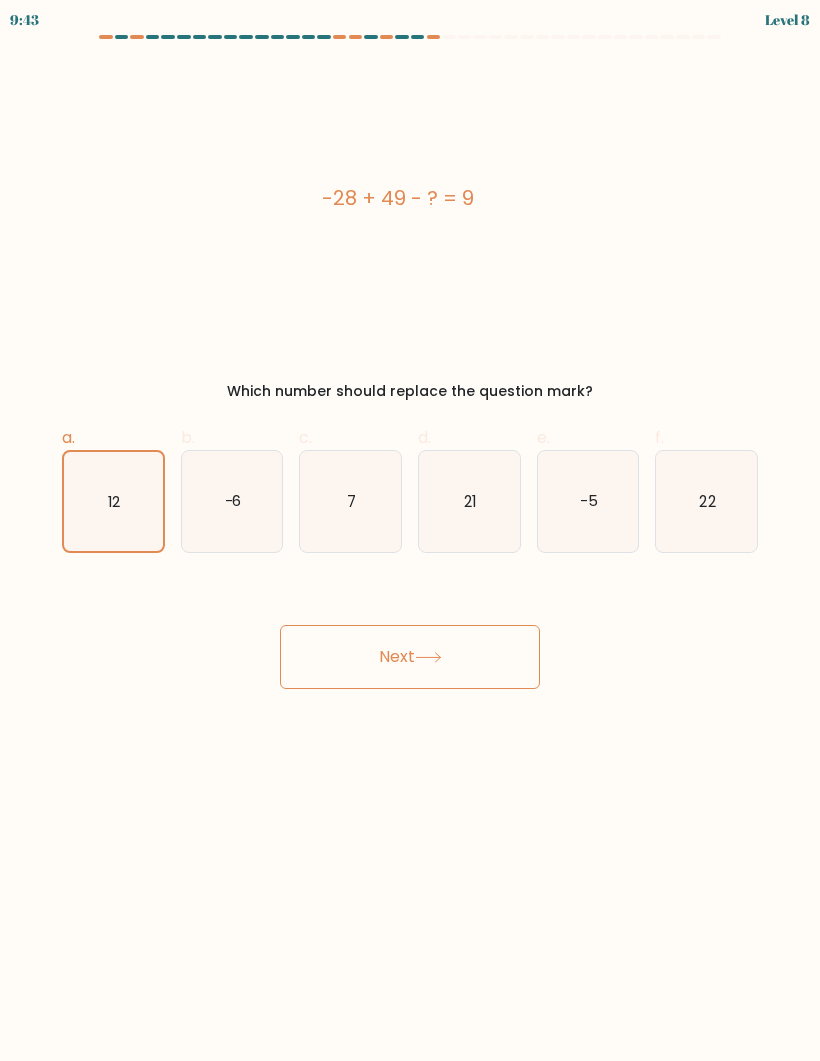 click on "Next" at bounding box center (410, 657) 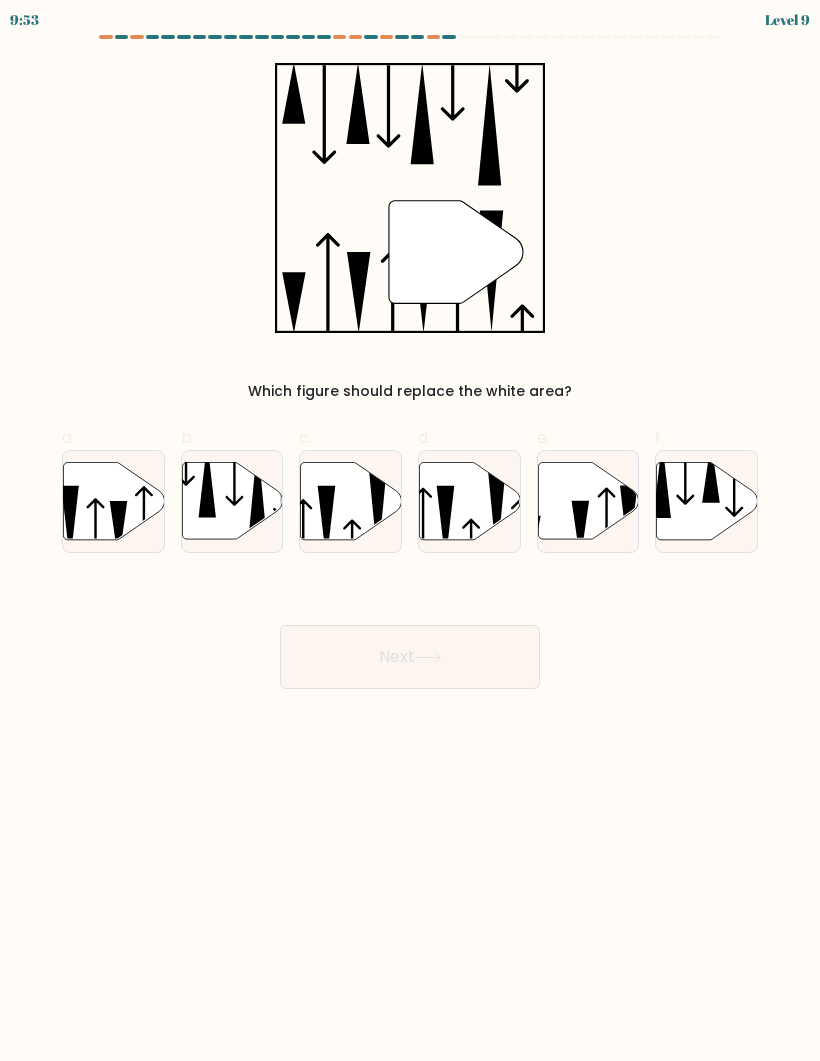 click at bounding box center (456, 252) 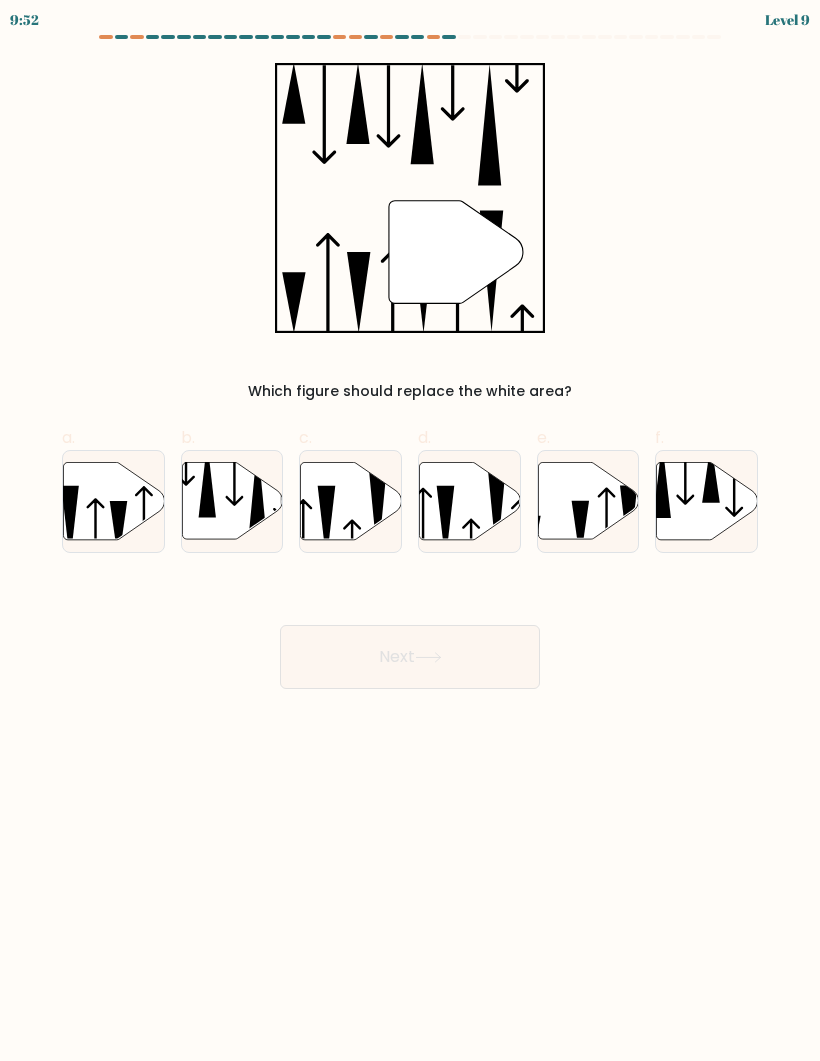 click at bounding box center (351, 500) 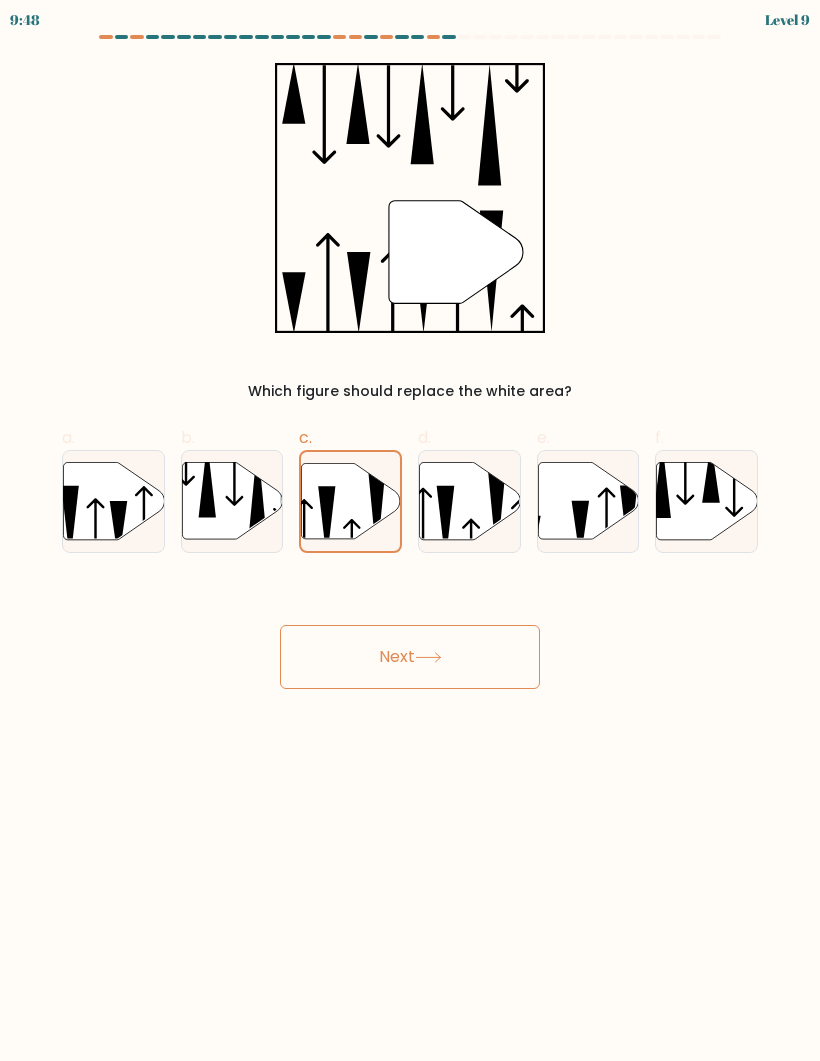 click on "Next" at bounding box center (410, 657) 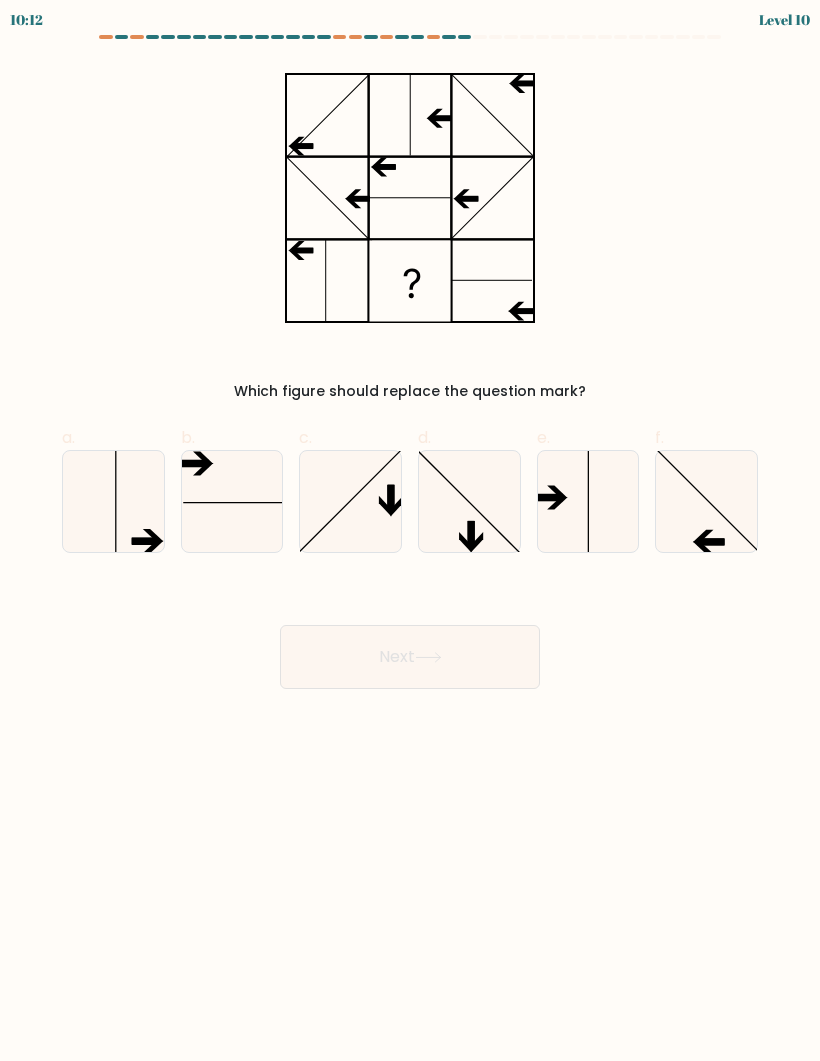 click at bounding box center (706, 501) 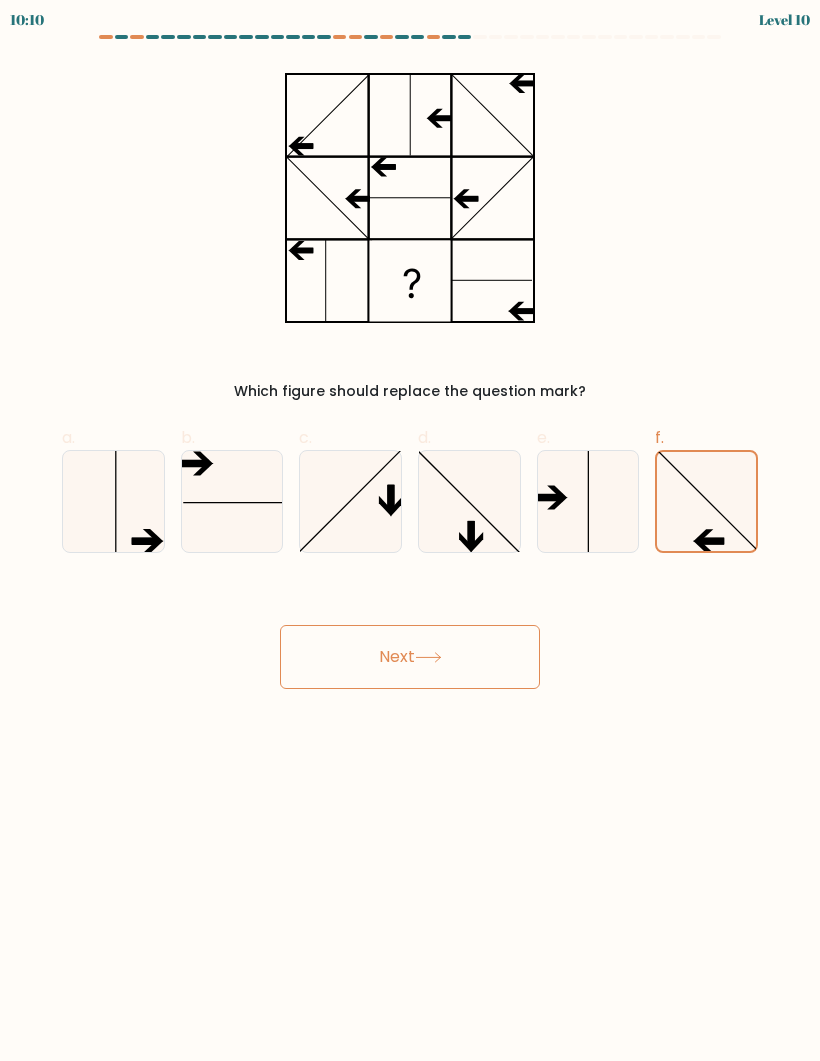 click on "Next" at bounding box center (410, 657) 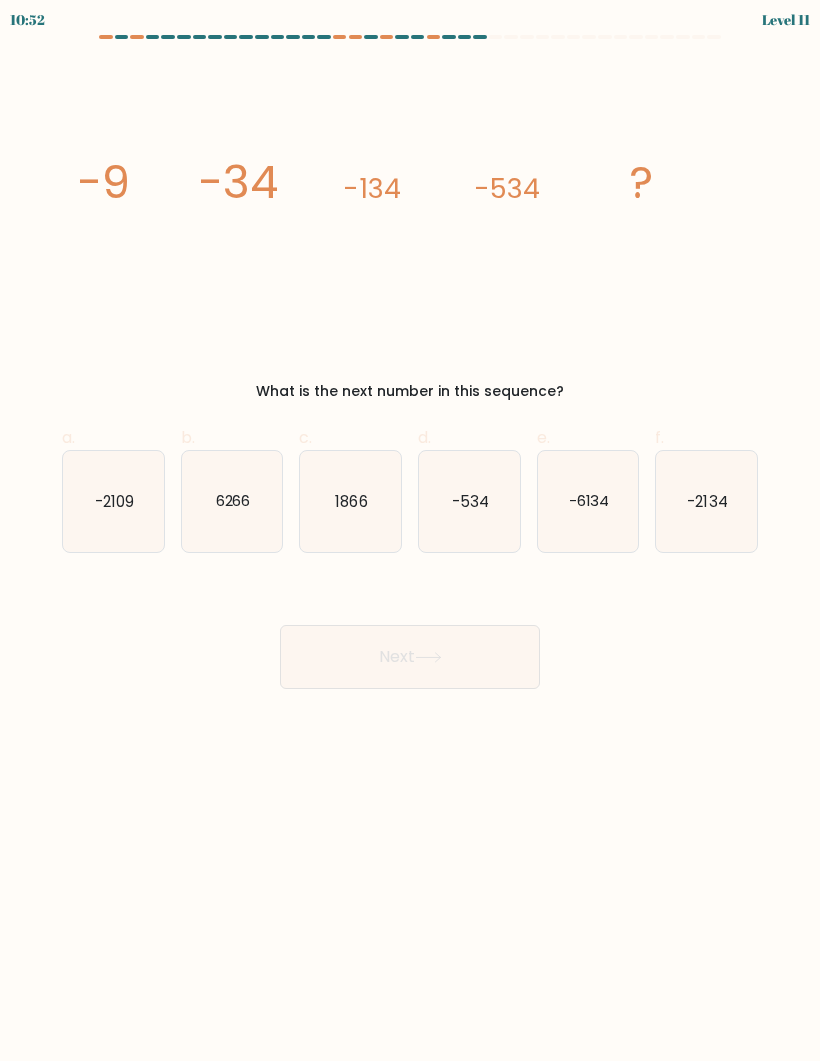 click on "[TIME]
Level [NUMBER]" at bounding box center [410, 530] 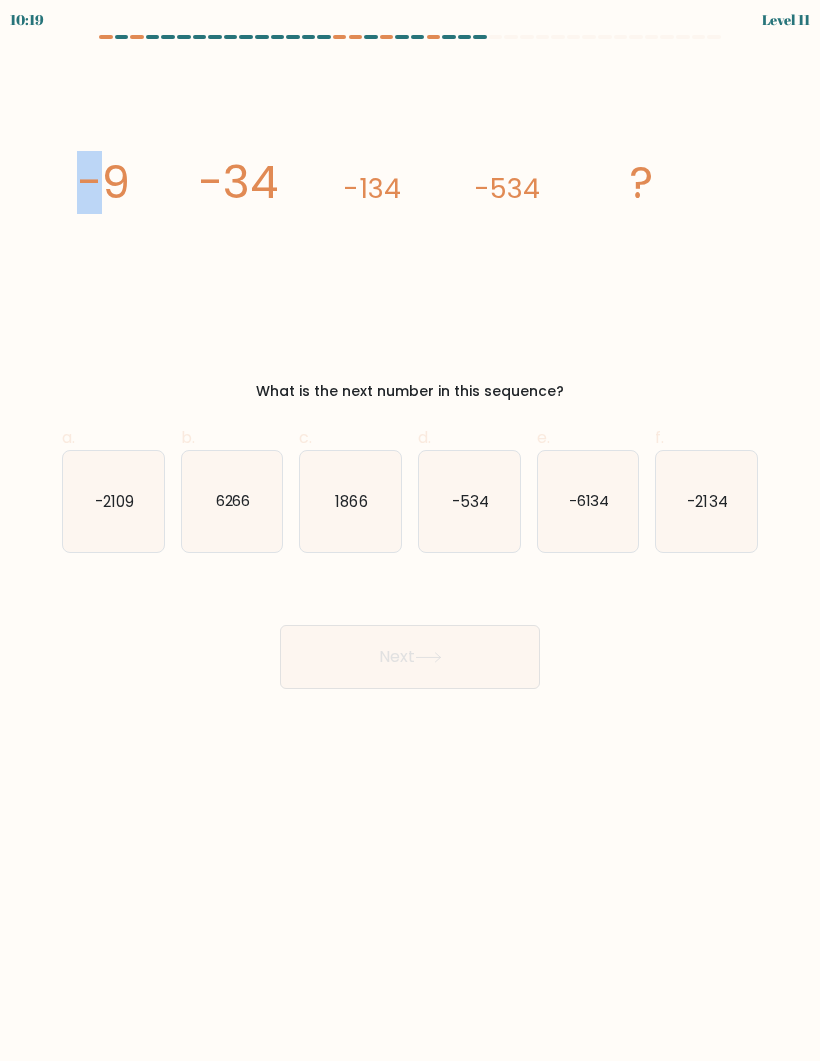 click on "-2134" at bounding box center (708, 500) 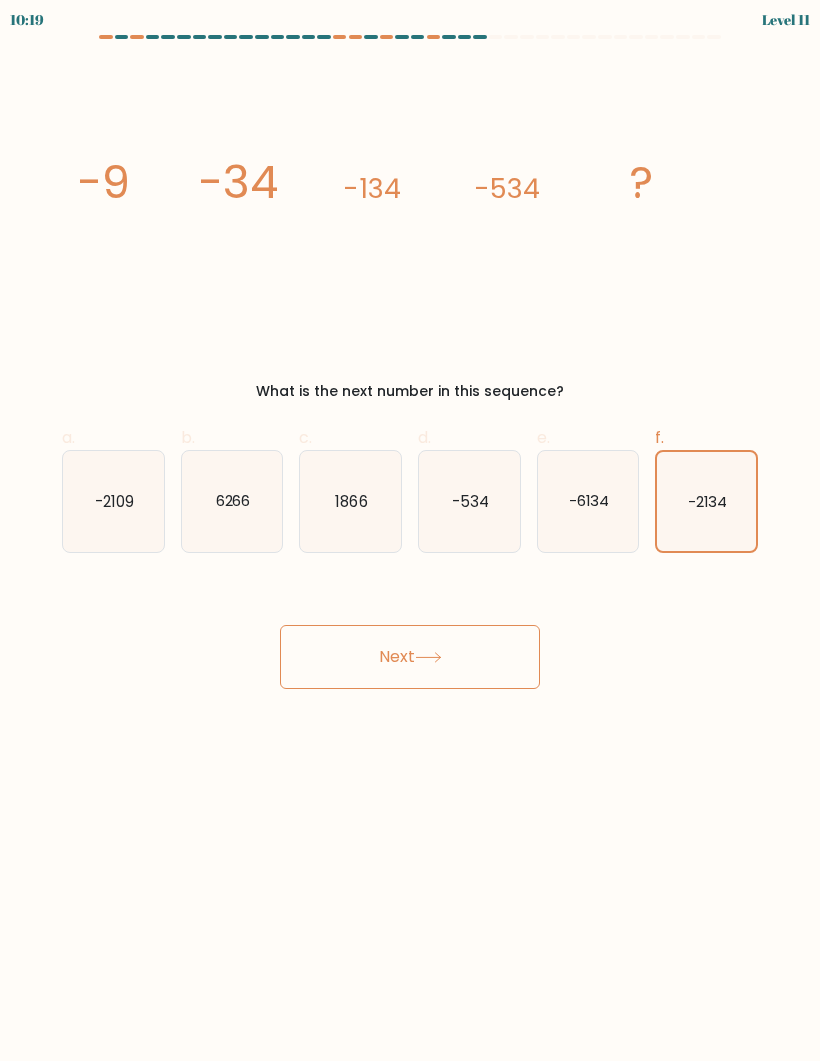 click on "Next" at bounding box center (410, 657) 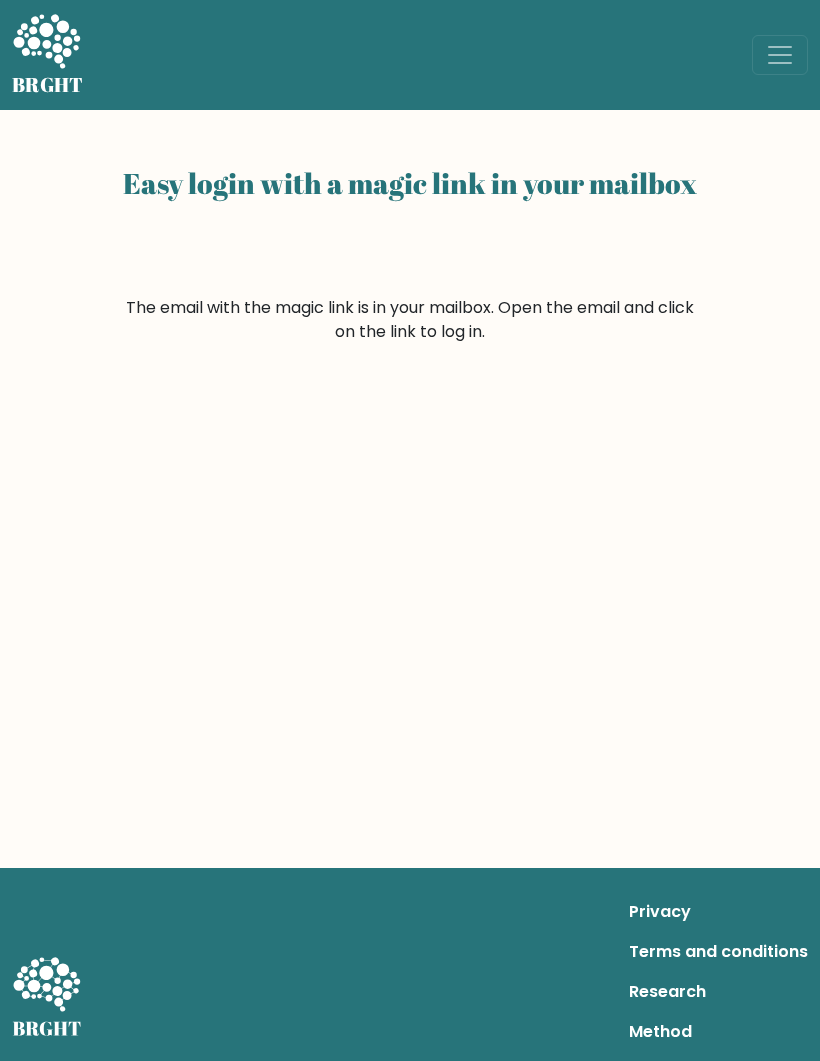 scroll, scrollTop: 0, scrollLeft: 0, axis: both 